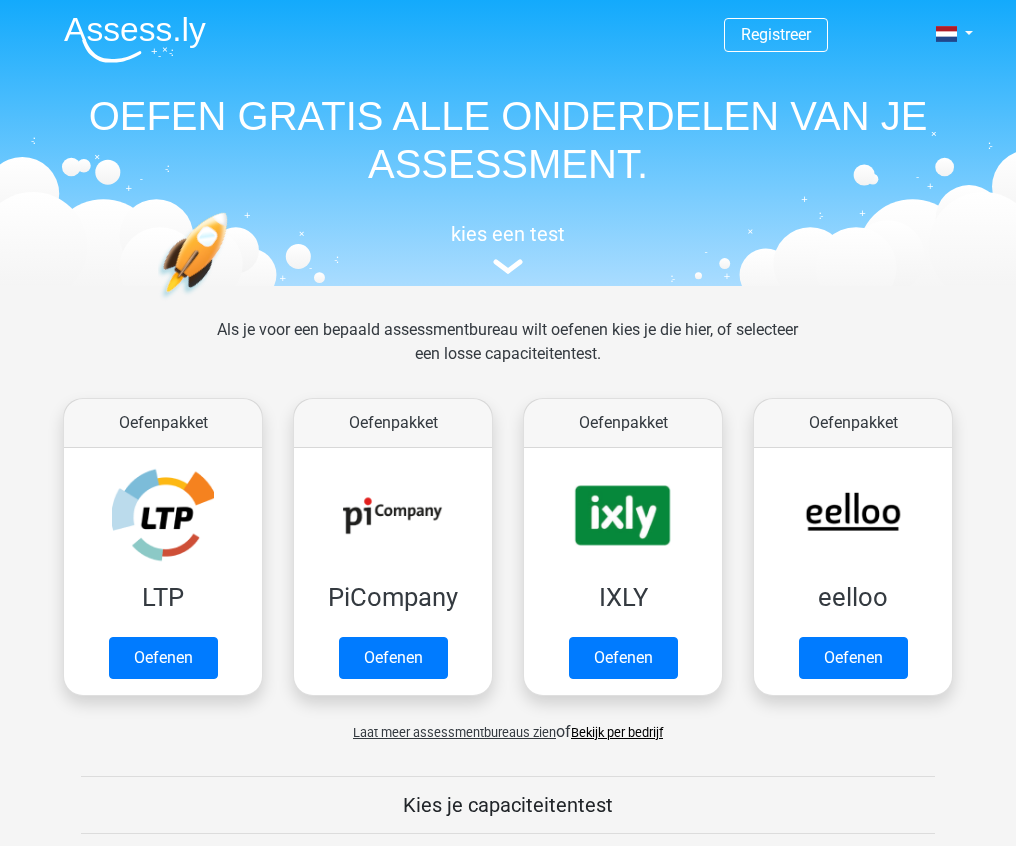 scroll, scrollTop: 0, scrollLeft: 0, axis: both 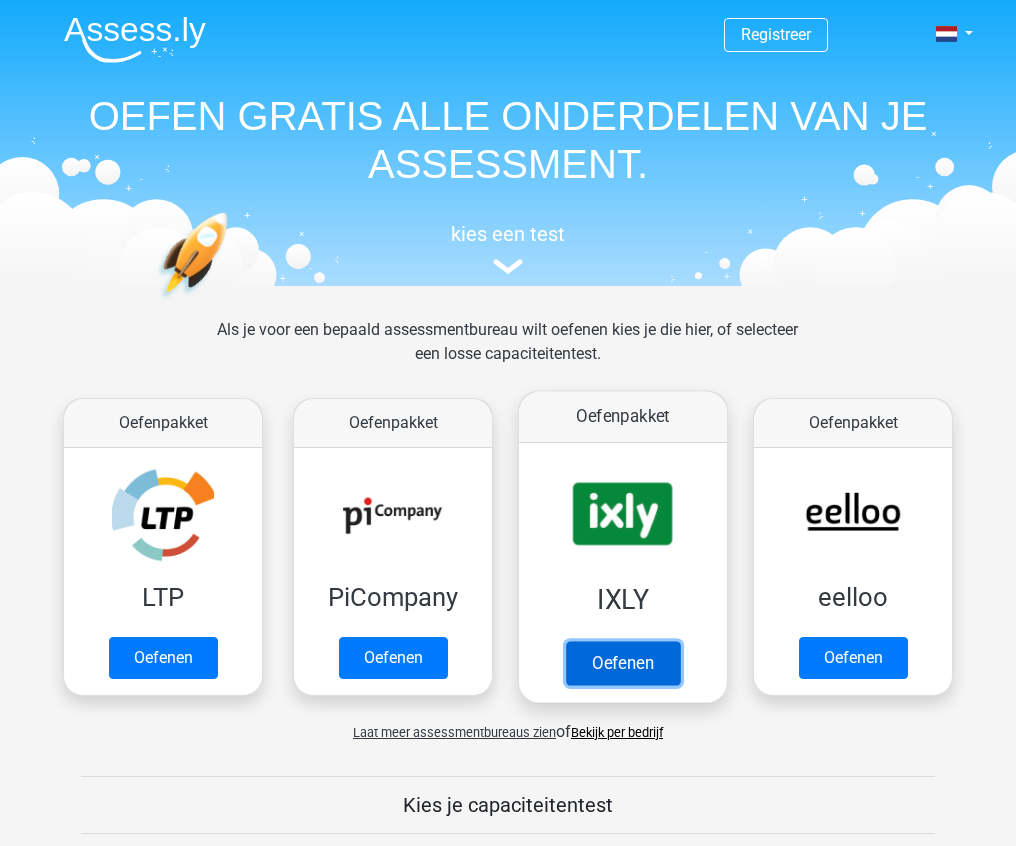 click on "Oefenen" at bounding box center [623, 663] 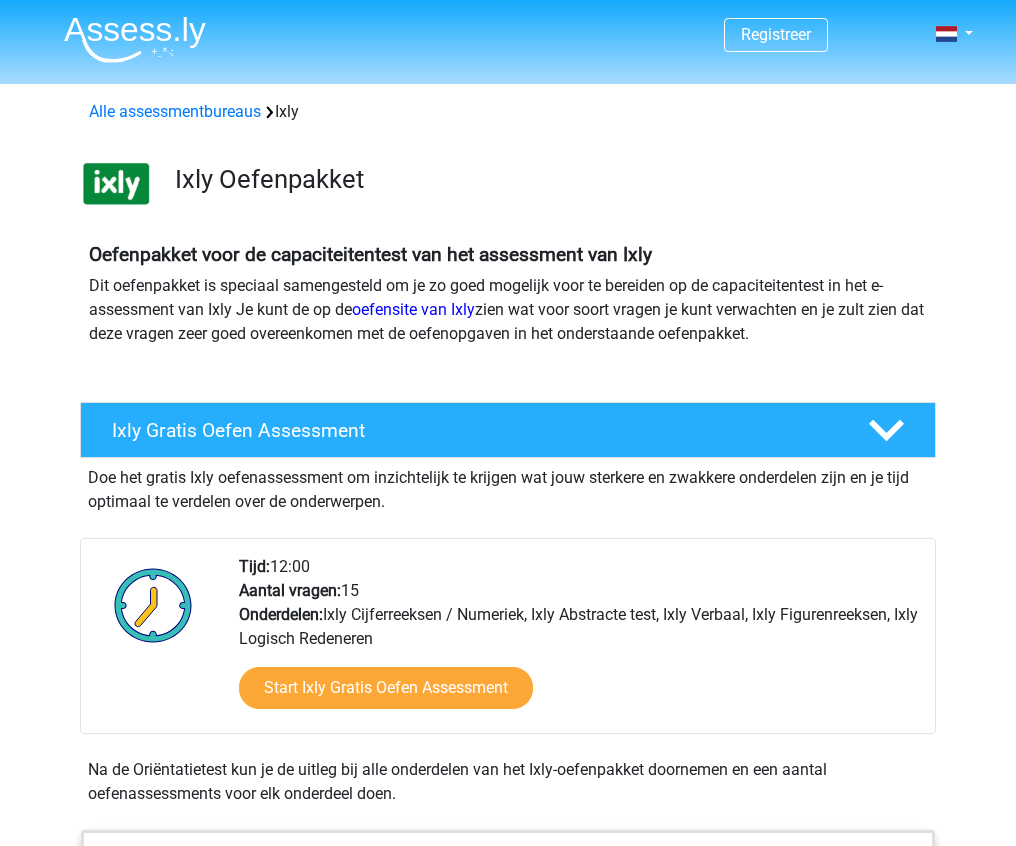 scroll, scrollTop: 0, scrollLeft: 0, axis: both 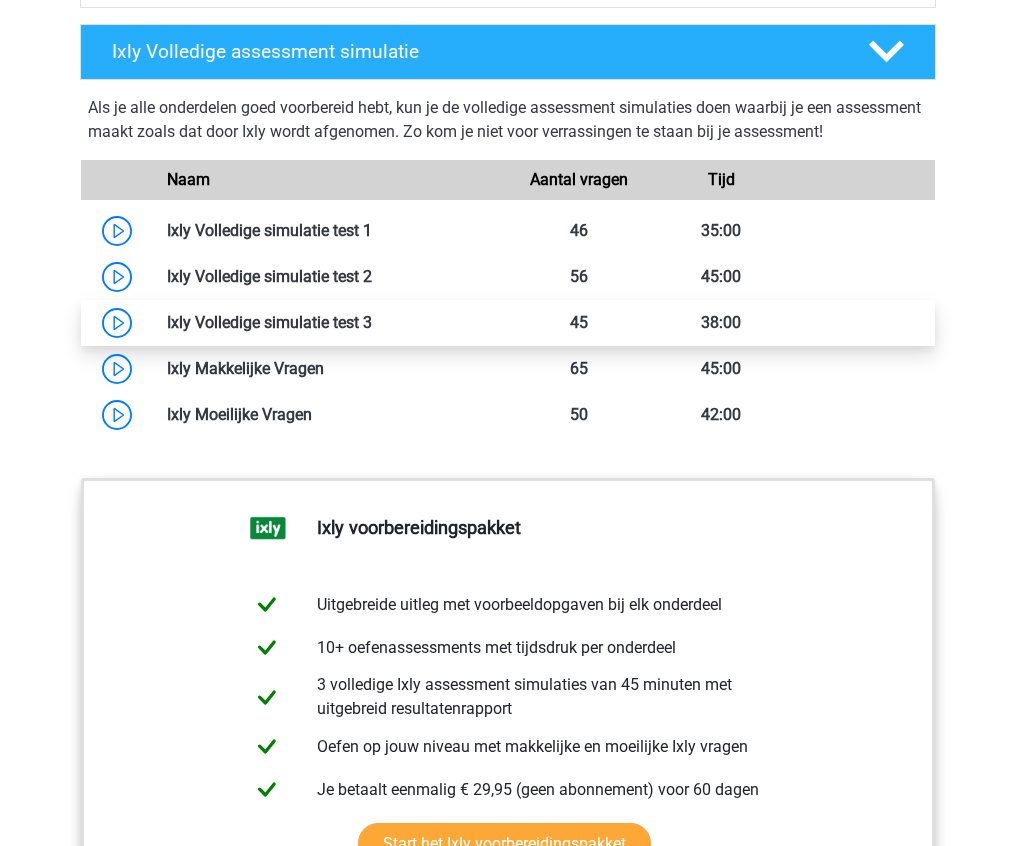 click at bounding box center [372, 322] 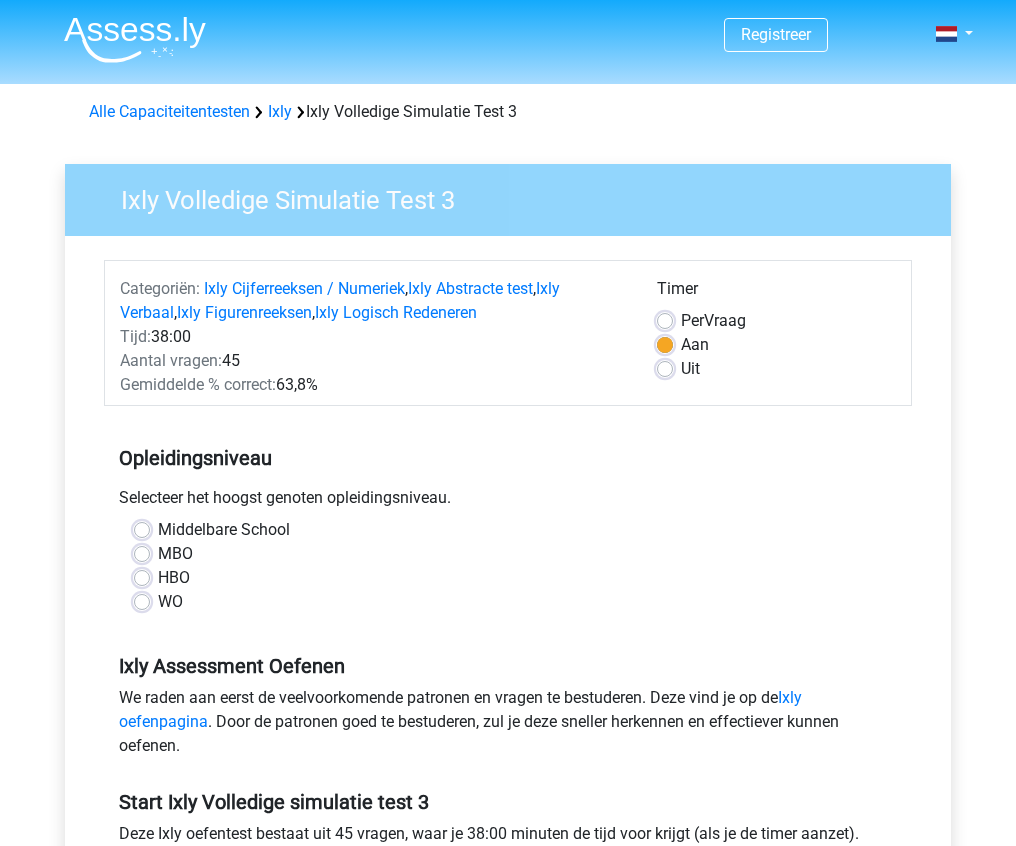 scroll, scrollTop: 0, scrollLeft: 0, axis: both 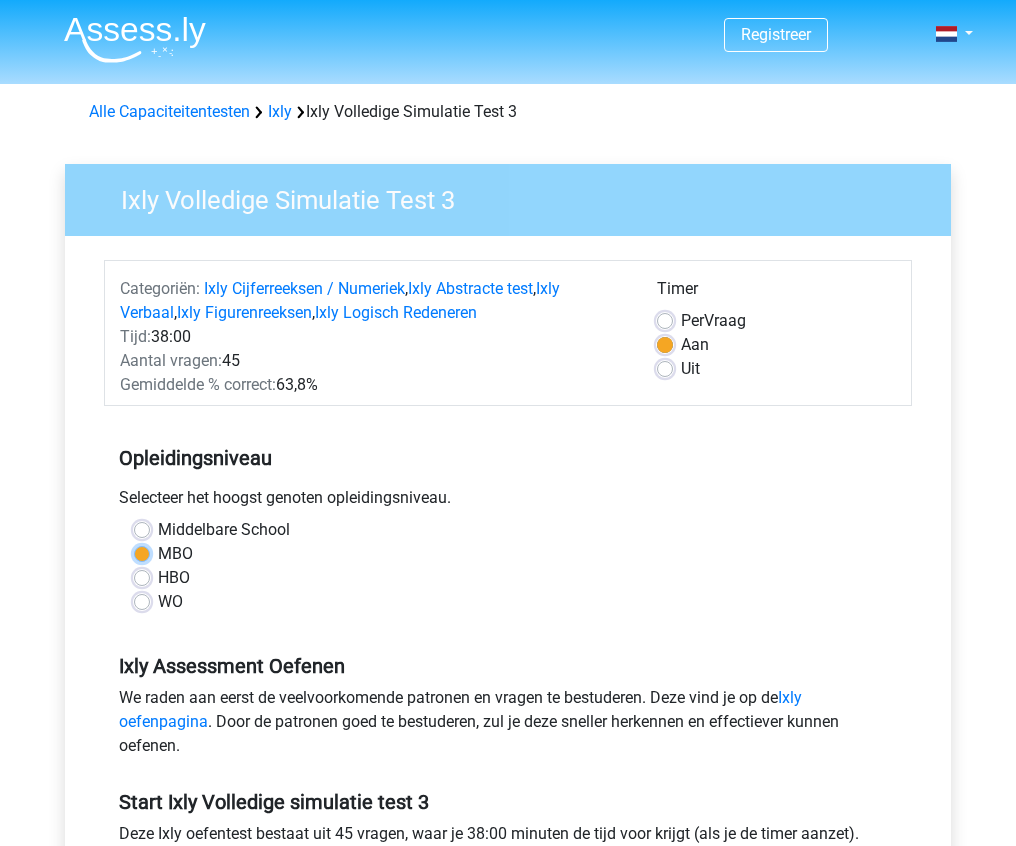 click on "MBO" at bounding box center [142, 552] 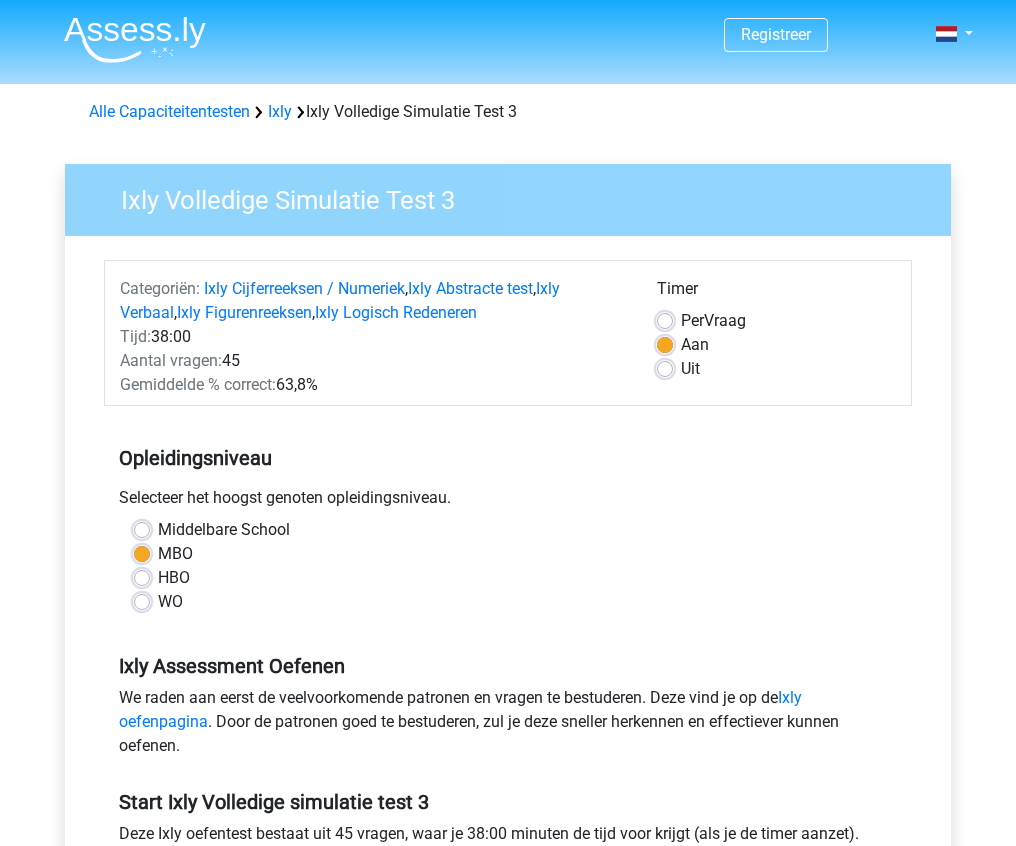 click on "Per  Vraag" at bounding box center (713, 321) 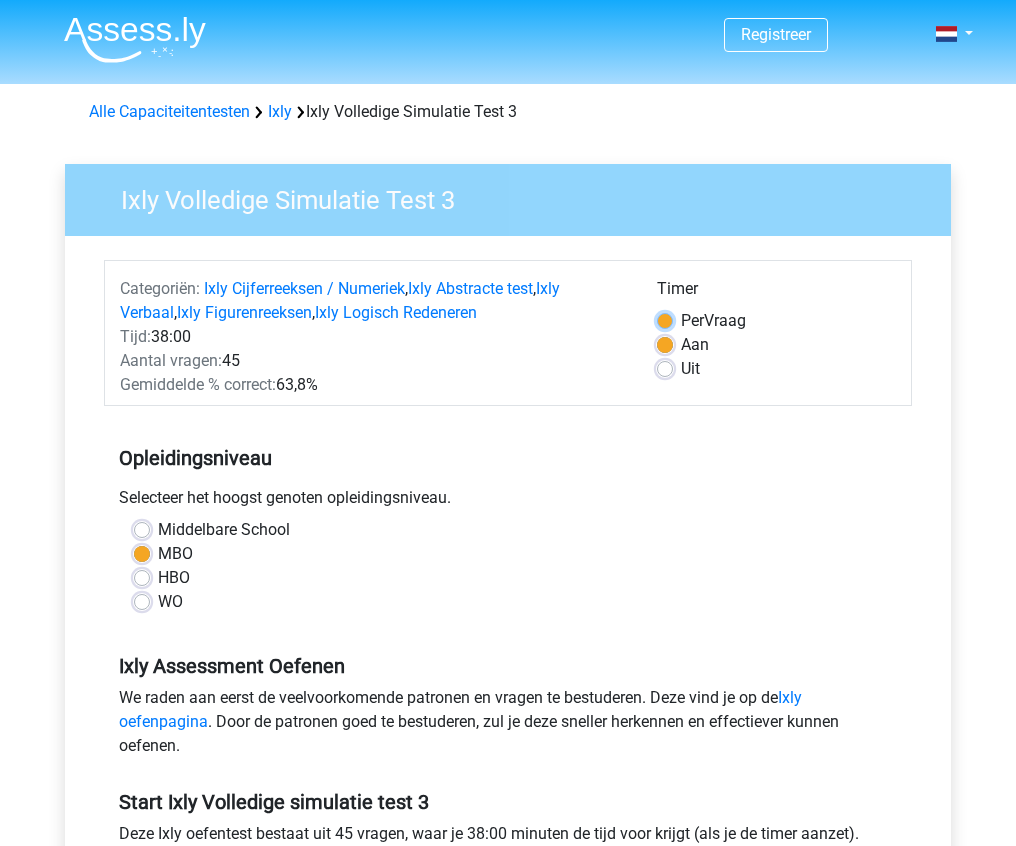 click on "Per  Vraag" at bounding box center (665, 319) 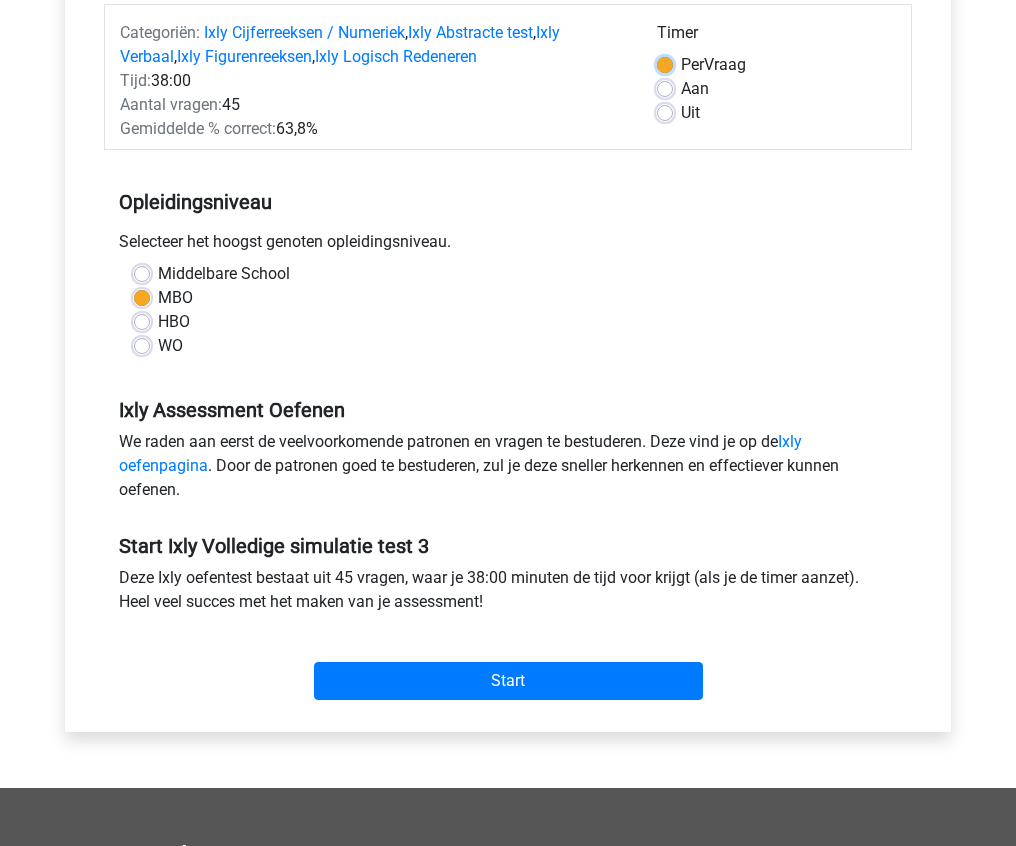 scroll, scrollTop: 253, scrollLeft: 0, axis: vertical 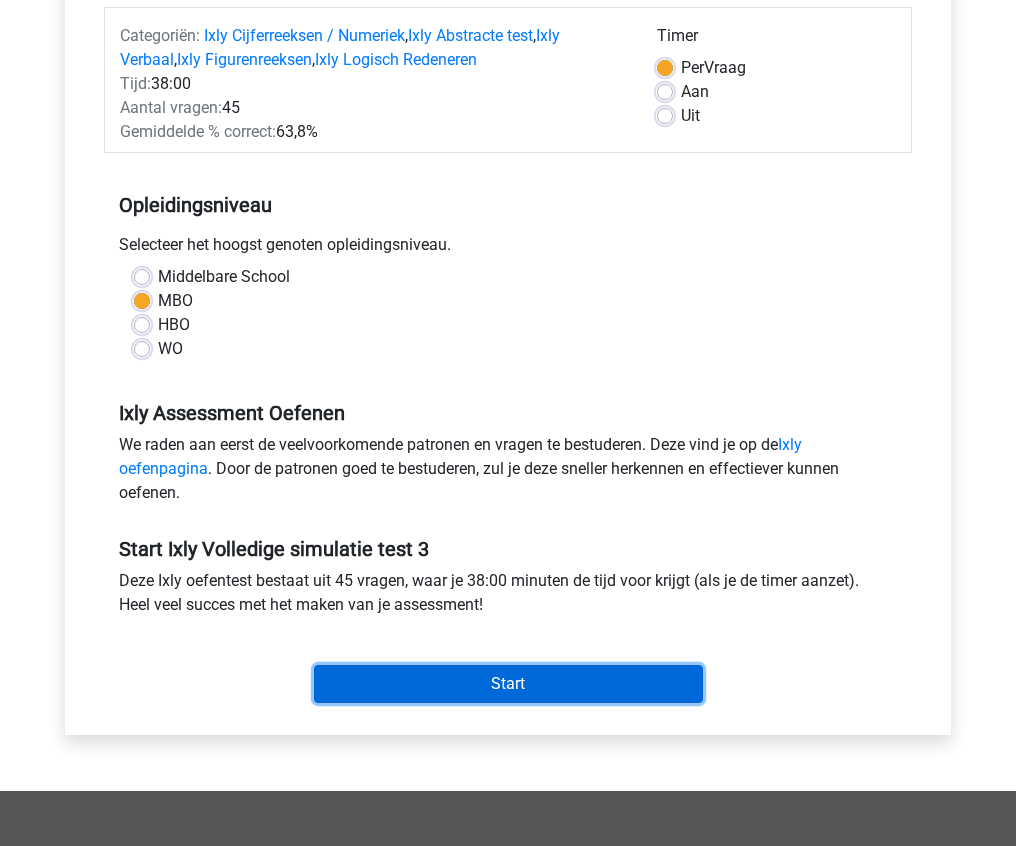 click on "Start" at bounding box center [508, 684] 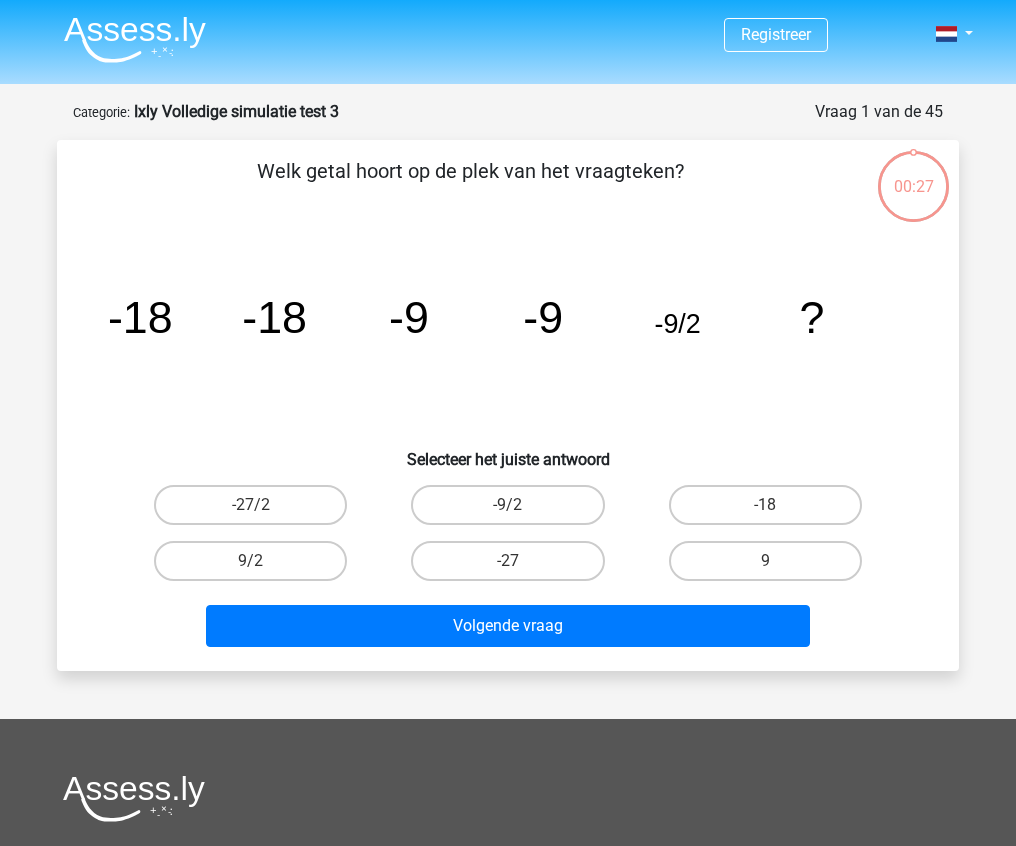 scroll, scrollTop: 0, scrollLeft: 0, axis: both 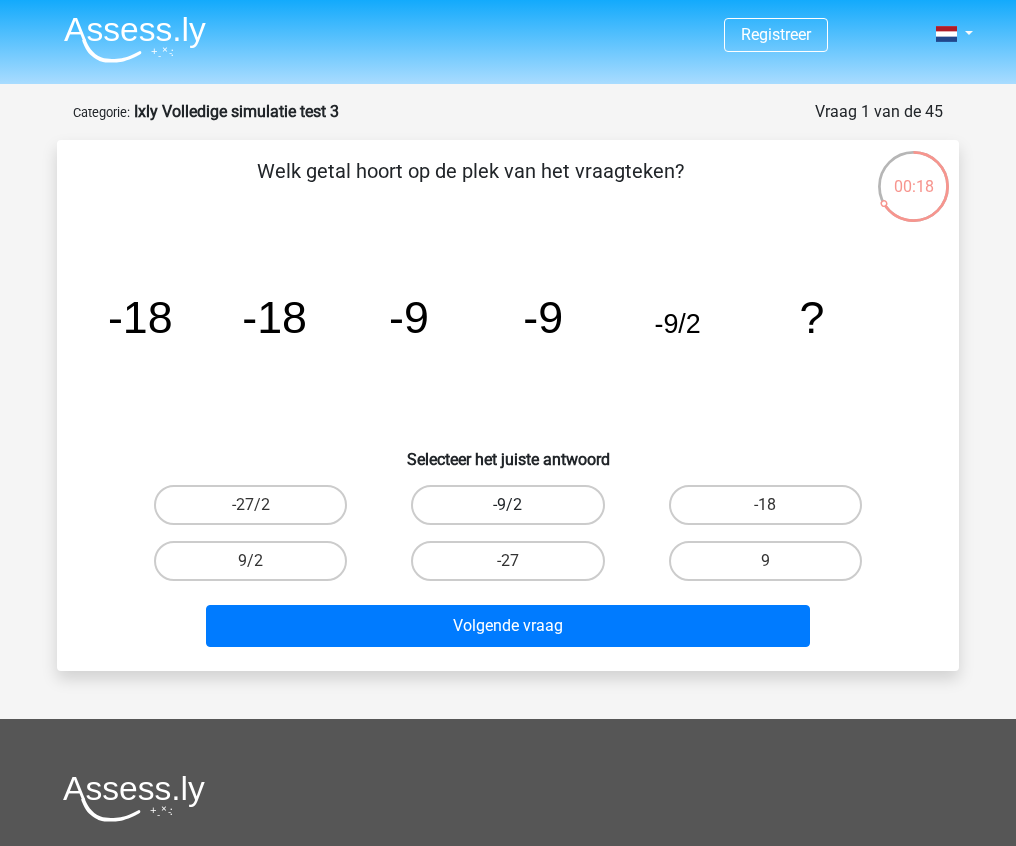 click on "-9/2" at bounding box center [507, 505] 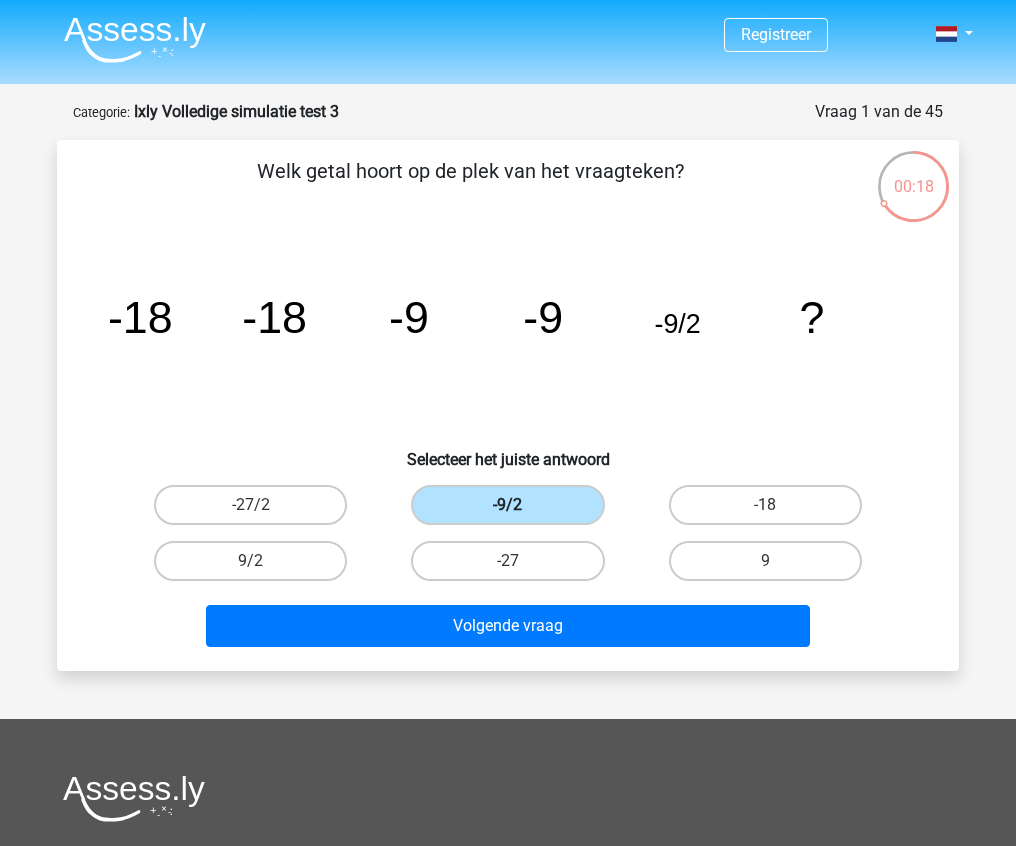 click on "-9/2" at bounding box center [507, 505] 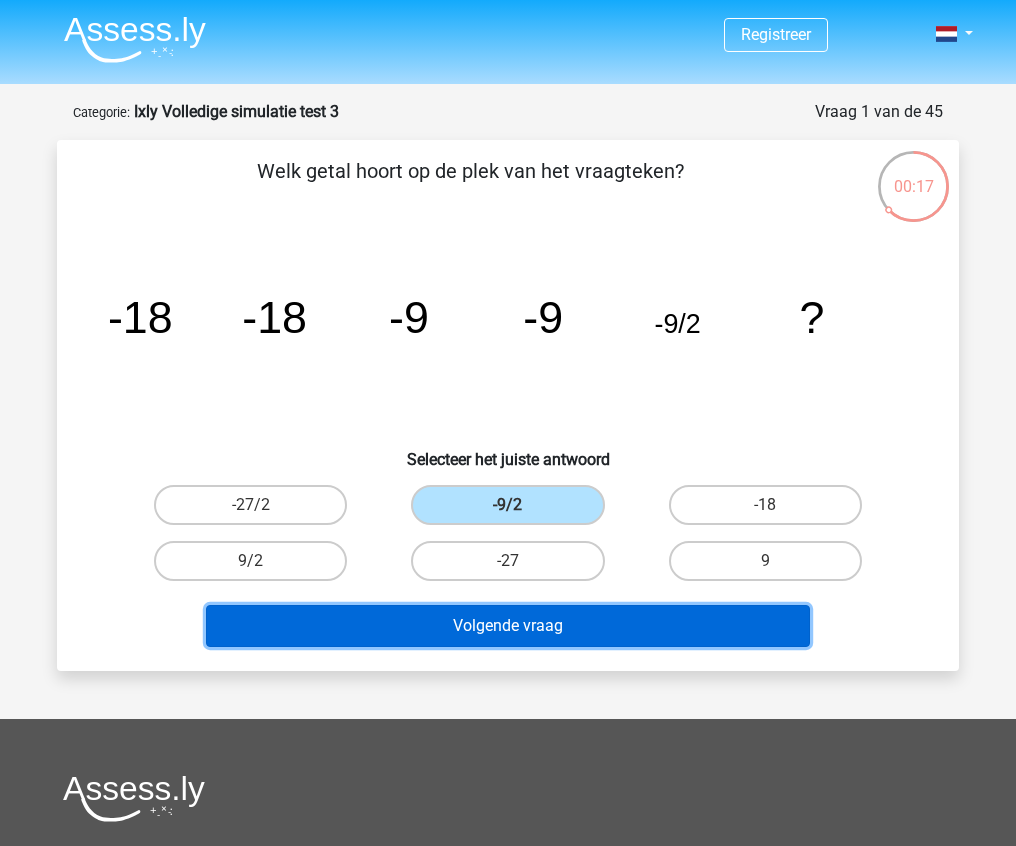 click on "Volgende vraag" at bounding box center [508, 626] 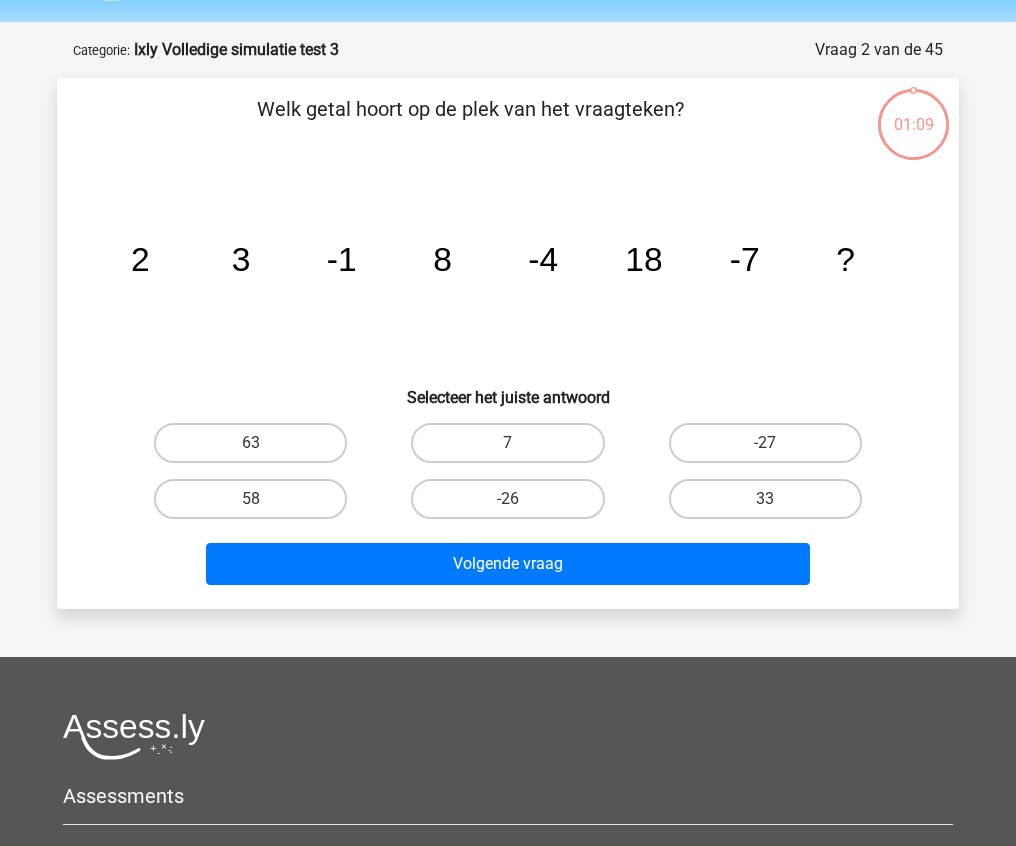 scroll, scrollTop: 100, scrollLeft: 0, axis: vertical 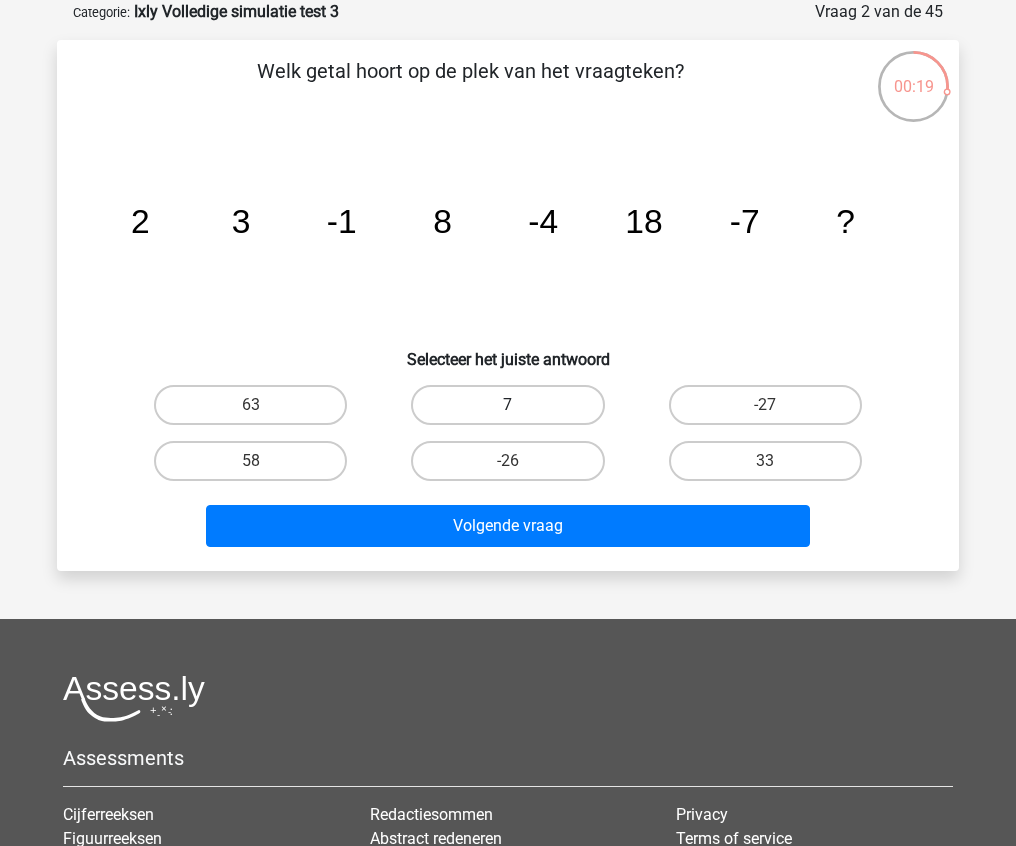 click on "7" at bounding box center (507, 405) 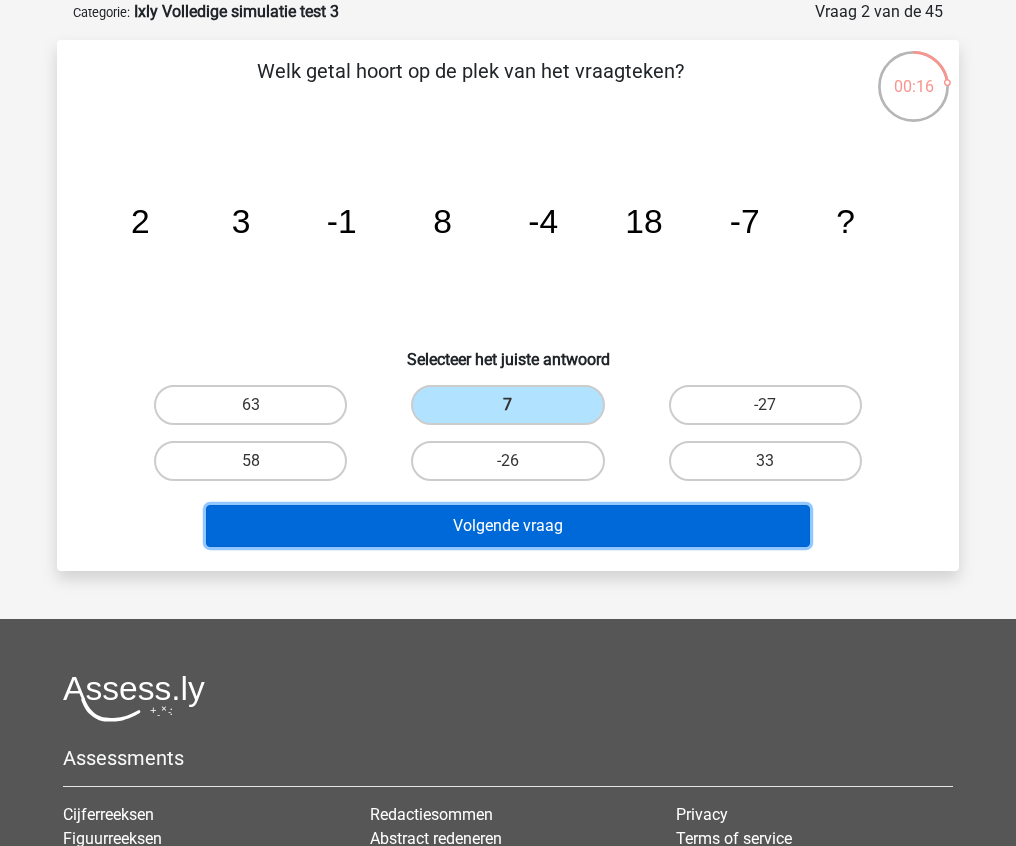 click on "Volgende vraag" at bounding box center (508, 526) 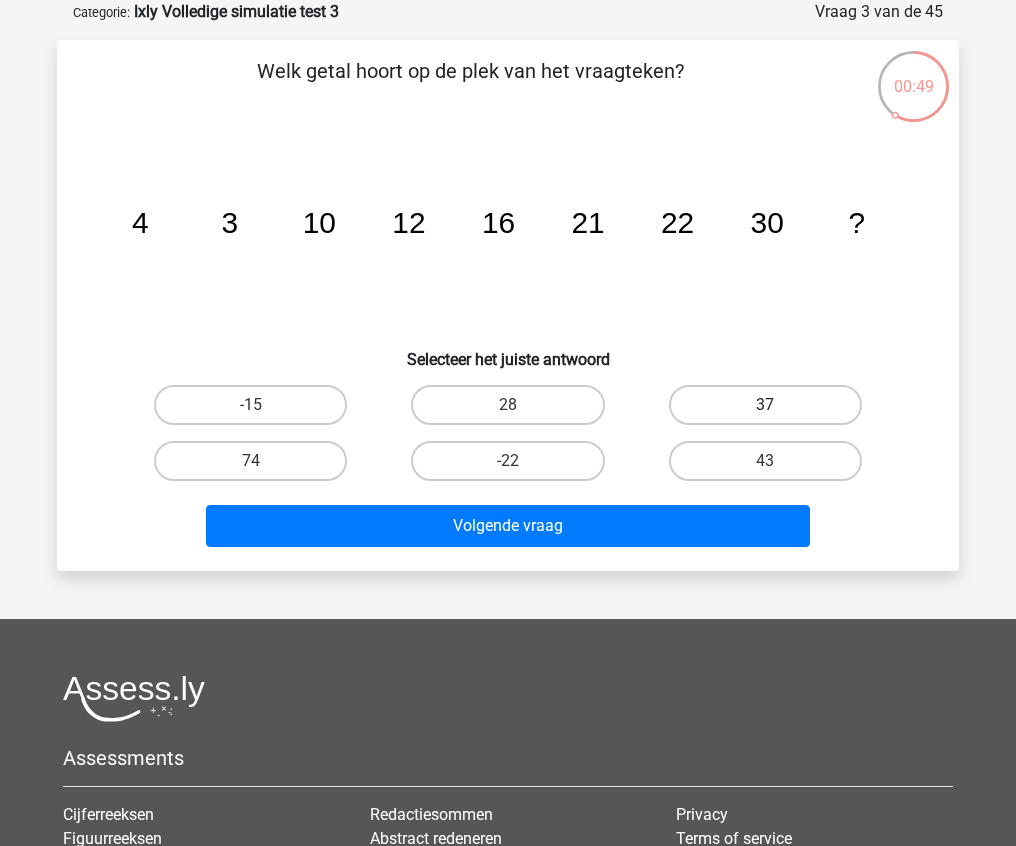 click on "37" at bounding box center [765, 405] 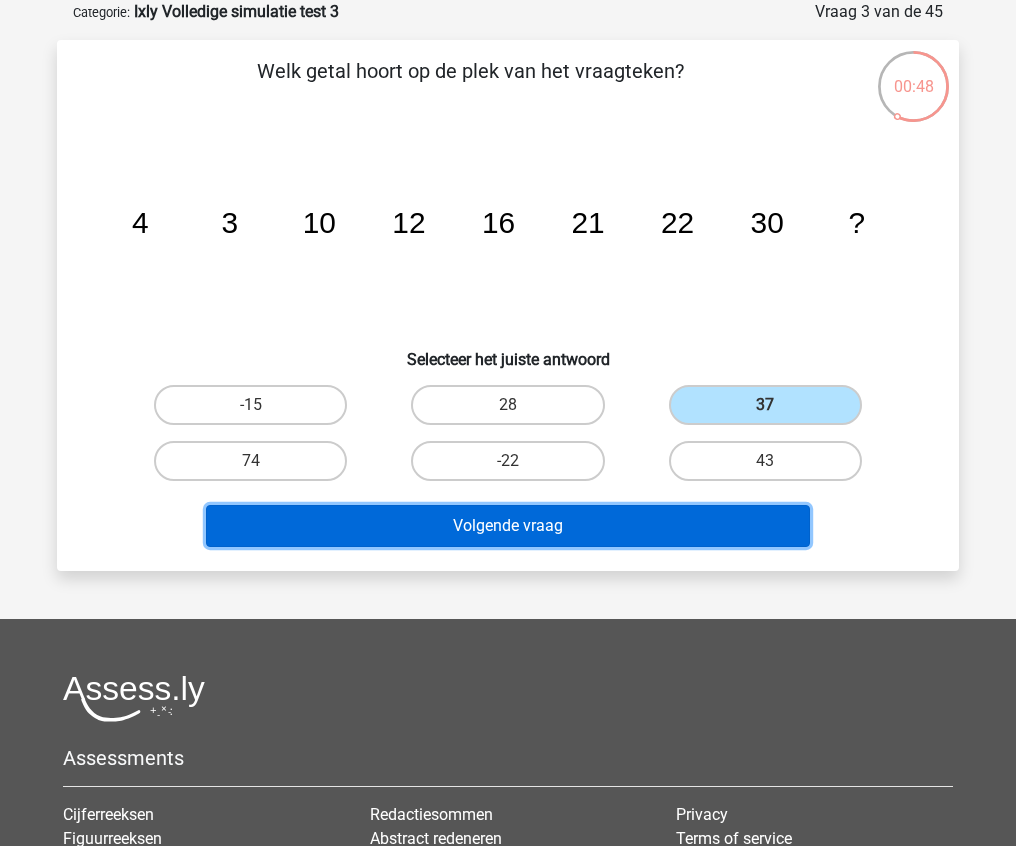 click on "Volgende vraag" at bounding box center [508, 526] 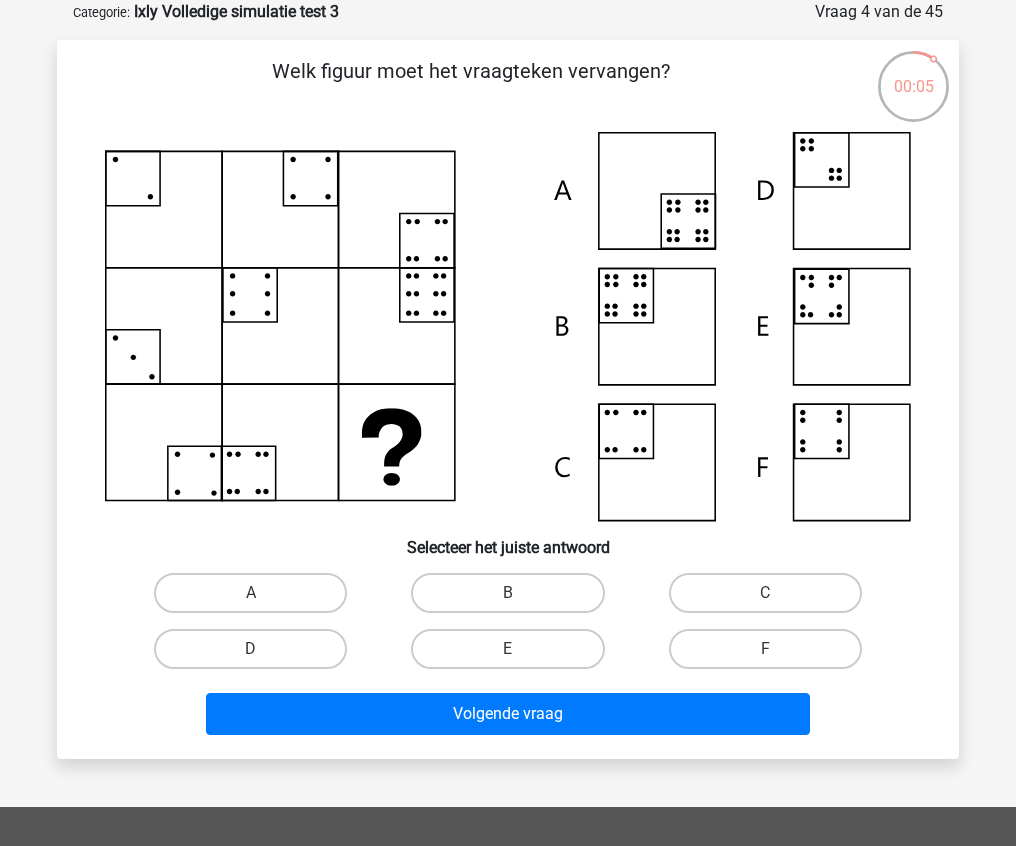 click 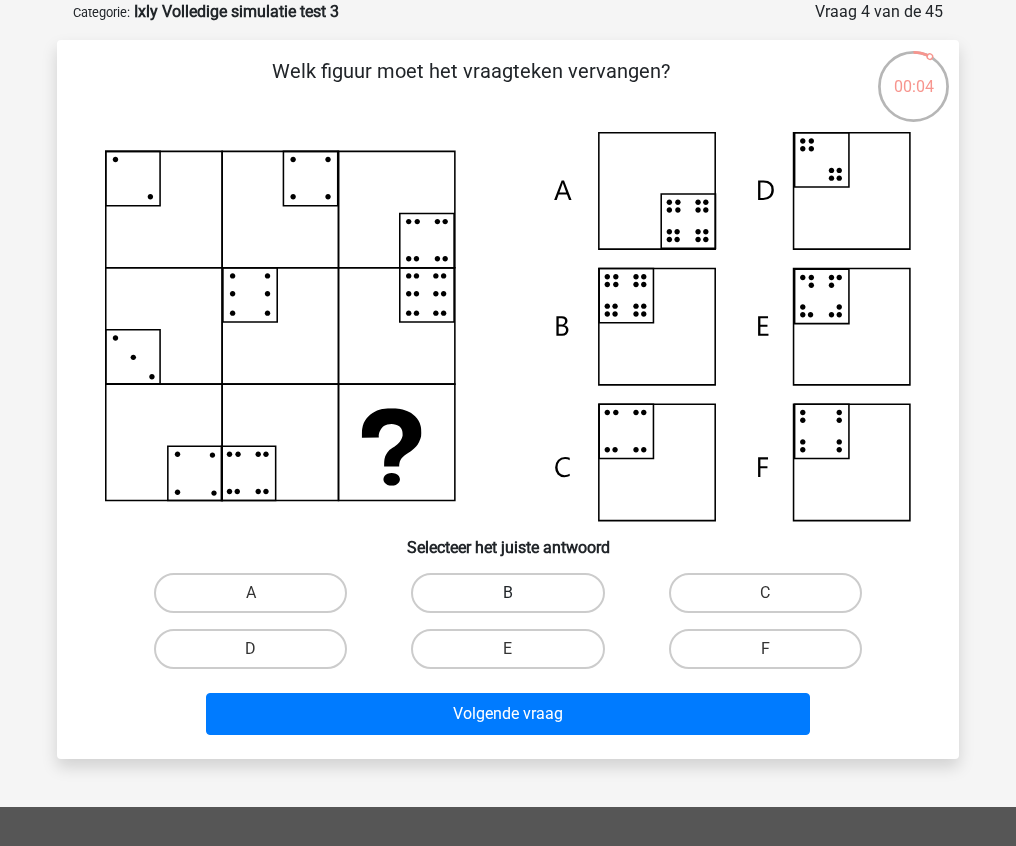 click on "B" at bounding box center (507, 593) 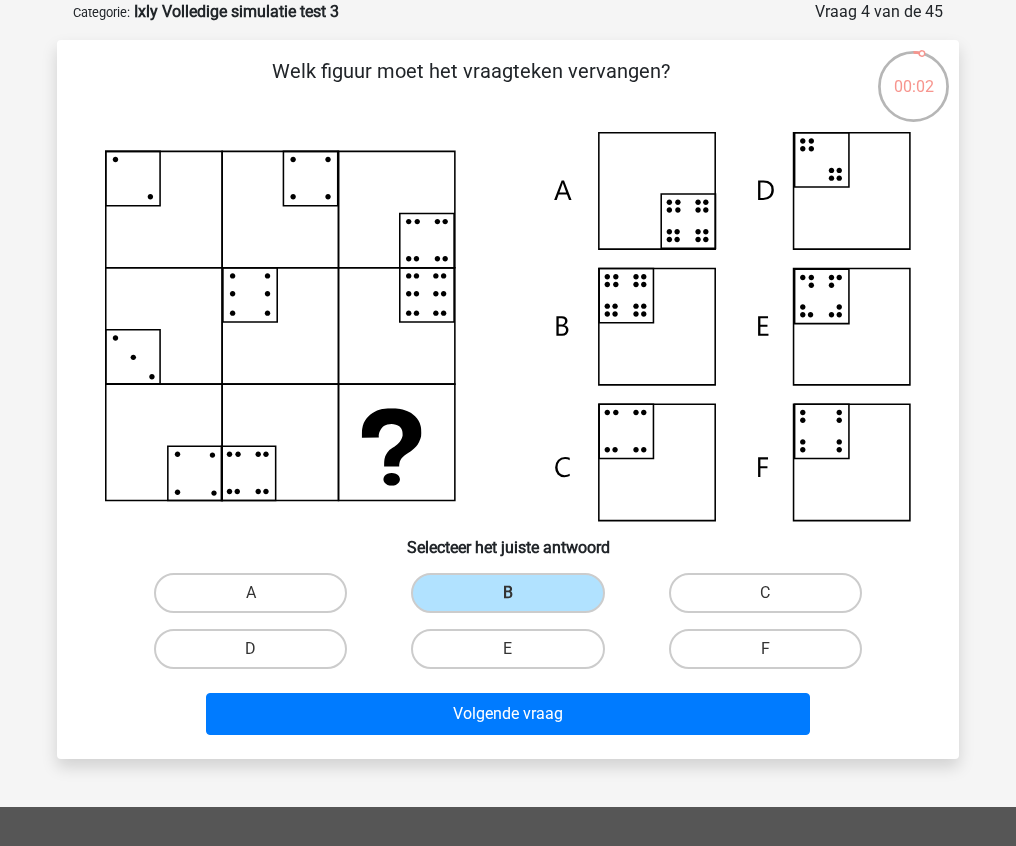 click on "Volgende vraag" at bounding box center (508, 710) 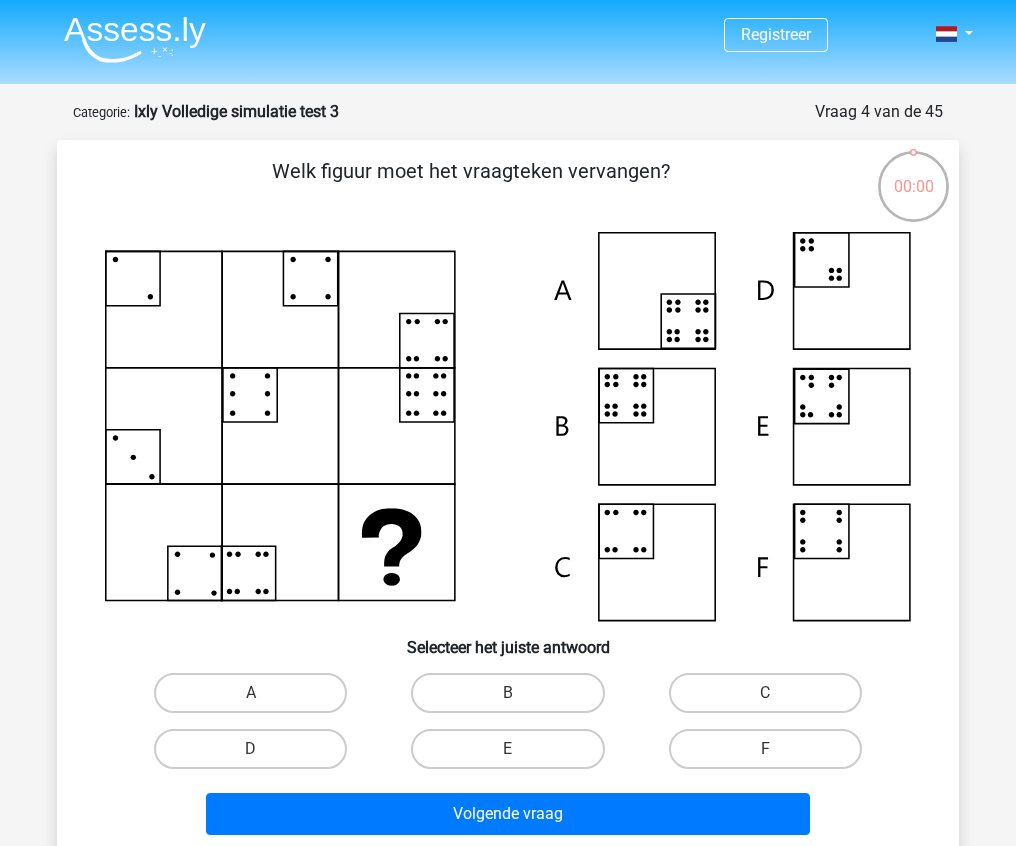 scroll, scrollTop: 100, scrollLeft: 0, axis: vertical 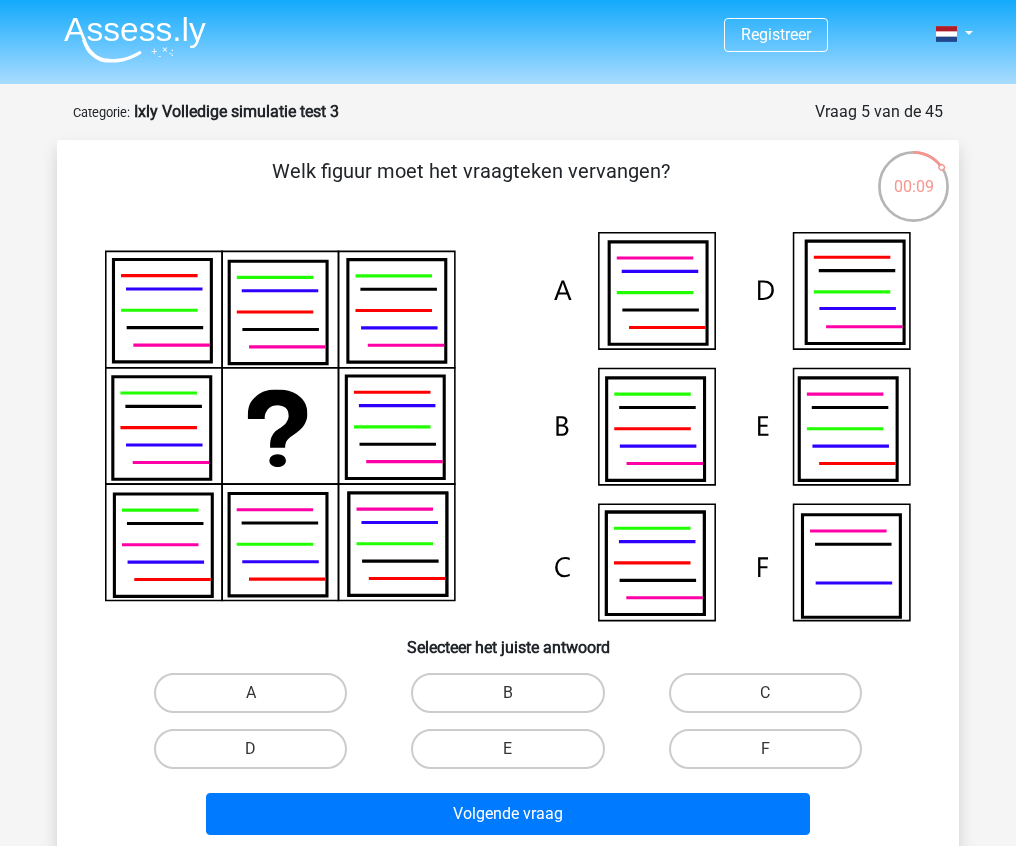 click 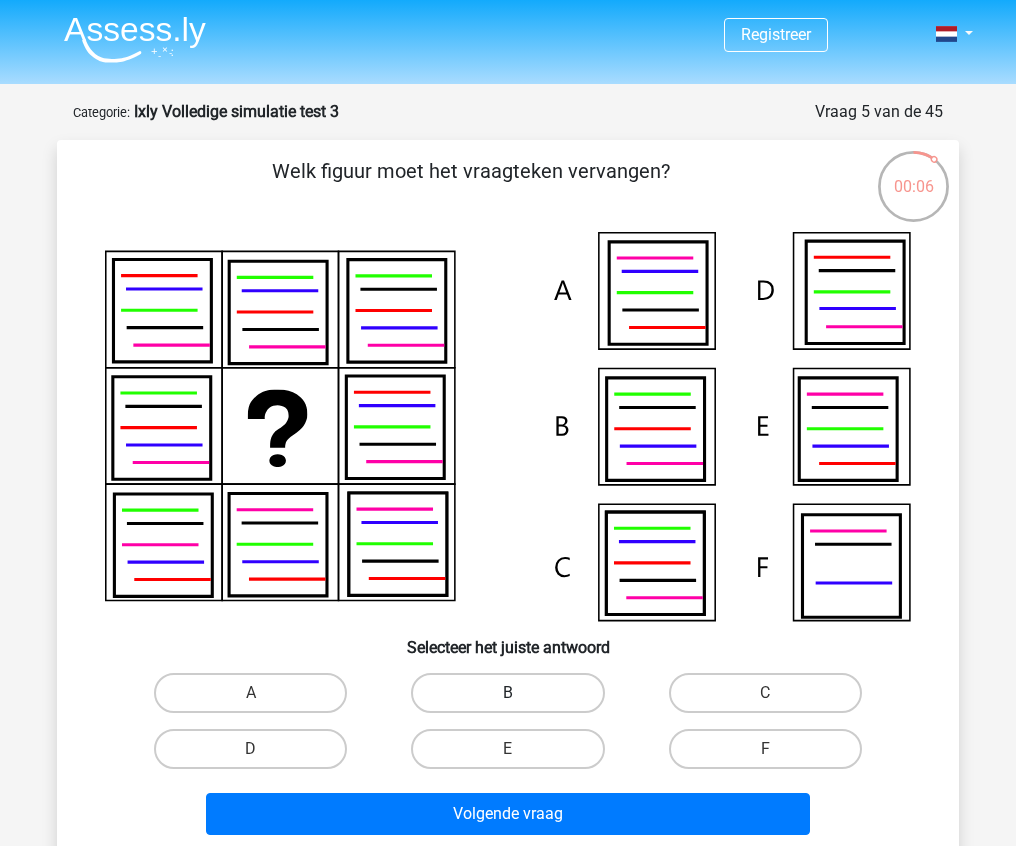 click on "B" at bounding box center [507, 693] 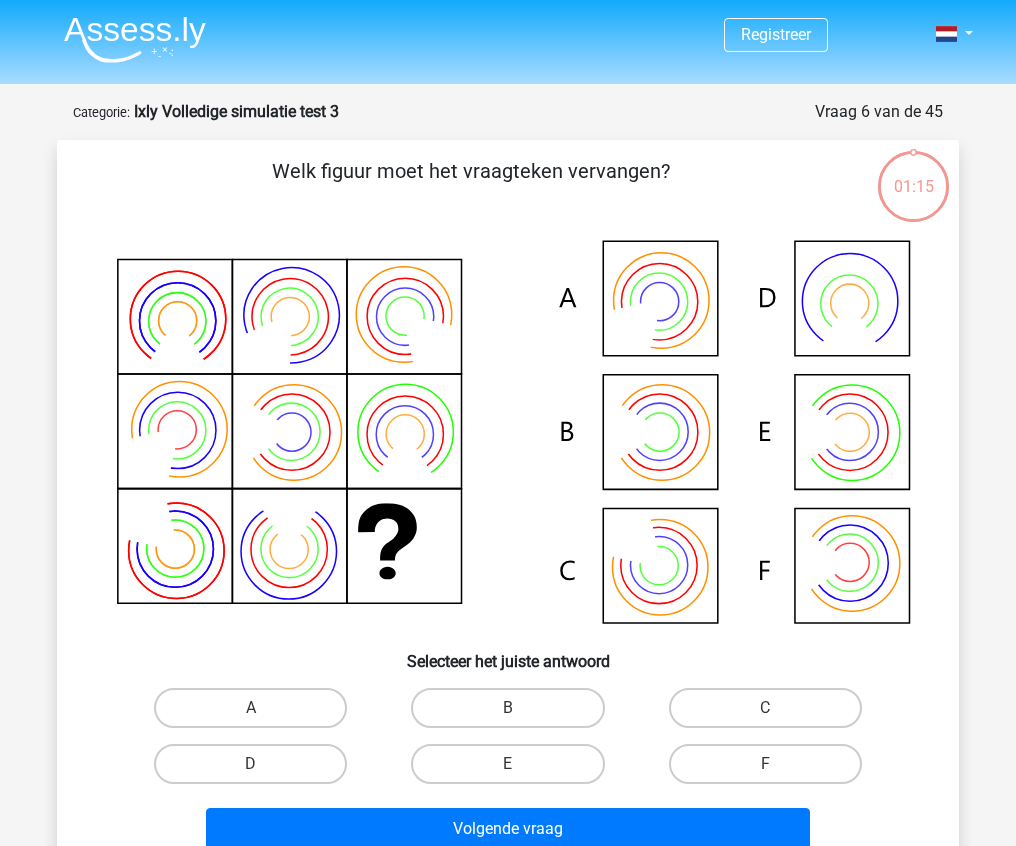 scroll, scrollTop: 0, scrollLeft: 0, axis: both 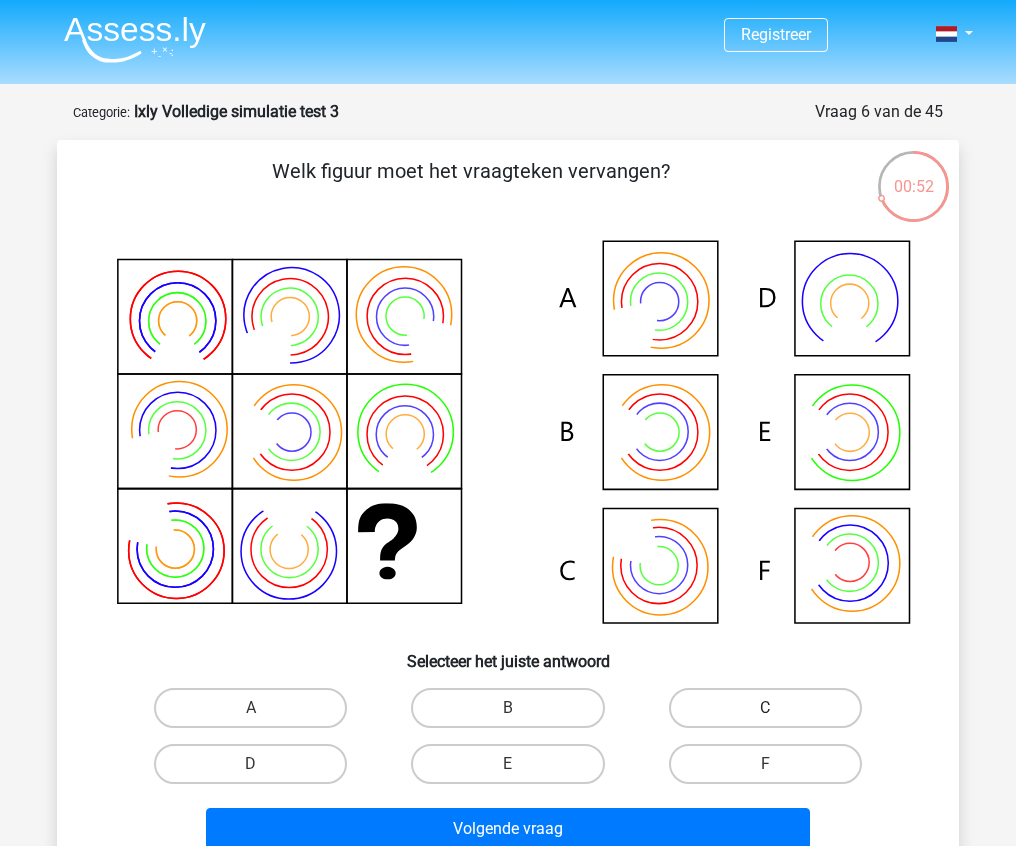 click on "C" at bounding box center (765, 708) 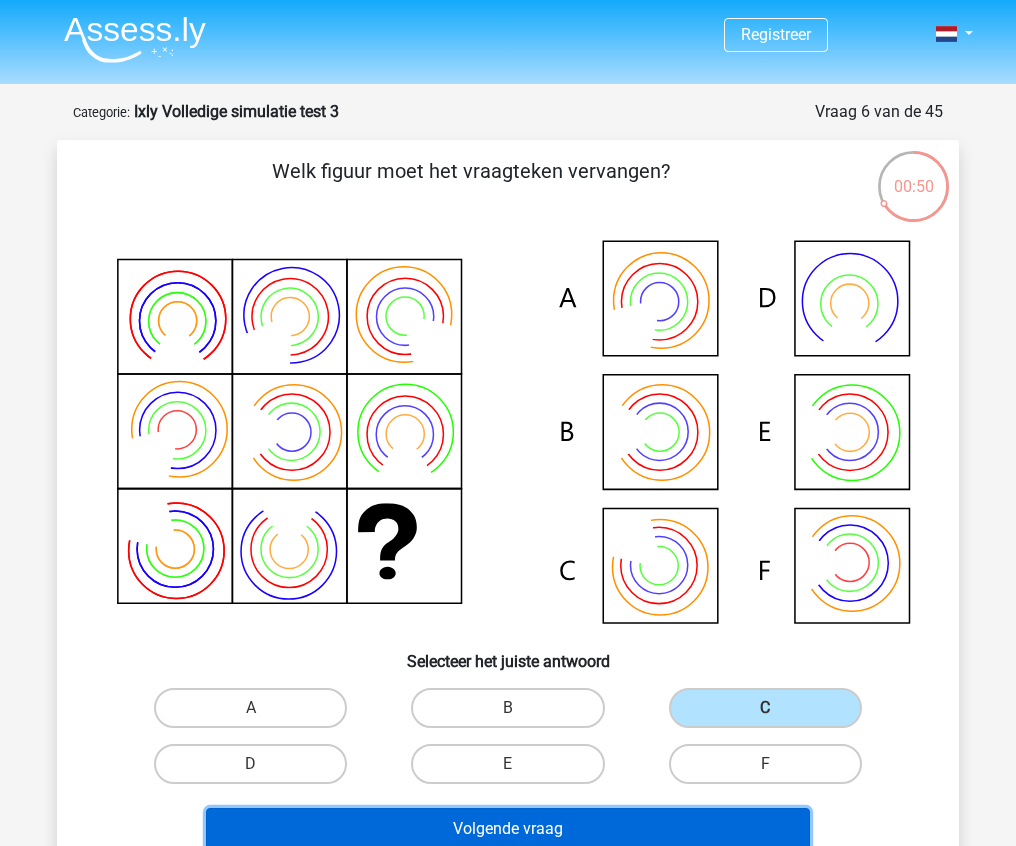 click on "Volgende vraag" at bounding box center [508, 829] 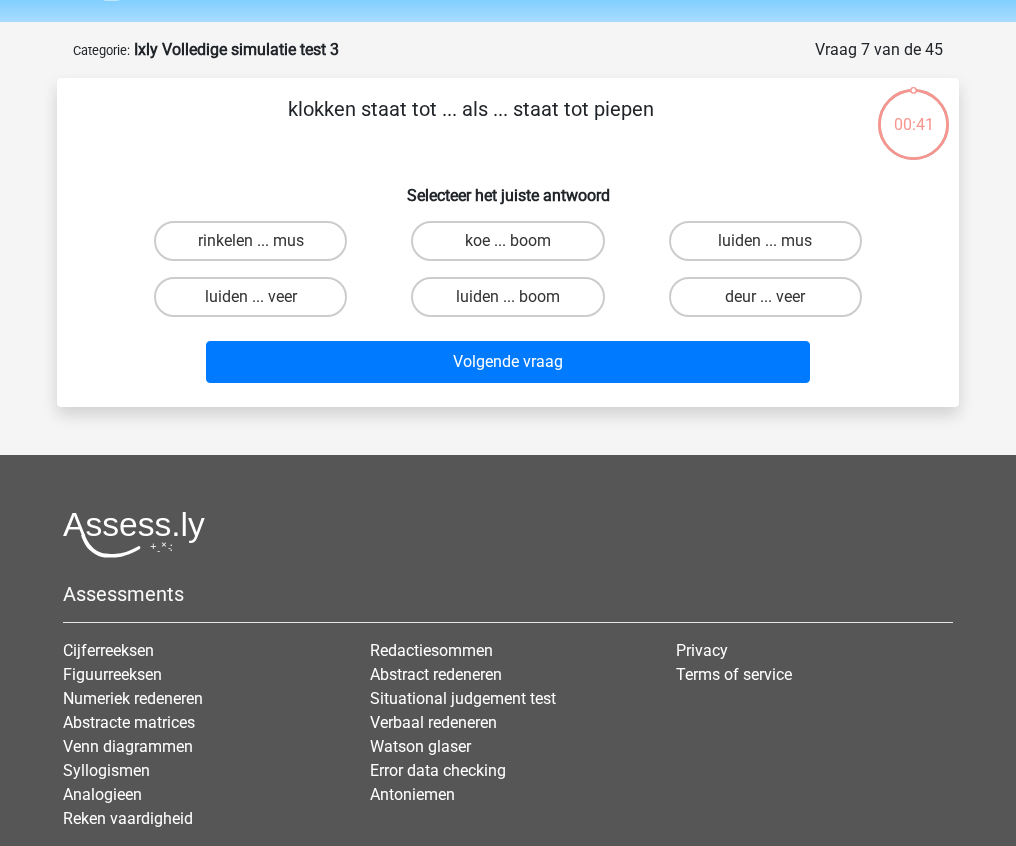 scroll, scrollTop: 100, scrollLeft: 0, axis: vertical 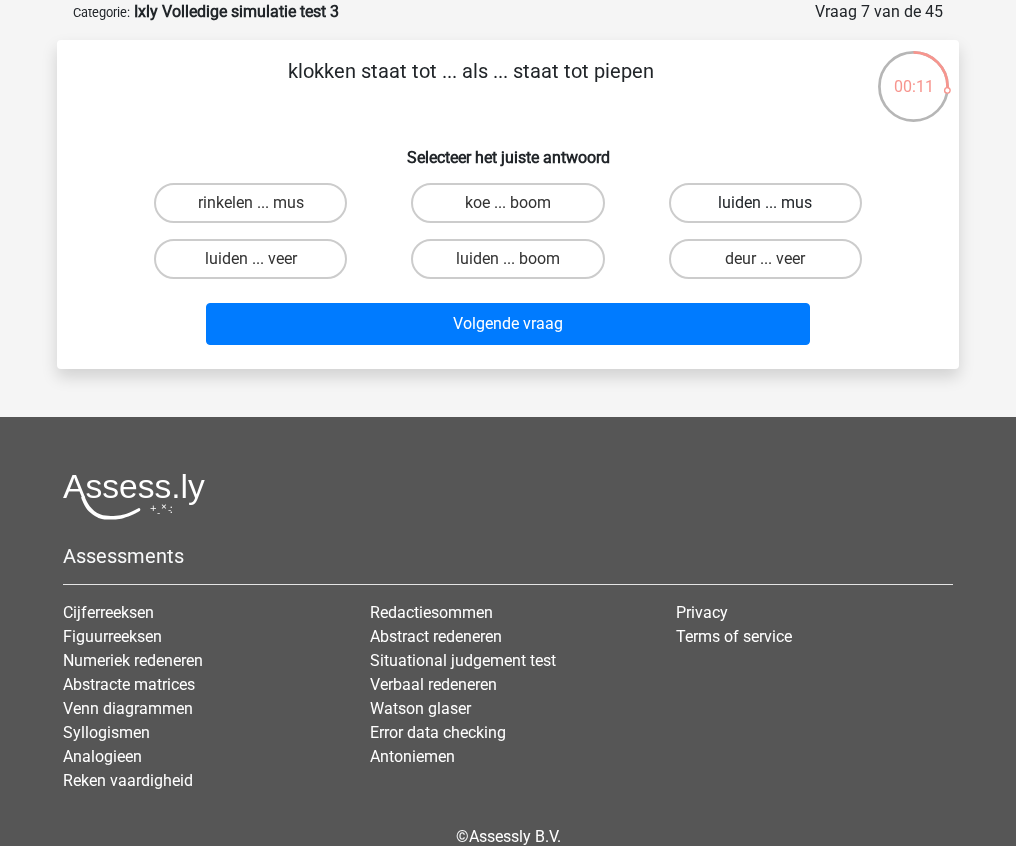 click on "luiden ... mus" at bounding box center [765, 203] 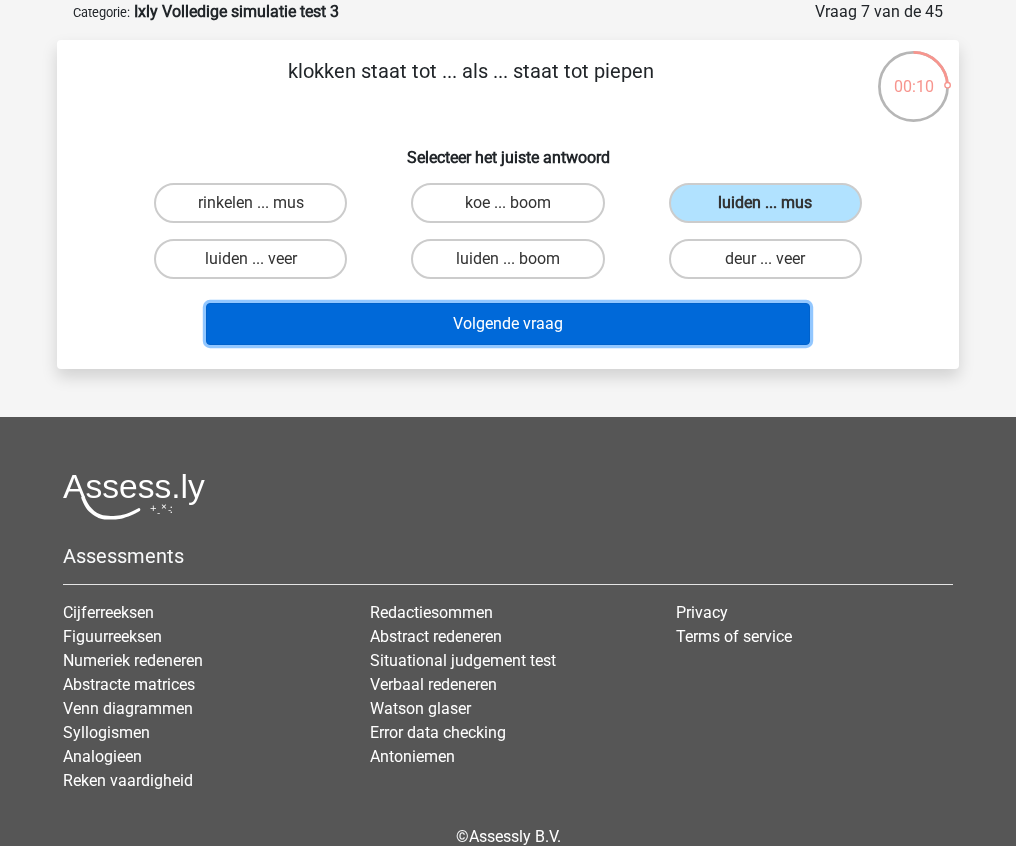 click on "Volgende vraag" at bounding box center (508, 324) 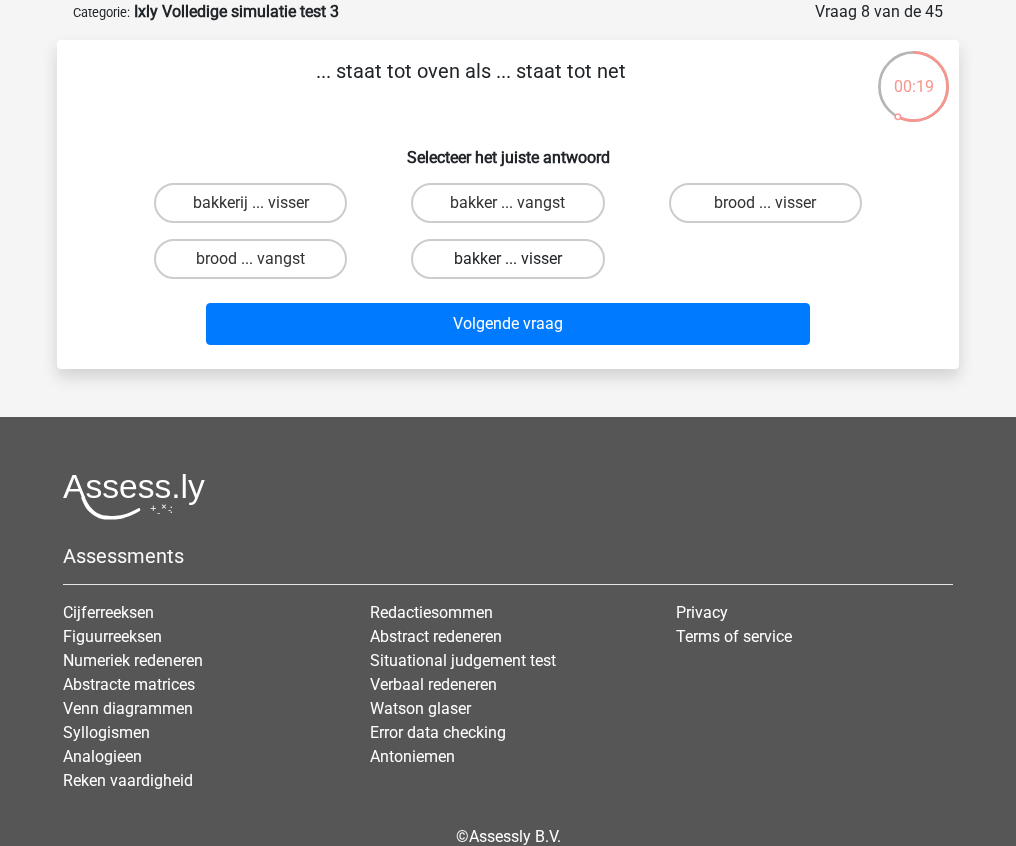 click on "bakker ... visser" at bounding box center (507, 259) 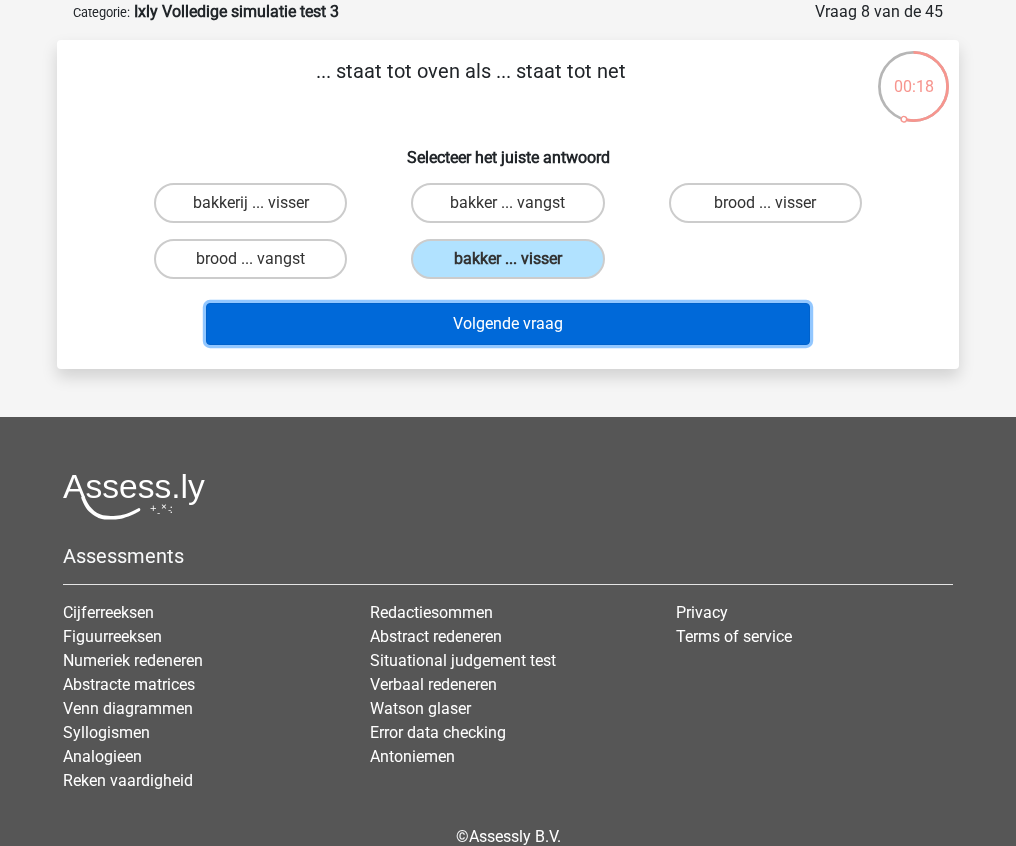 click on "Volgende vraag" at bounding box center [508, 324] 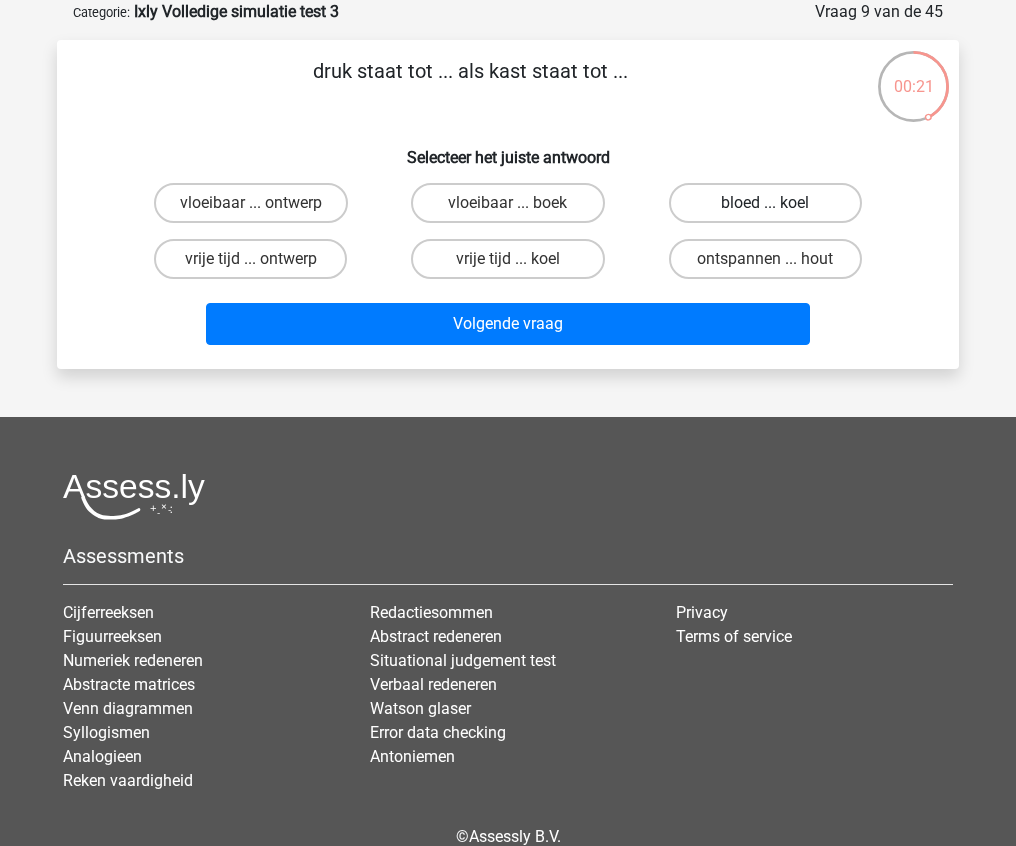 click on "bloed ... koel" at bounding box center [765, 203] 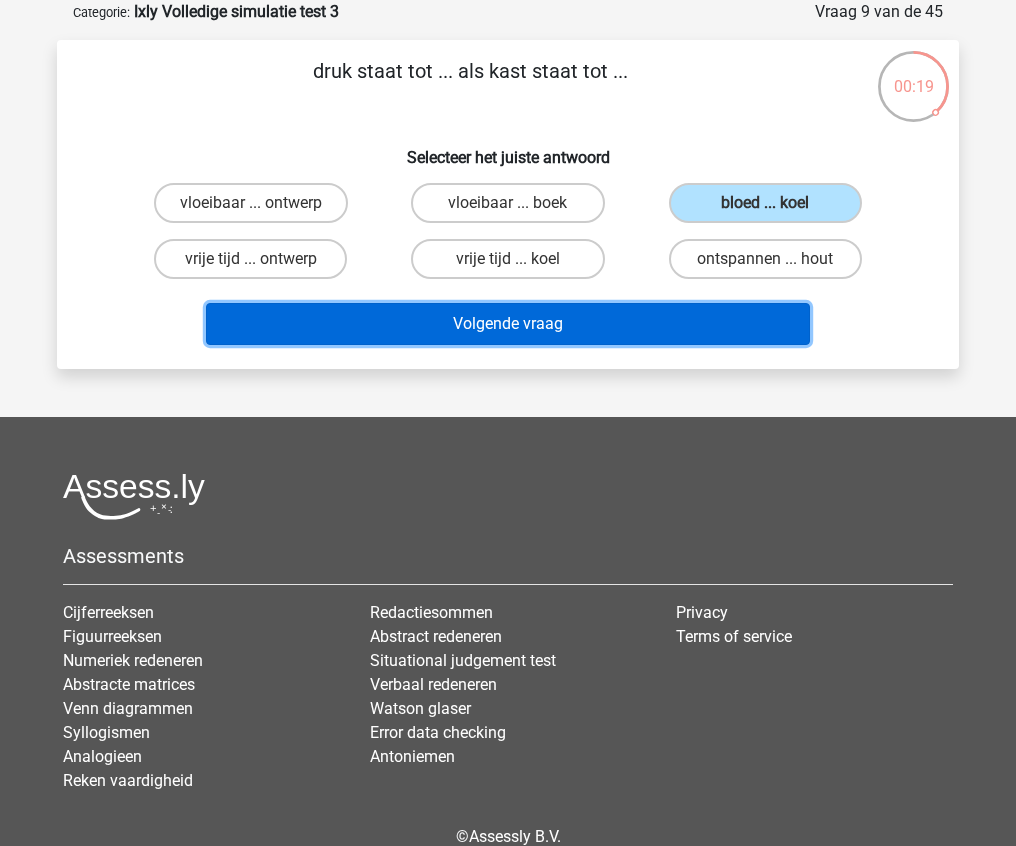 click on "Volgende vraag" at bounding box center [508, 324] 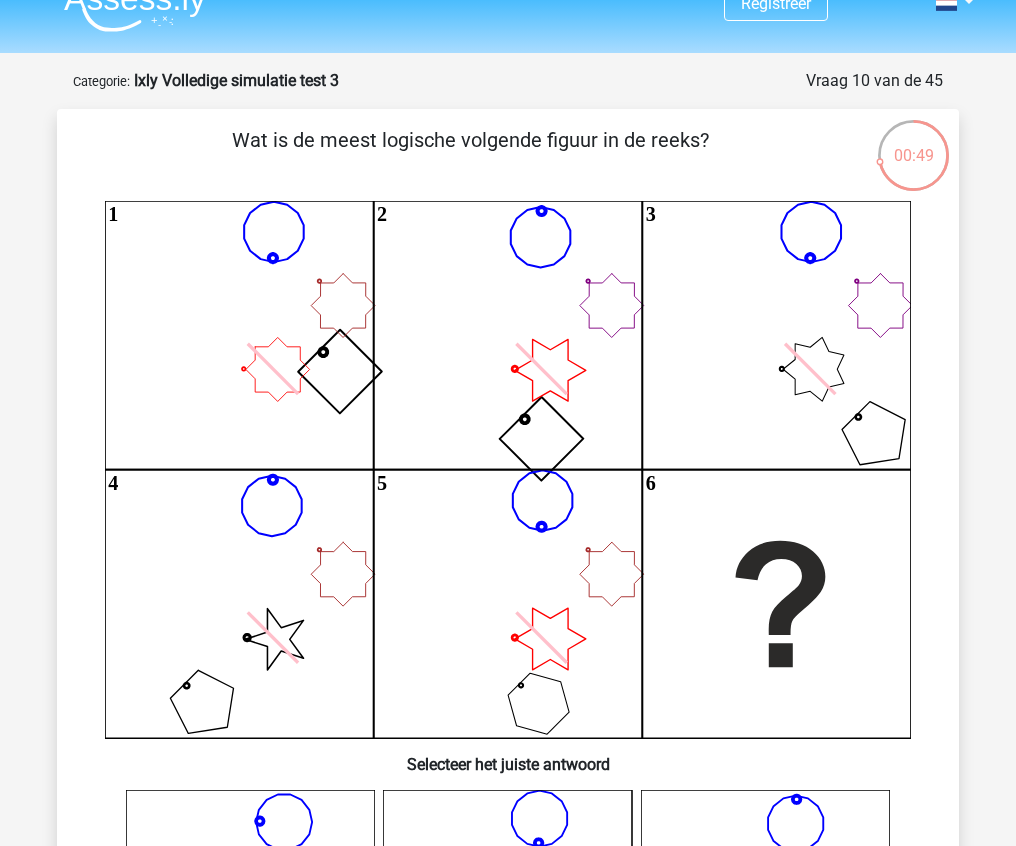 scroll, scrollTop: 47, scrollLeft: 0, axis: vertical 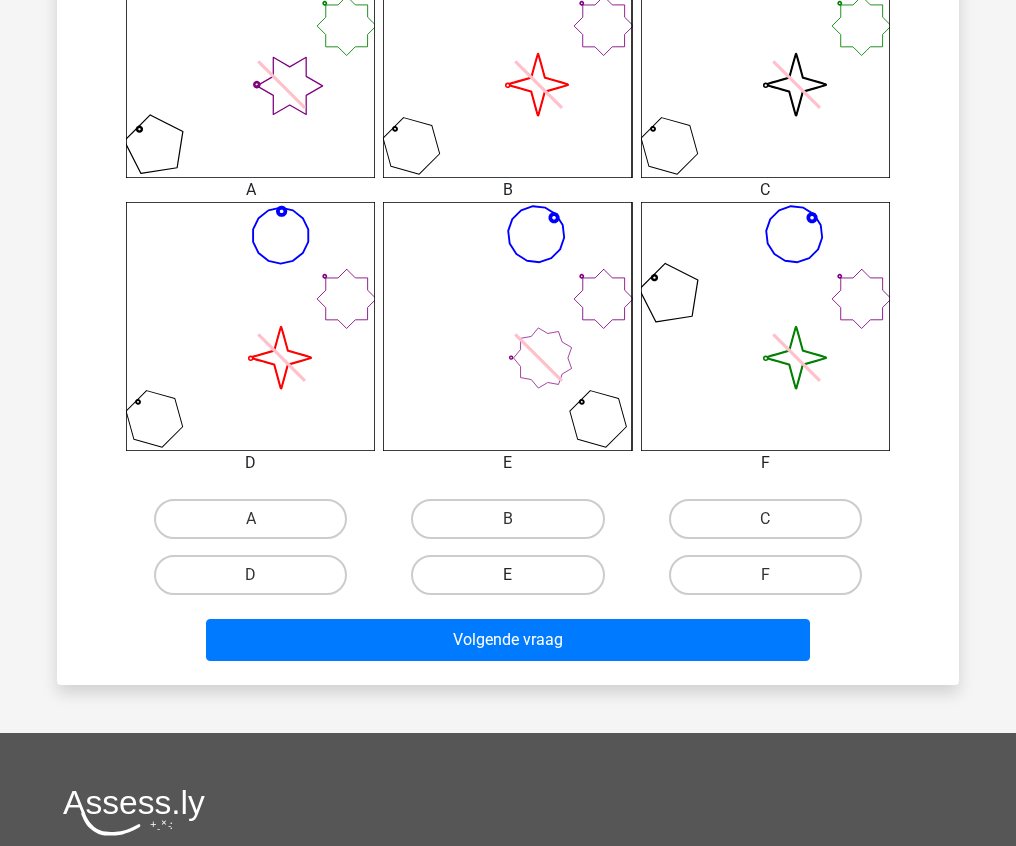 click on "E" at bounding box center [507, 575] 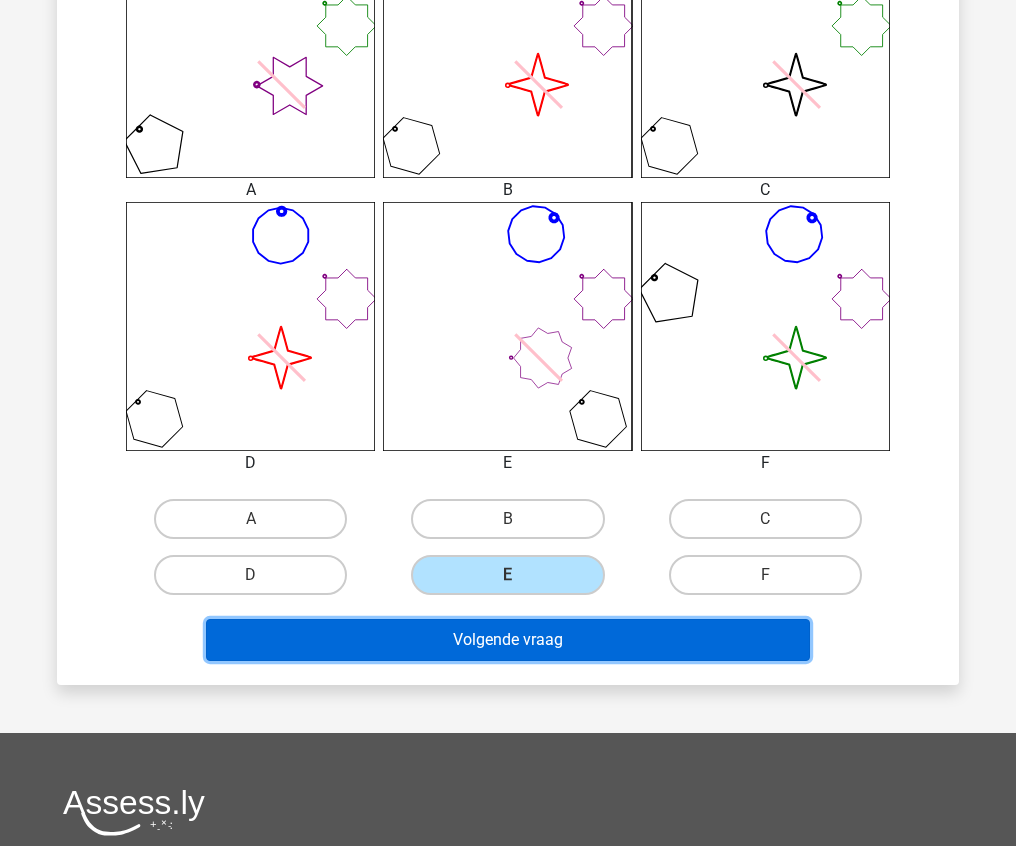 click on "Volgende vraag" at bounding box center (508, 640) 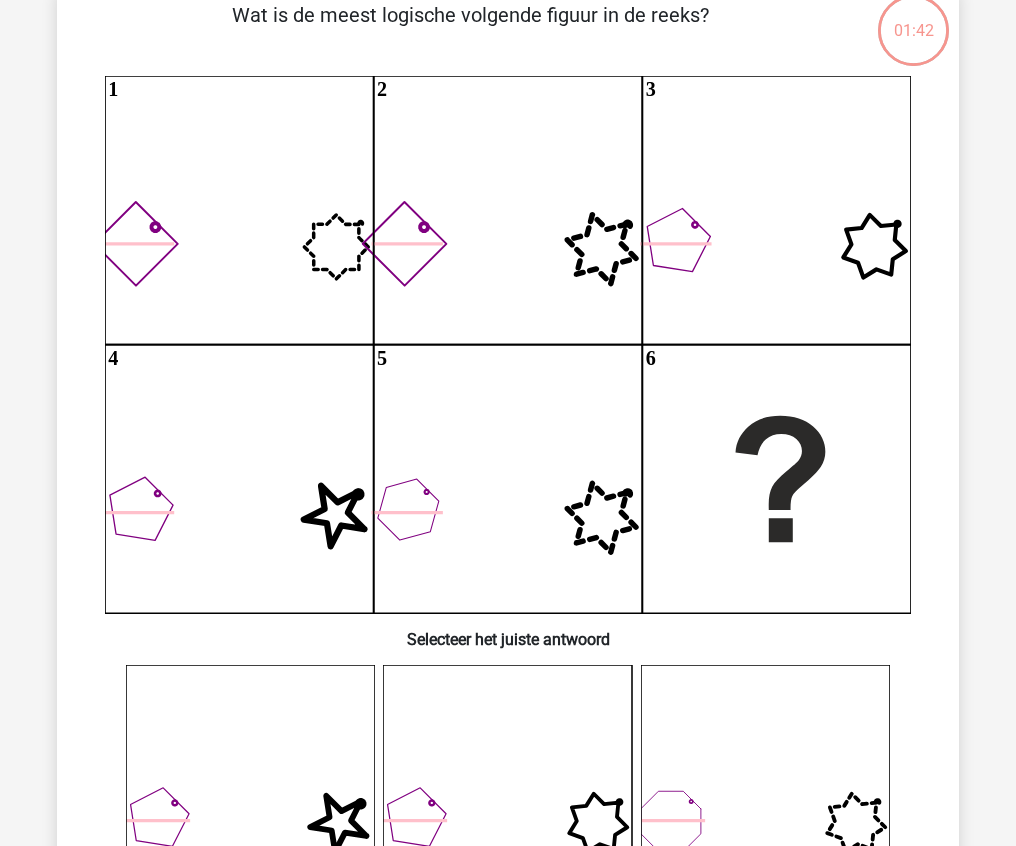 scroll, scrollTop: 100, scrollLeft: 0, axis: vertical 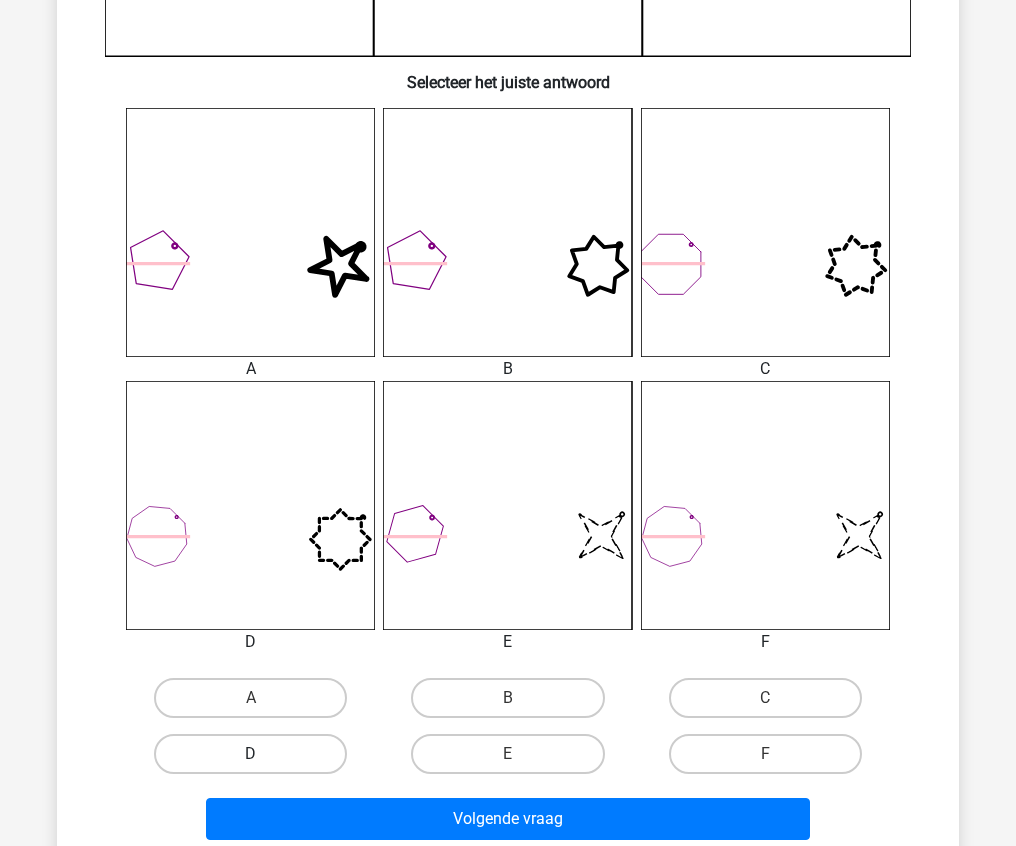 click on "D" at bounding box center (250, 754) 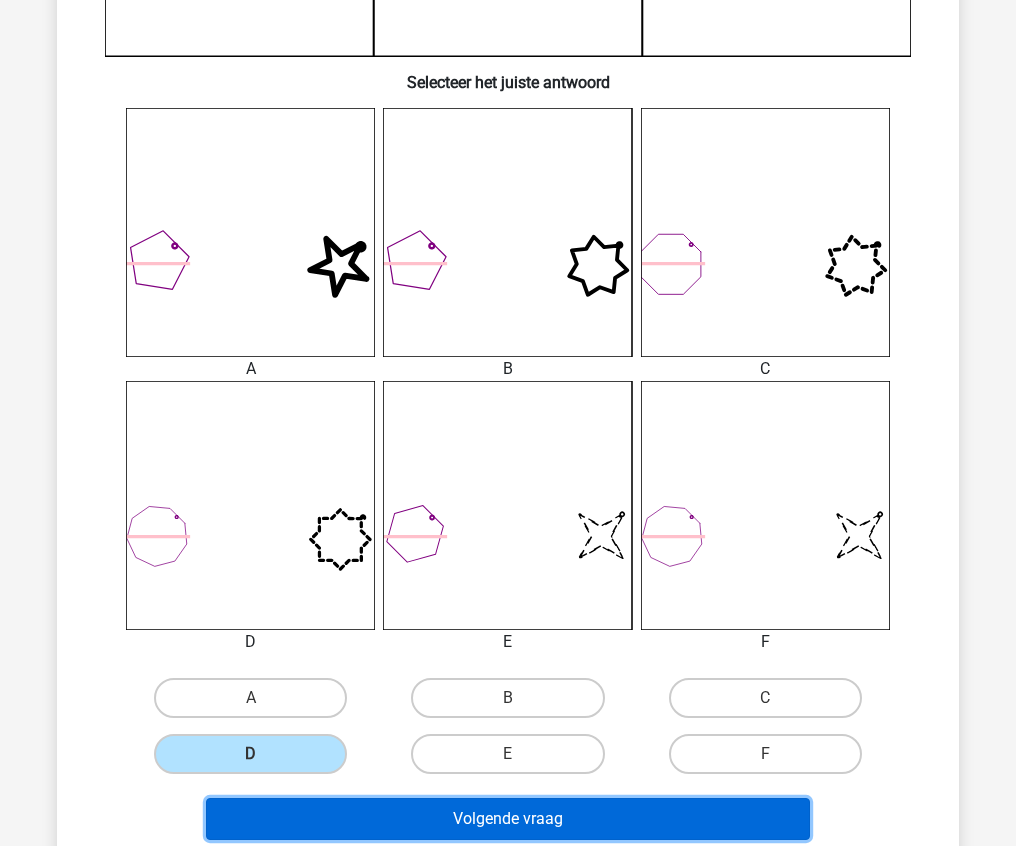 click on "Volgende vraag" at bounding box center (508, 819) 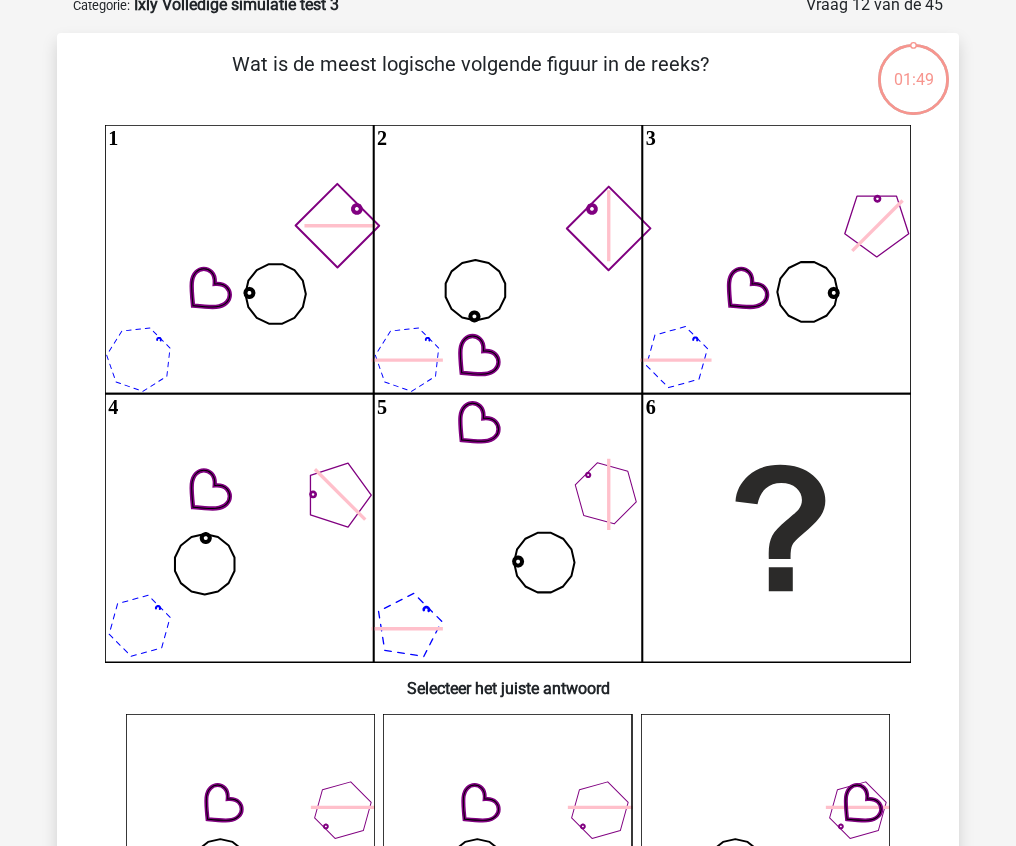 scroll, scrollTop: 100, scrollLeft: 0, axis: vertical 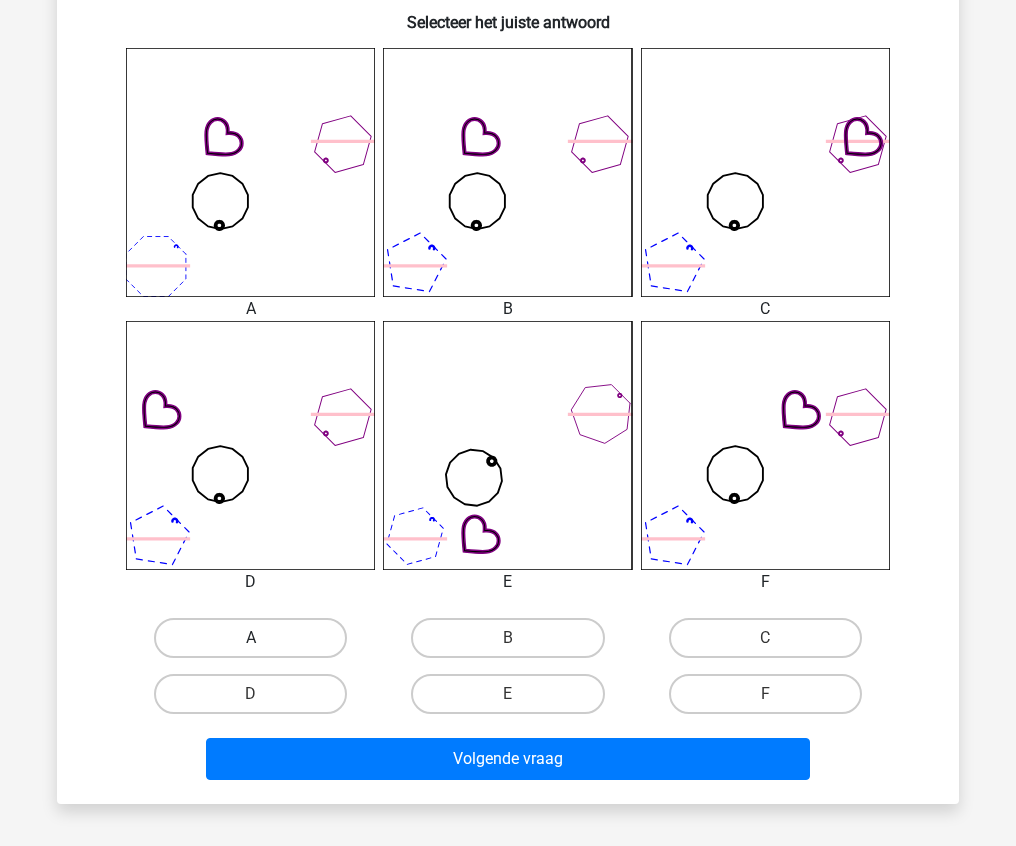 click on "A" at bounding box center (250, 638) 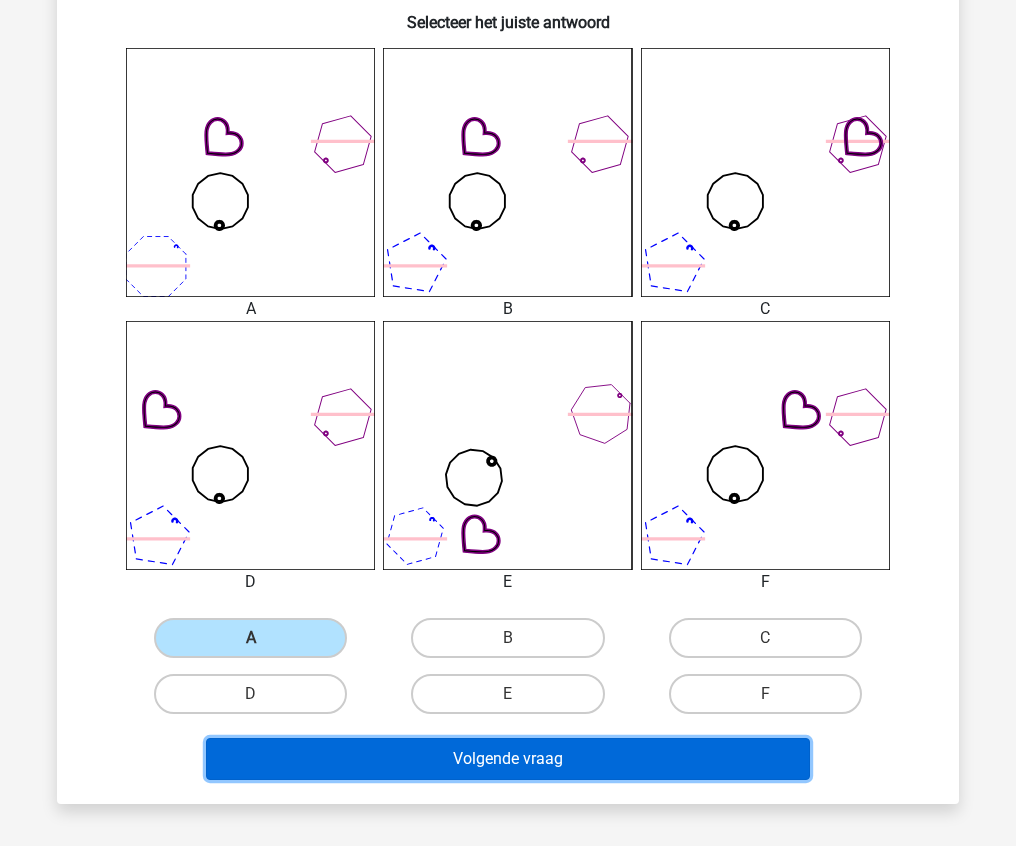 click on "Volgende vraag" at bounding box center [508, 759] 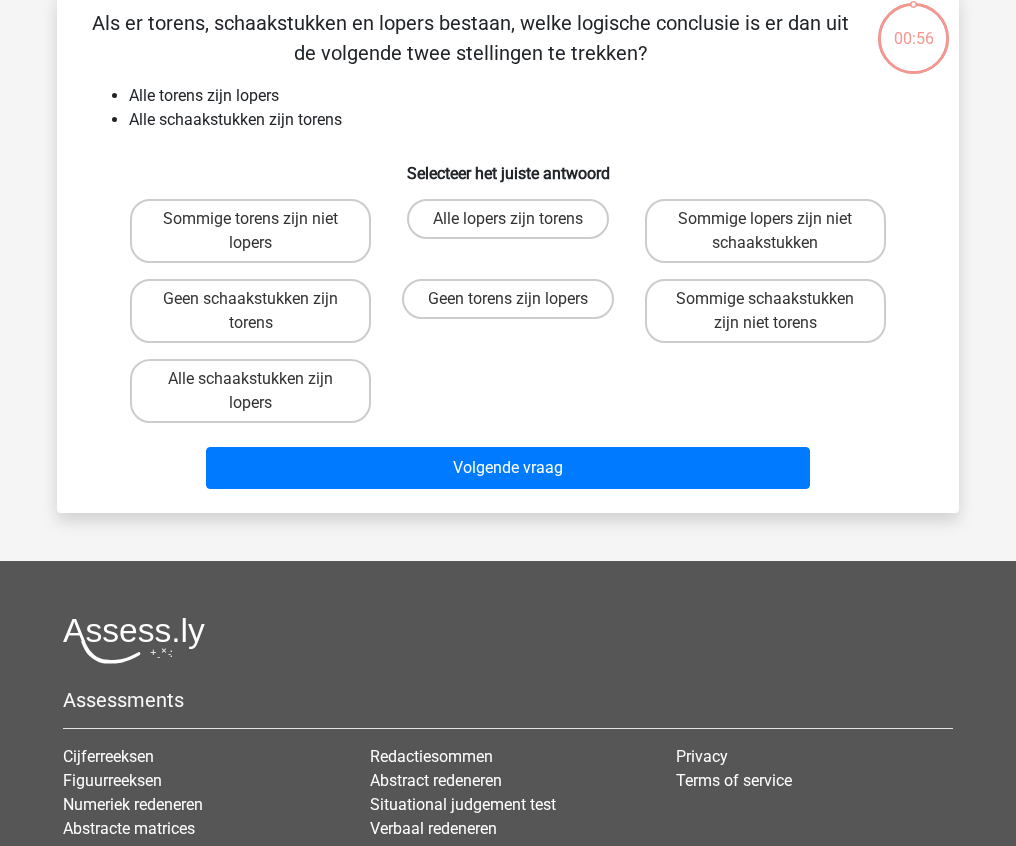 scroll, scrollTop: 100, scrollLeft: 0, axis: vertical 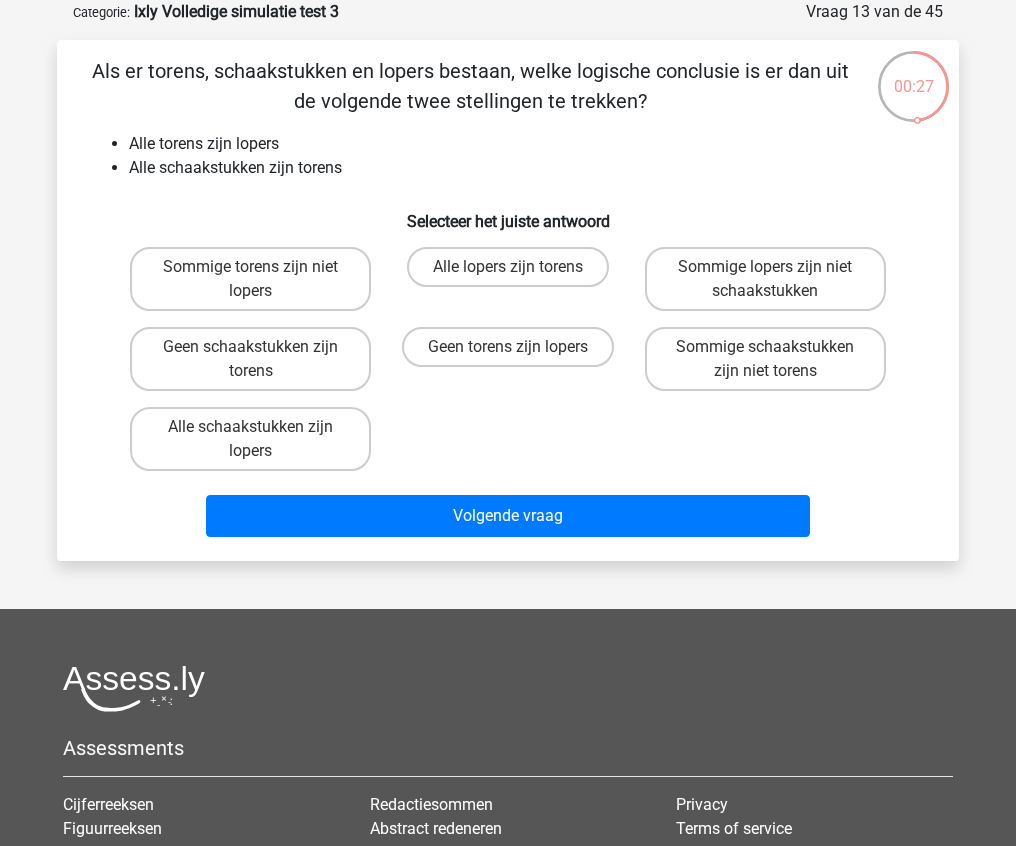 click on "Geen torens zijn lopers" at bounding box center (514, 353) 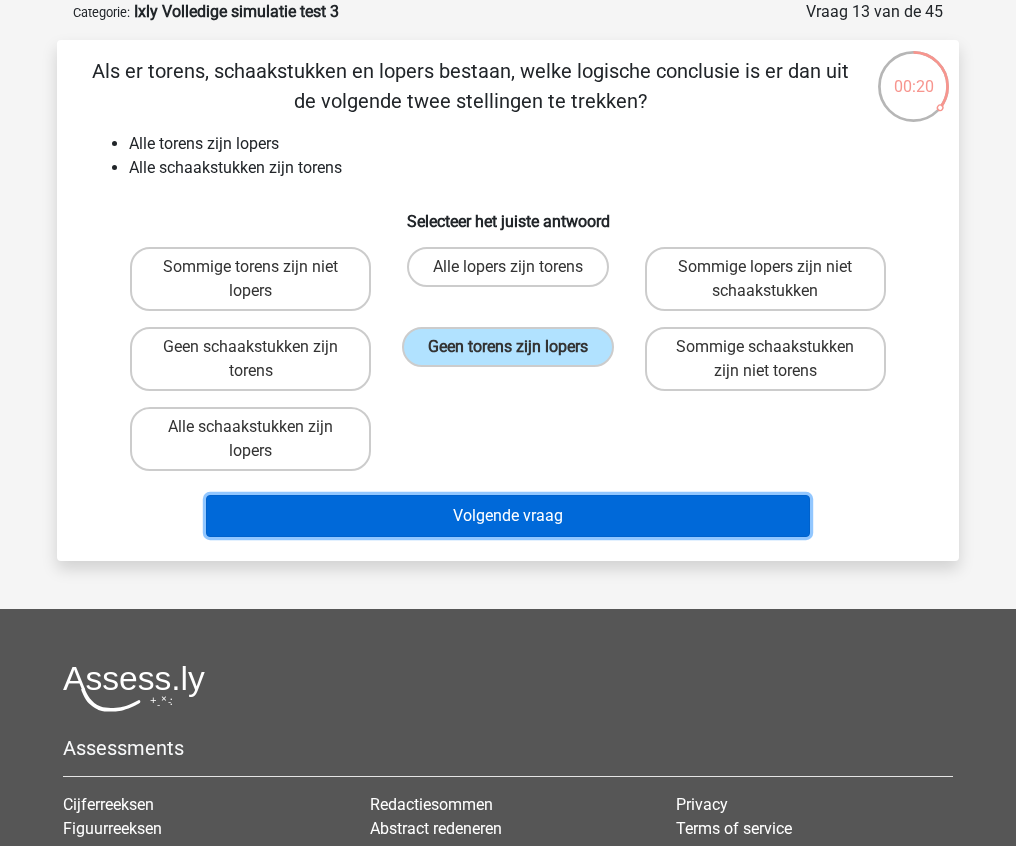 click on "Volgende vraag" at bounding box center (508, 516) 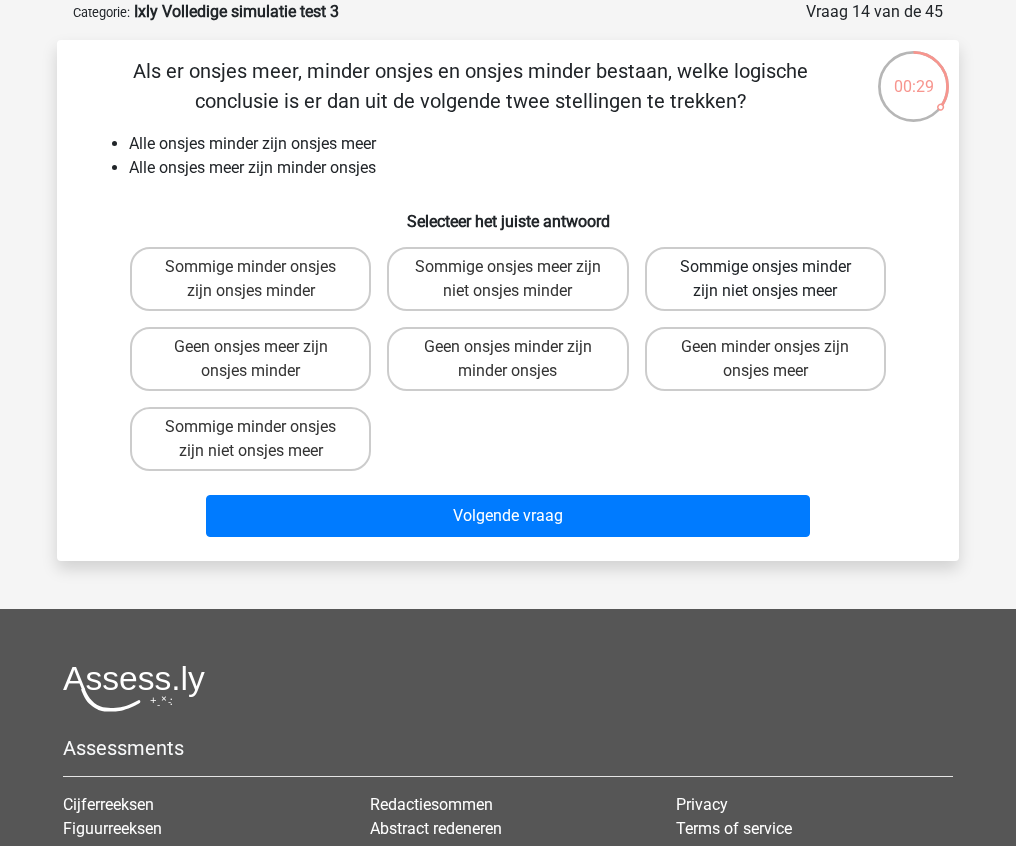 click on "Sommige onsjes minder zijn niet onsjes meer" at bounding box center [765, 279] 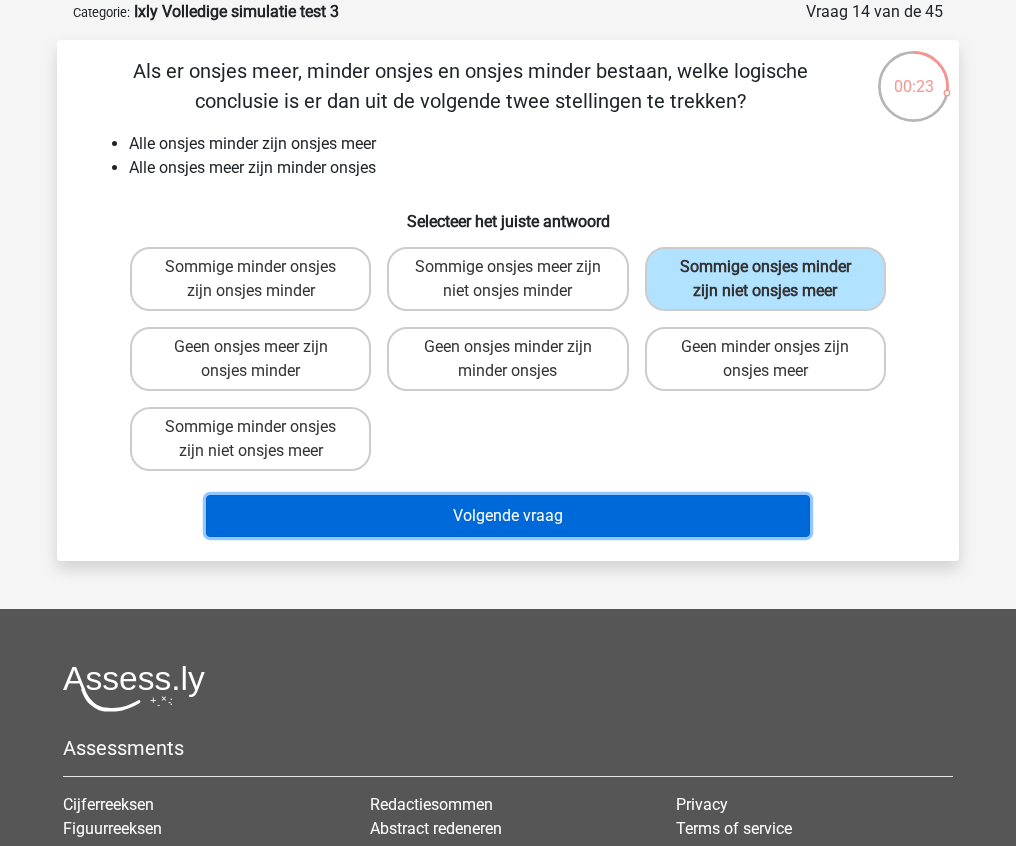 click on "Volgende vraag" at bounding box center [508, 516] 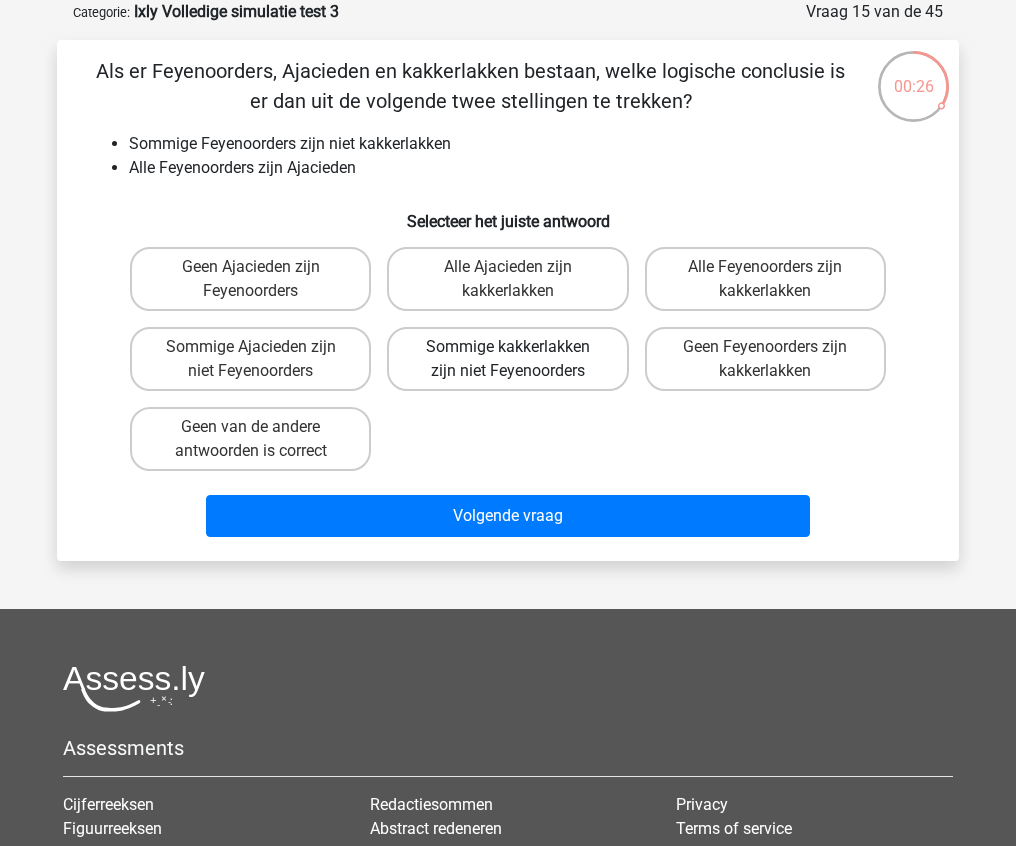 click on "Sommige kakkerlakken zijn niet Feyenoorders" at bounding box center (507, 359) 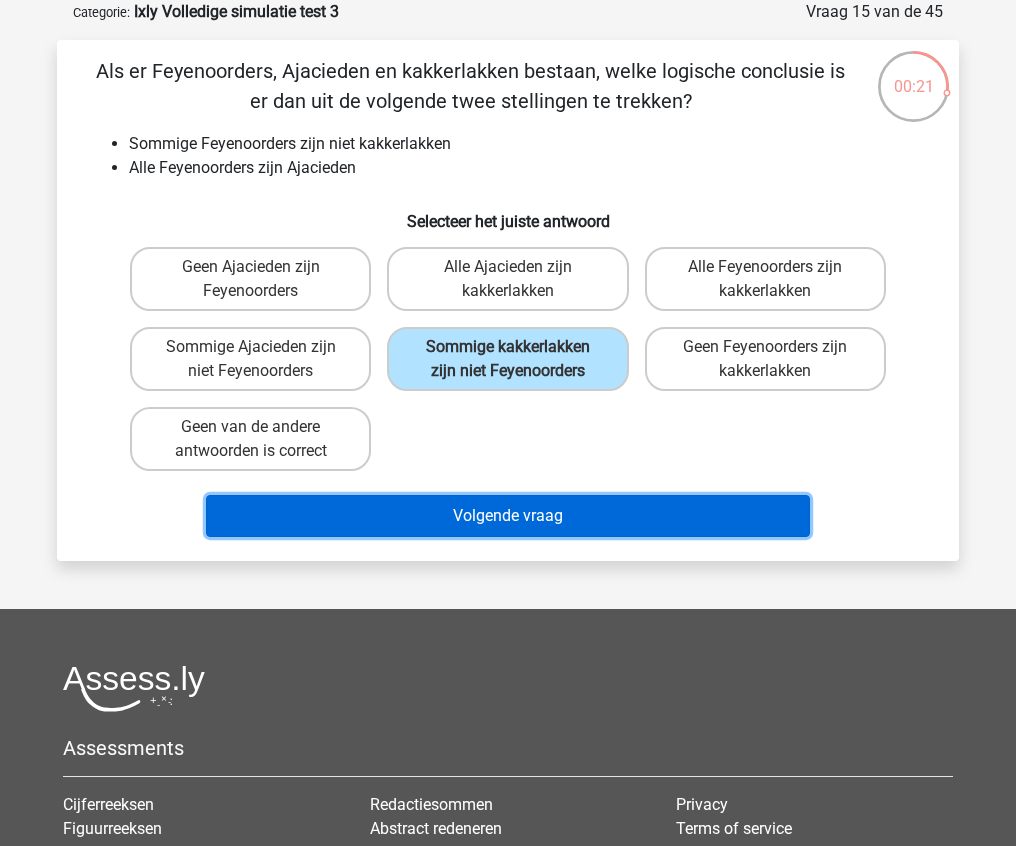 click on "Volgende vraag" at bounding box center [508, 516] 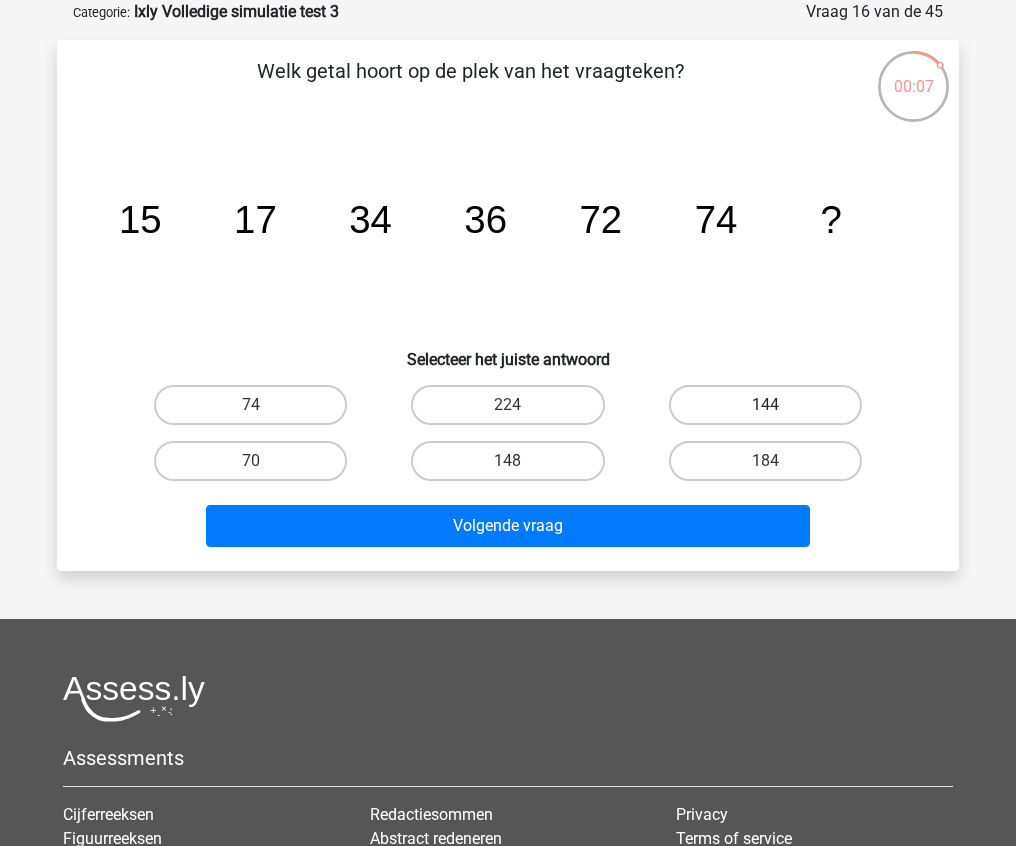 click on "144" at bounding box center [765, 405] 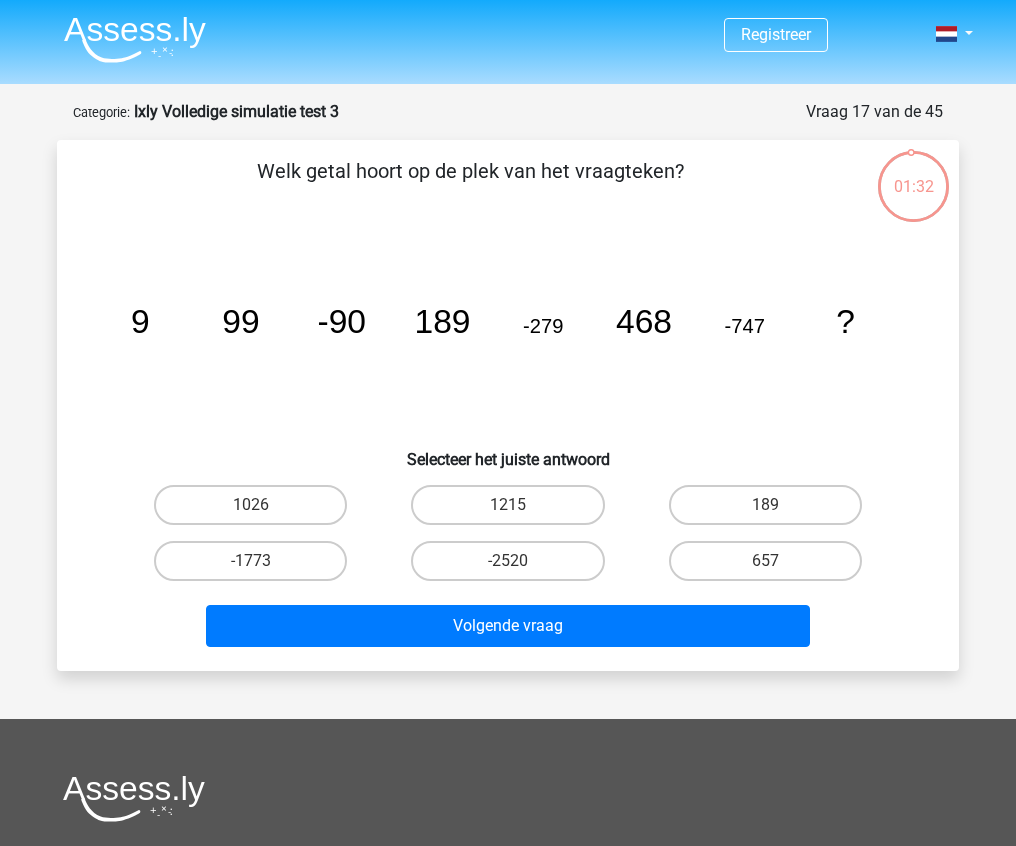 scroll, scrollTop: 100, scrollLeft: 0, axis: vertical 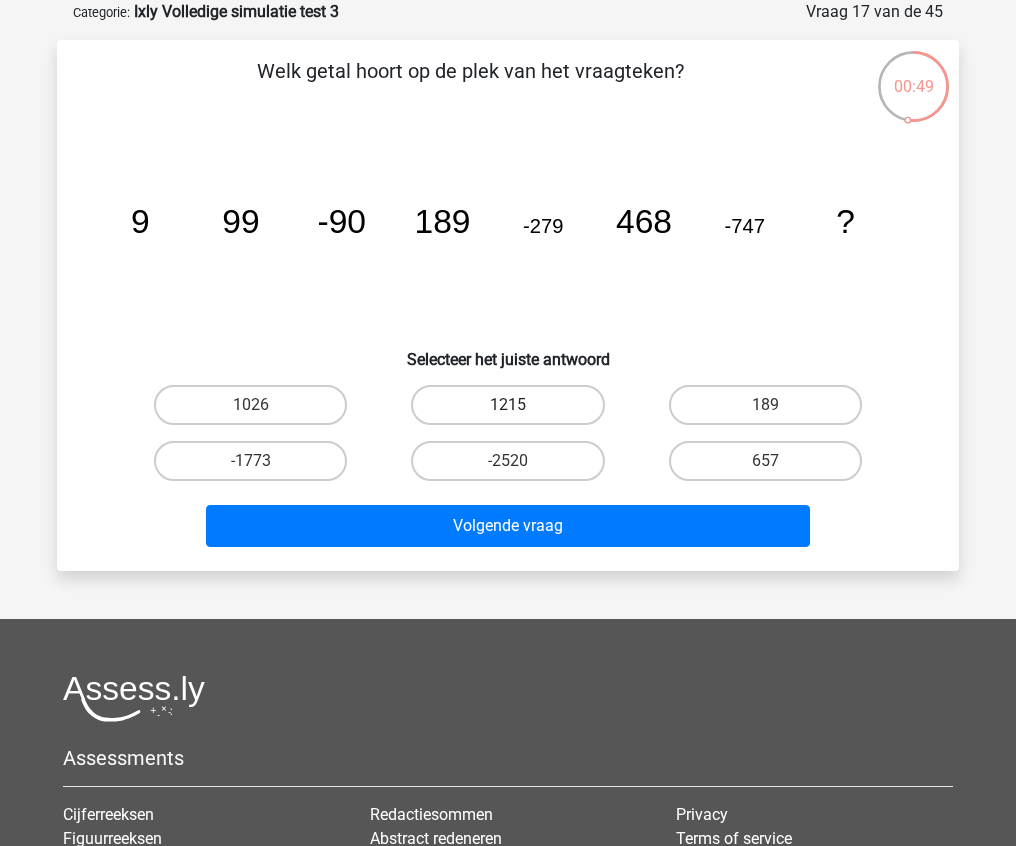 click on "1215" at bounding box center [507, 405] 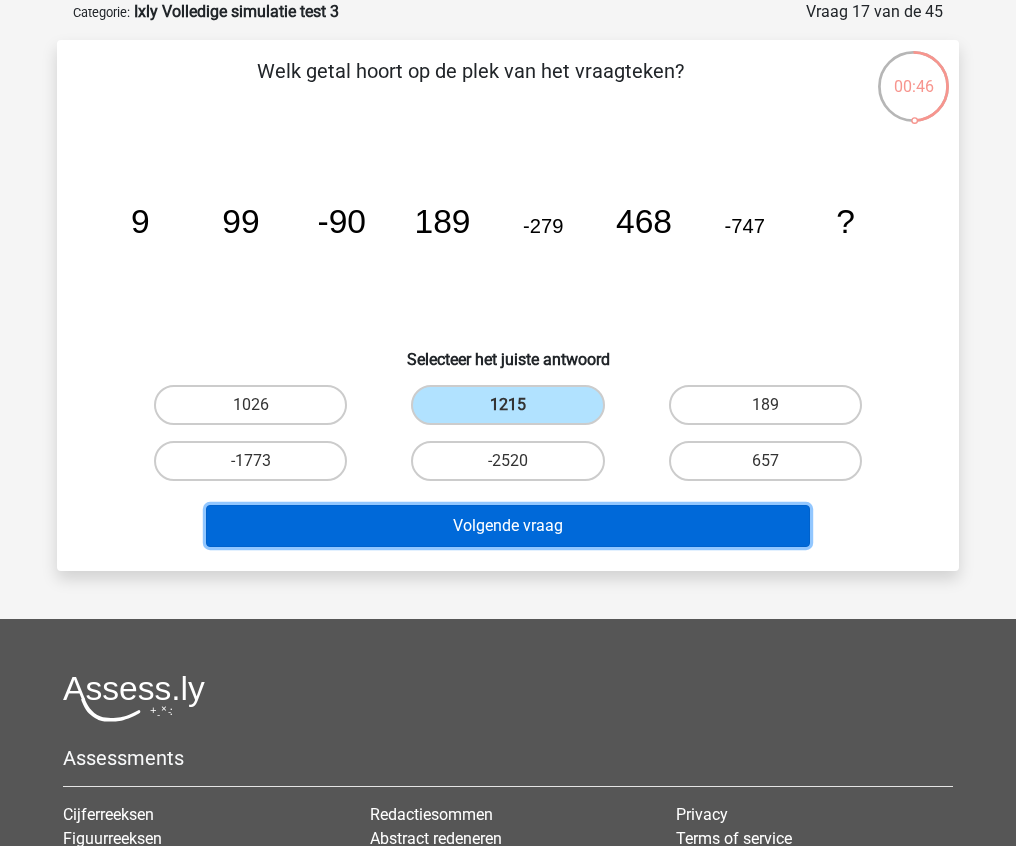 click on "Volgende vraag" at bounding box center [508, 526] 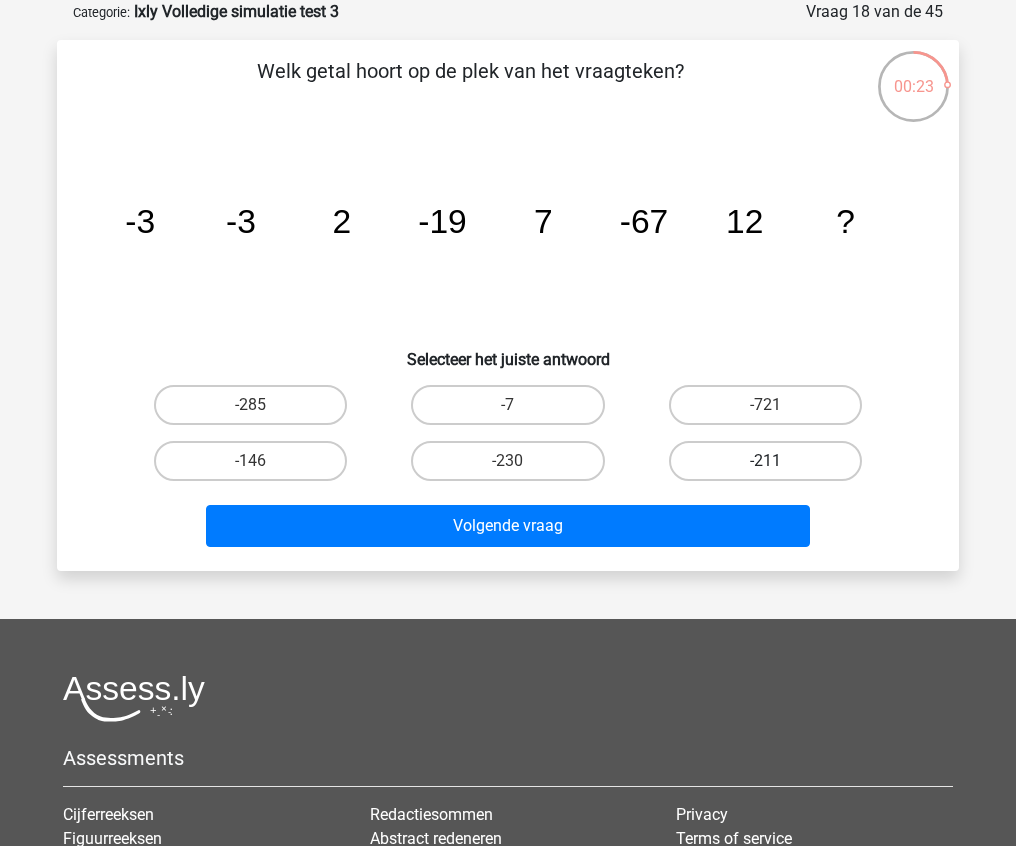 click on "-211" at bounding box center [765, 461] 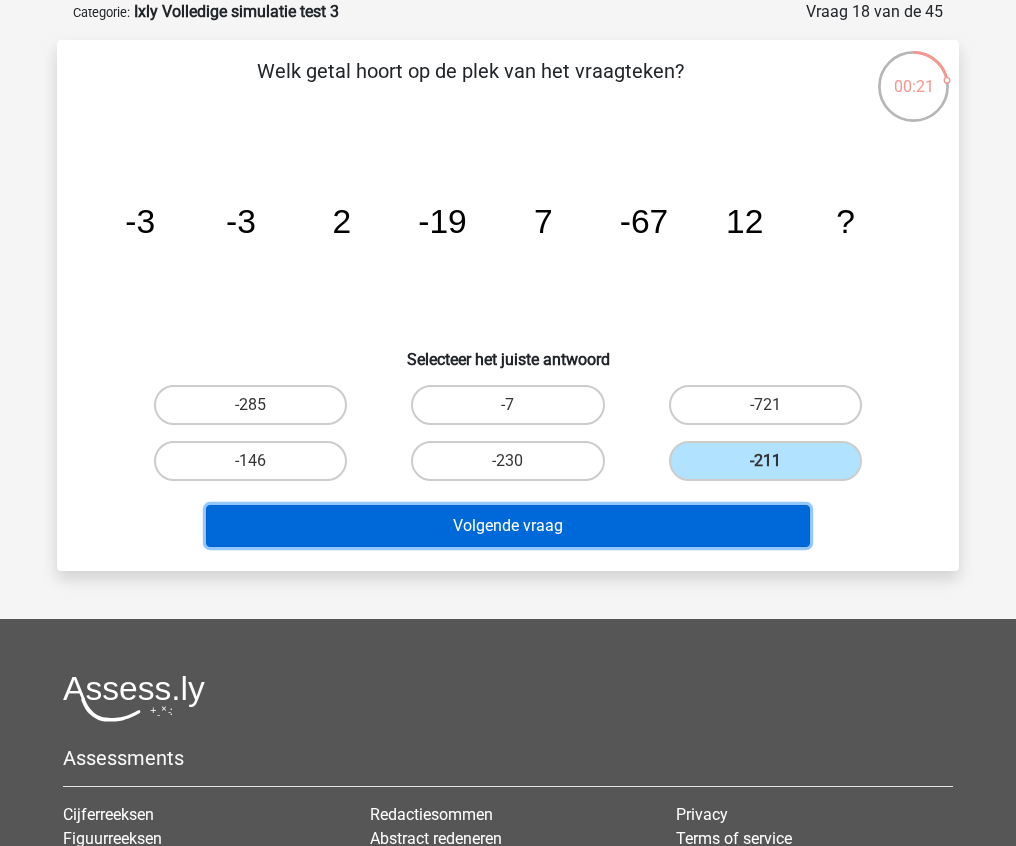 click on "Volgende vraag" at bounding box center [508, 526] 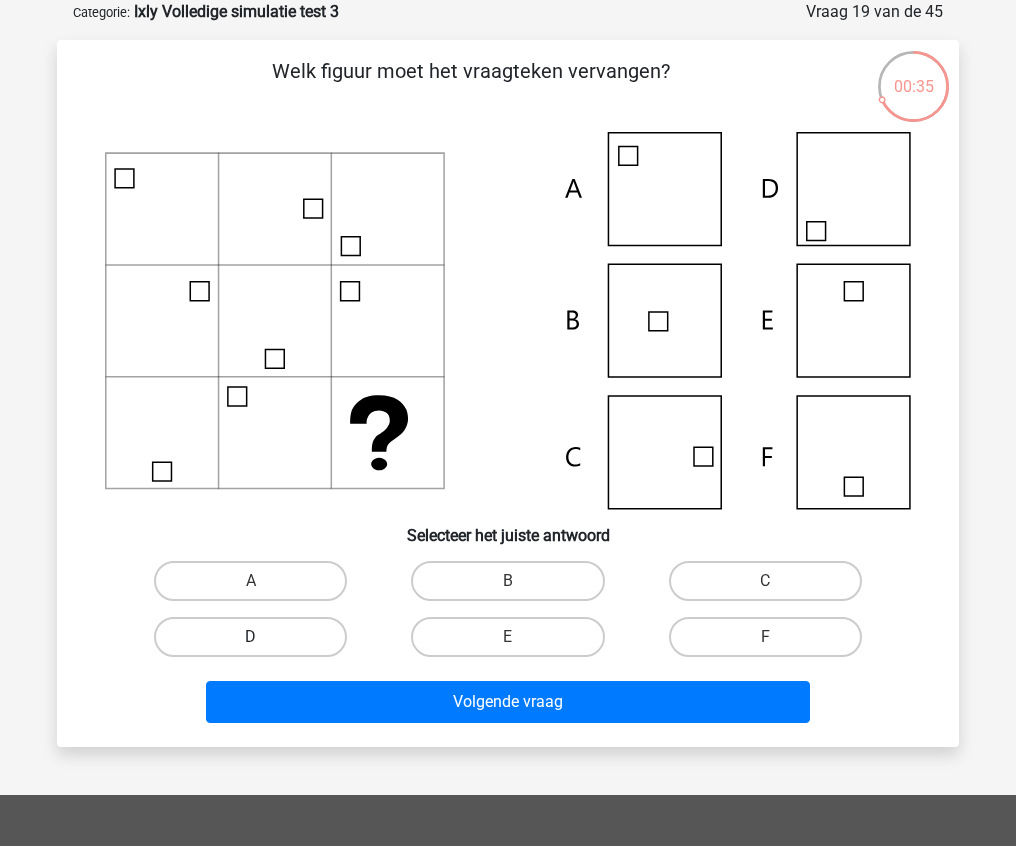 click on "D" at bounding box center [250, 637] 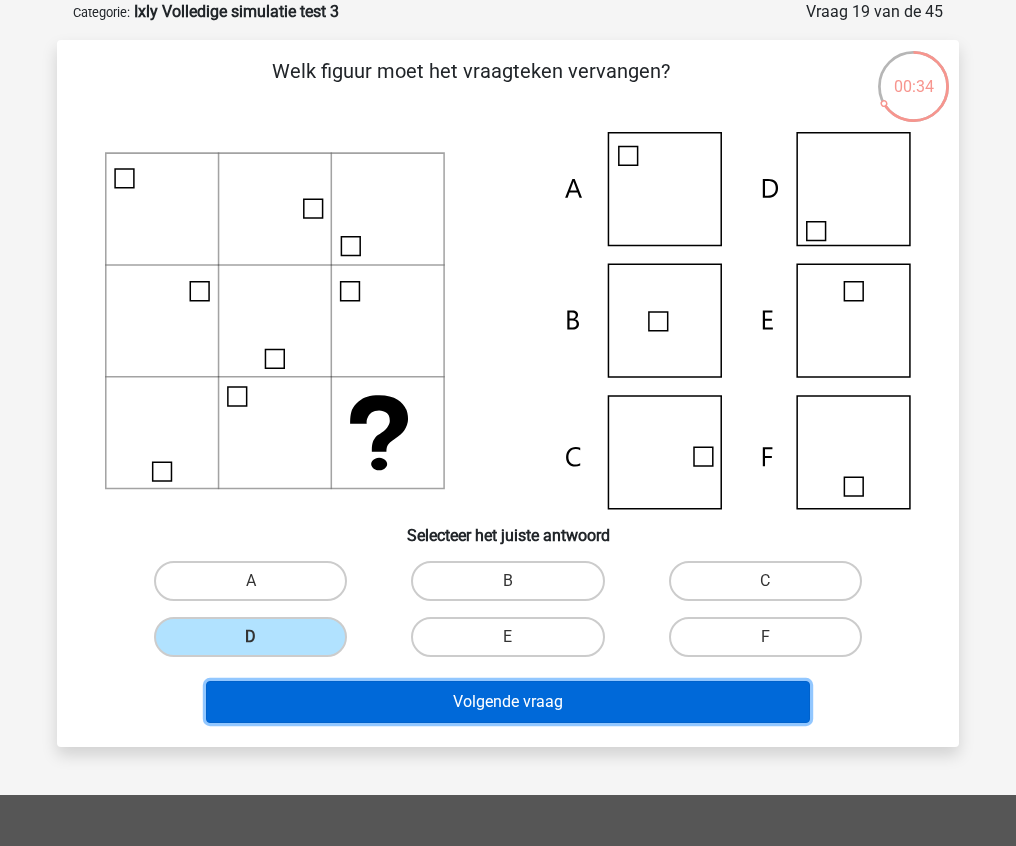 click on "Volgende vraag" at bounding box center [508, 702] 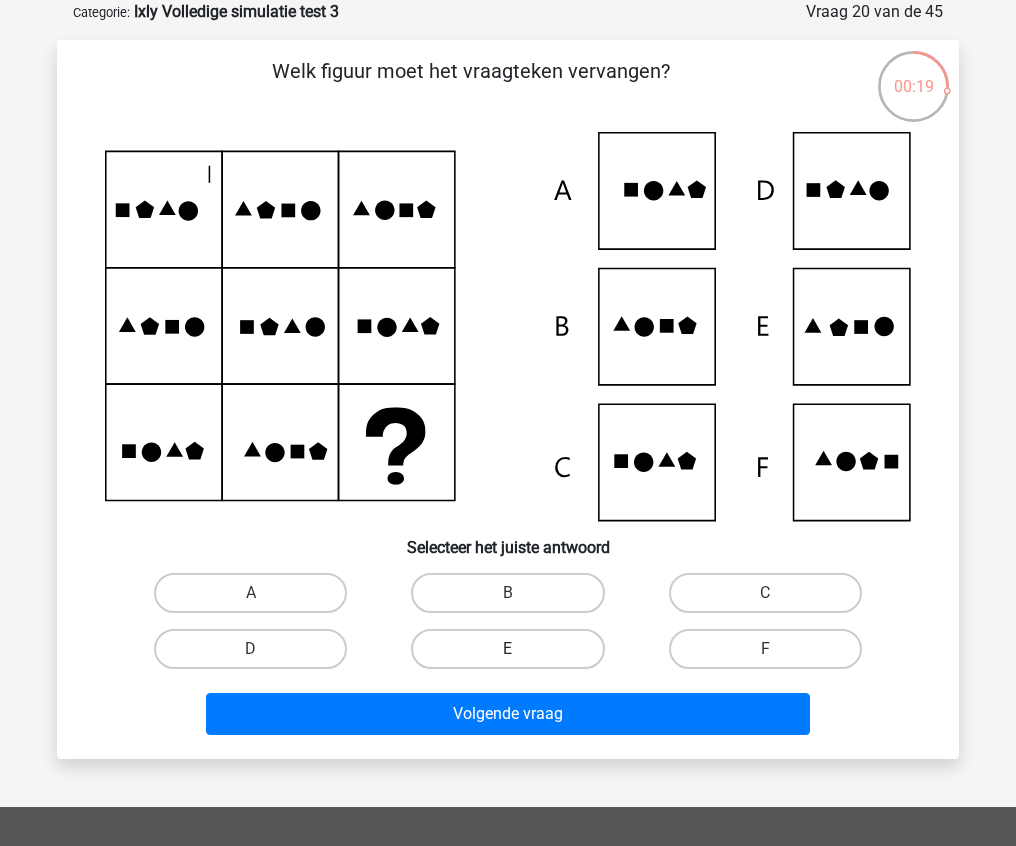 click on "E" at bounding box center (507, 649) 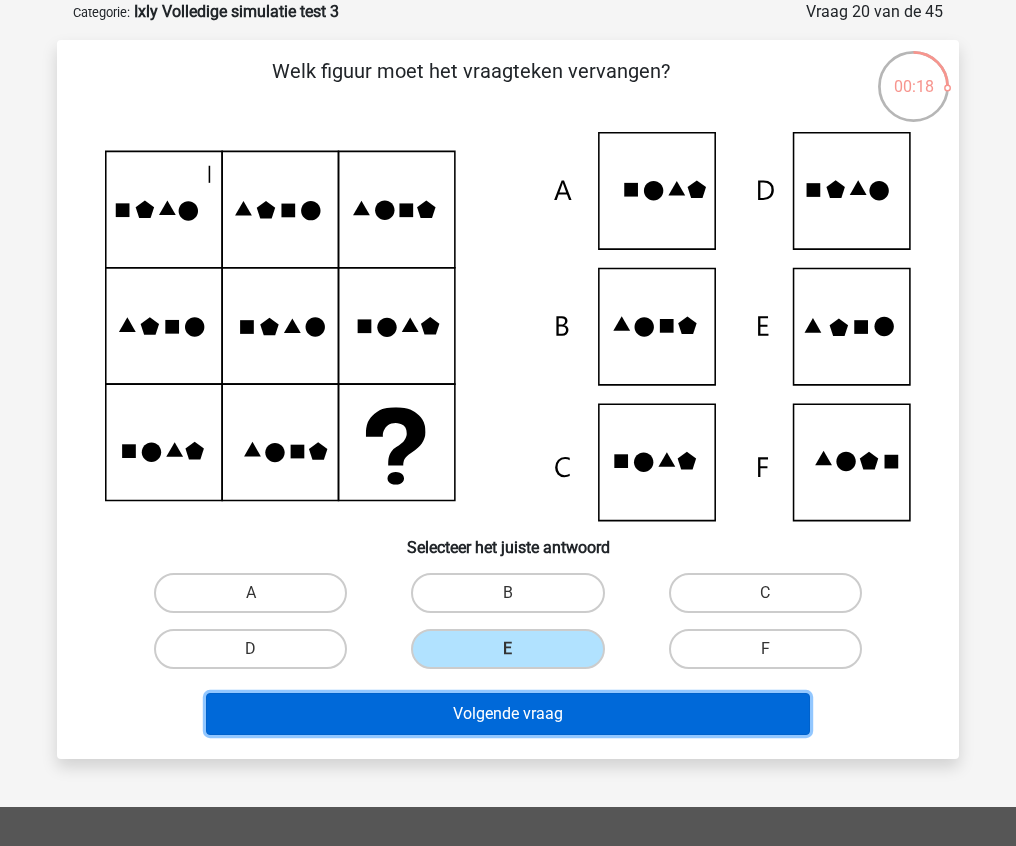click on "Volgende vraag" at bounding box center [508, 714] 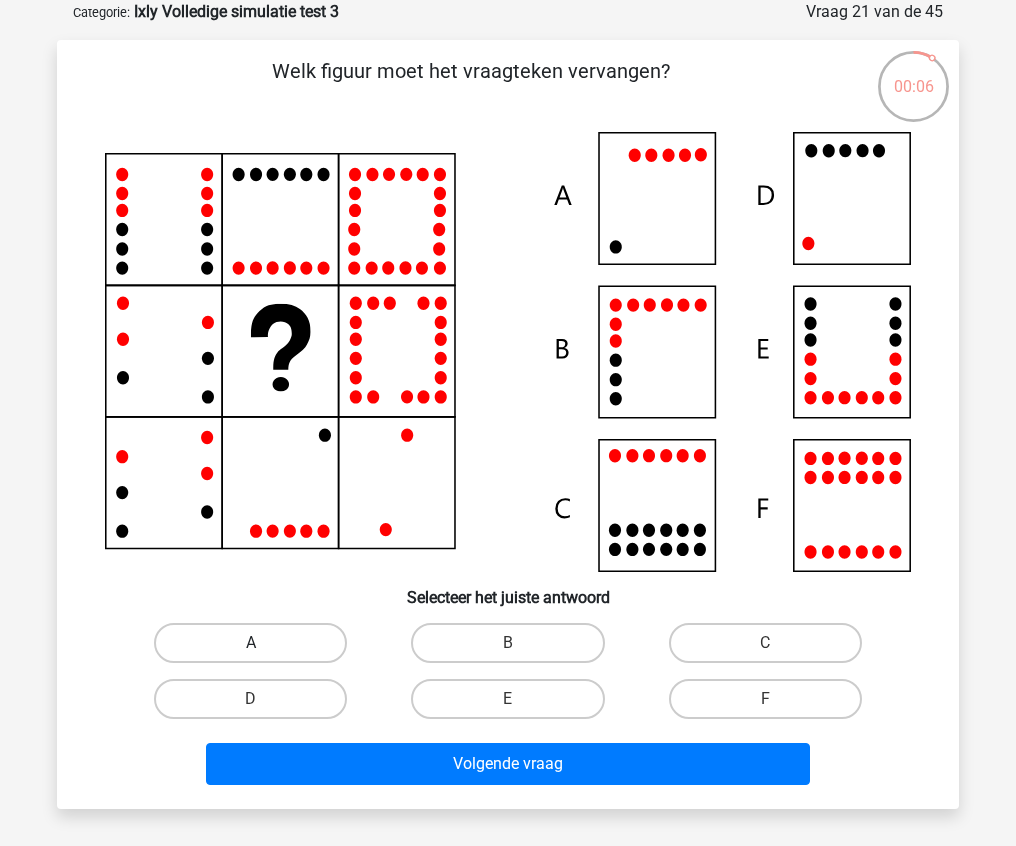 click on "A" at bounding box center [250, 643] 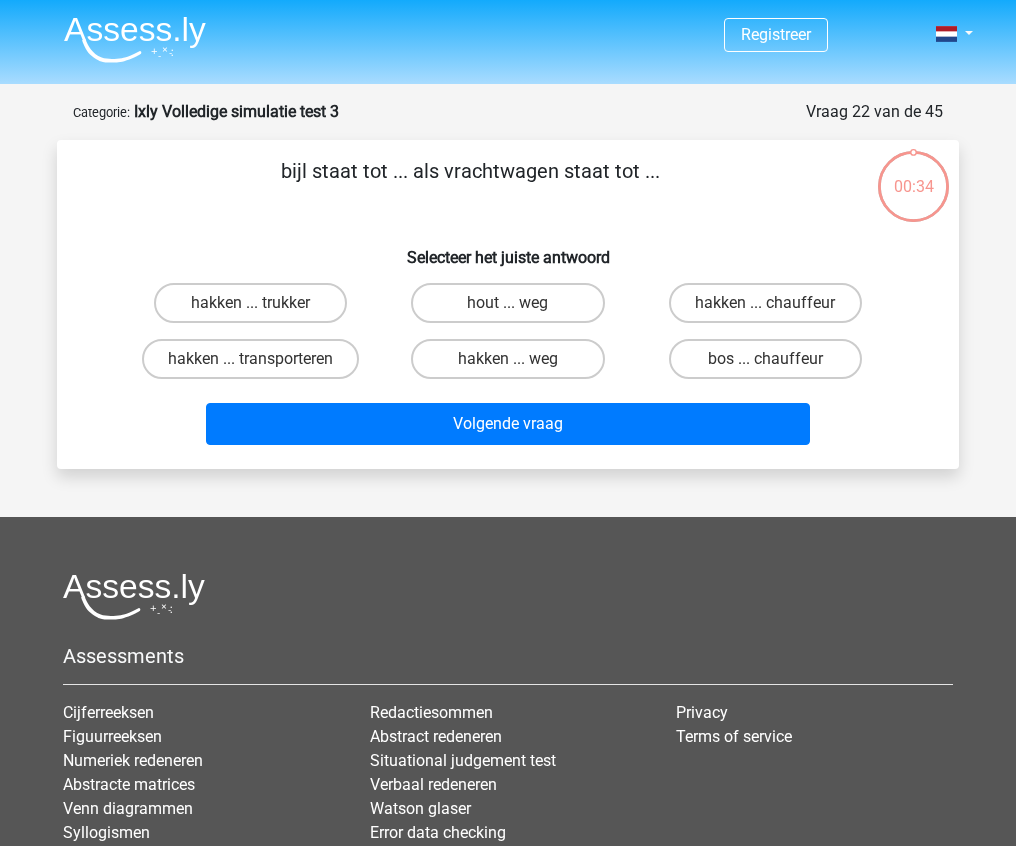 scroll, scrollTop: 100, scrollLeft: 0, axis: vertical 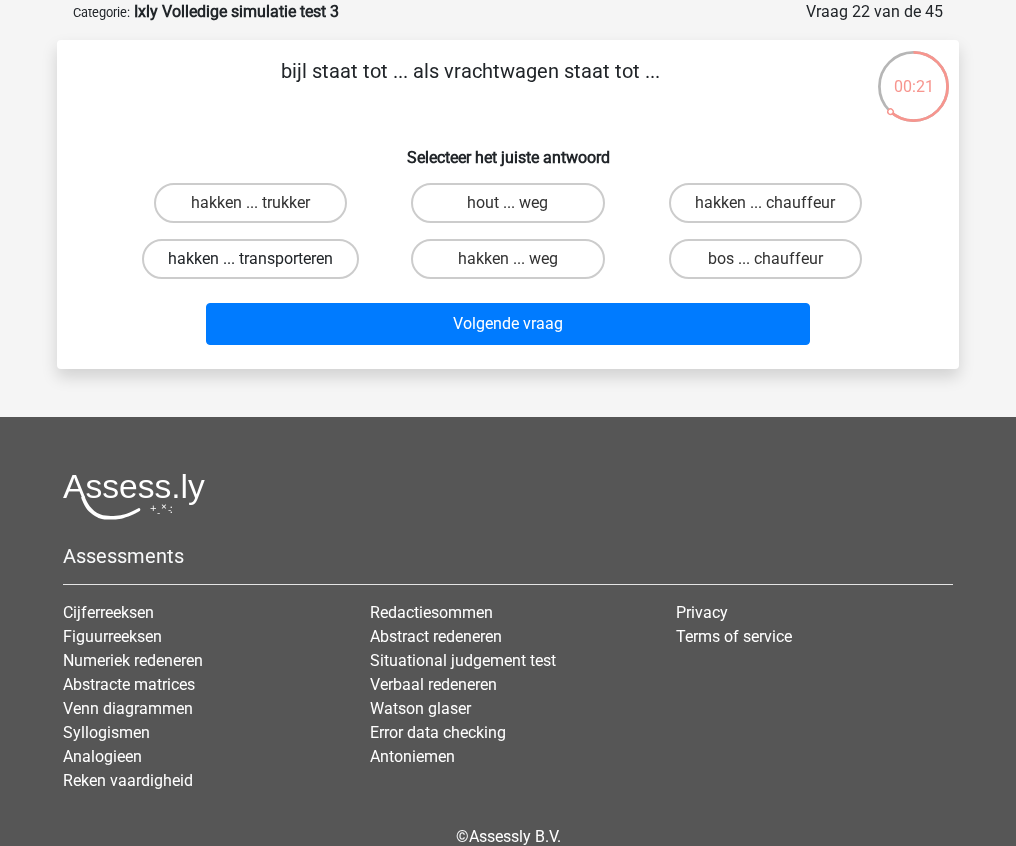 click on "hakken ... transporteren" at bounding box center [250, 259] 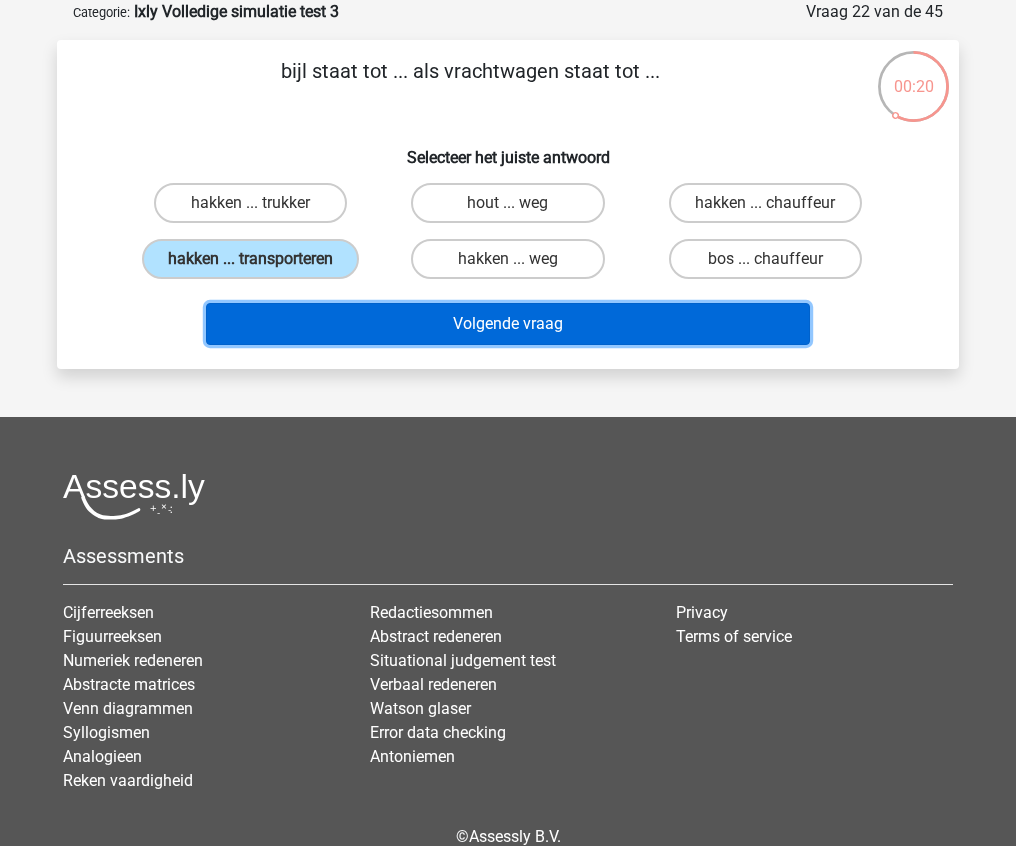 click on "Volgende vraag" at bounding box center [508, 324] 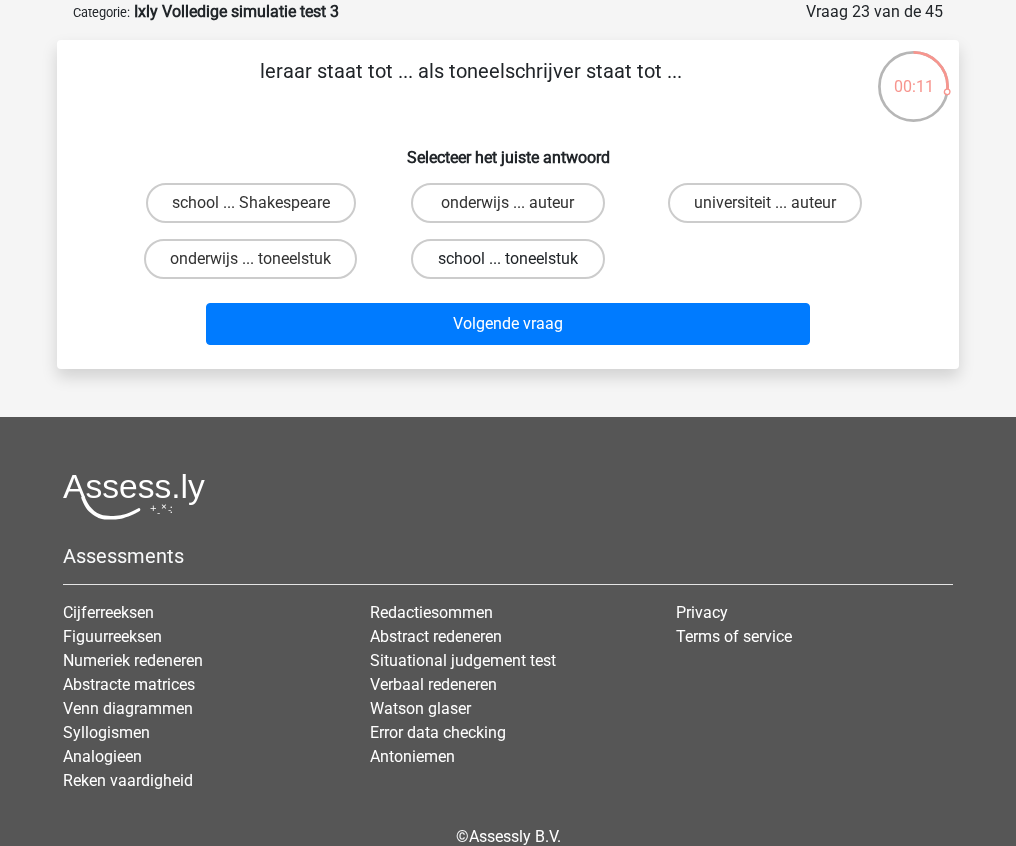 click on "school ... toneelstuk" at bounding box center [507, 259] 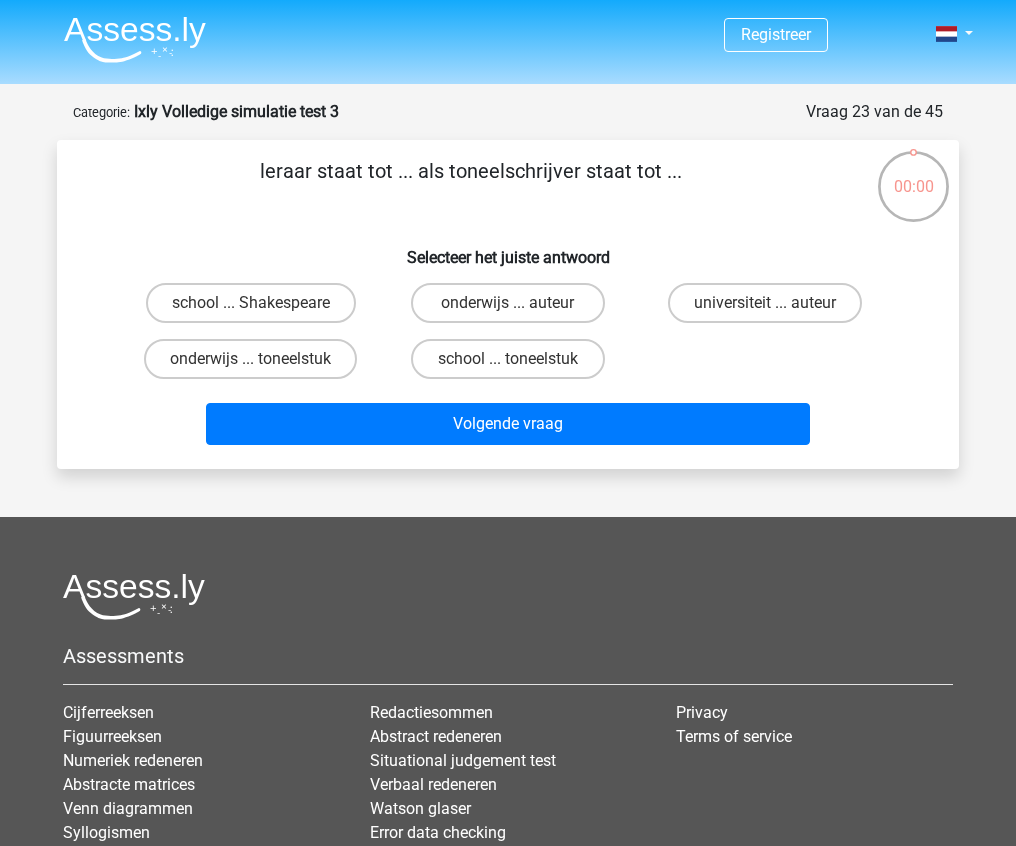 scroll, scrollTop: 100, scrollLeft: 0, axis: vertical 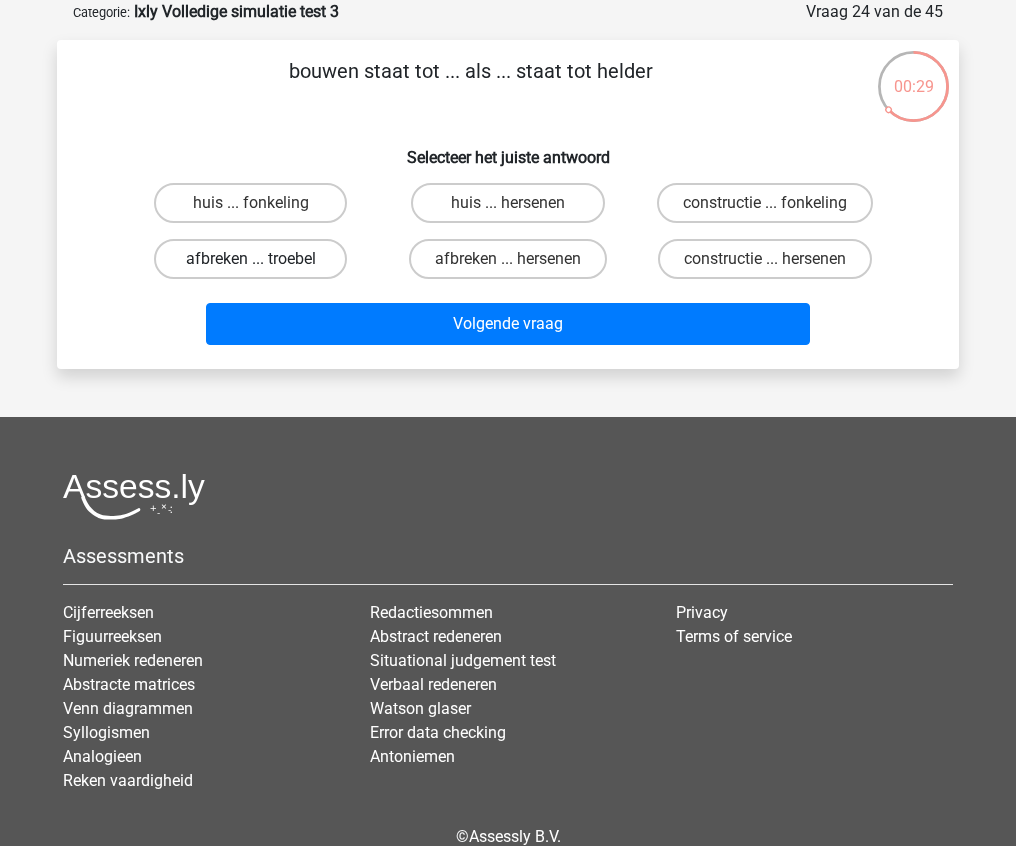 click on "afbreken ... troebel" at bounding box center [250, 259] 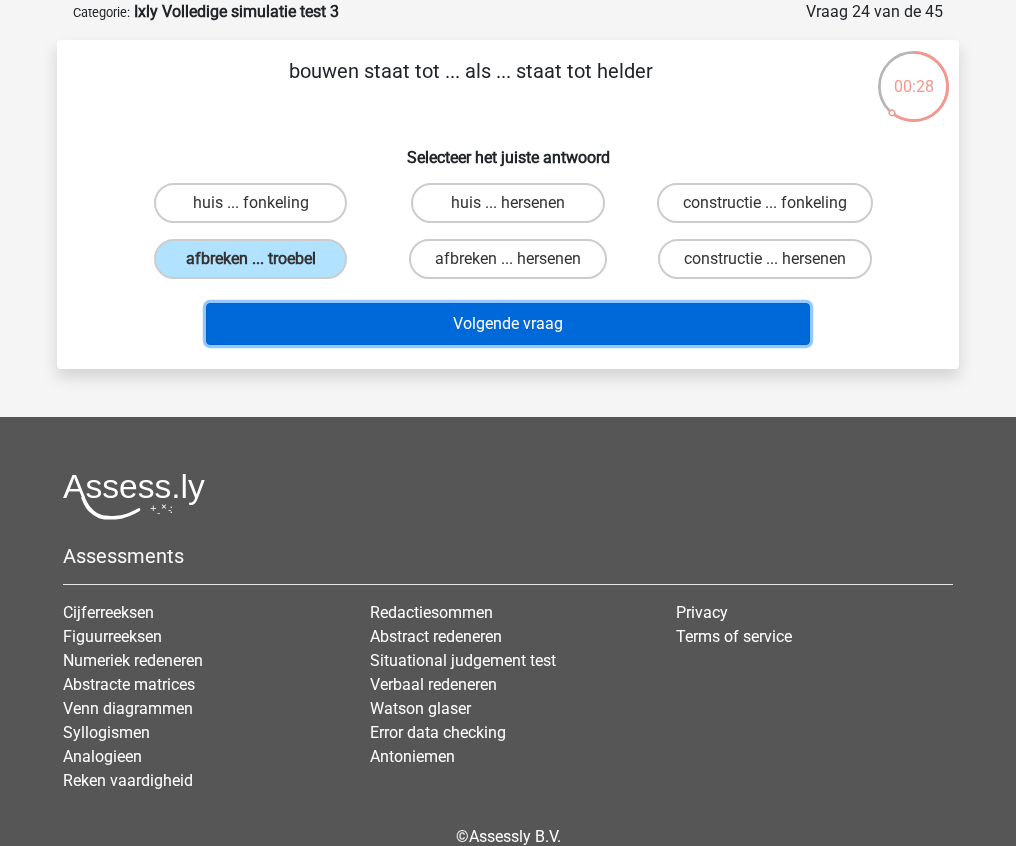 click on "Volgende vraag" at bounding box center [508, 324] 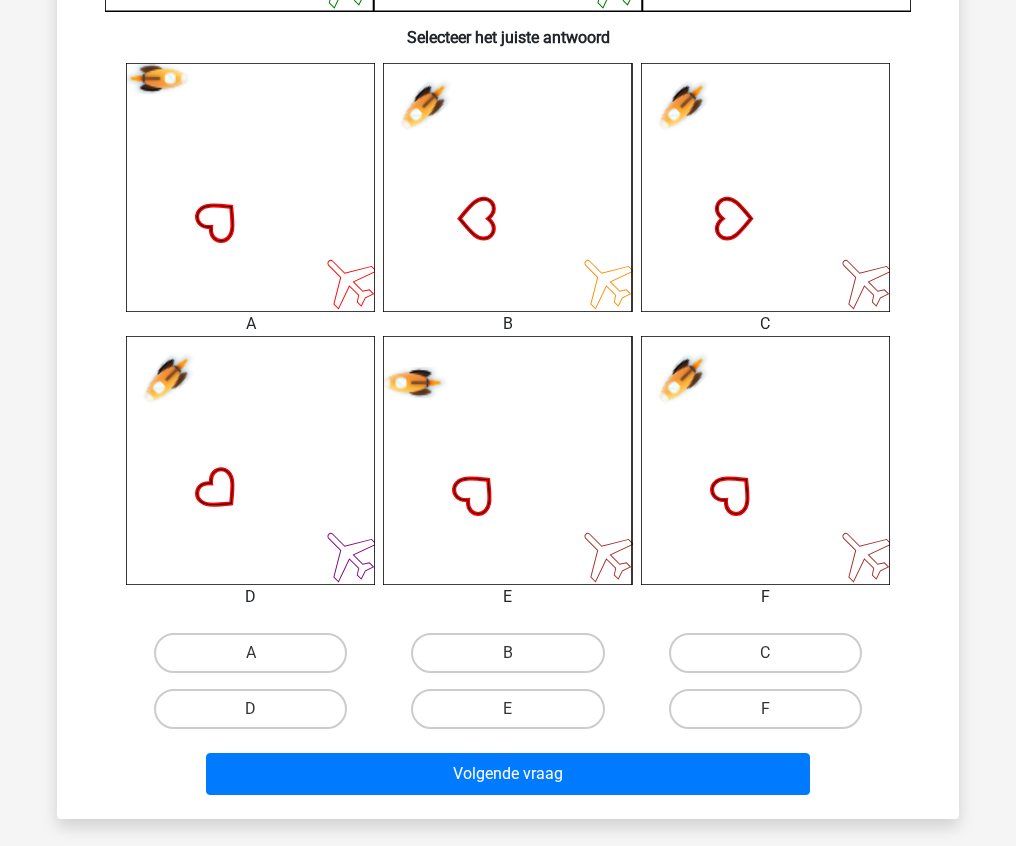scroll, scrollTop: 759, scrollLeft: 0, axis: vertical 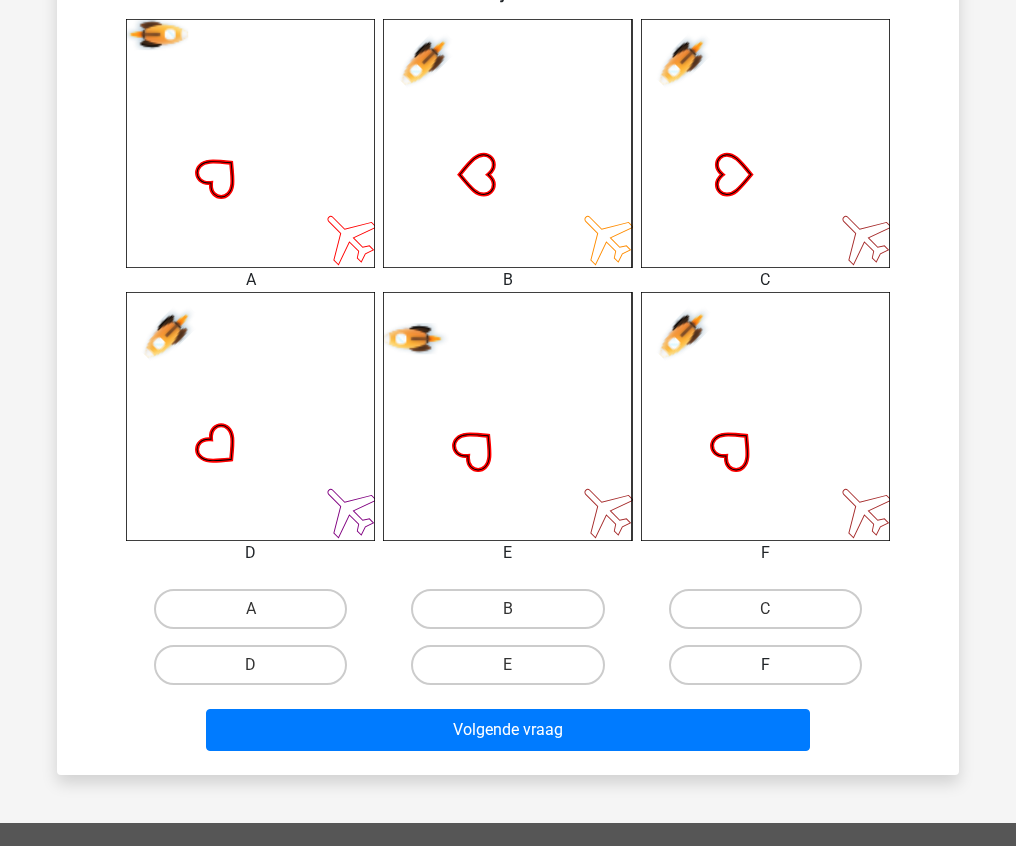 click on "F" at bounding box center [765, 665] 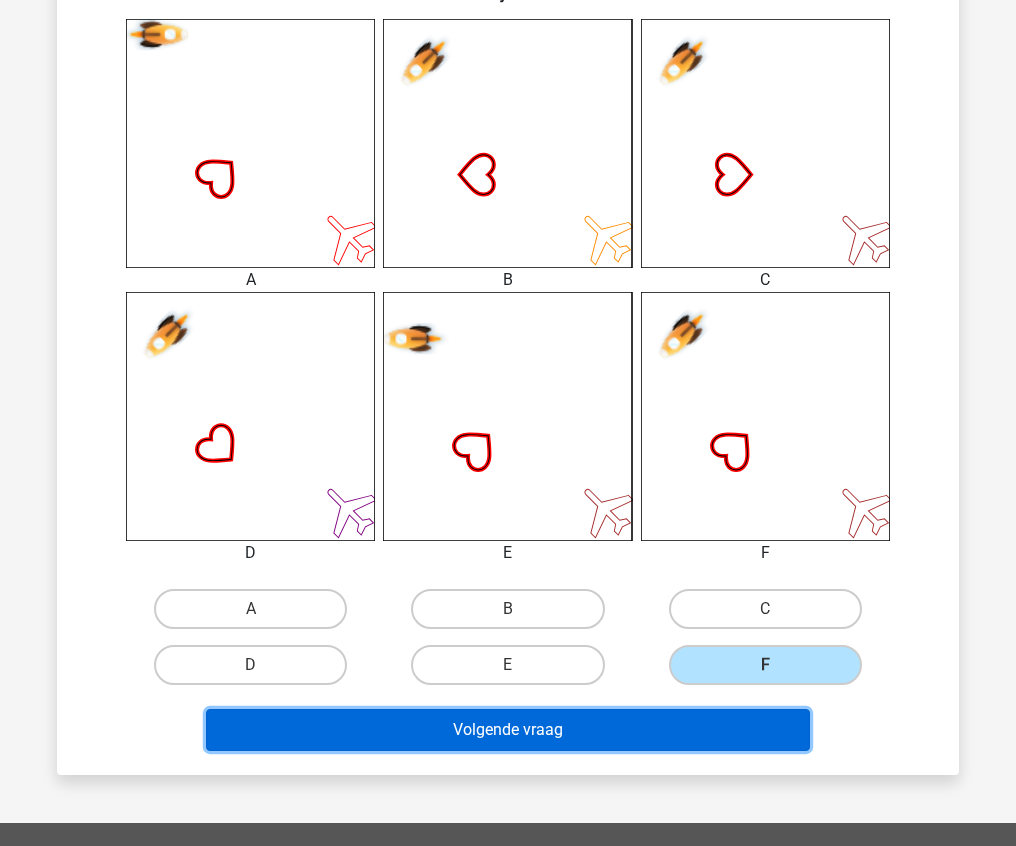 click on "Volgende vraag" at bounding box center (508, 730) 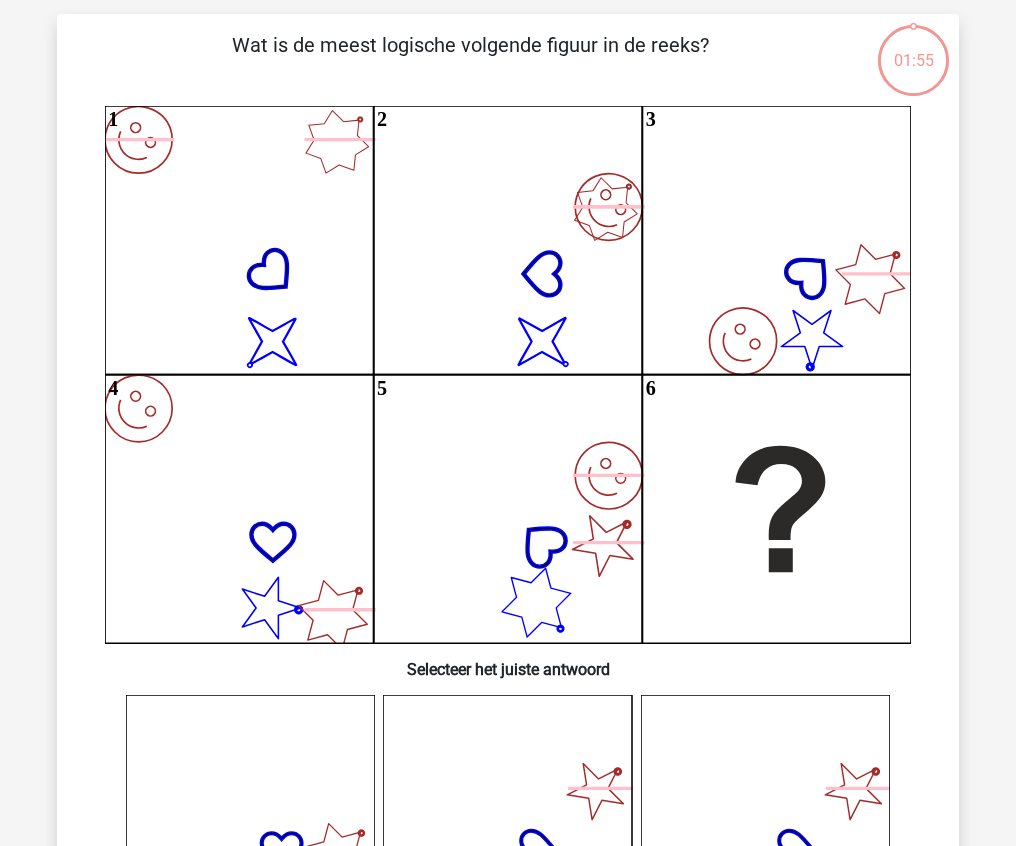 scroll, scrollTop: 100, scrollLeft: 0, axis: vertical 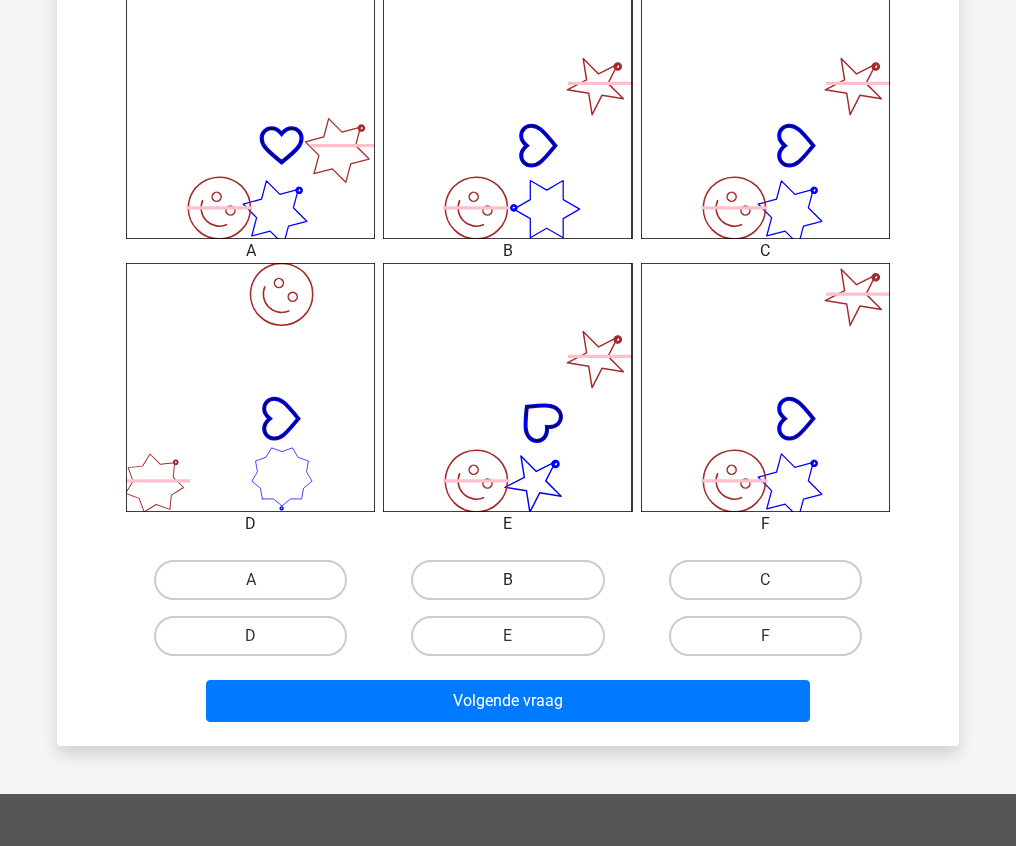 click on "B" at bounding box center [507, 580] 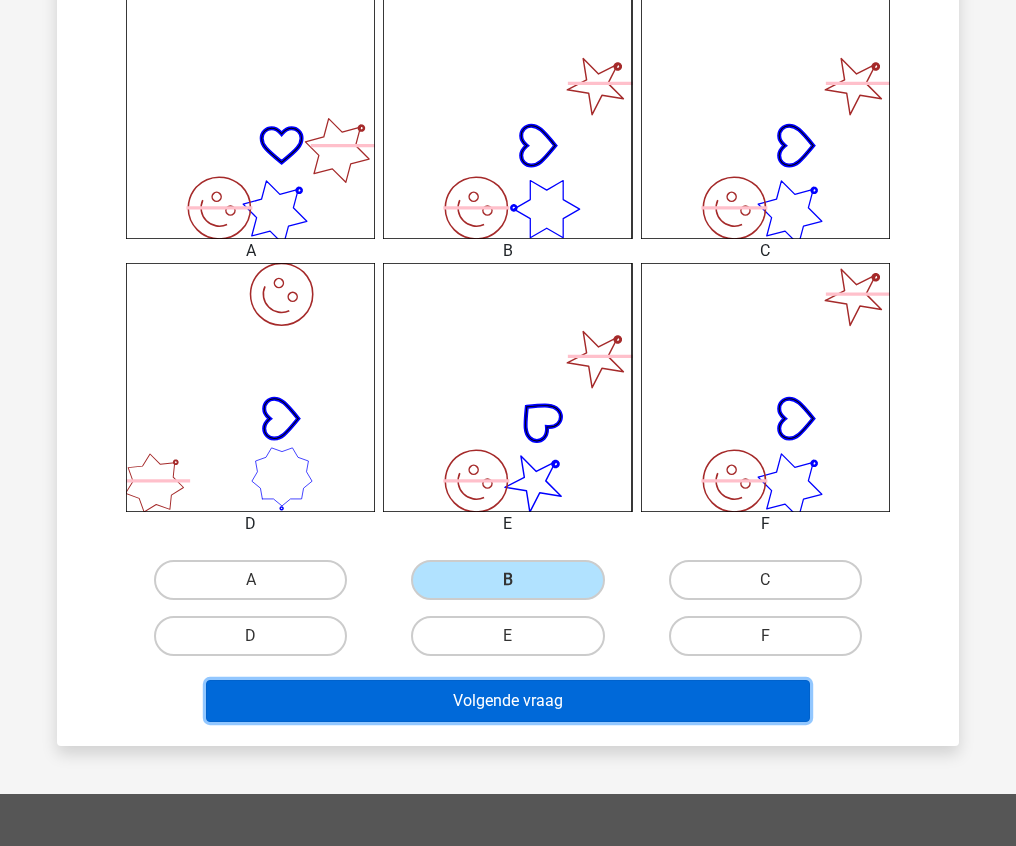 click on "Volgende vraag" at bounding box center [508, 701] 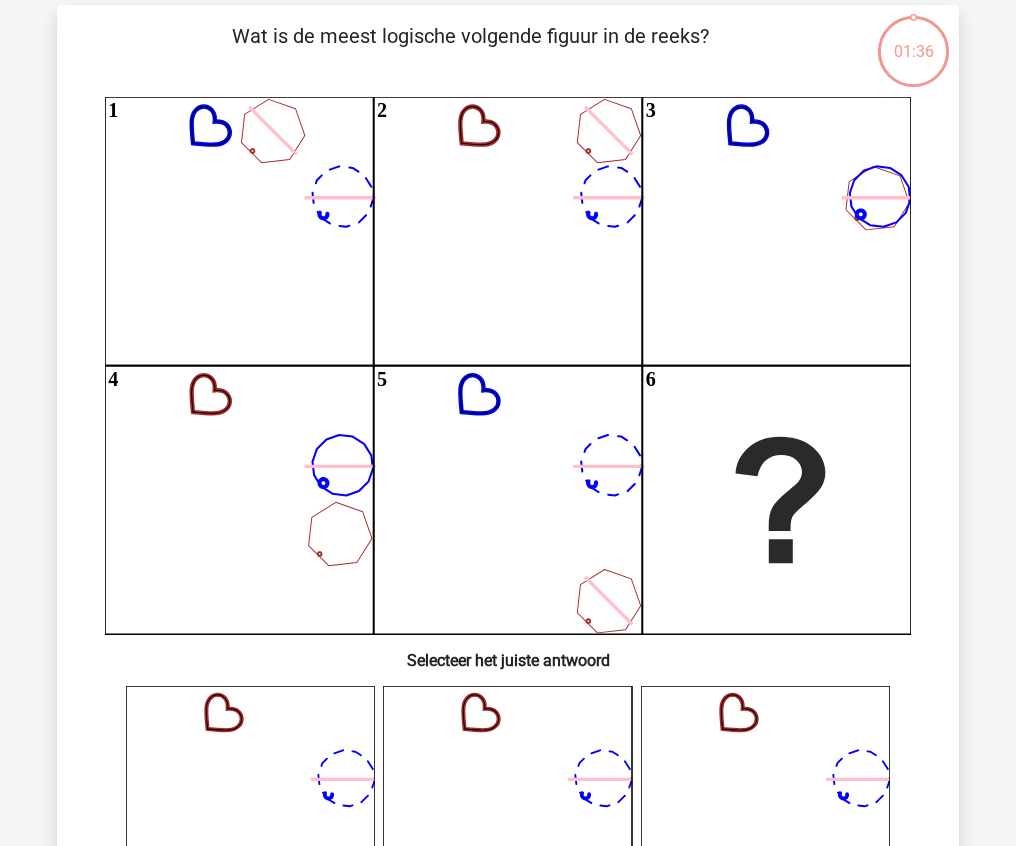 scroll, scrollTop: 100, scrollLeft: 0, axis: vertical 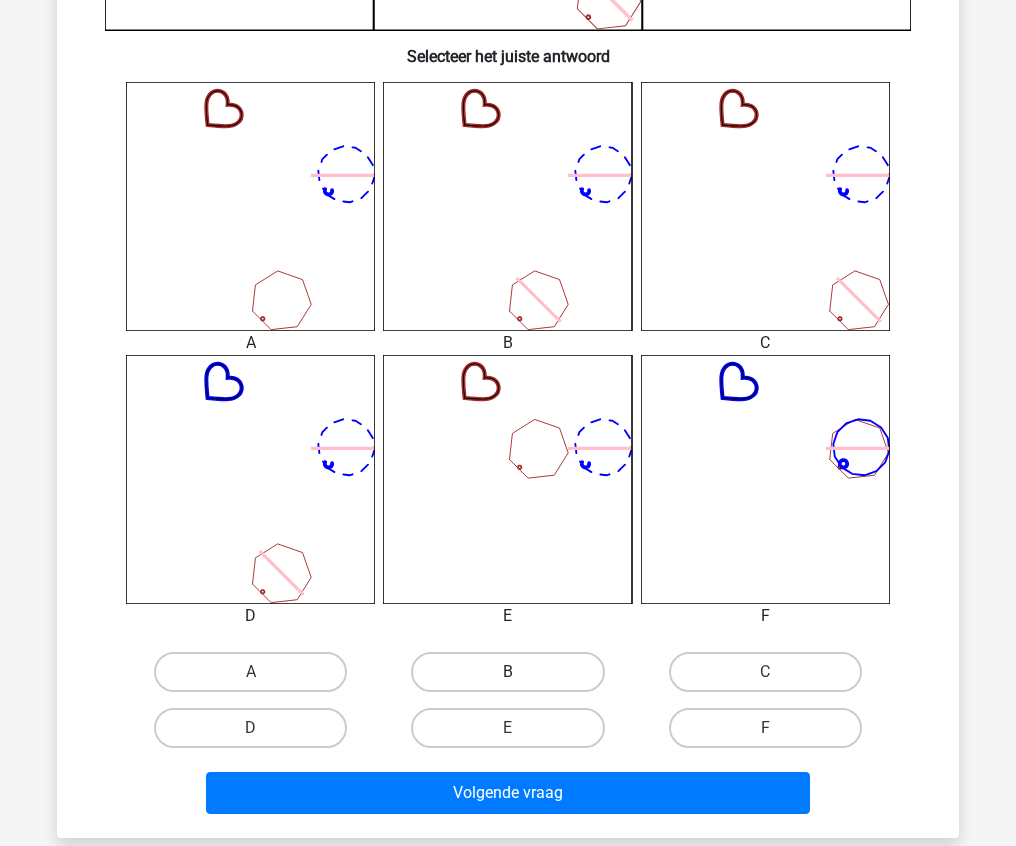 click on "B" at bounding box center [507, 672] 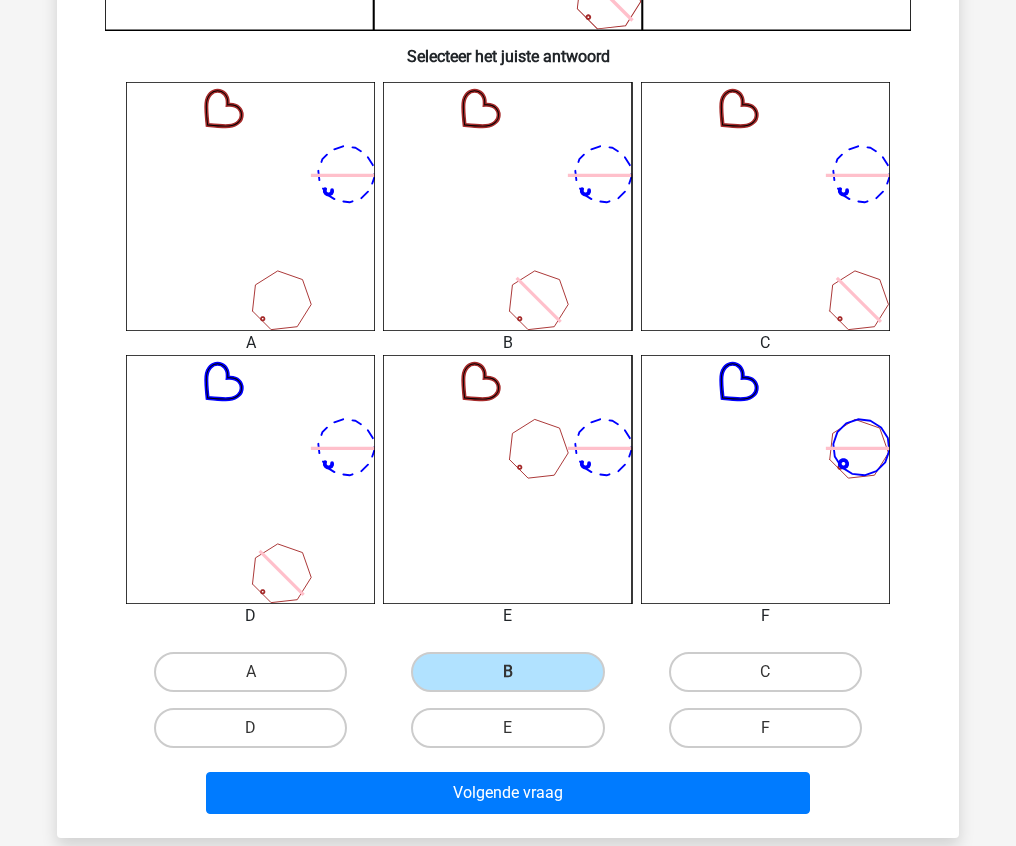 click on "A
B
C
D" at bounding box center (508, 419) 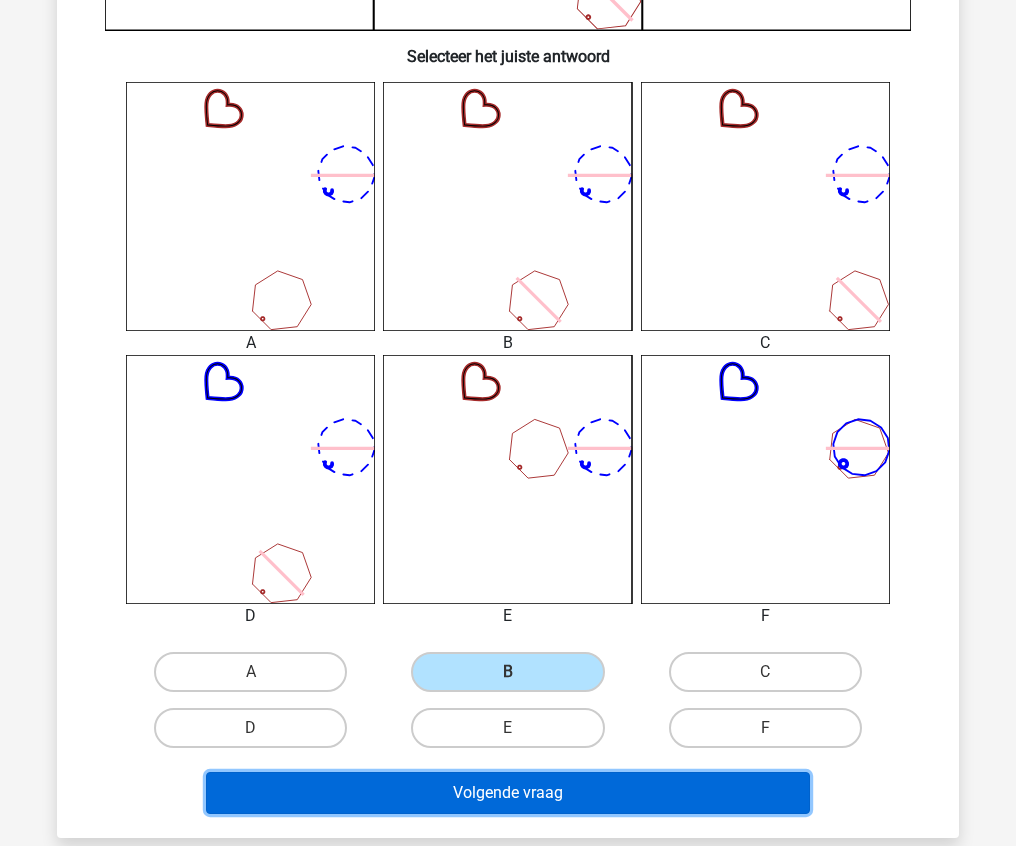 click on "Volgende vraag" at bounding box center (508, 793) 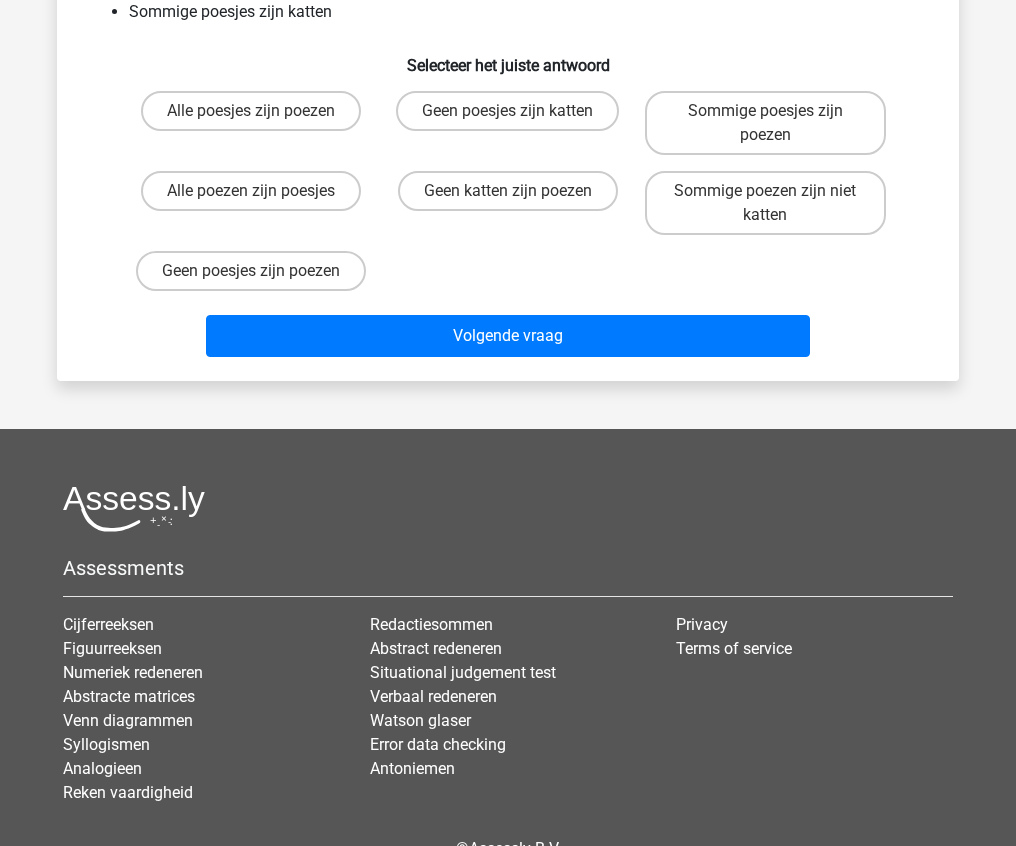 scroll, scrollTop: 100, scrollLeft: 0, axis: vertical 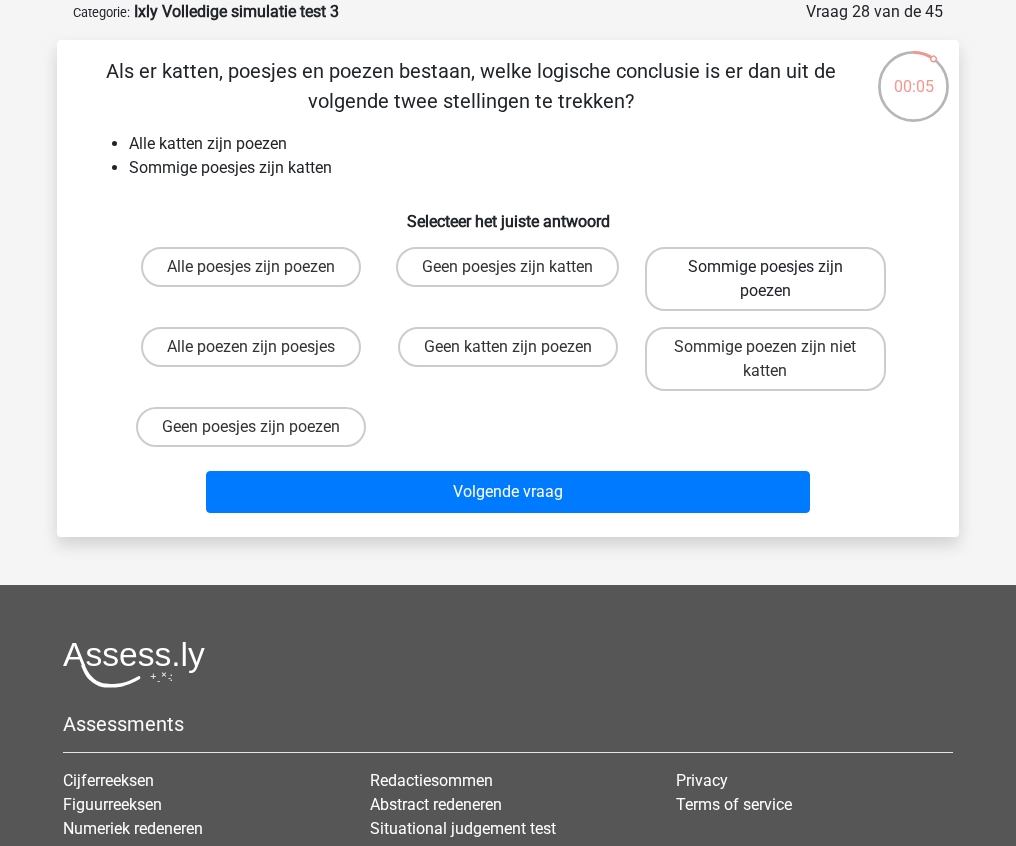 click on "Sommige poesjes zijn poezen" at bounding box center (765, 279) 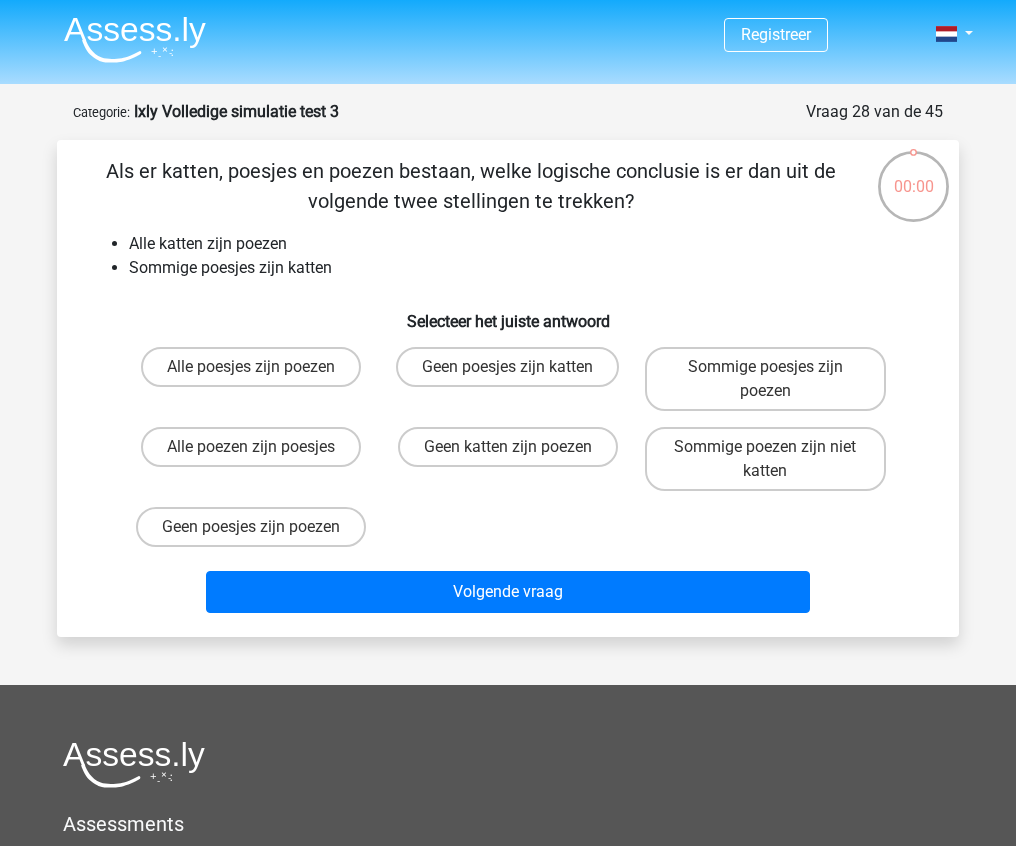 scroll, scrollTop: 100, scrollLeft: 0, axis: vertical 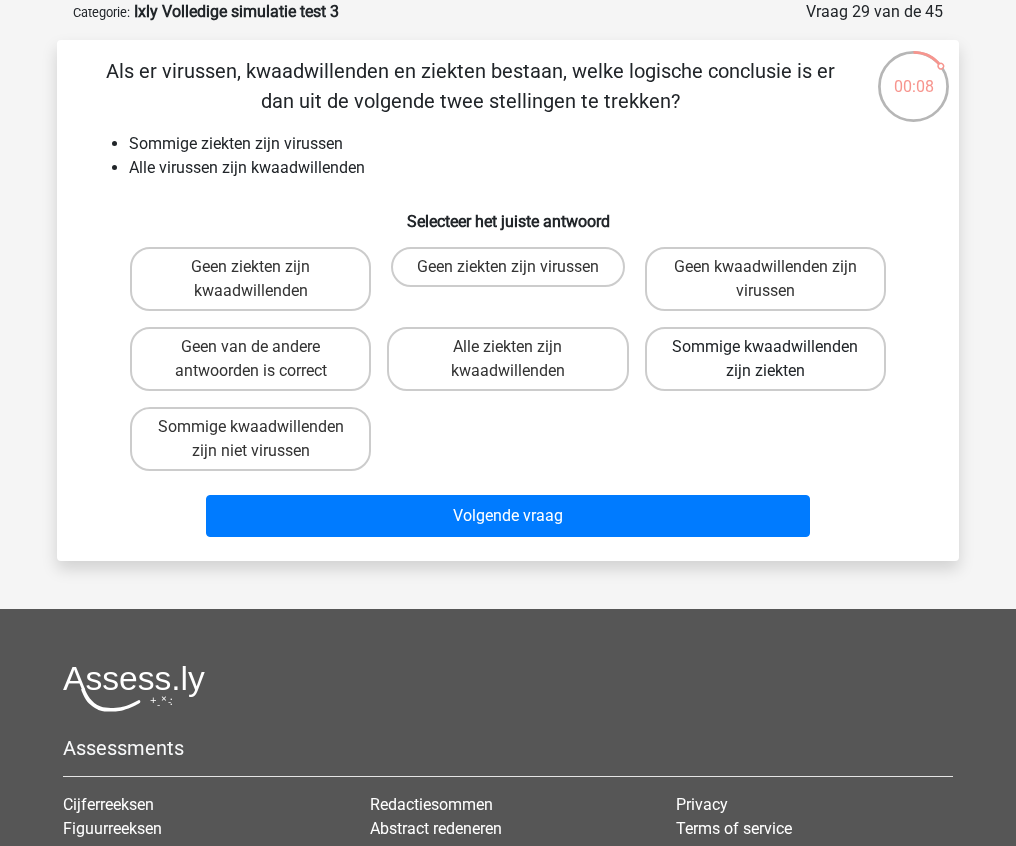 click on "Sommige kwaadwillenden zijn ziekten" at bounding box center [765, 359] 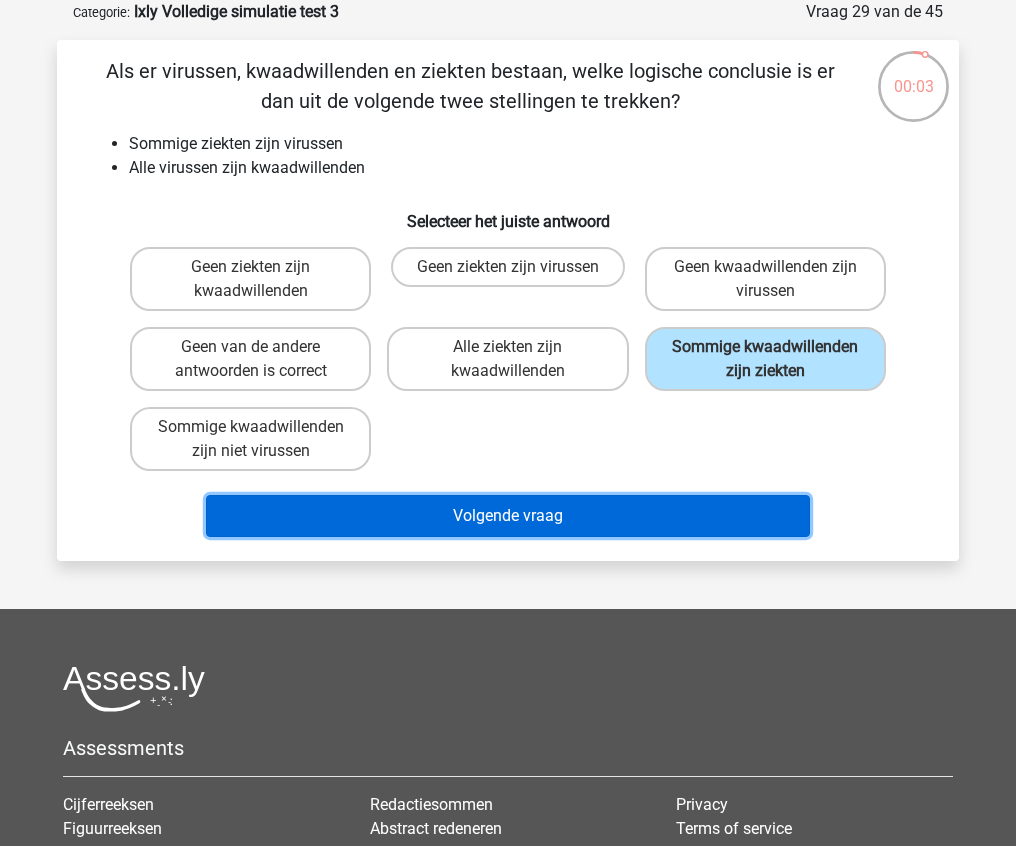 click on "Volgende vraag" at bounding box center (508, 516) 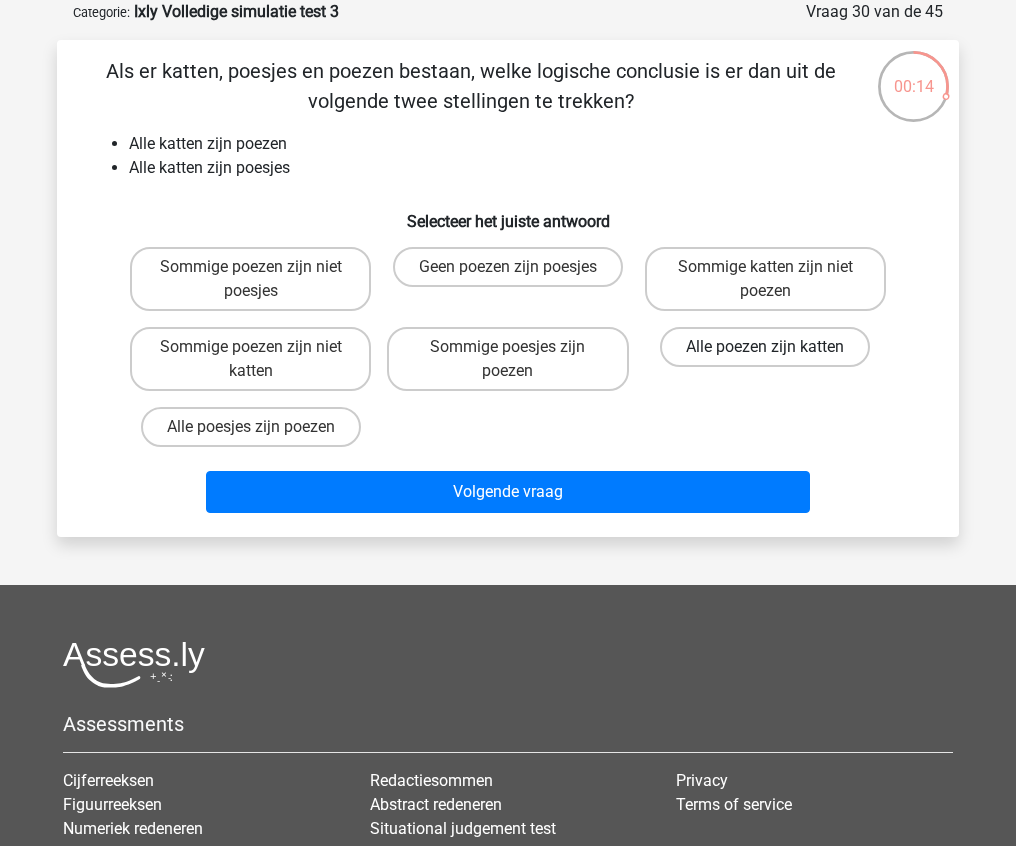 click on "Alle poezen zijn katten" at bounding box center [765, 347] 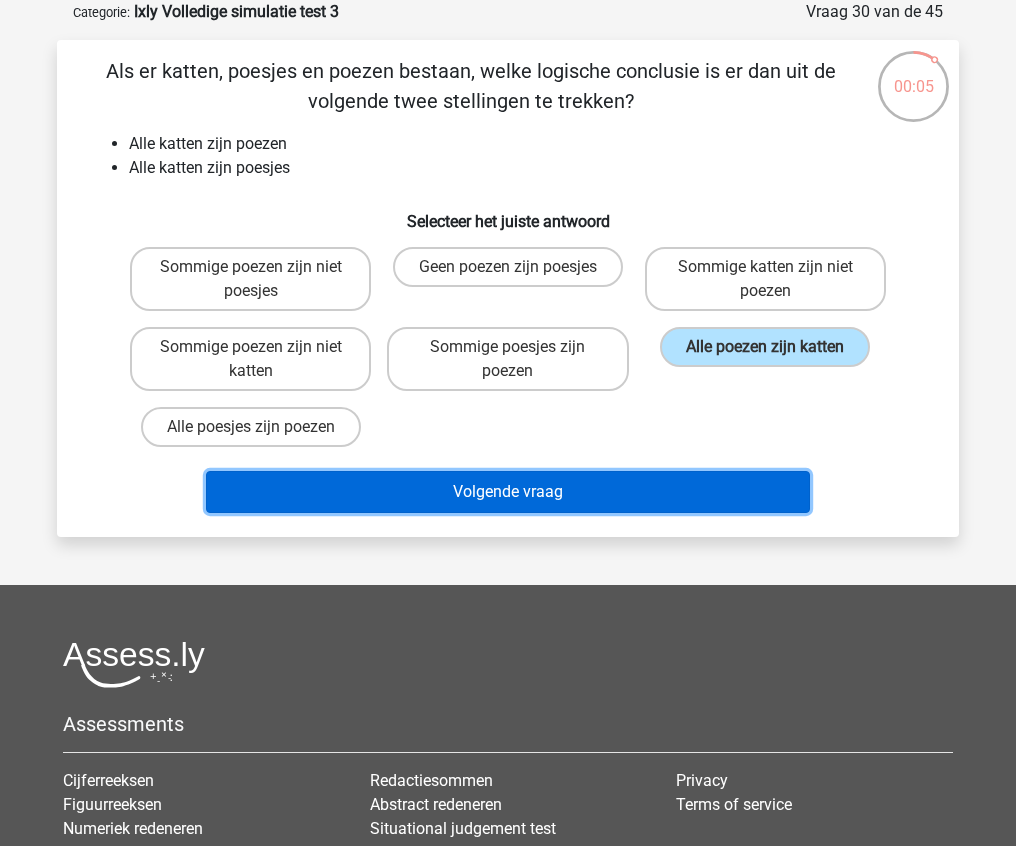 click on "Volgende vraag" at bounding box center (508, 492) 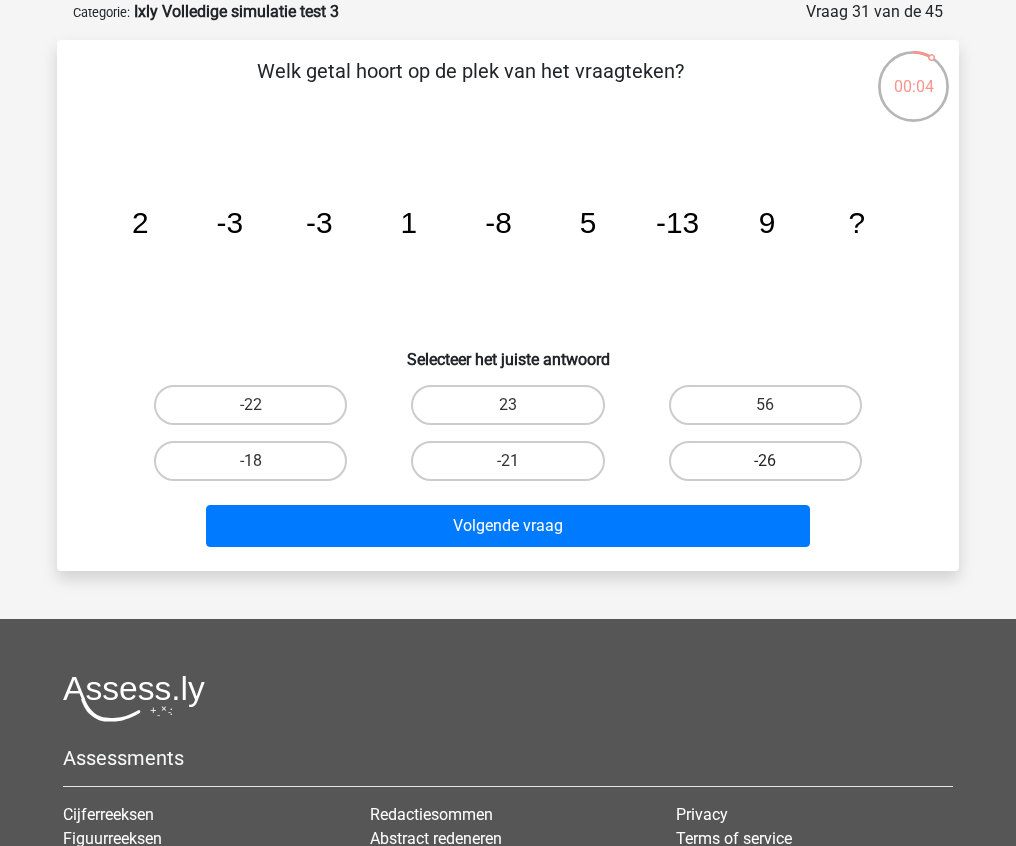 click on "-26" at bounding box center (765, 461) 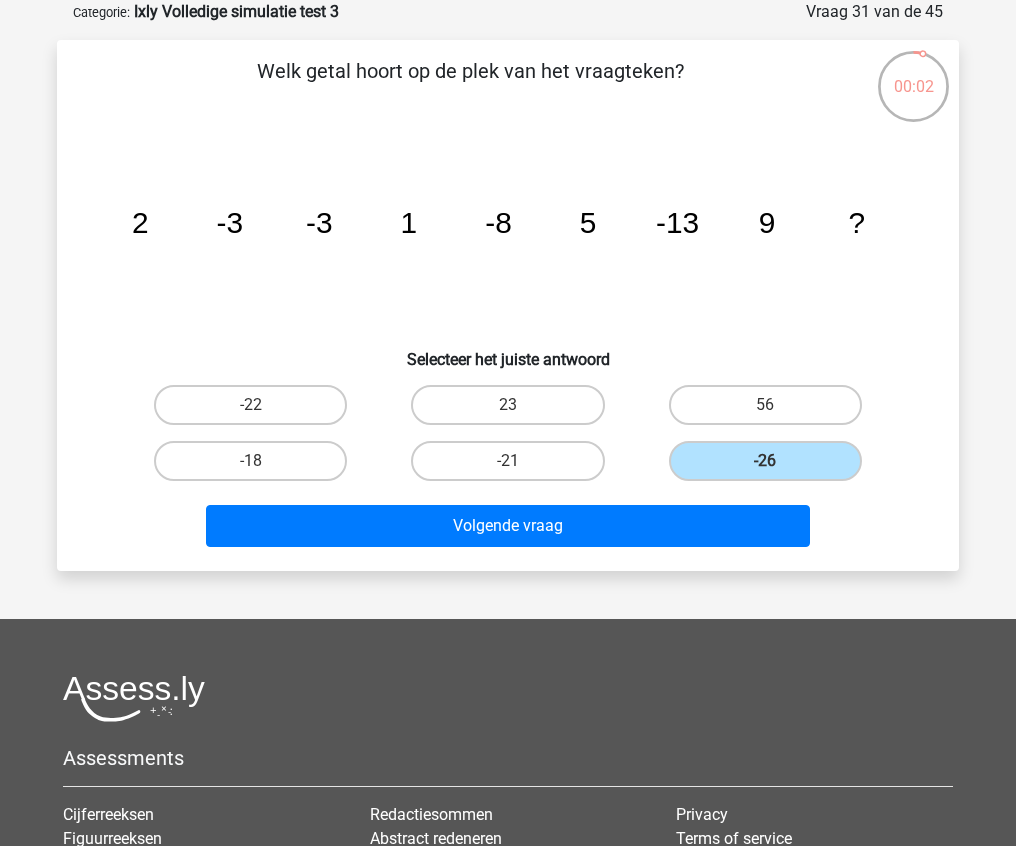 click on "Volgende vraag" at bounding box center (508, 522) 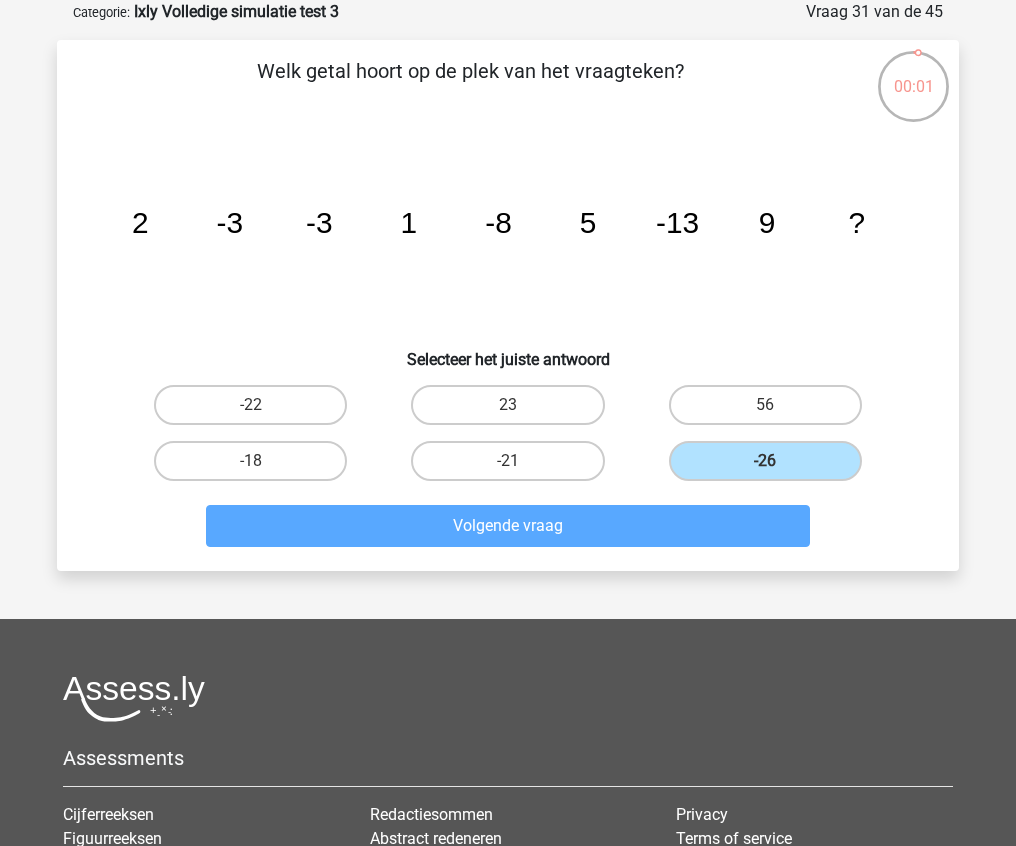 click on "Welk getal hoort op de plek van het vraagteken?
image/svg+xml
2
-3
-3
1
-8
5
-13
9
?" at bounding box center (508, 305) 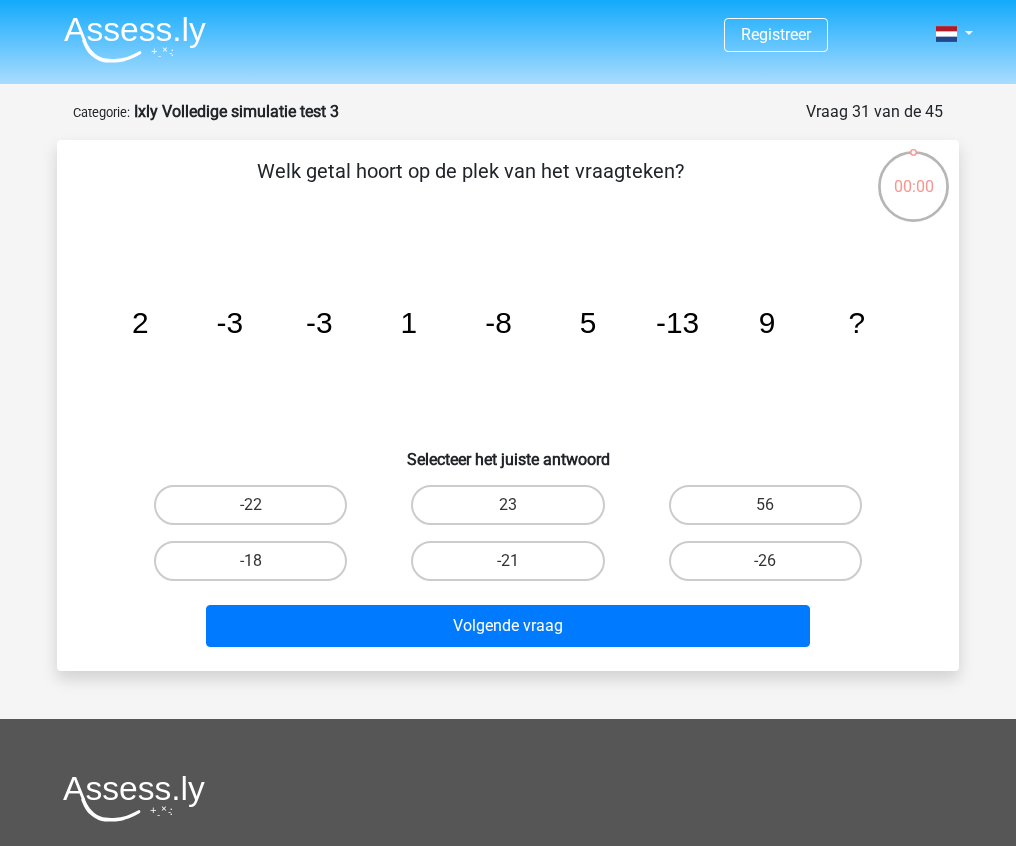 scroll, scrollTop: 100, scrollLeft: 0, axis: vertical 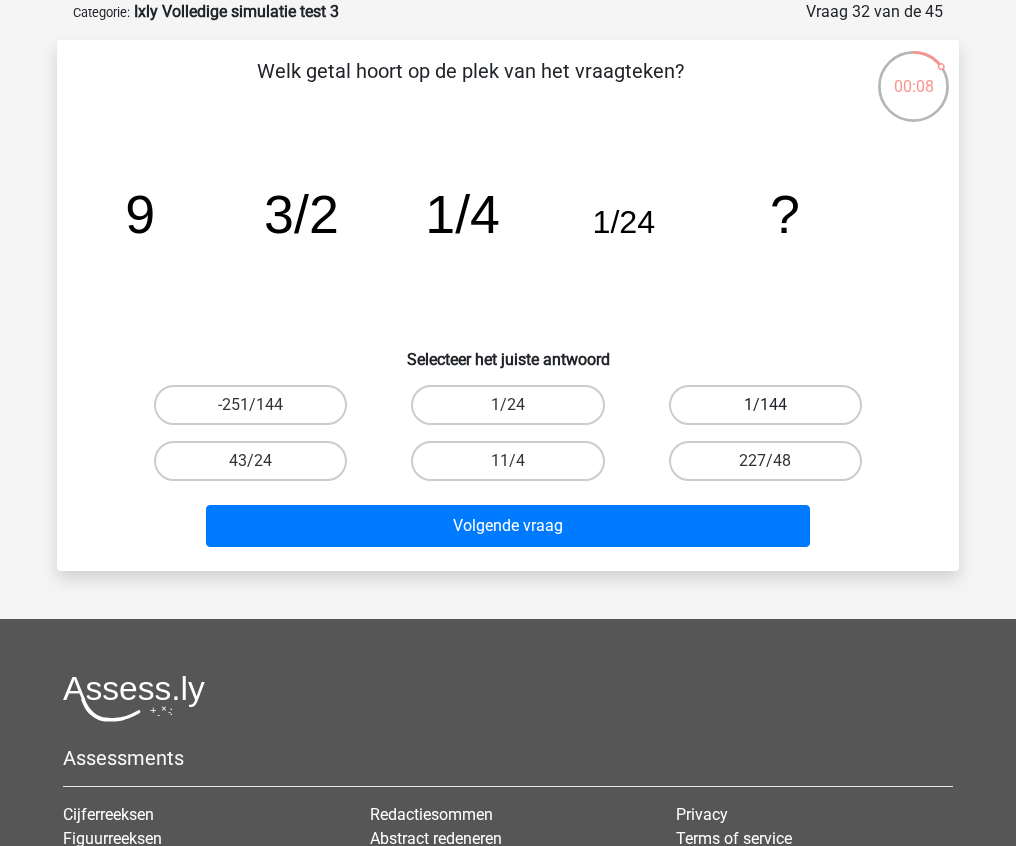 click on "1/144" at bounding box center [765, 405] 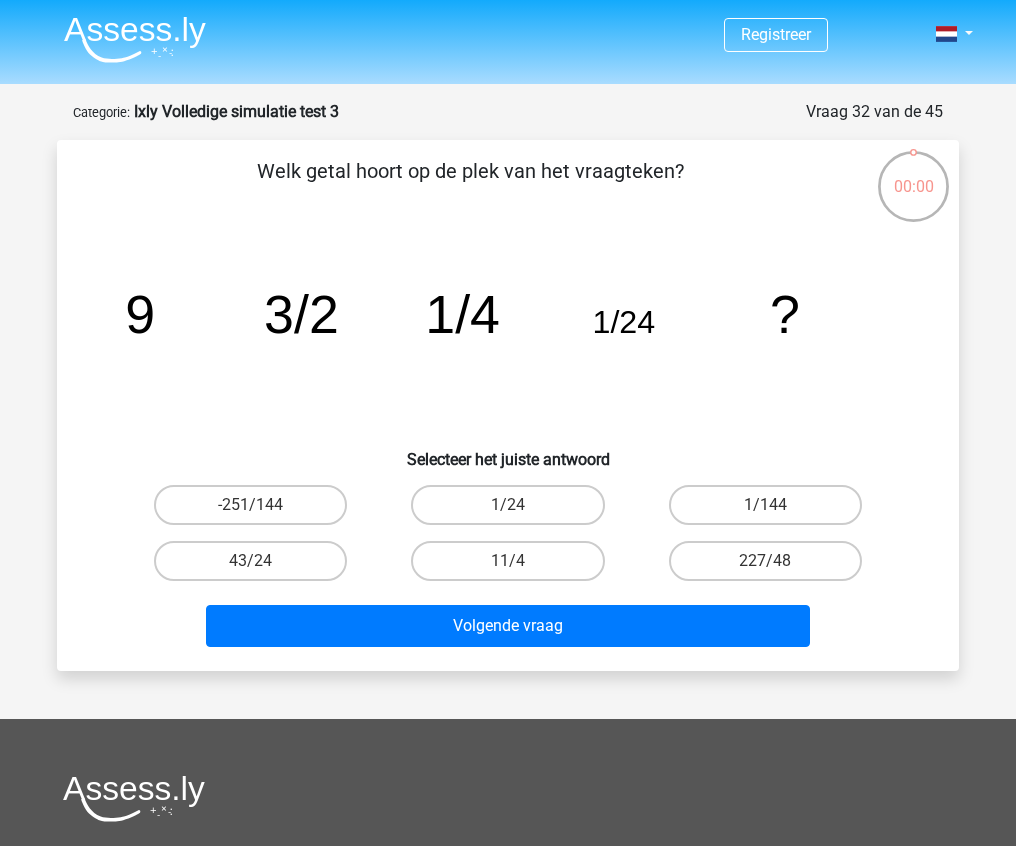 scroll, scrollTop: 100, scrollLeft: 0, axis: vertical 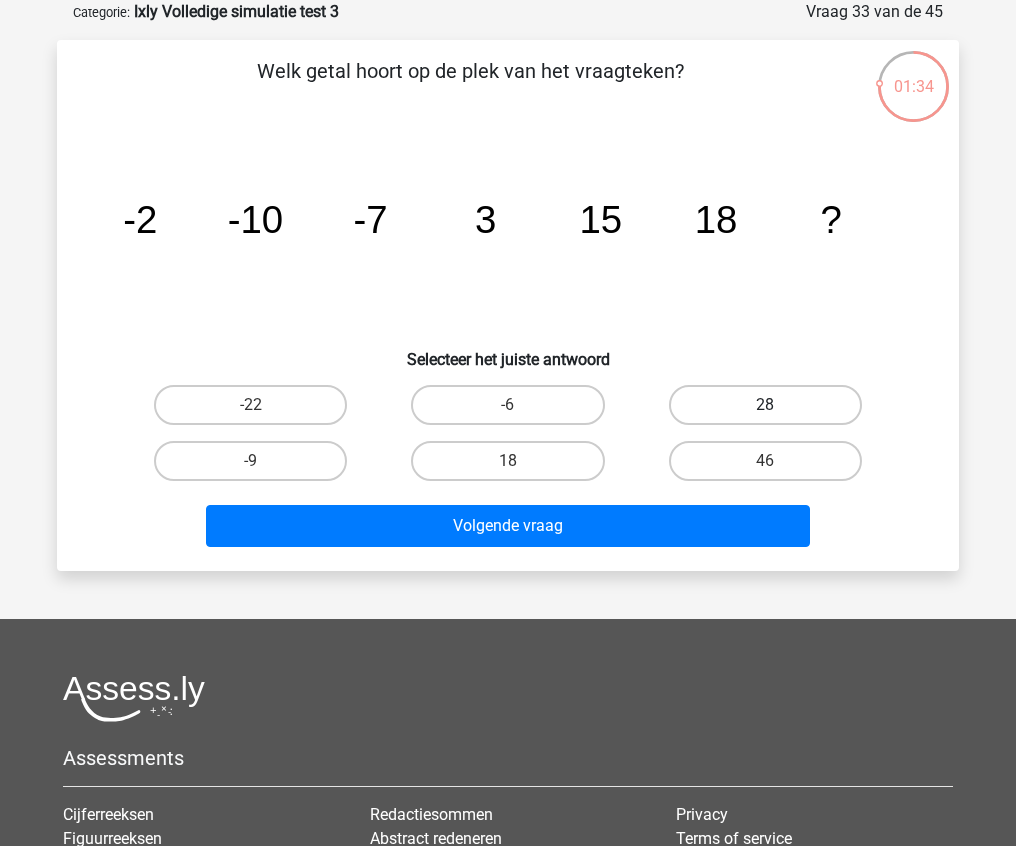click on "28" at bounding box center [765, 405] 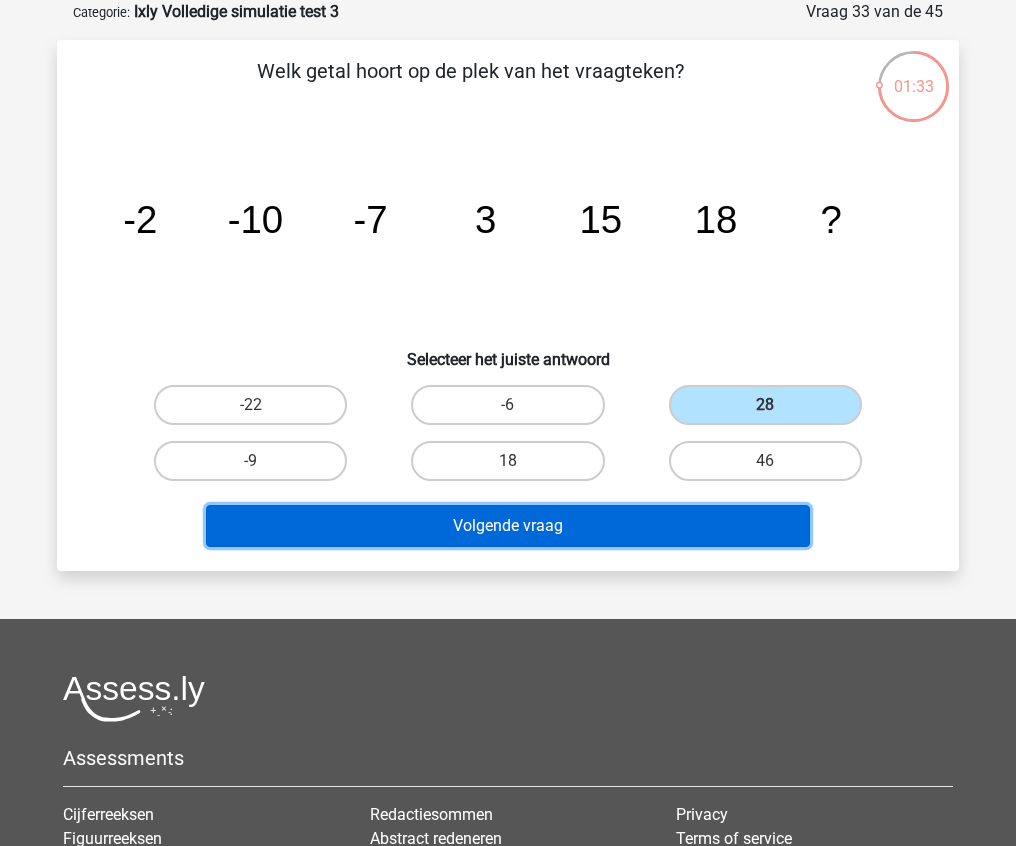 click on "Volgende vraag" at bounding box center (508, 526) 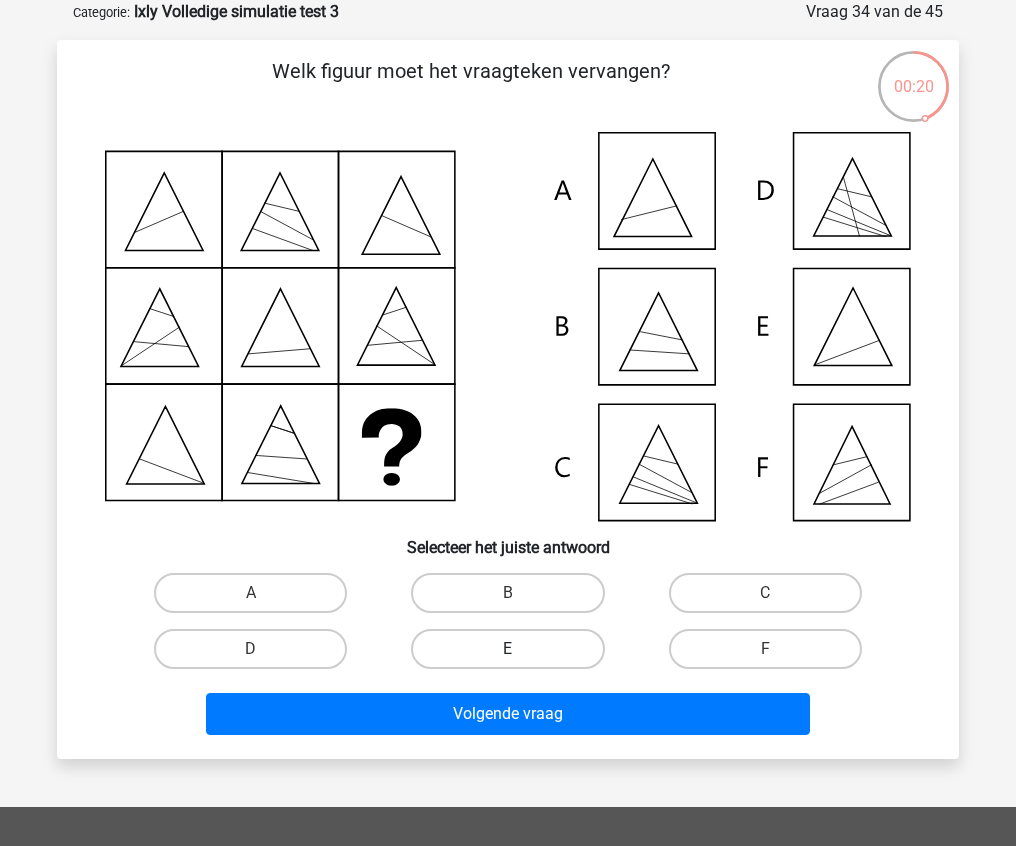 click on "E" at bounding box center [507, 649] 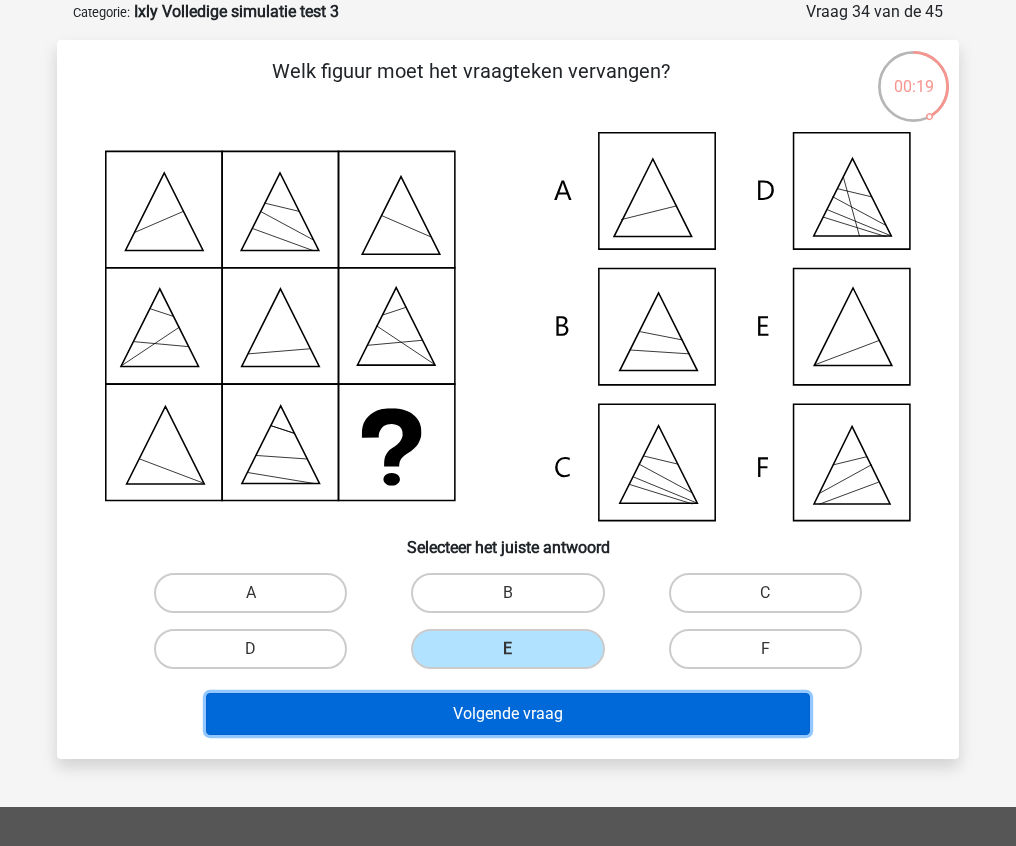 click on "Volgende vraag" at bounding box center [508, 714] 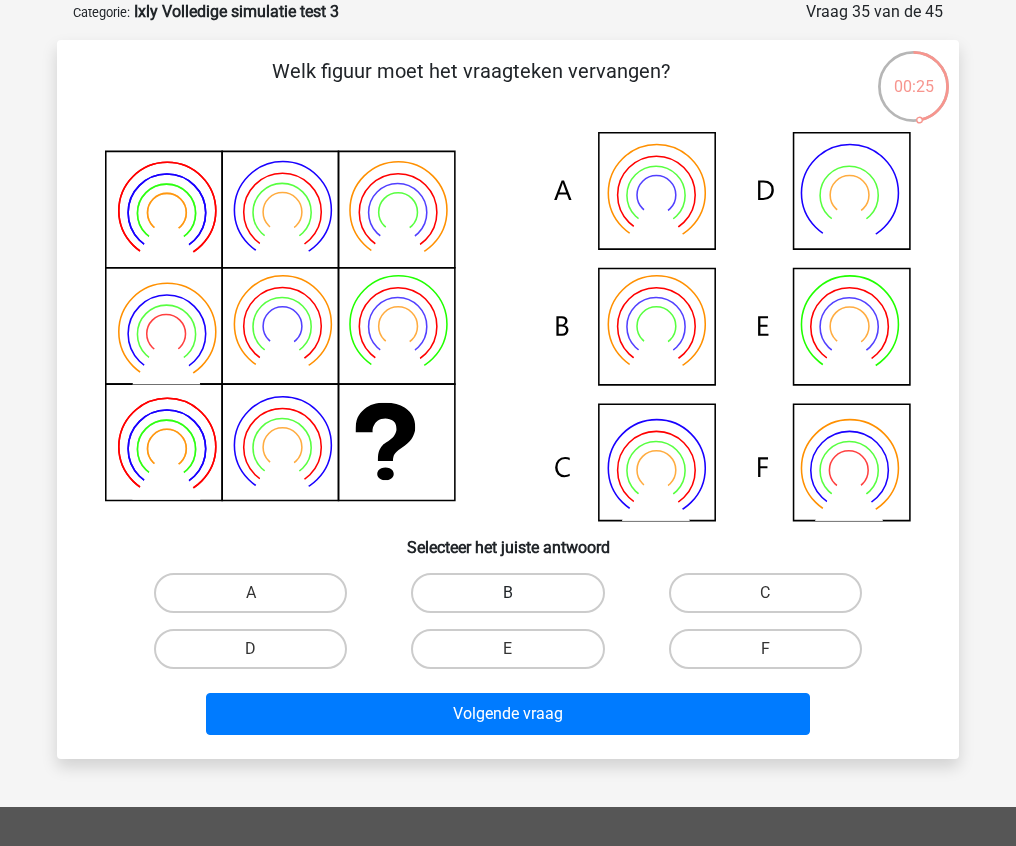click on "B" at bounding box center [507, 593] 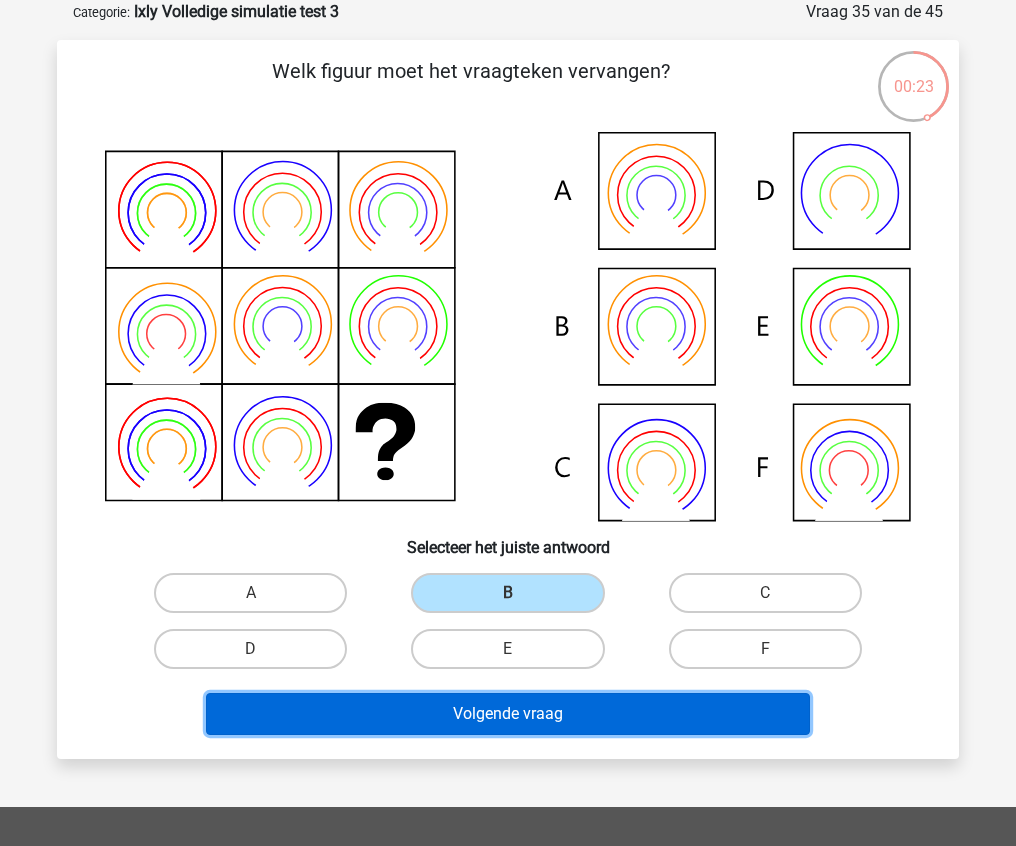 click on "Volgende vraag" at bounding box center (508, 714) 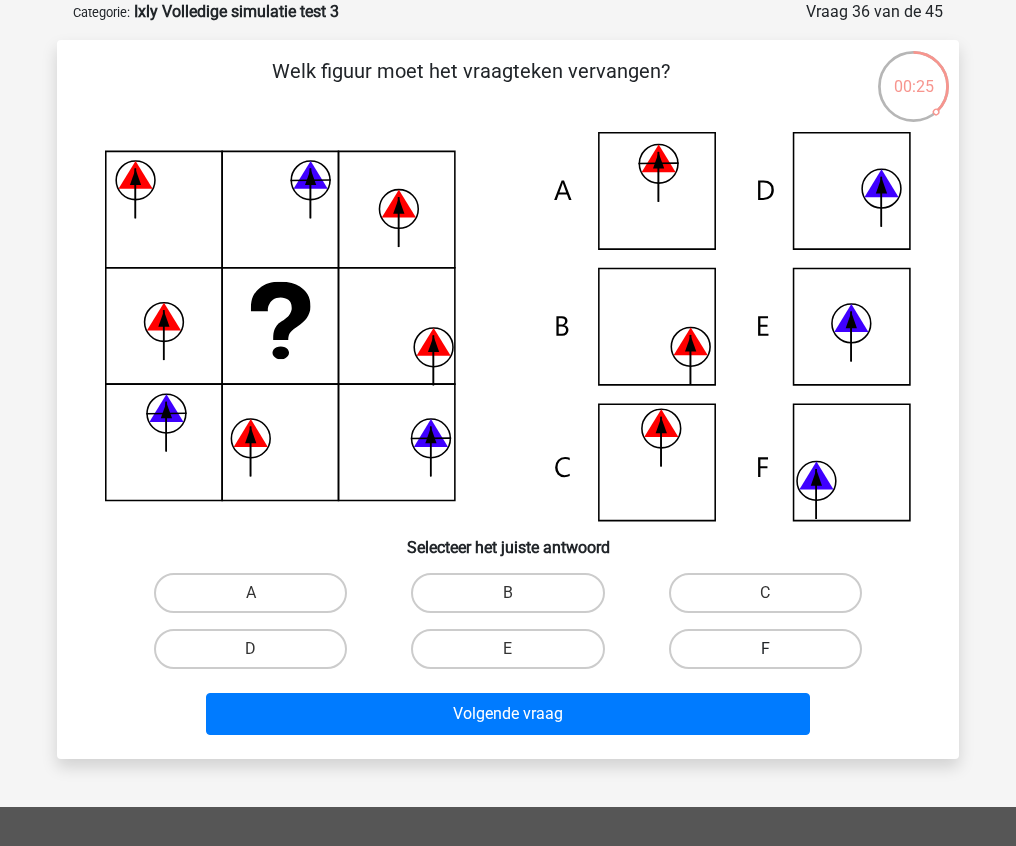 click on "F" at bounding box center [765, 649] 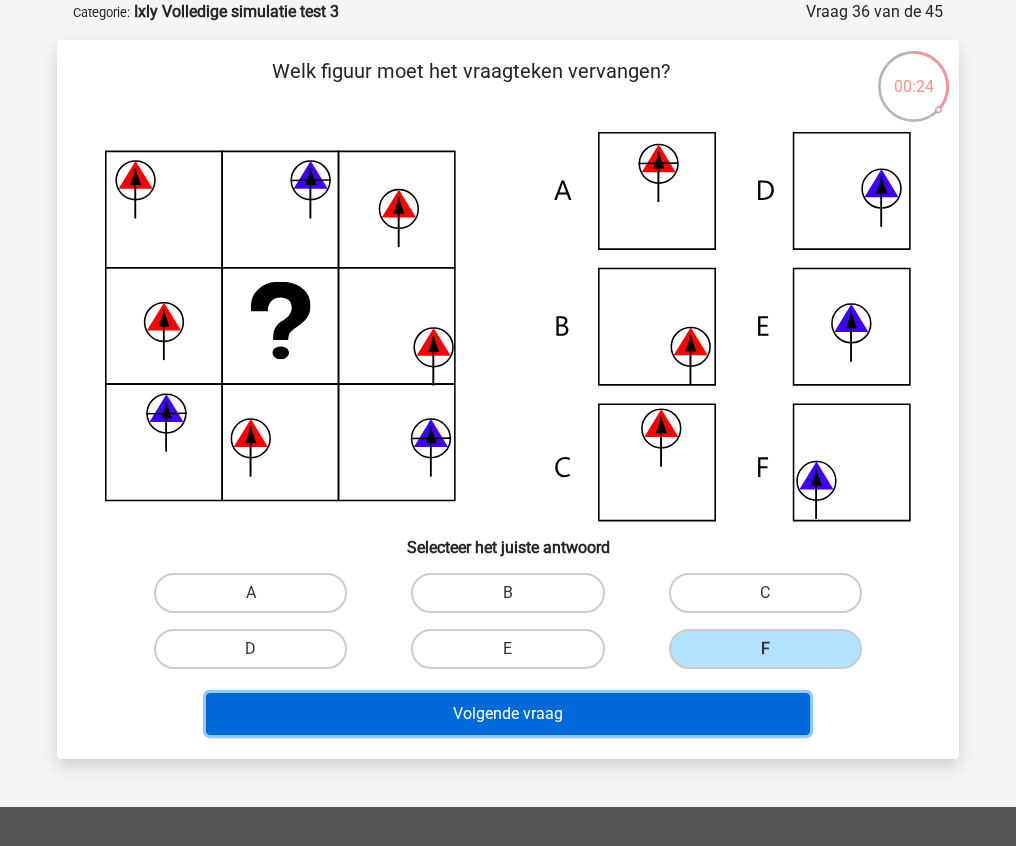 click on "Volgende vraag" at bounding box center (508, 714) 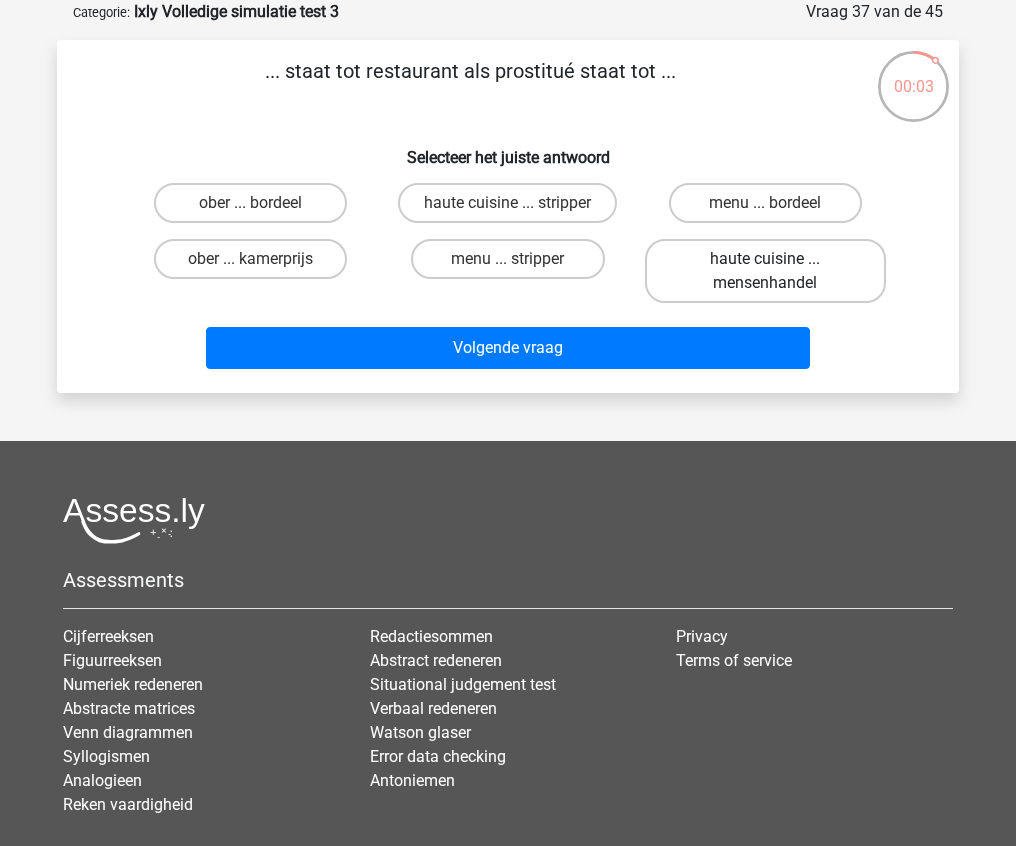 click on "haute cuisine ... mensenhandel" at bounding box center [765, 271] 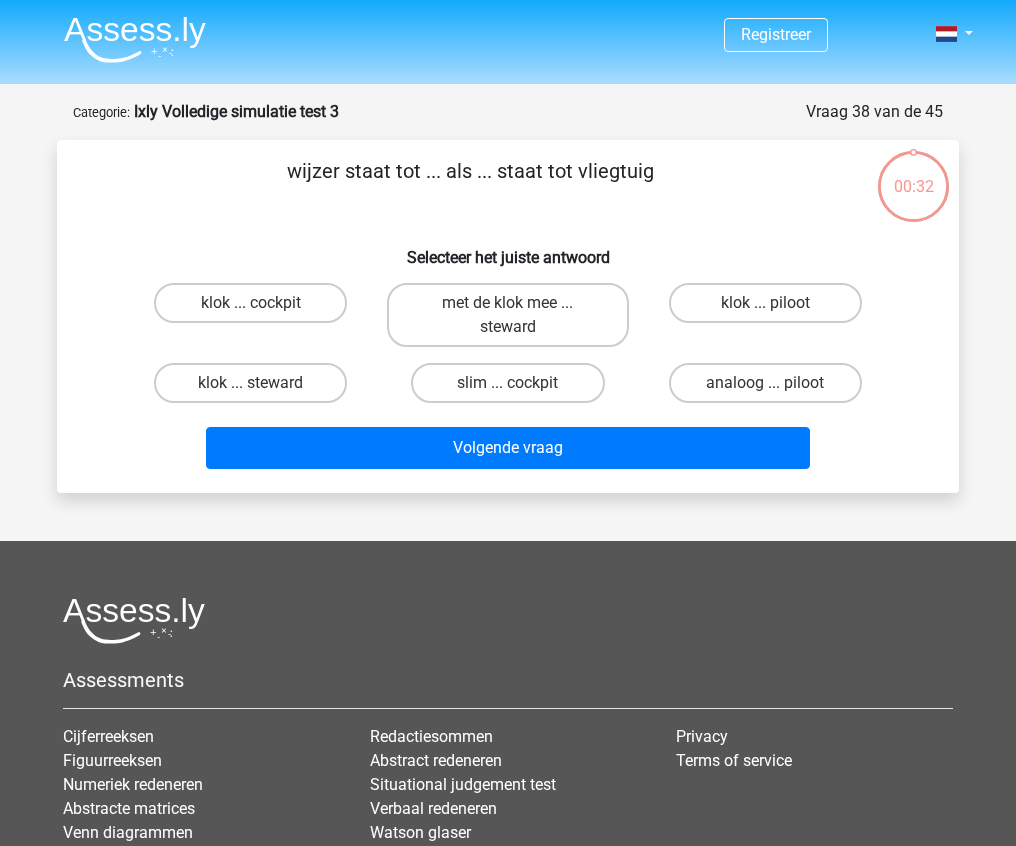 scroll, scrollTop: 100, scrollLeft: 0, axis: vertical 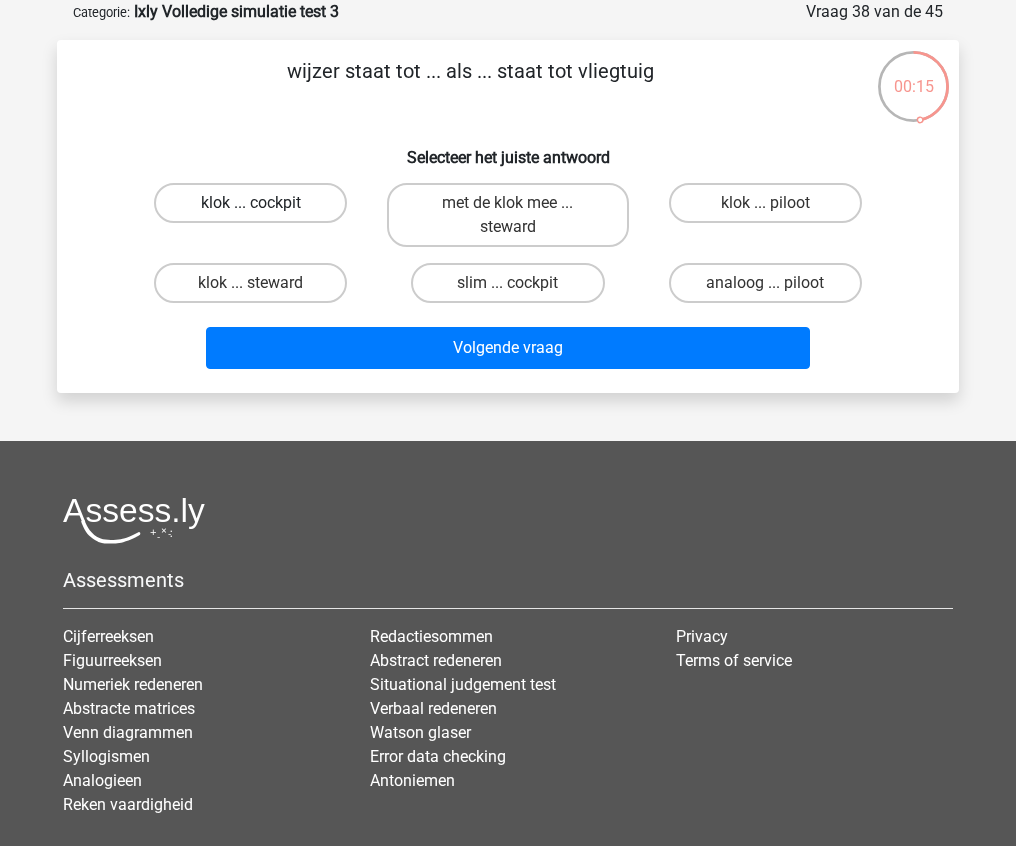 click on "klok ... cockpit" at bounding box center (250, 203) 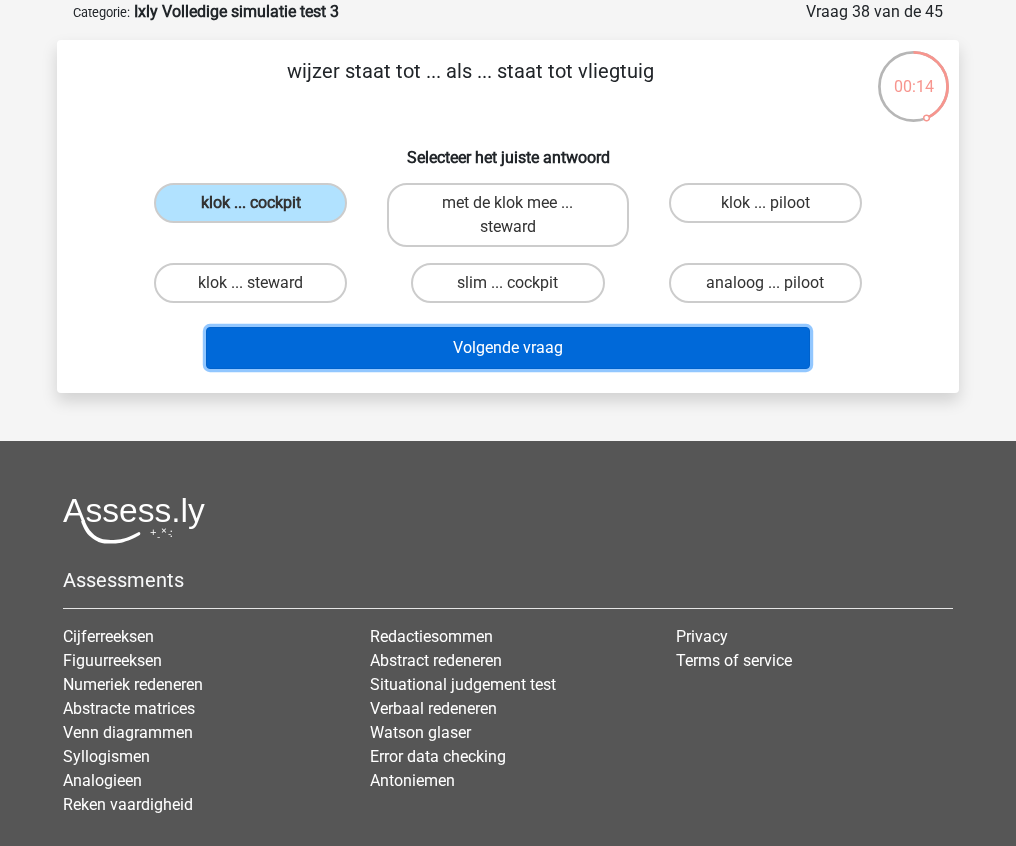 click on "Volgende vraag" at bounding box center [508, 348] 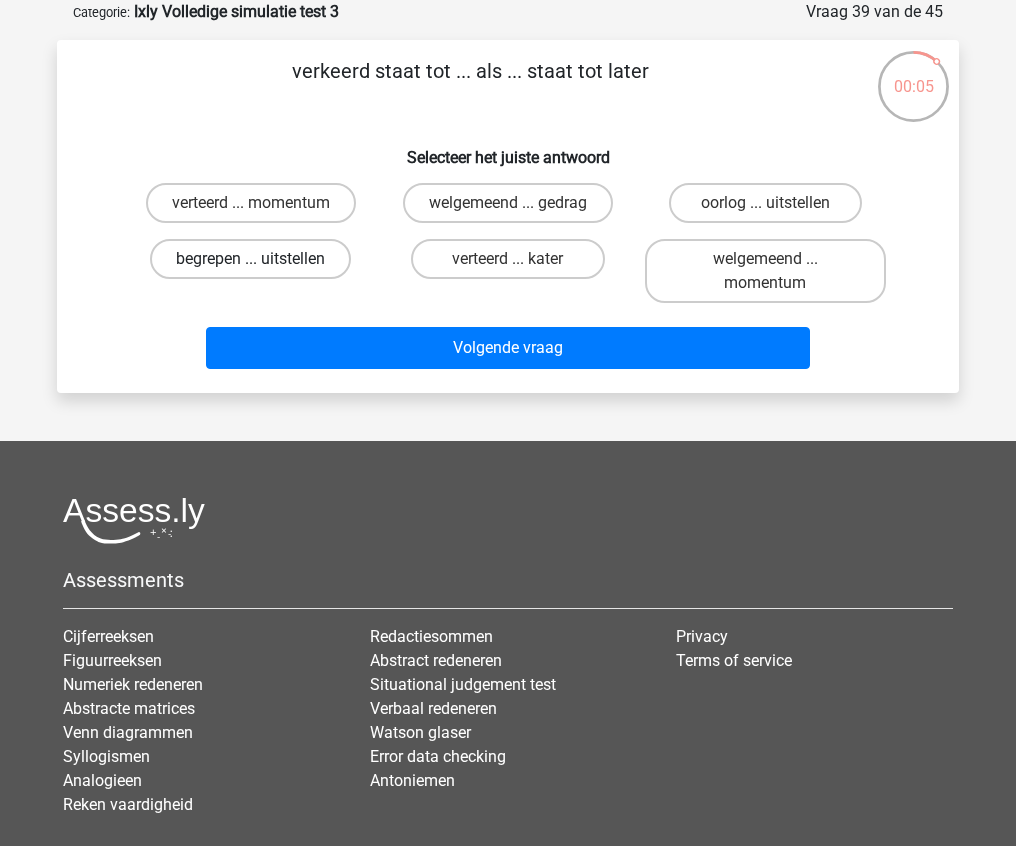 click on "begrepen ... uitstellen" at bounding box center (250, 259) 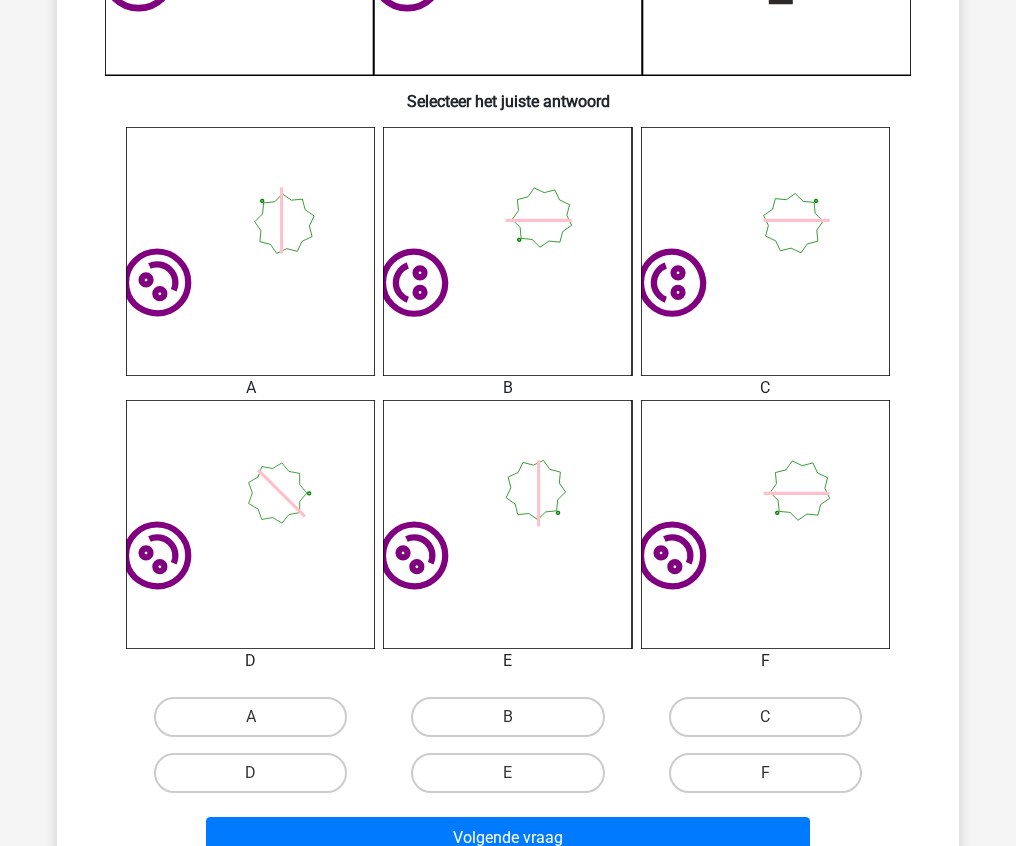 scroll, scrollTop: 700, scrollLeft: 0, axis: vertical 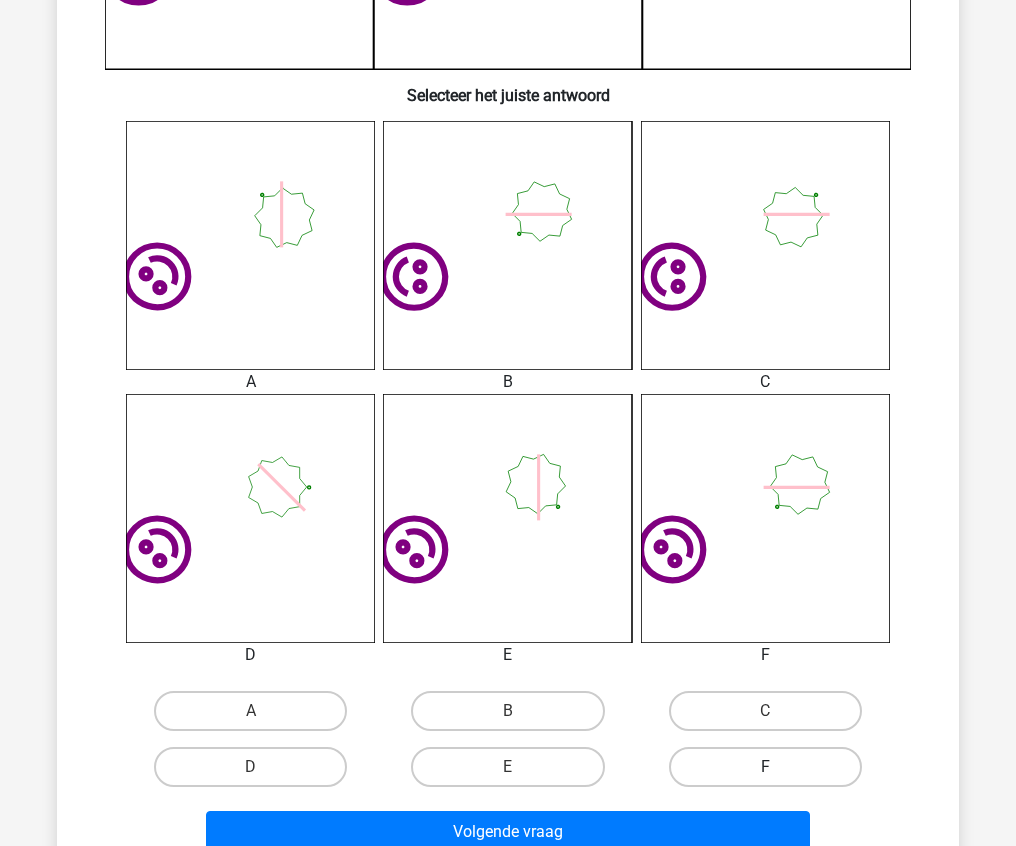 click on "F" at bounding box center [765, 767] 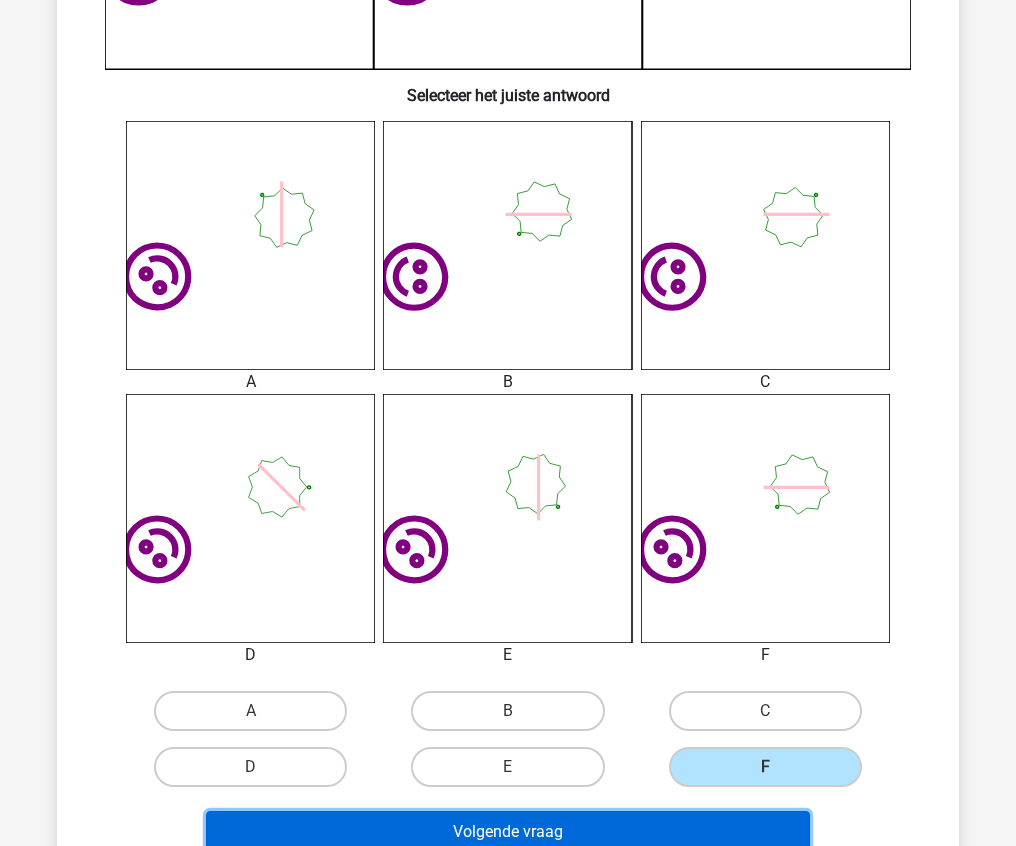 click on "Volgende vraag" at bounding box center (508, 832) 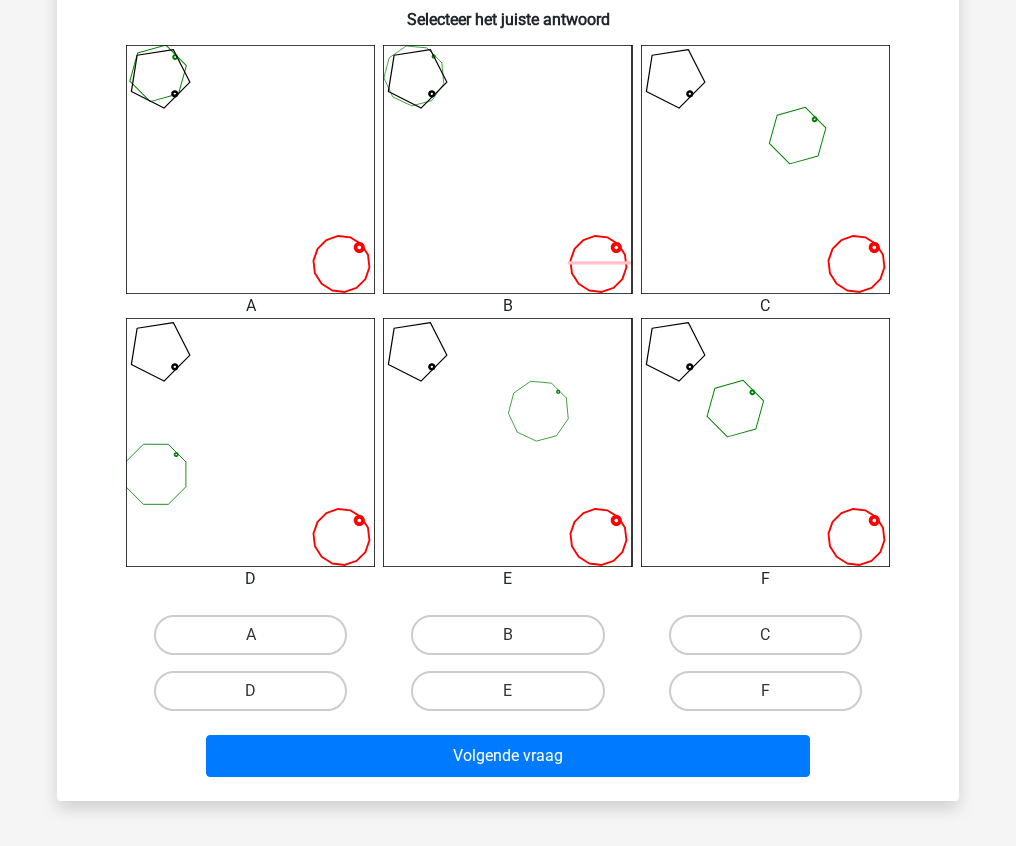 scroll, scrollTop: 820, scrollLeft: 0, axis: vertical 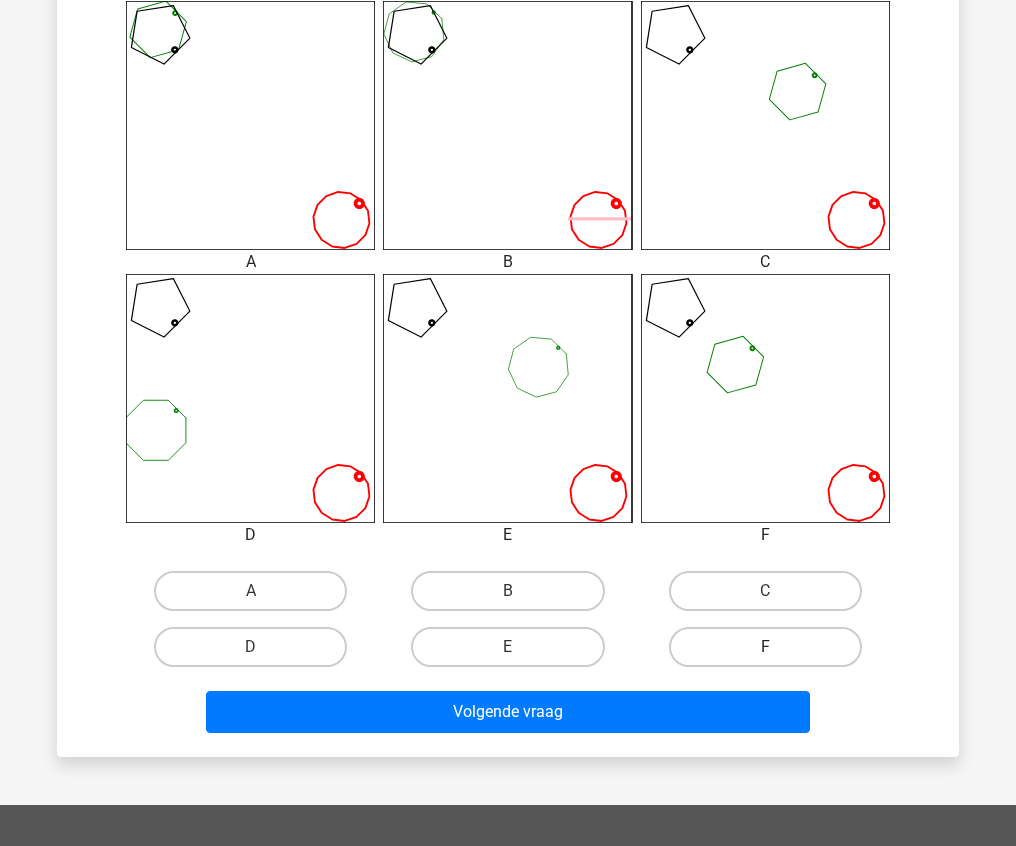 click on "F" at bounding box center (765, 647) 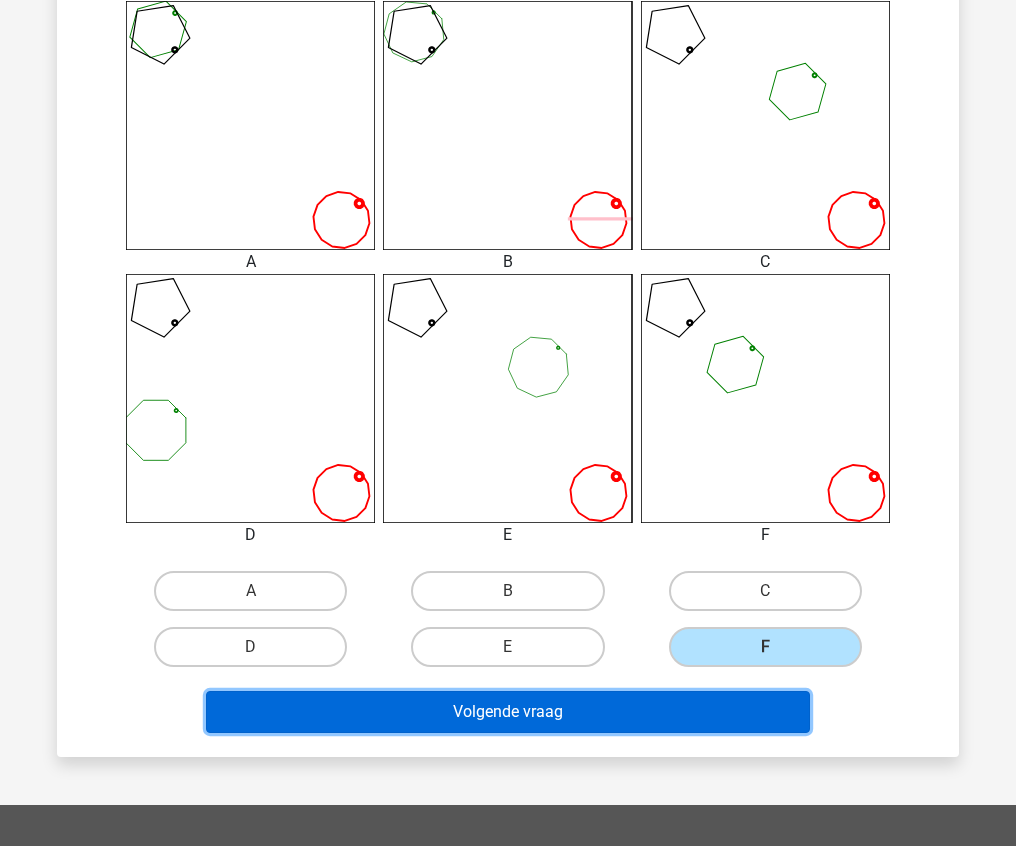click on "Volgende vraag" at bounding box center [508, 712] 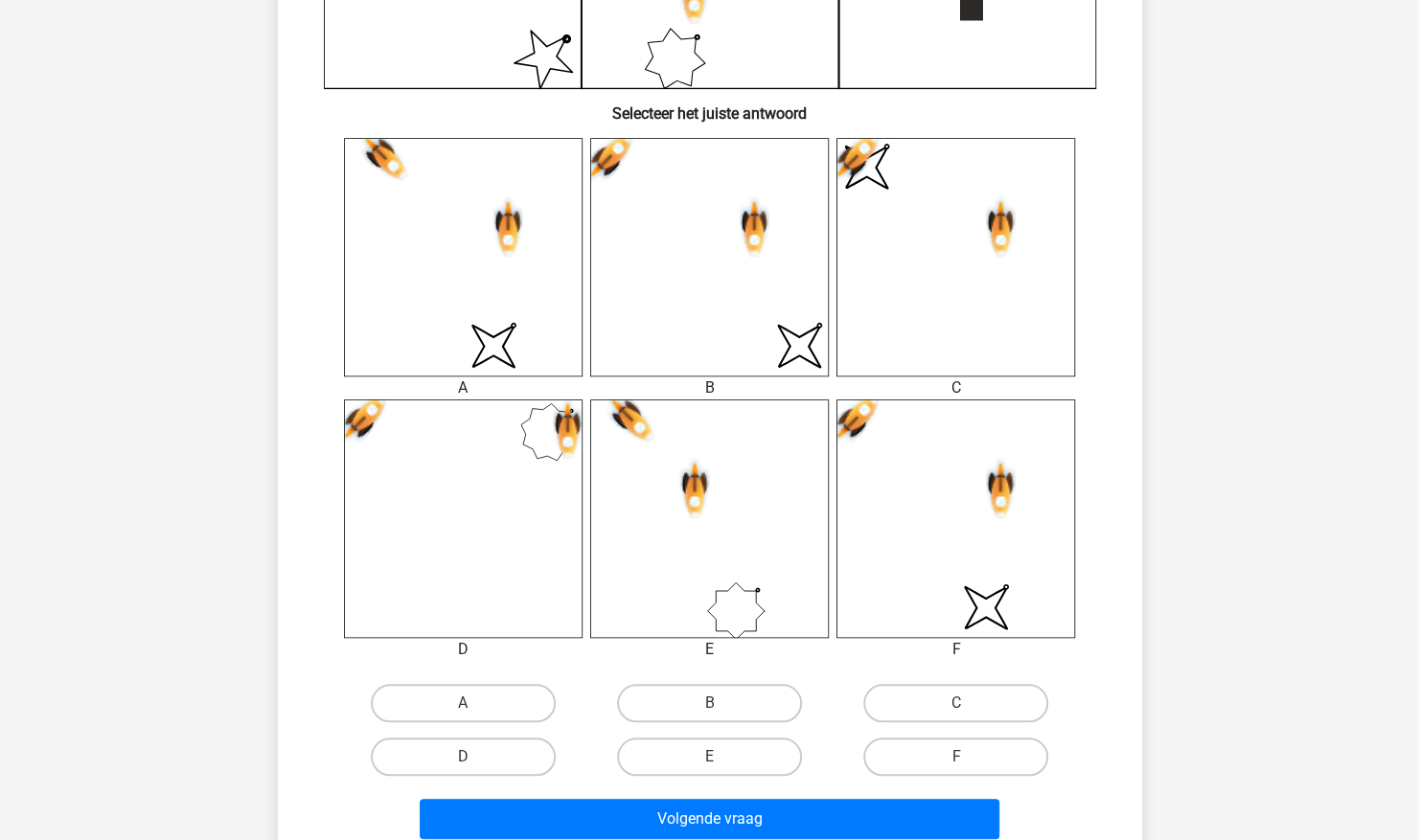 scroll, scrollTop: 651, scrollLeft: 0, axis: vertical 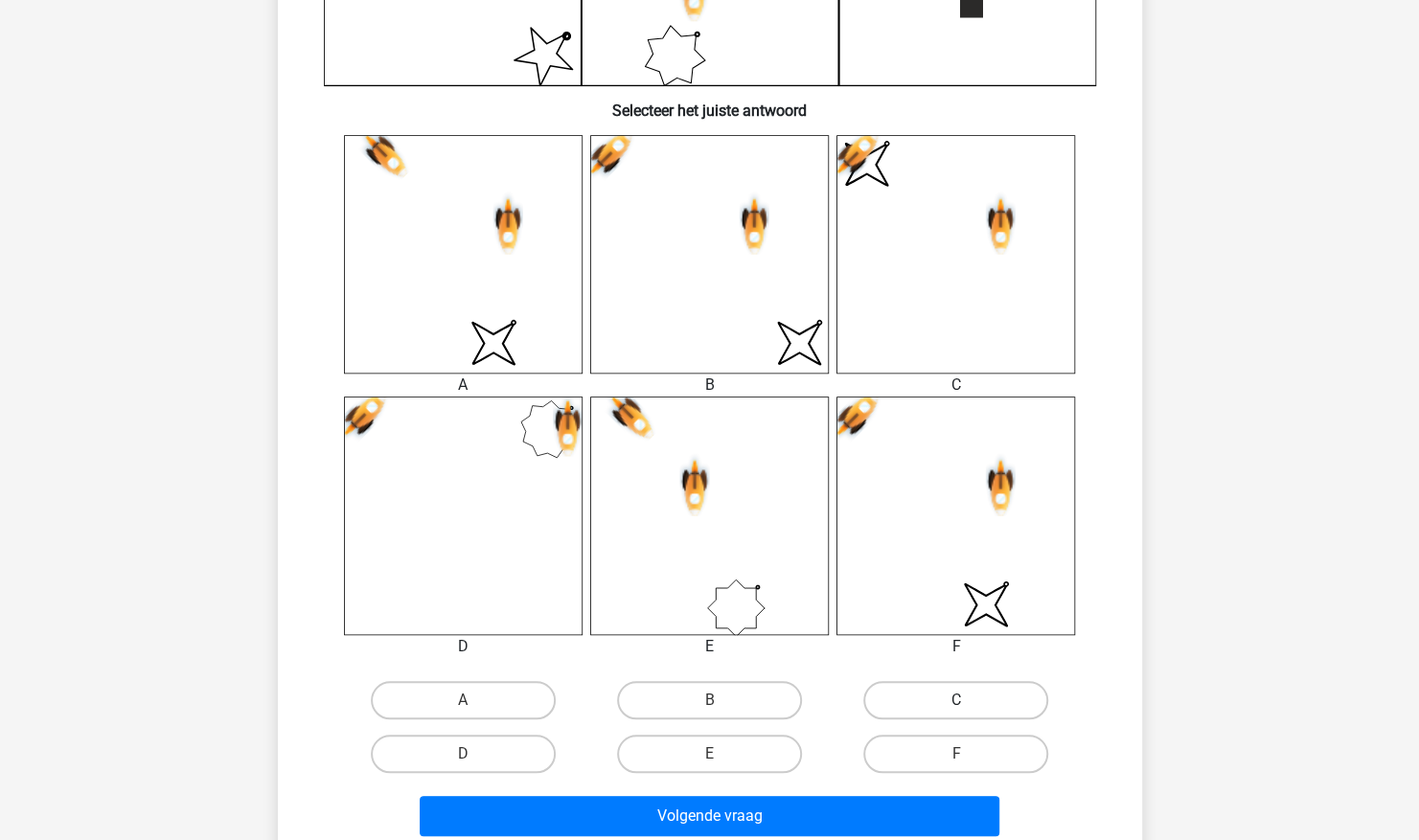 click on "C" at bounding box center (955, 700) 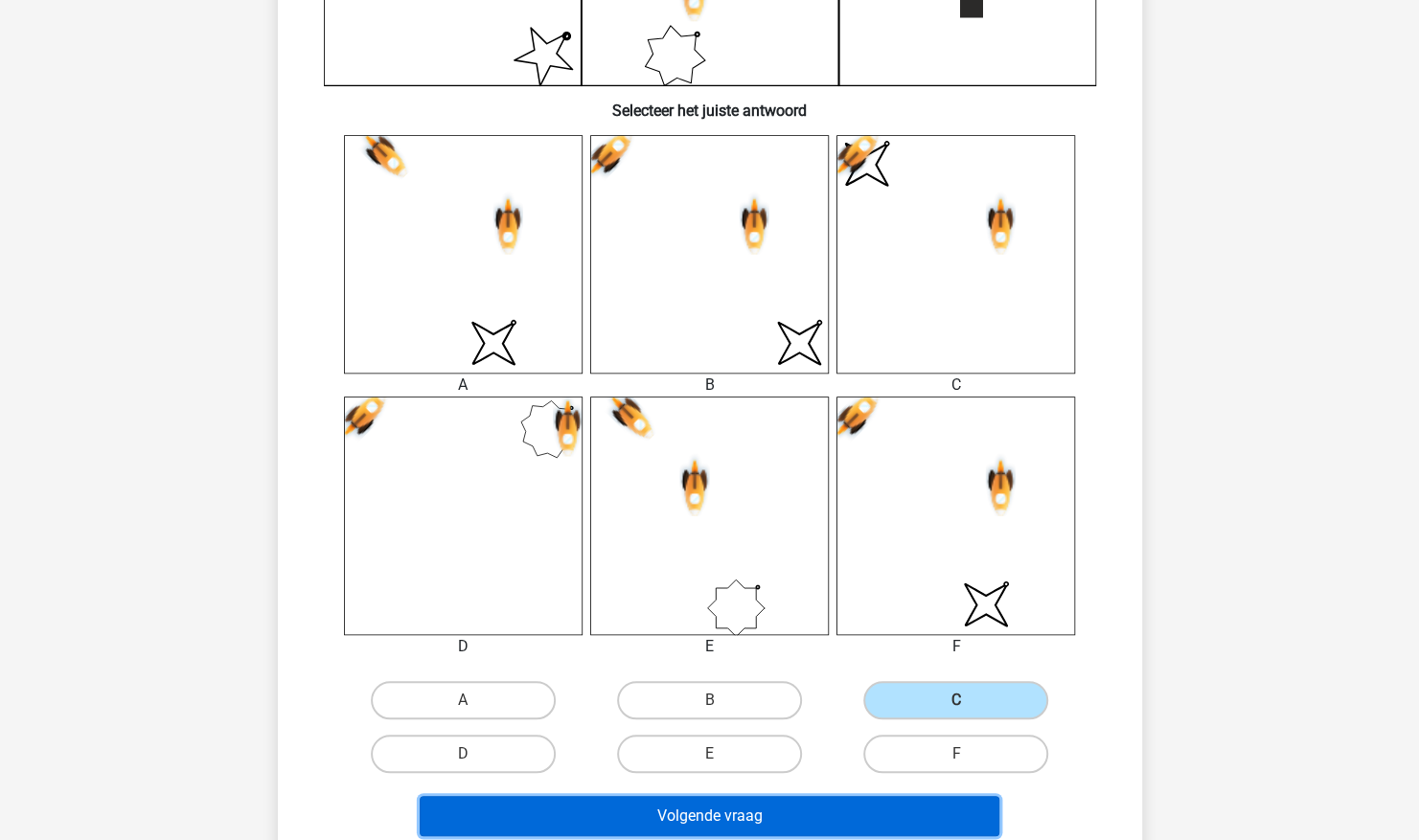 click on "Volgende vraag" at bounding box center [709, 816] 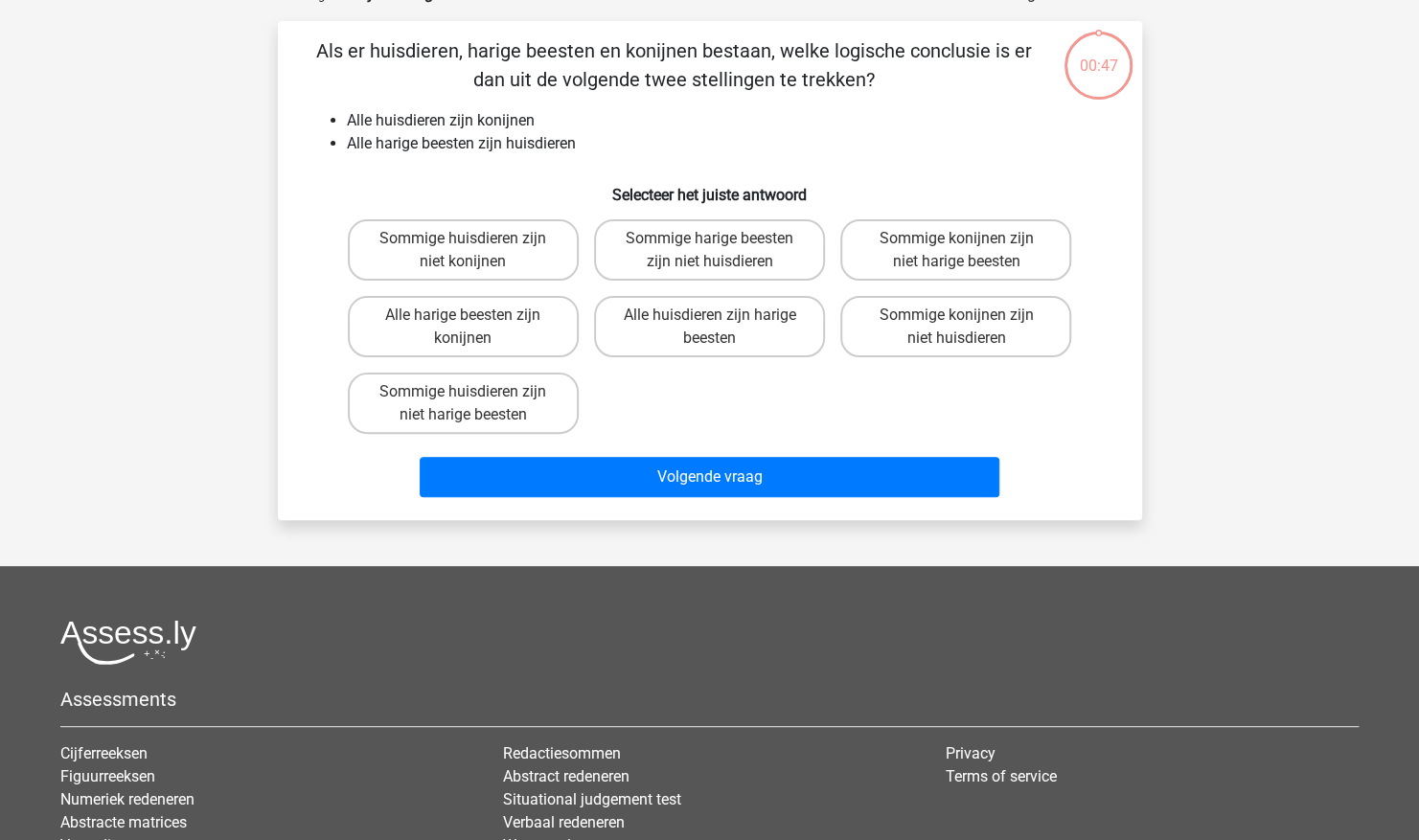 scroll, scrollTop: 96, scrollLeft: 0, axis: vertical 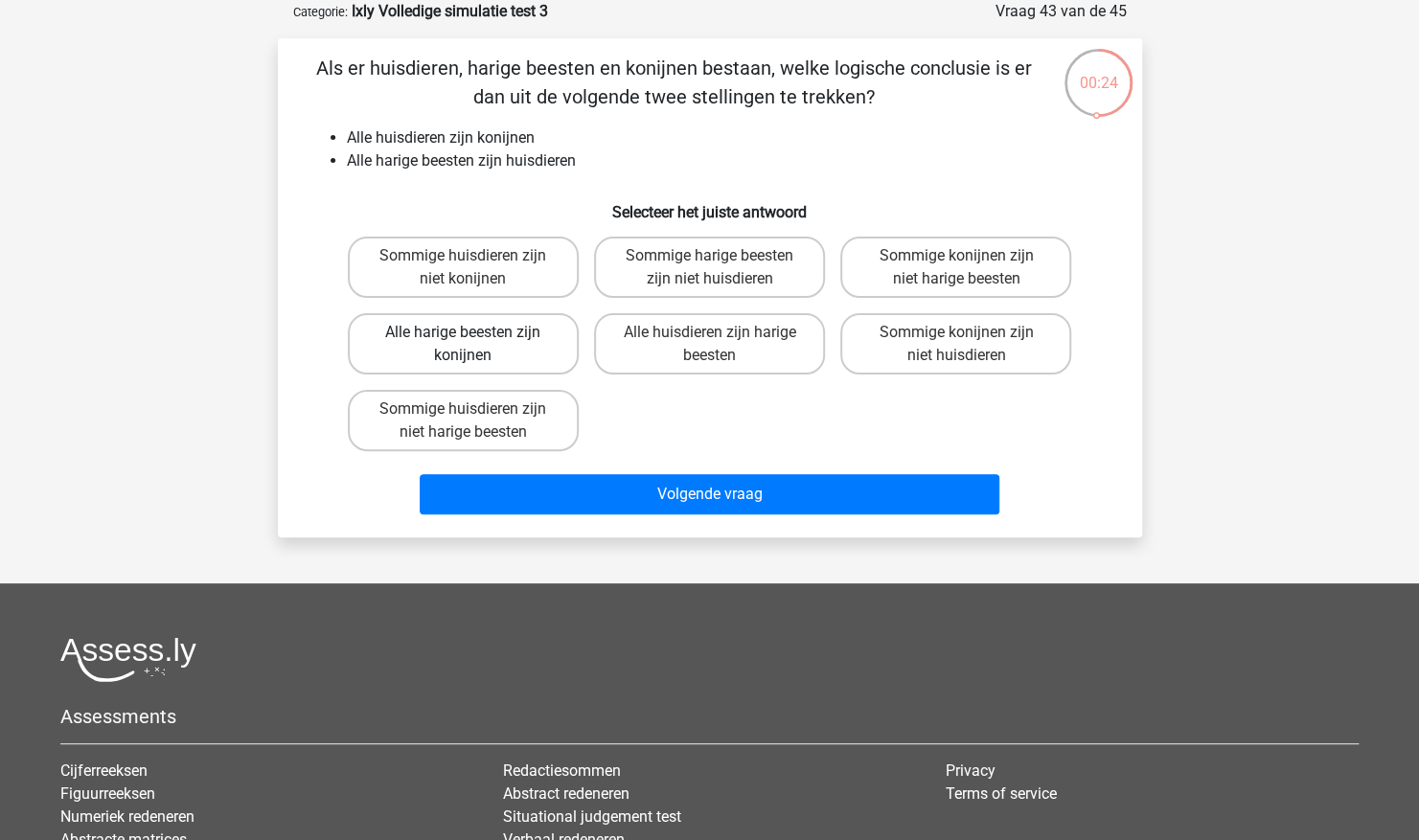 click on "Alle harige beesten zijn konijnen" at bounding box center [463, 344] 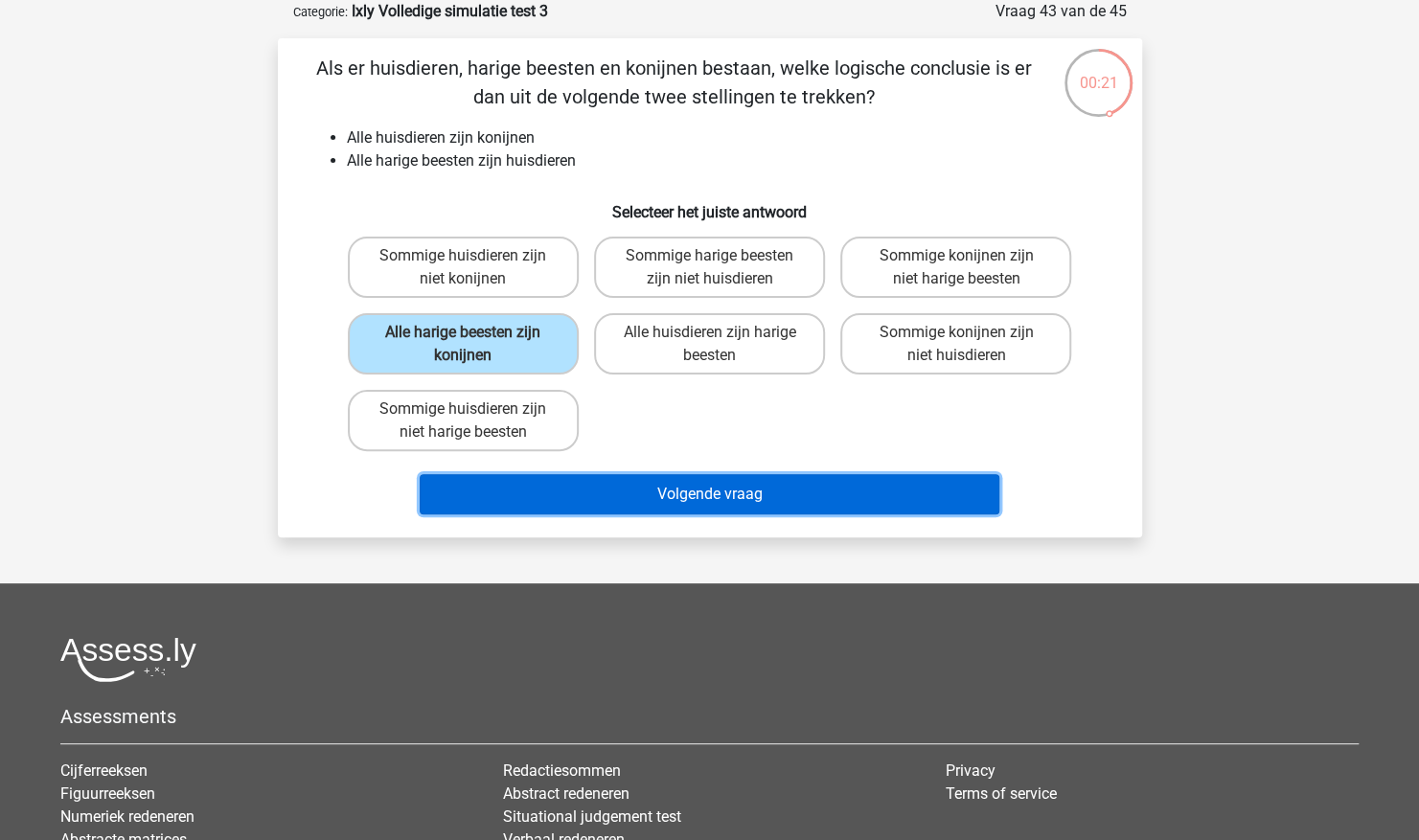 click on "Volgende vraag" at bounding box center (709, 494) 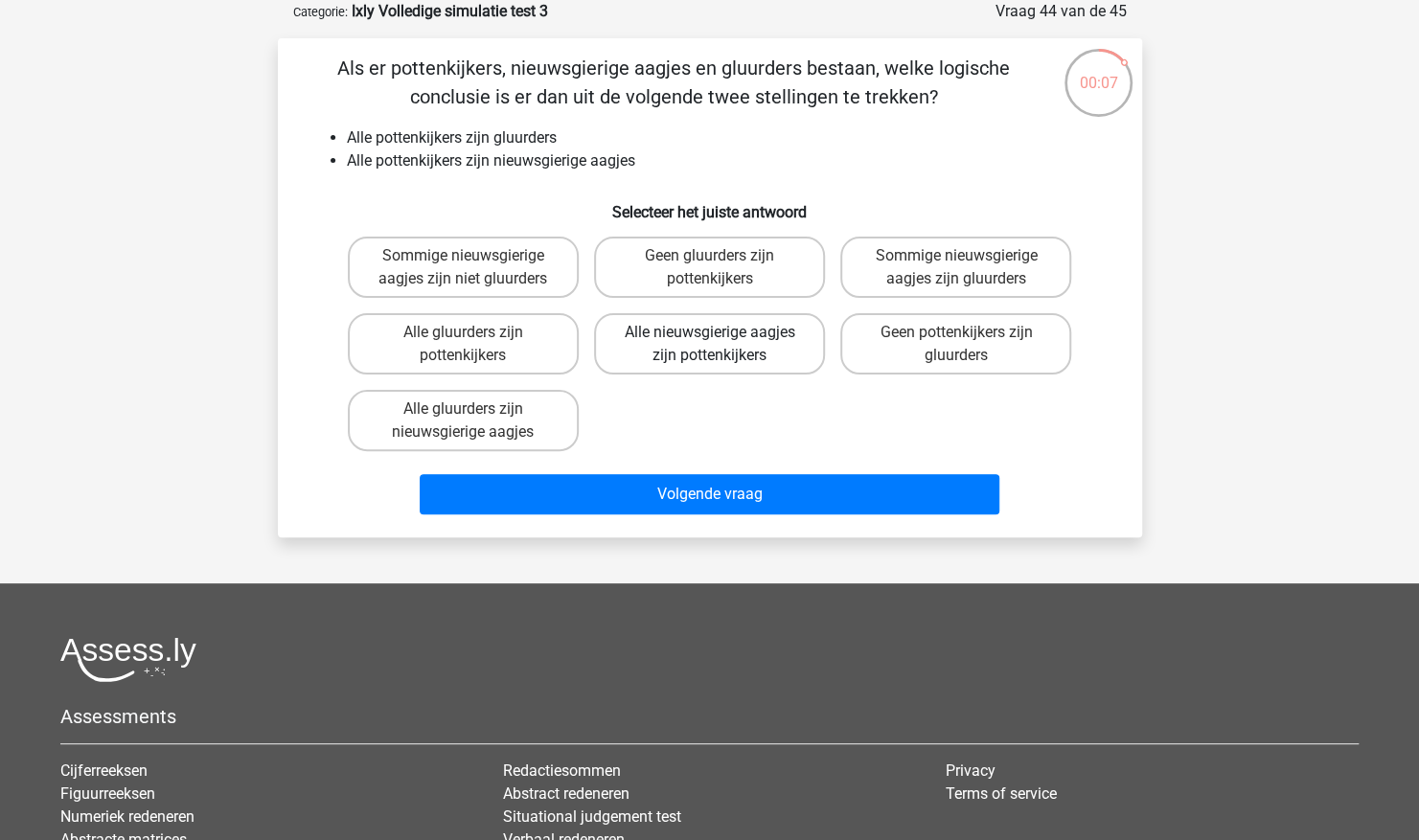 click on "Alle nieuwsgierige aagjes zijn pottenkijkers" at bounding box center (709, 344) 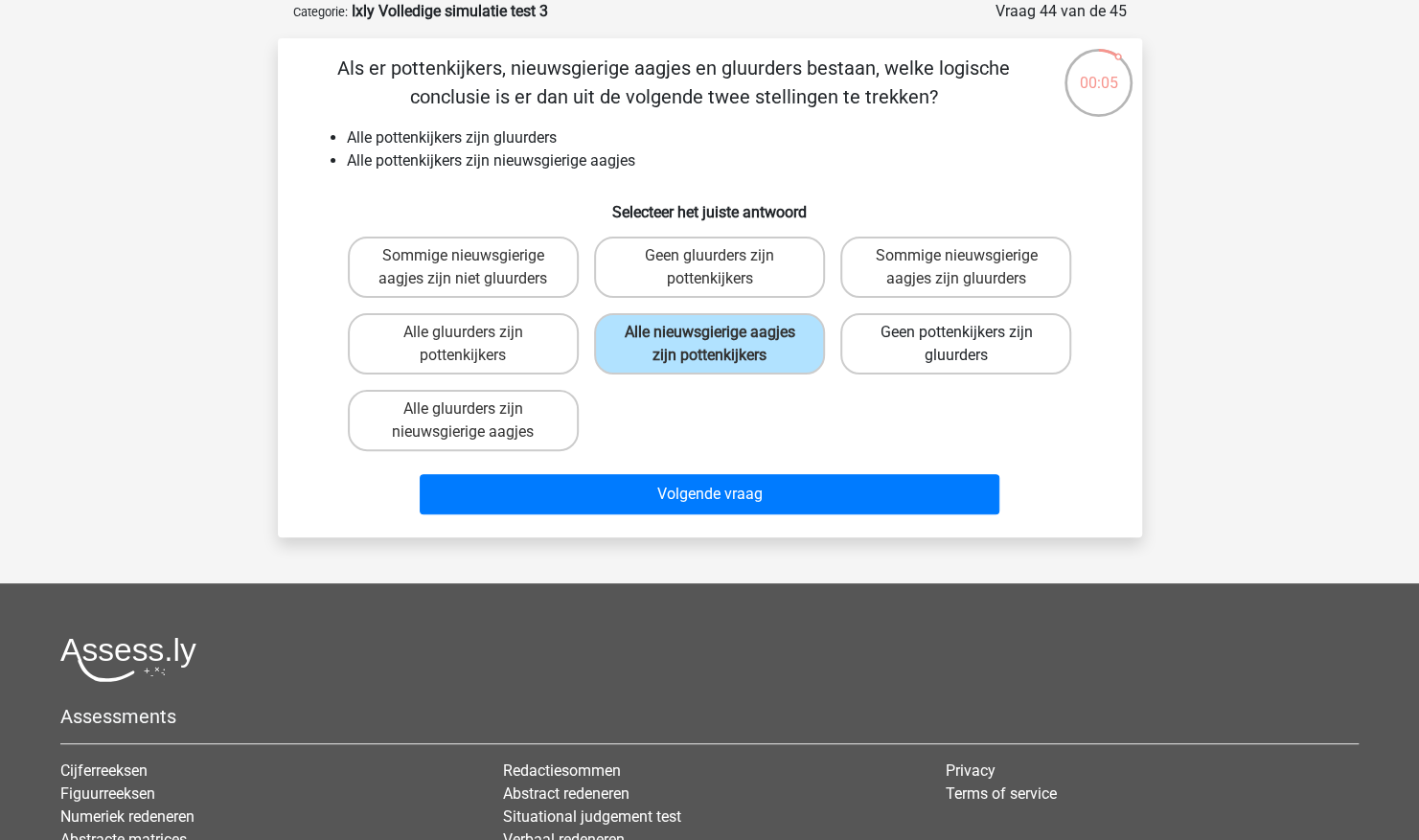 click on "Geen pottenkijkers zijn gluurders" at bounding box center (955, 344) 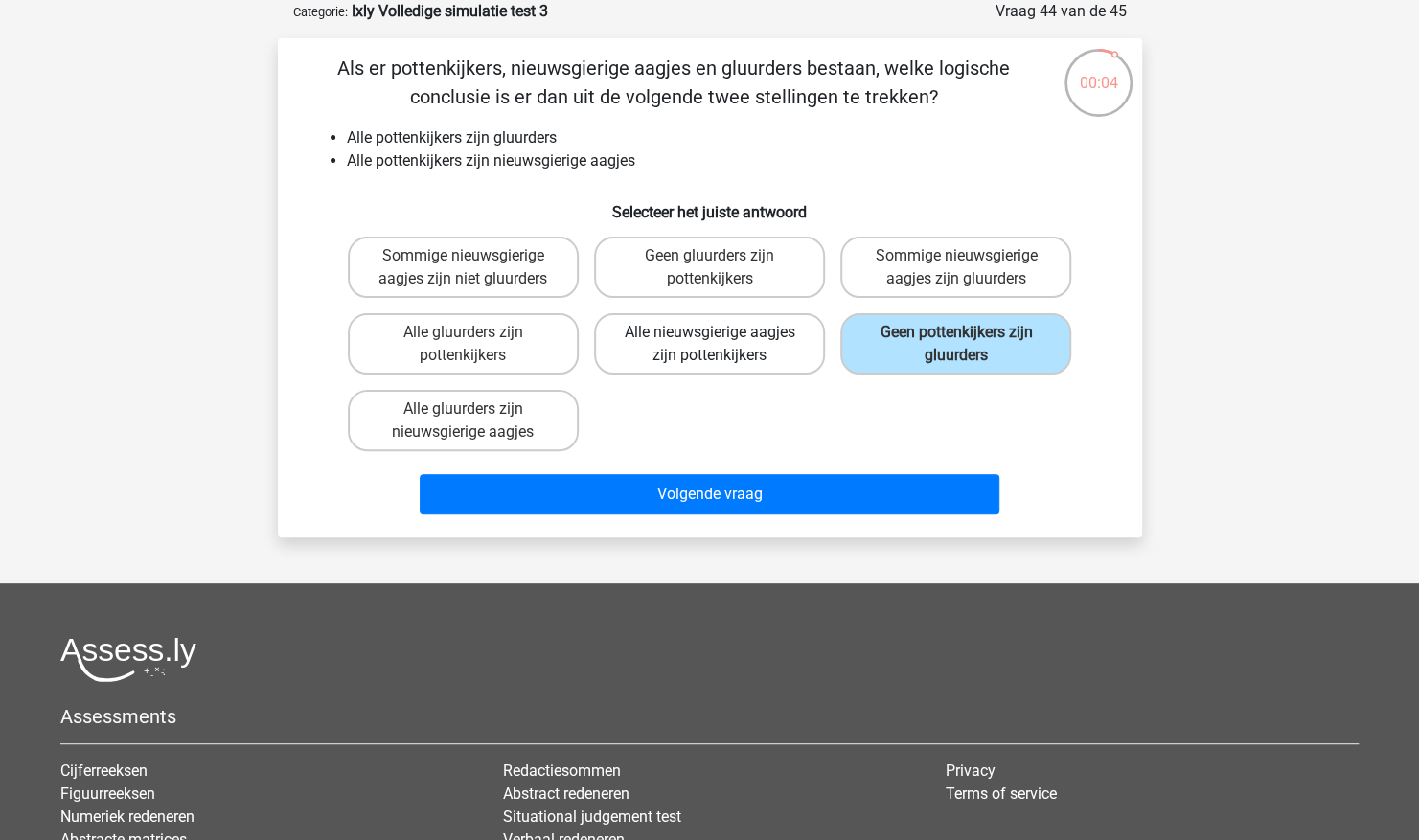 click on "Alle nieuwsgierige aagjes zijn pottenkijkers" at bounding box center [709, 344] 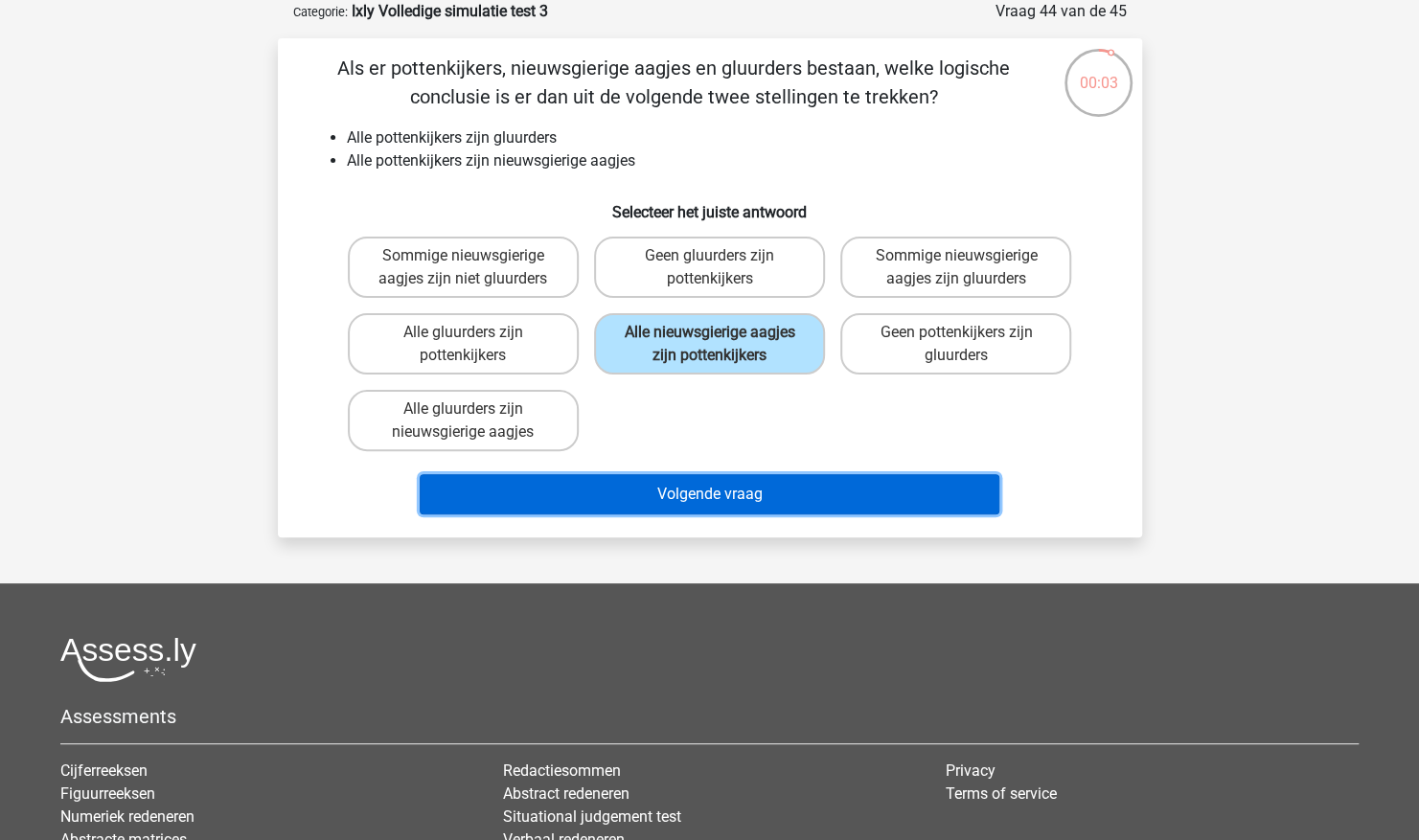 click on "Volgende vraag" at bounding box center [709, 494] 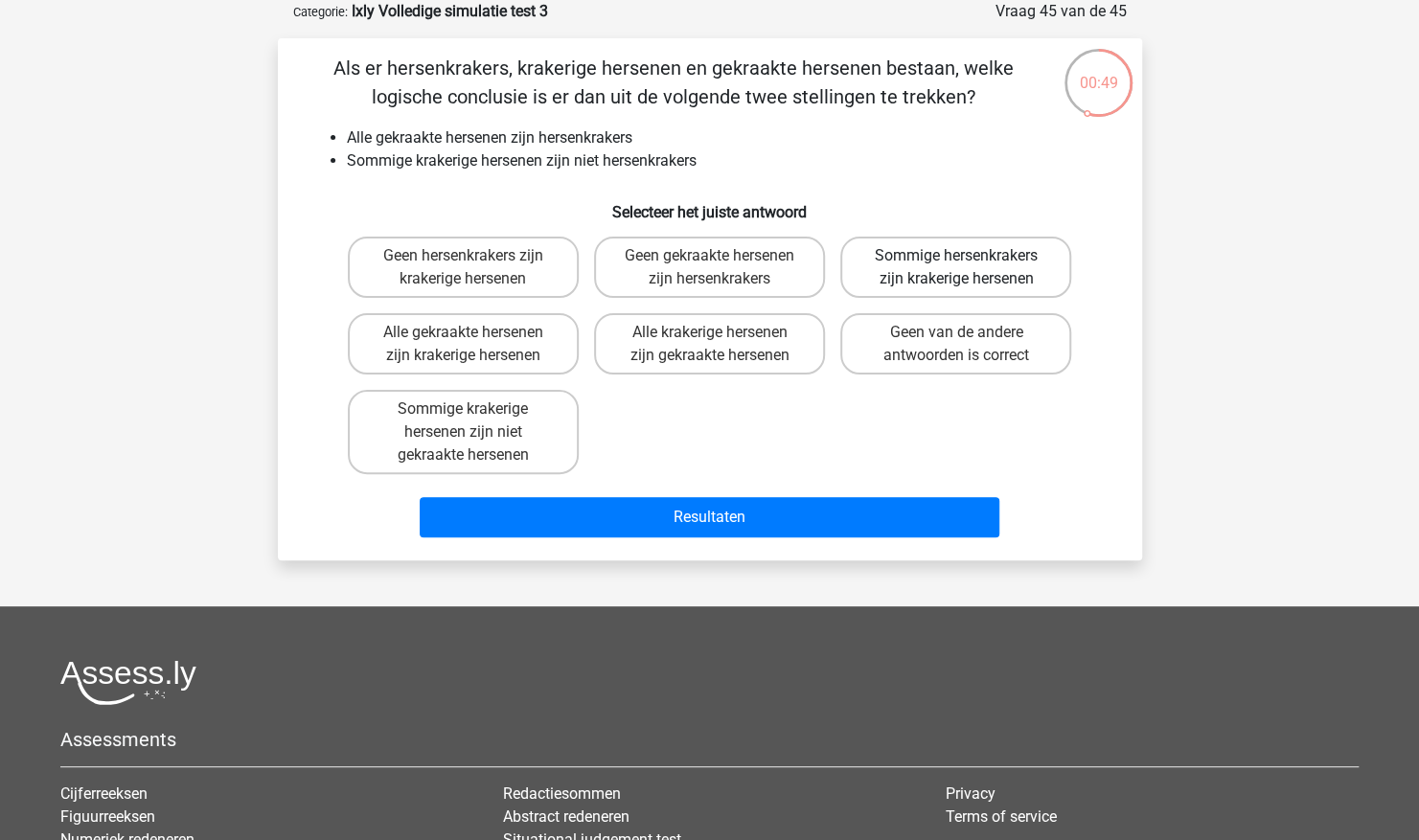 click on "Sommige hersenkrakers zijn krakerige hersenen" at bounding box center (955, 267) 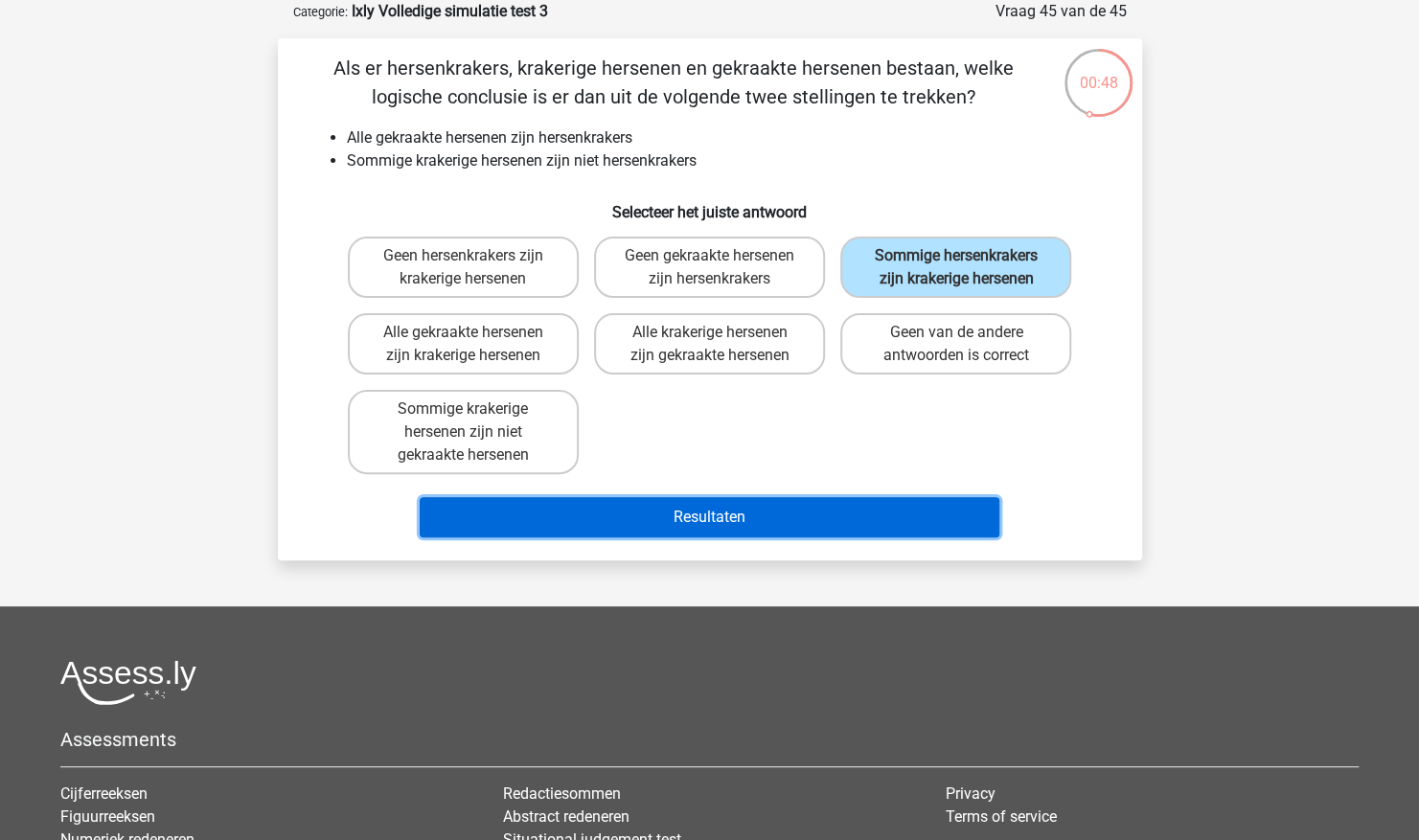 click on "Resultaten" at bounding box center (709, 517) 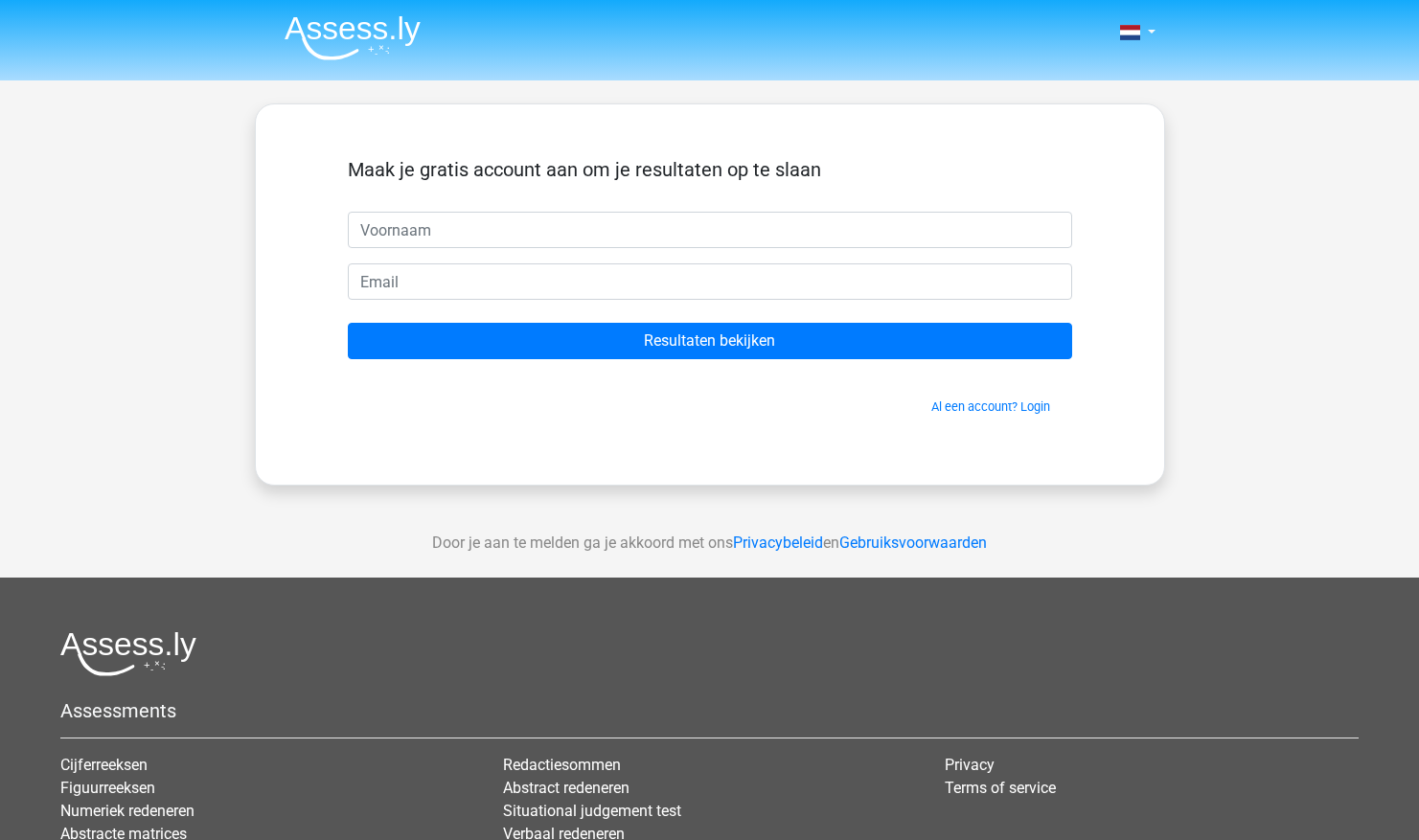 scroll, scrollTop: 0, scrollLeft: 0, axis: both 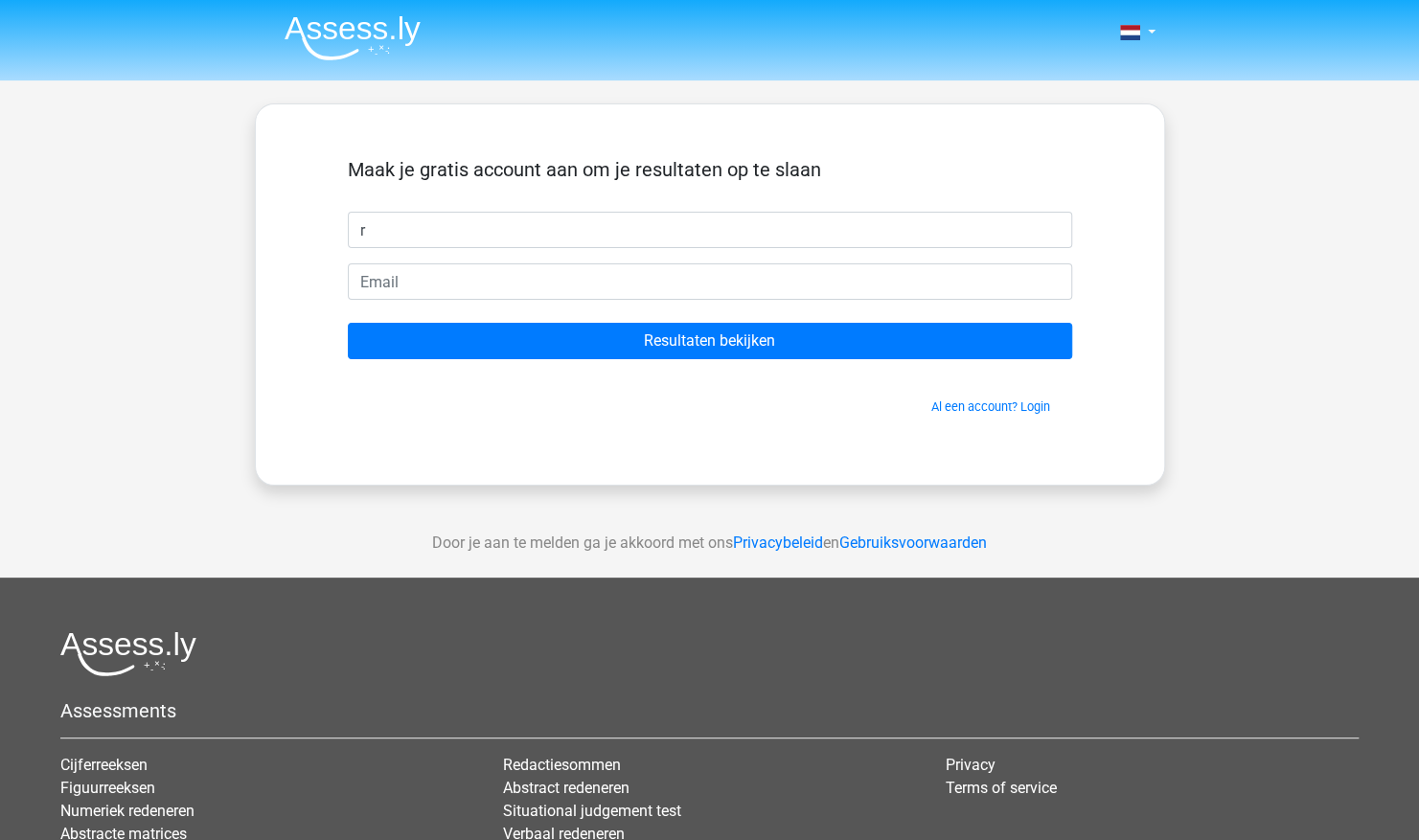 type on "r" 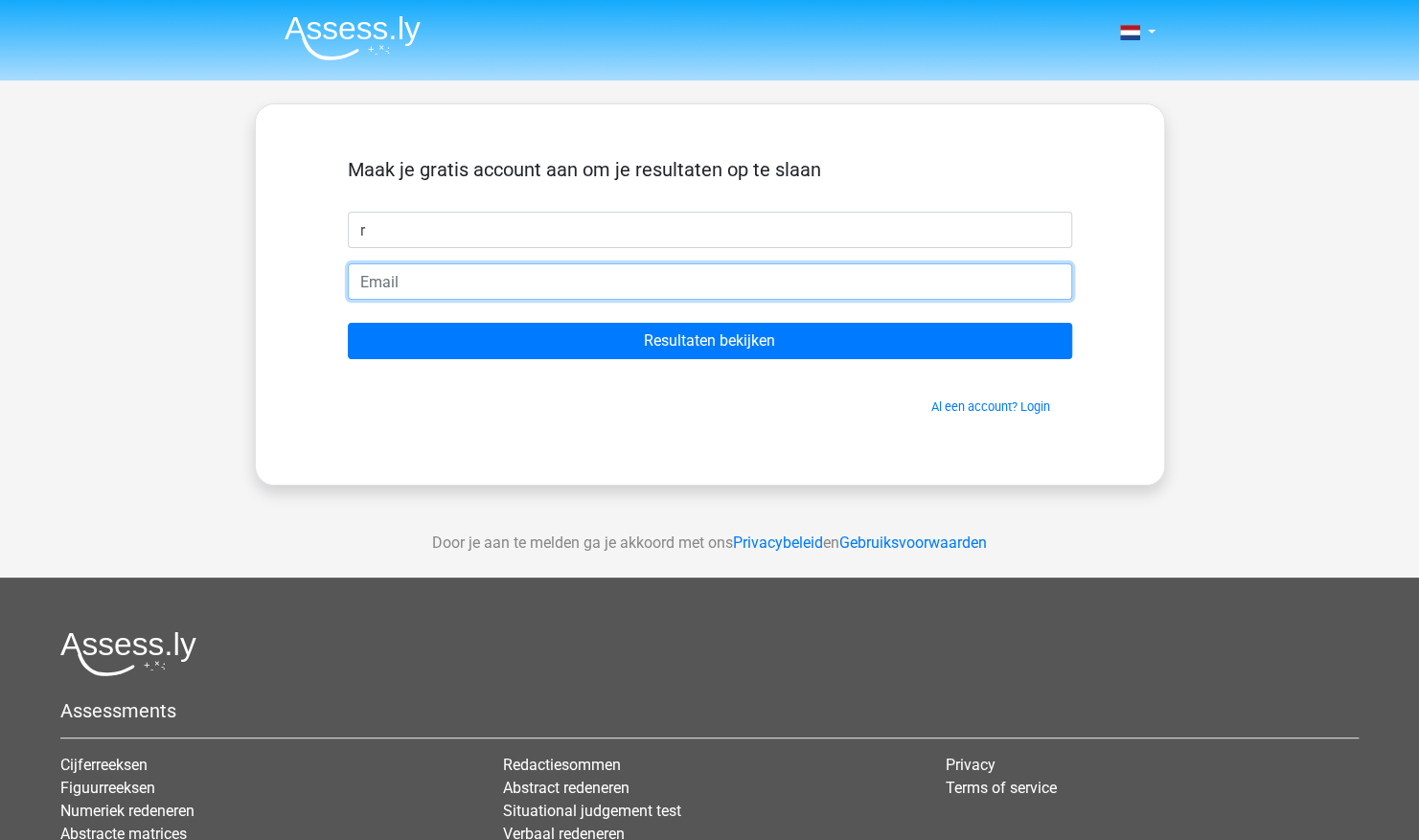 click at bounding box center (710, 282) 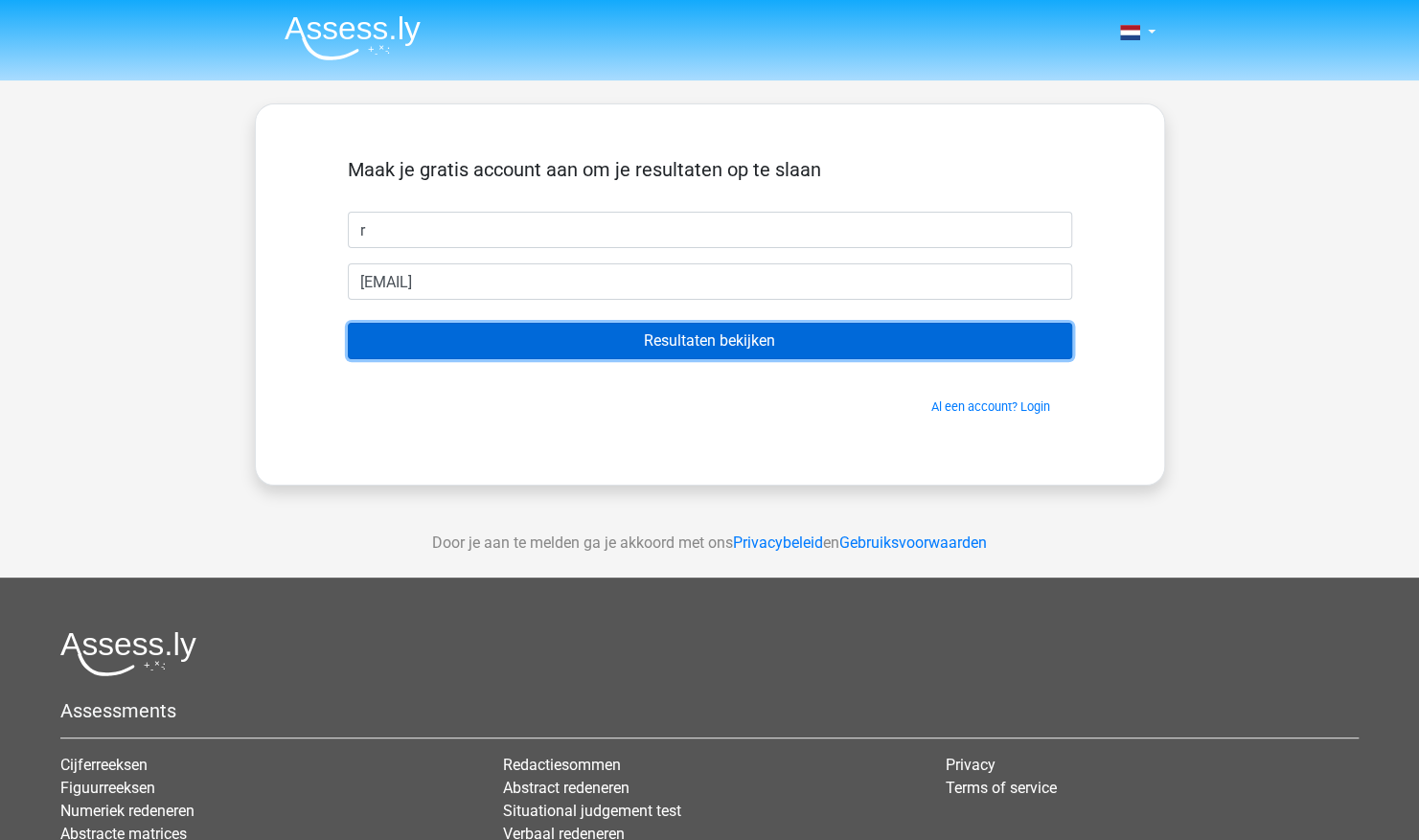 click on "Resultaten bekijken" at bounding box center [710, 341] 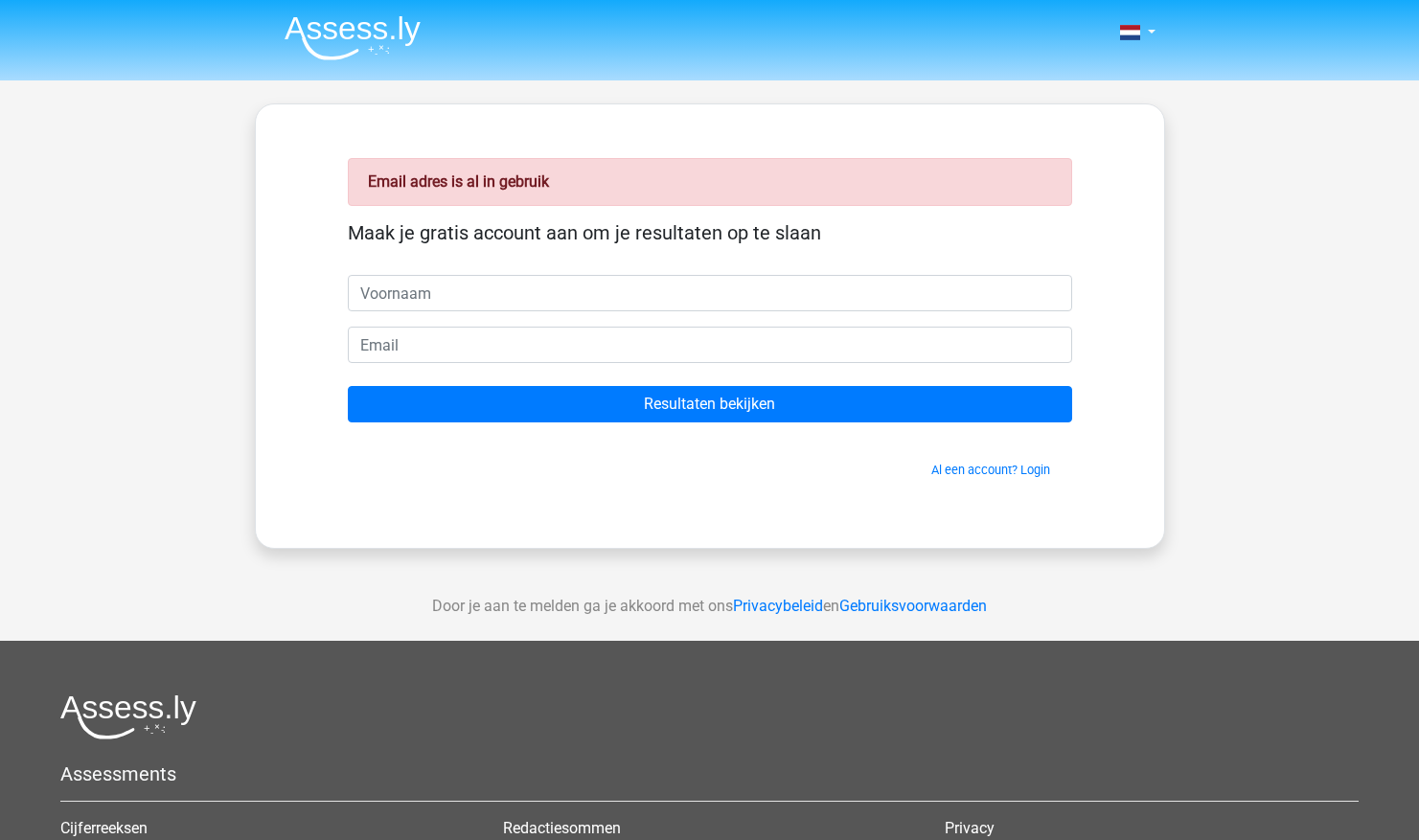 scroll, scrollTop: 0, scrollLeft: 0, axis: both 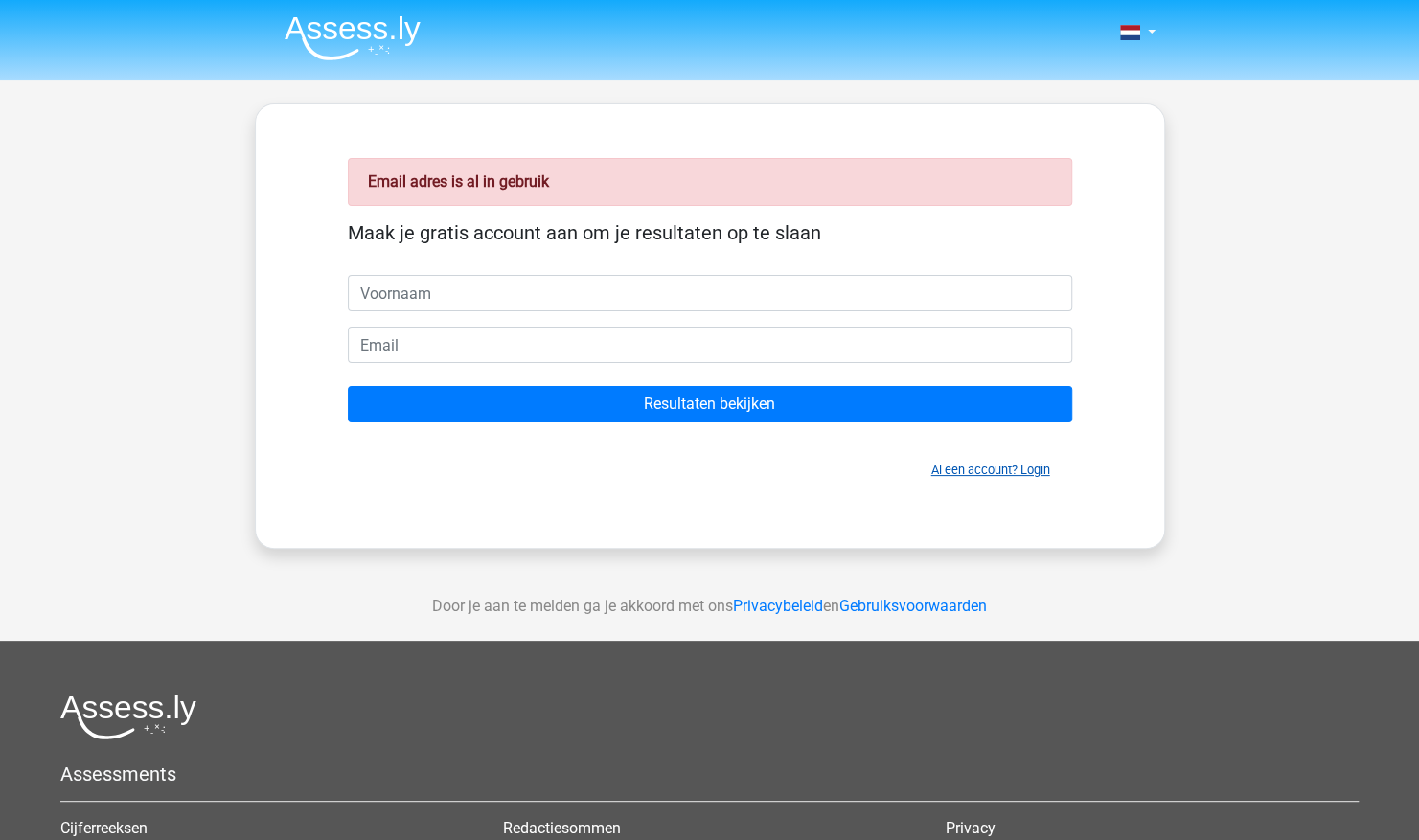 click on "Al een account? Login" at bounding box center (991, 469) 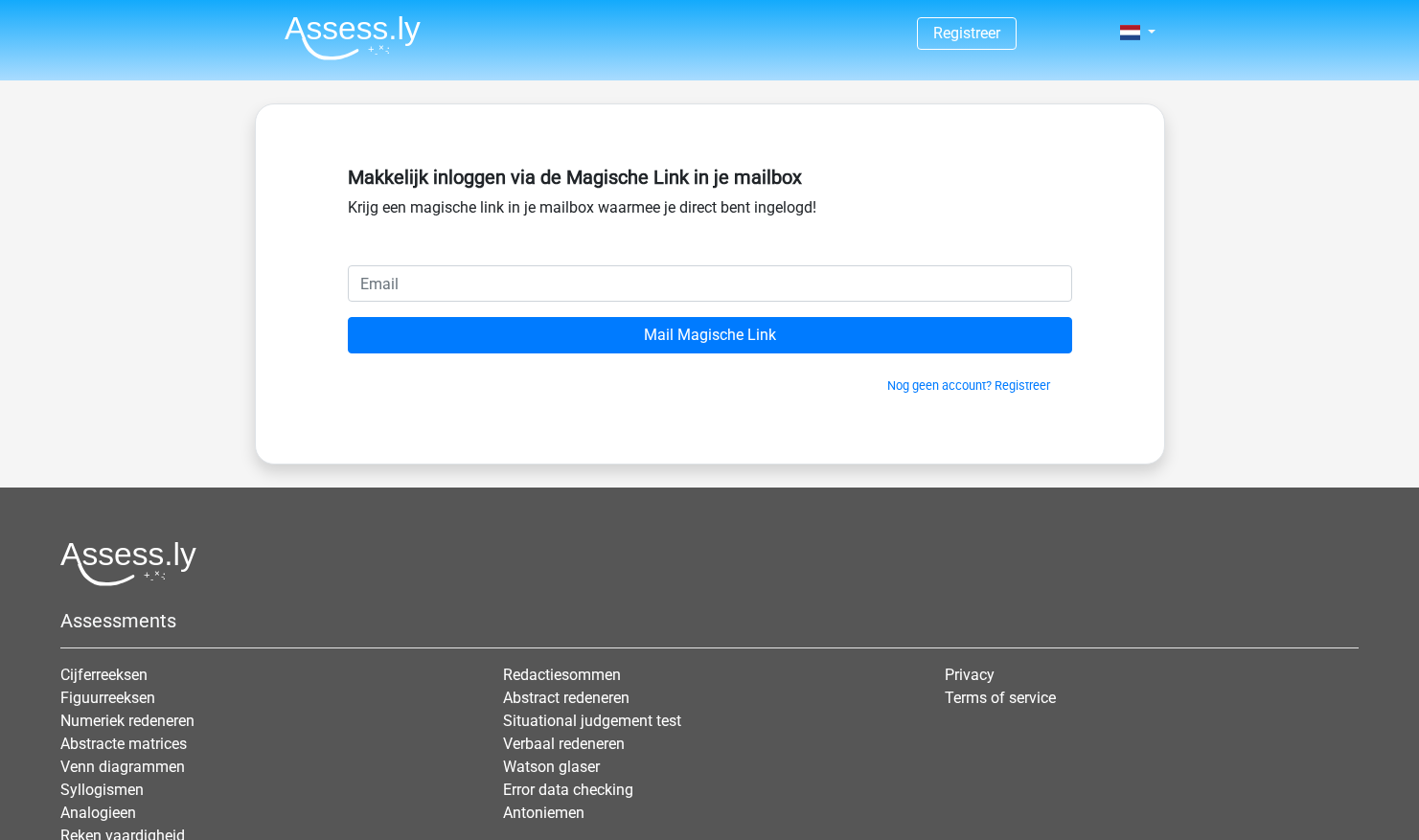 scroll, scrollTop: 0, scrollLeft: 0, axis: both 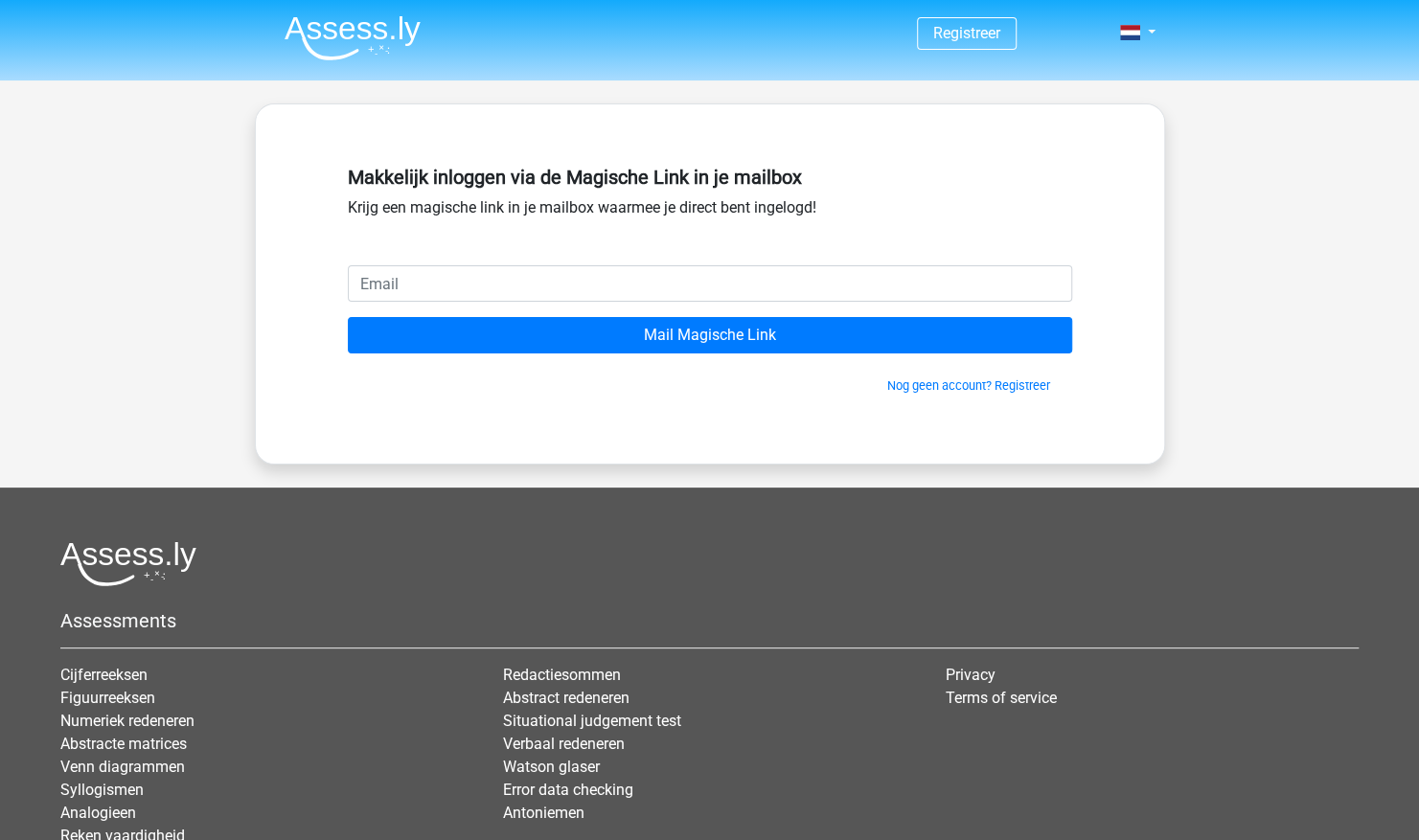 click at bounding box center [710, 284] 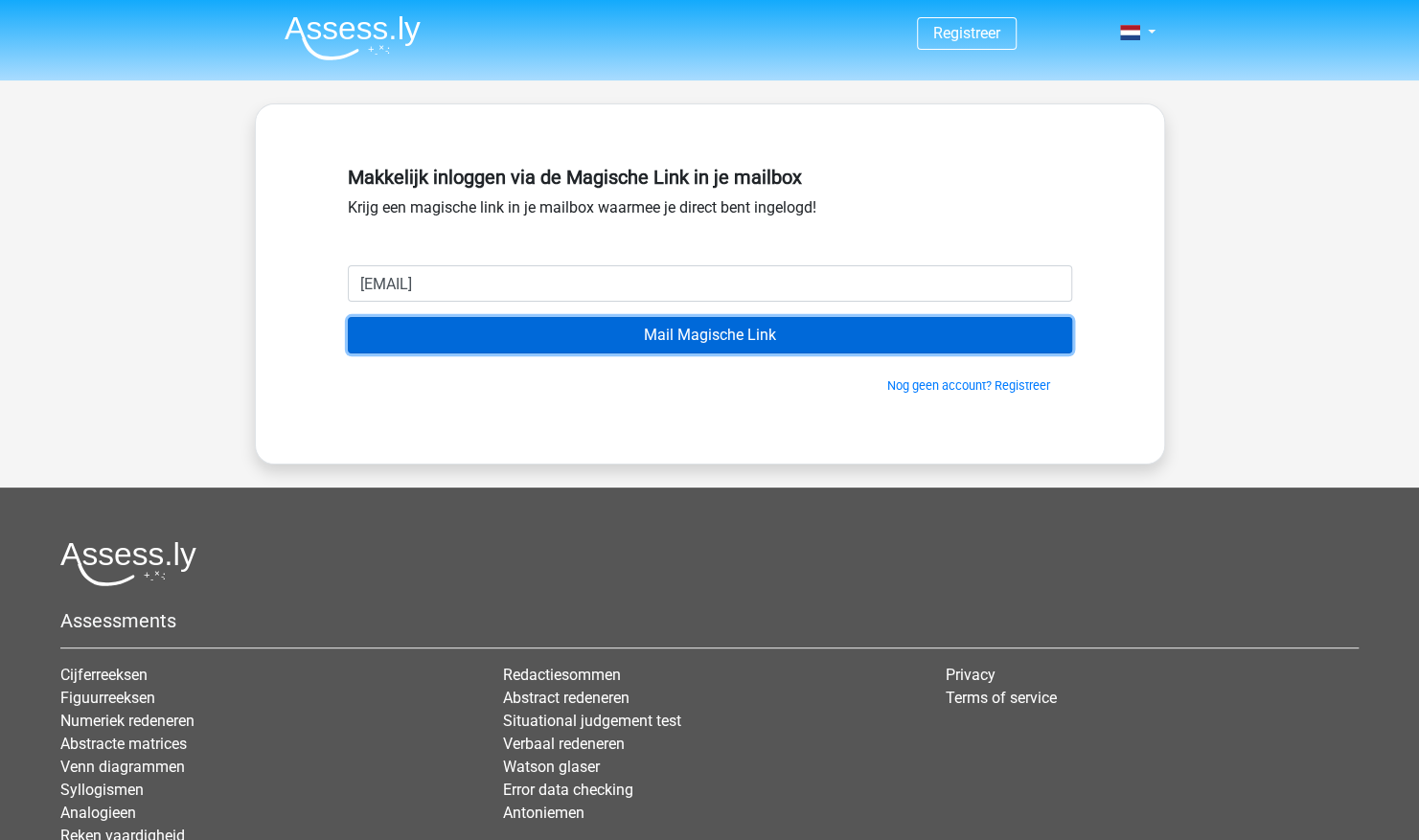 click on "Mail Magische Link" at bounding box center (710, 335) 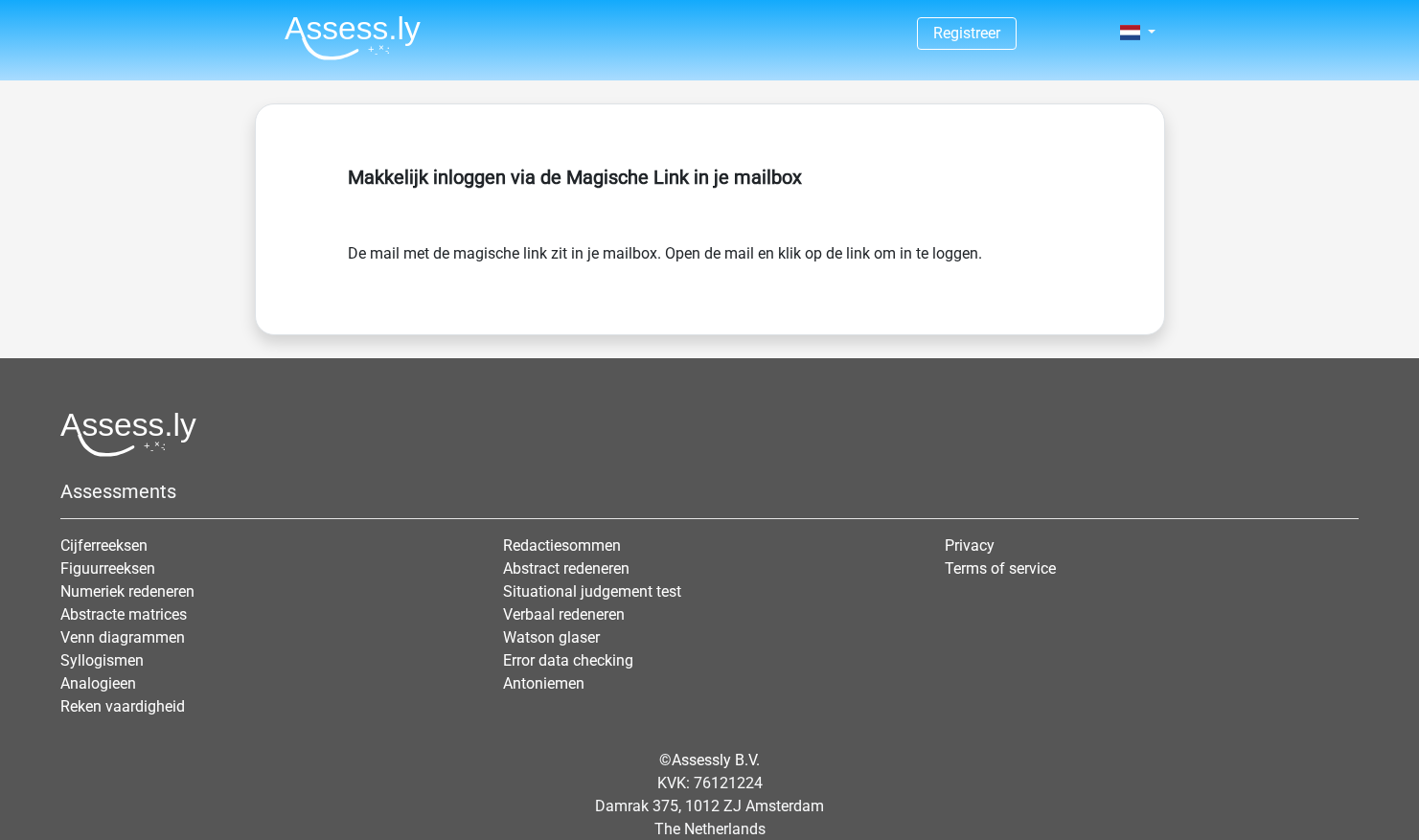 scroll, scrollTop: 0, scrollLeft: 0, axis: both 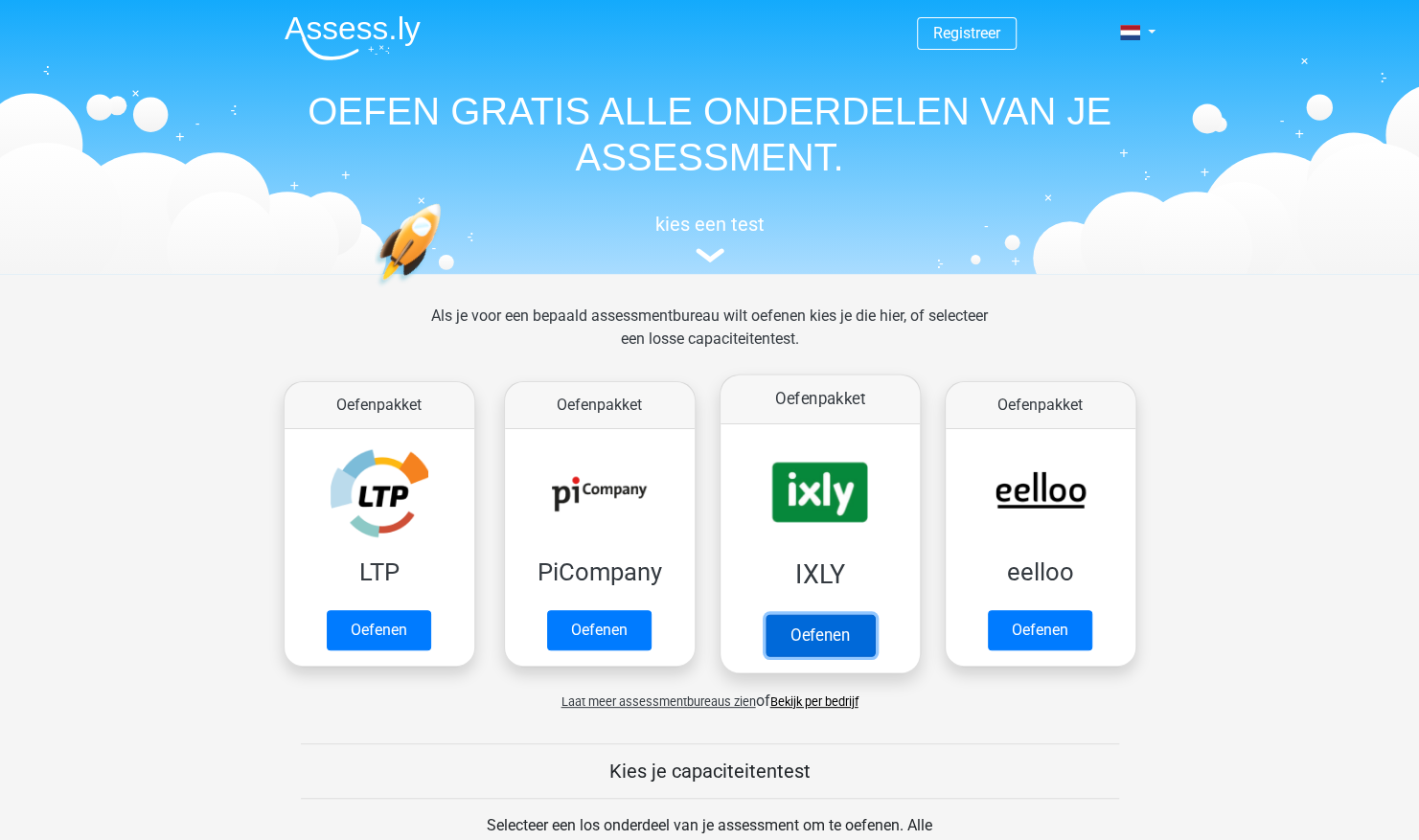 click on "Oefenen" at bounding box center [819, 635] 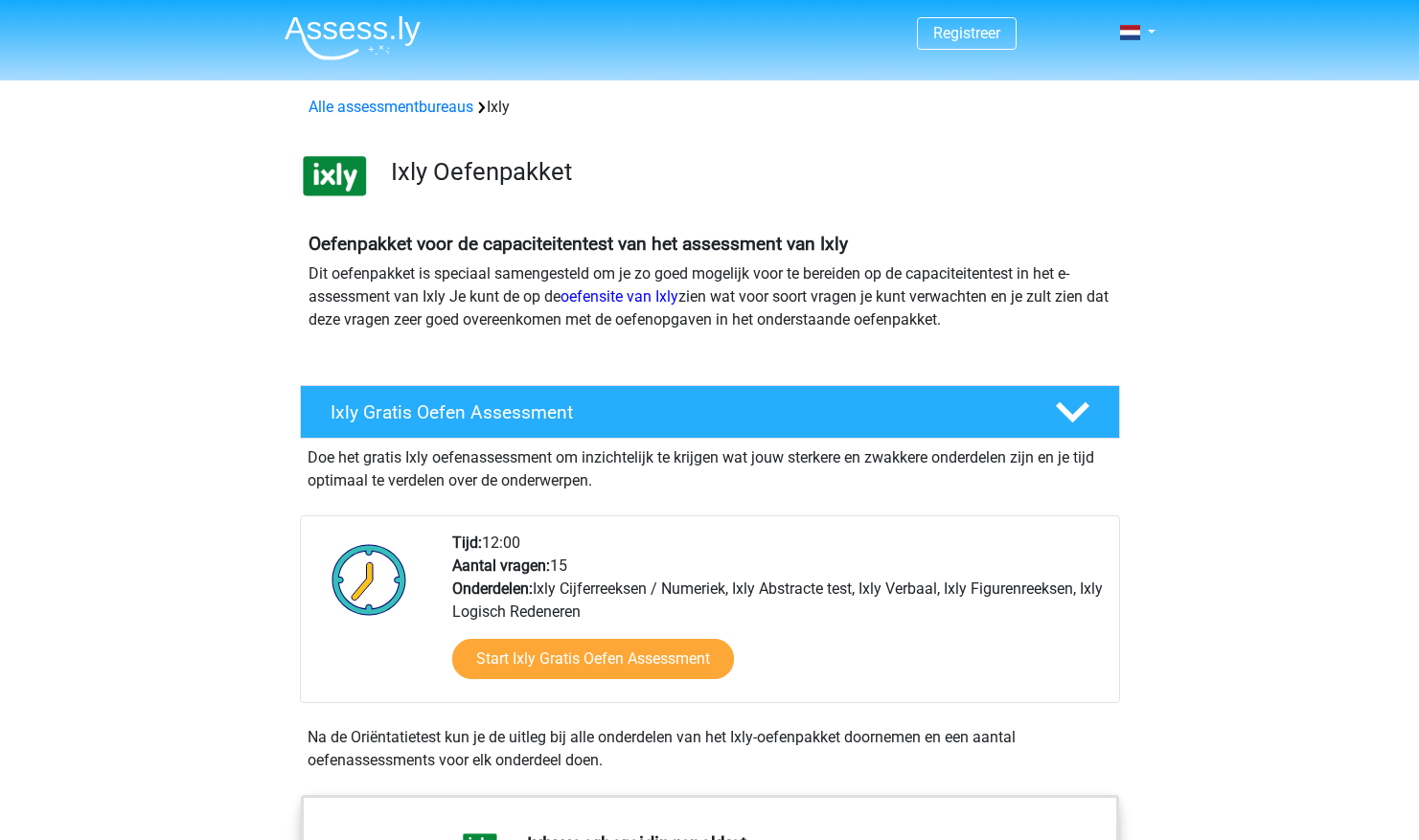 scroll, scrollTop: 0, scrollLeft: 0, axis: both 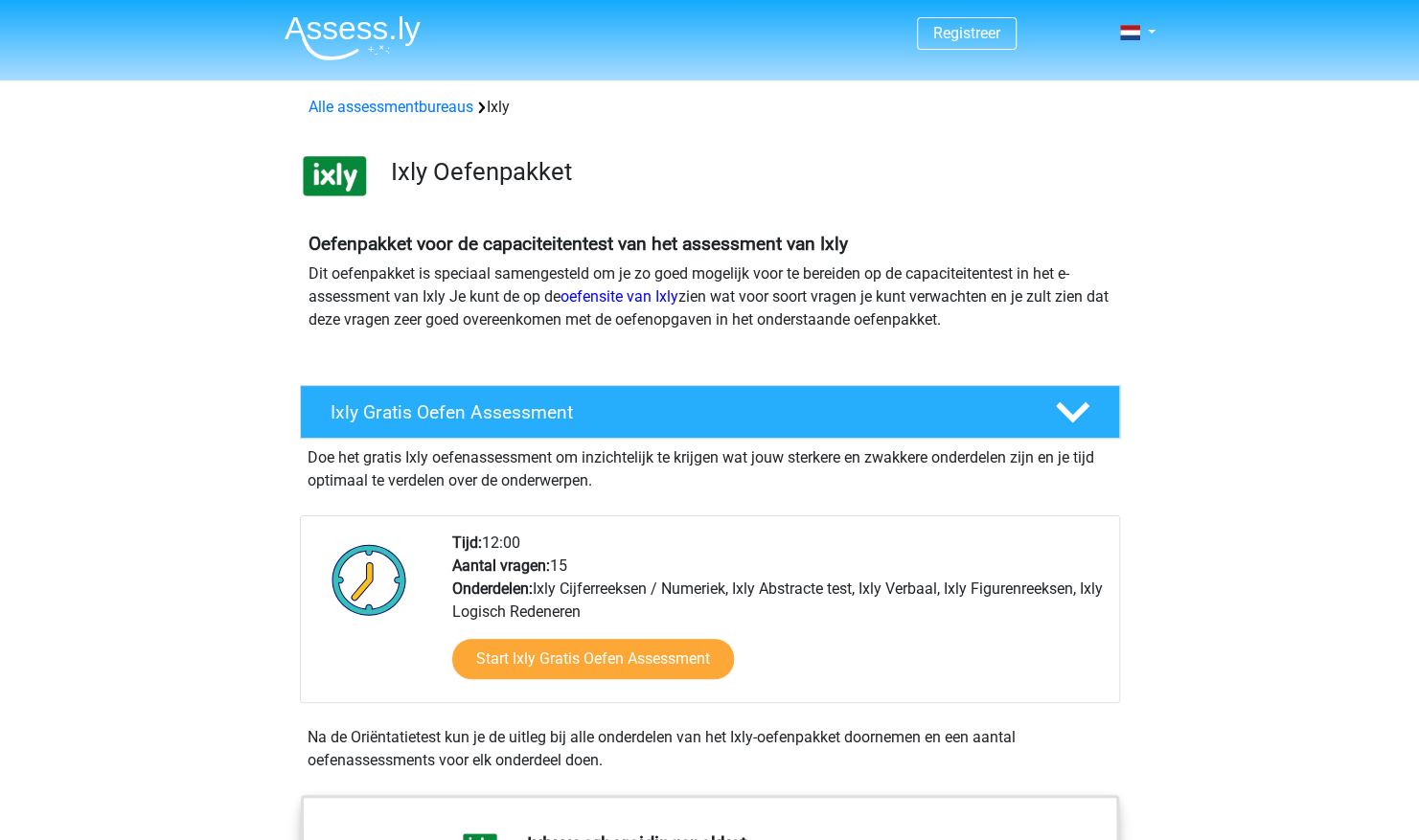 click on "Registreer
Nederlands" at bounding box center [709, 1534] 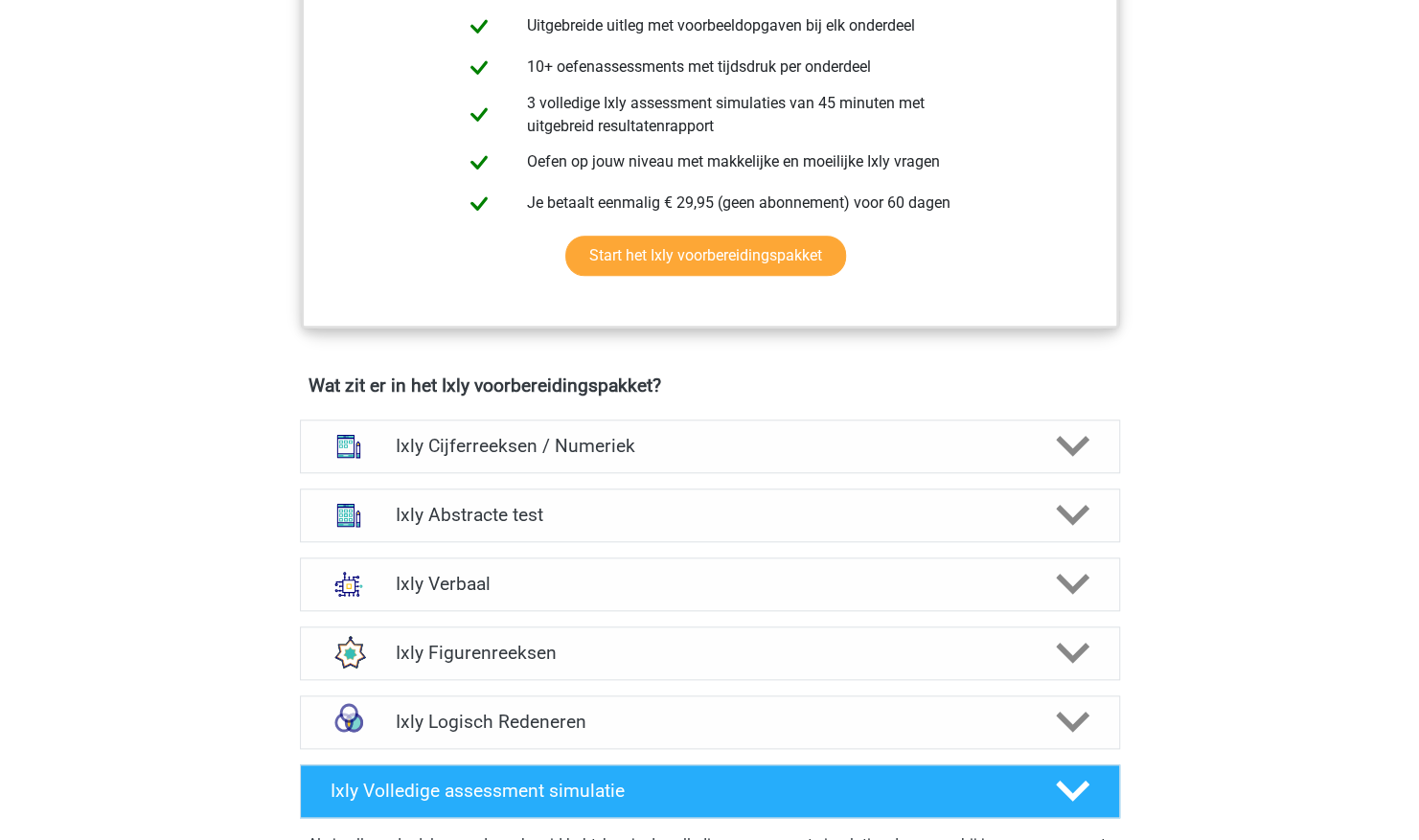 scroll, scrollTop: 0, scrollLeft: 0, axis: both 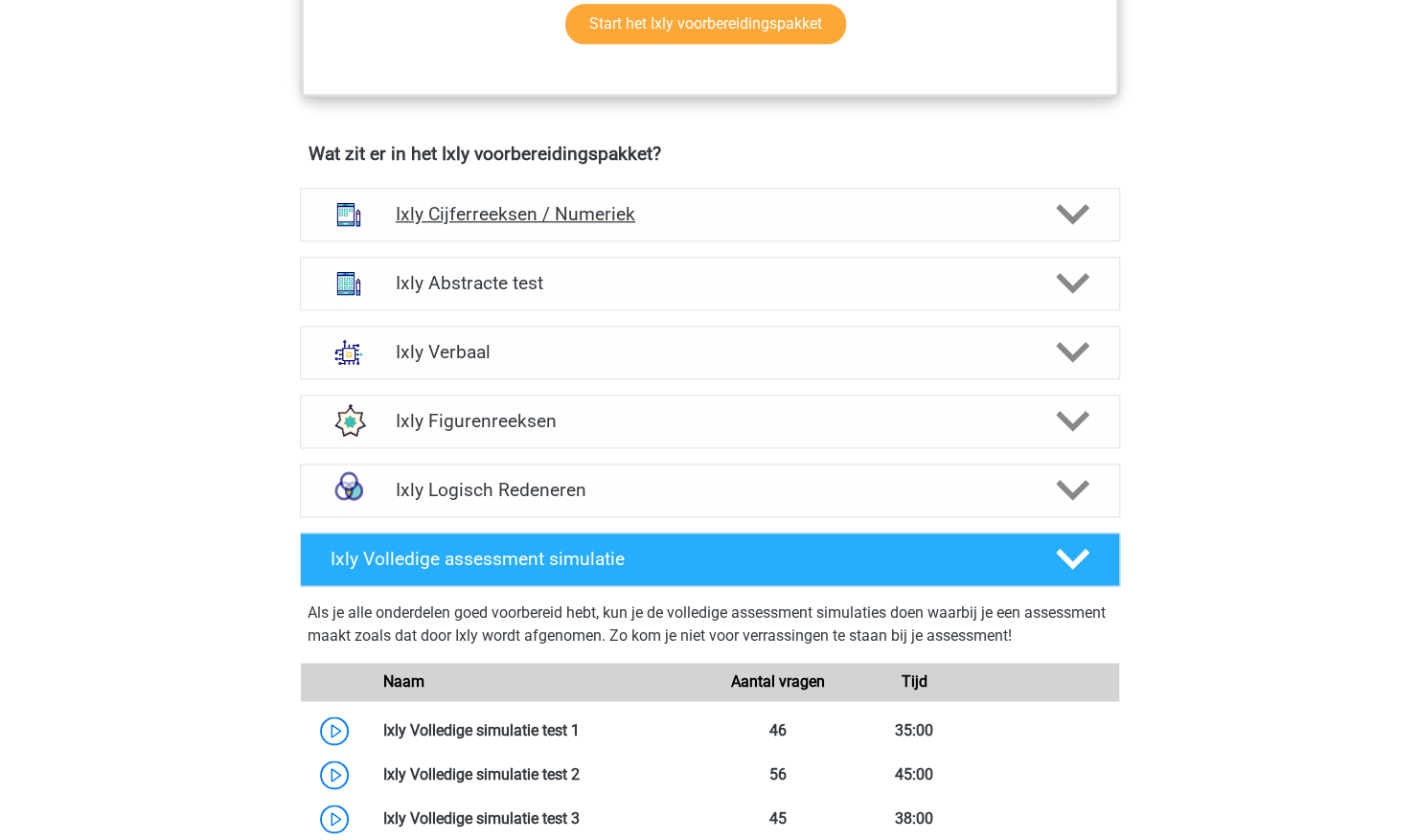 click 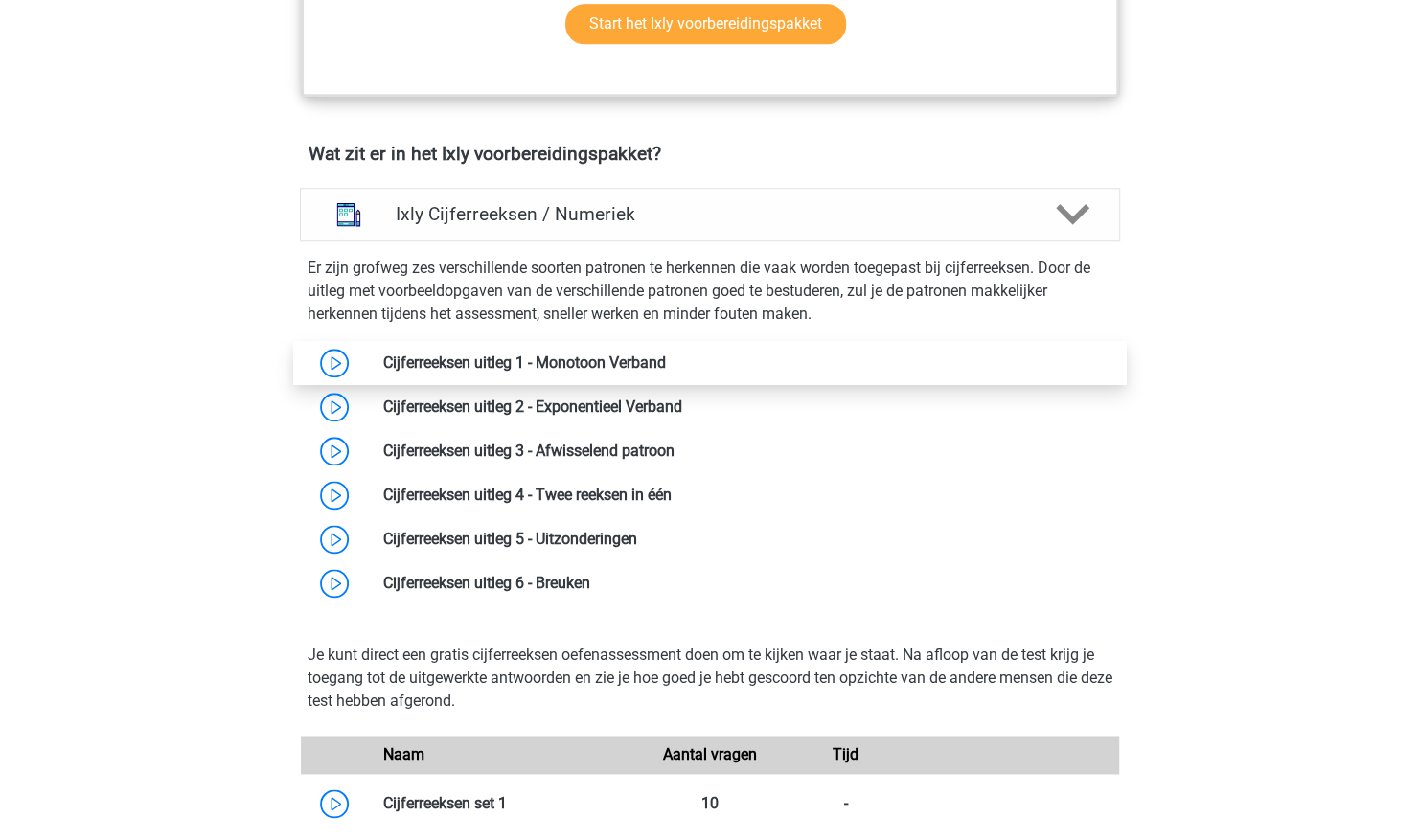 click at bounding box center (666, 362) 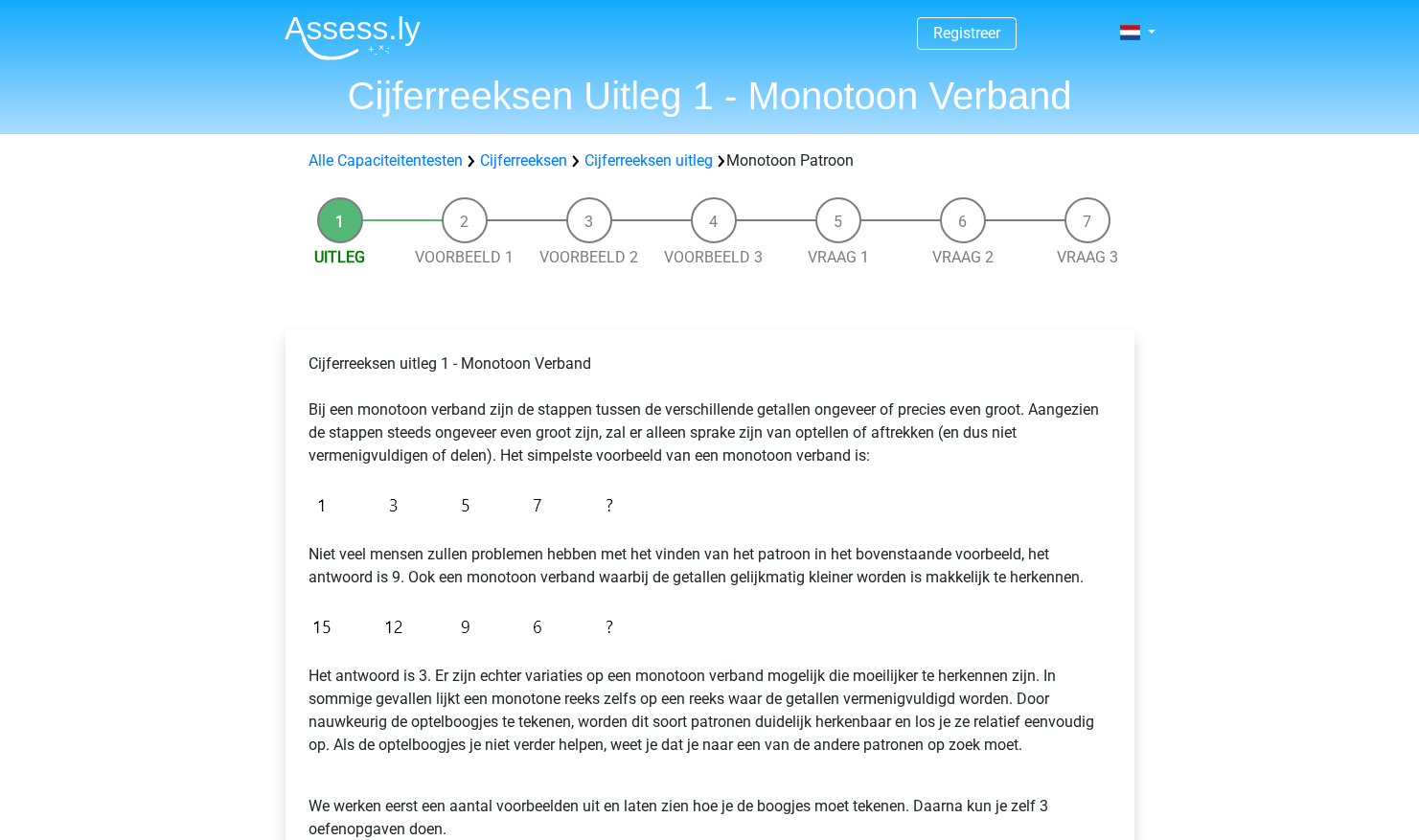 scroll, scrollTop: 0, scrollLeft: 0, axis: both 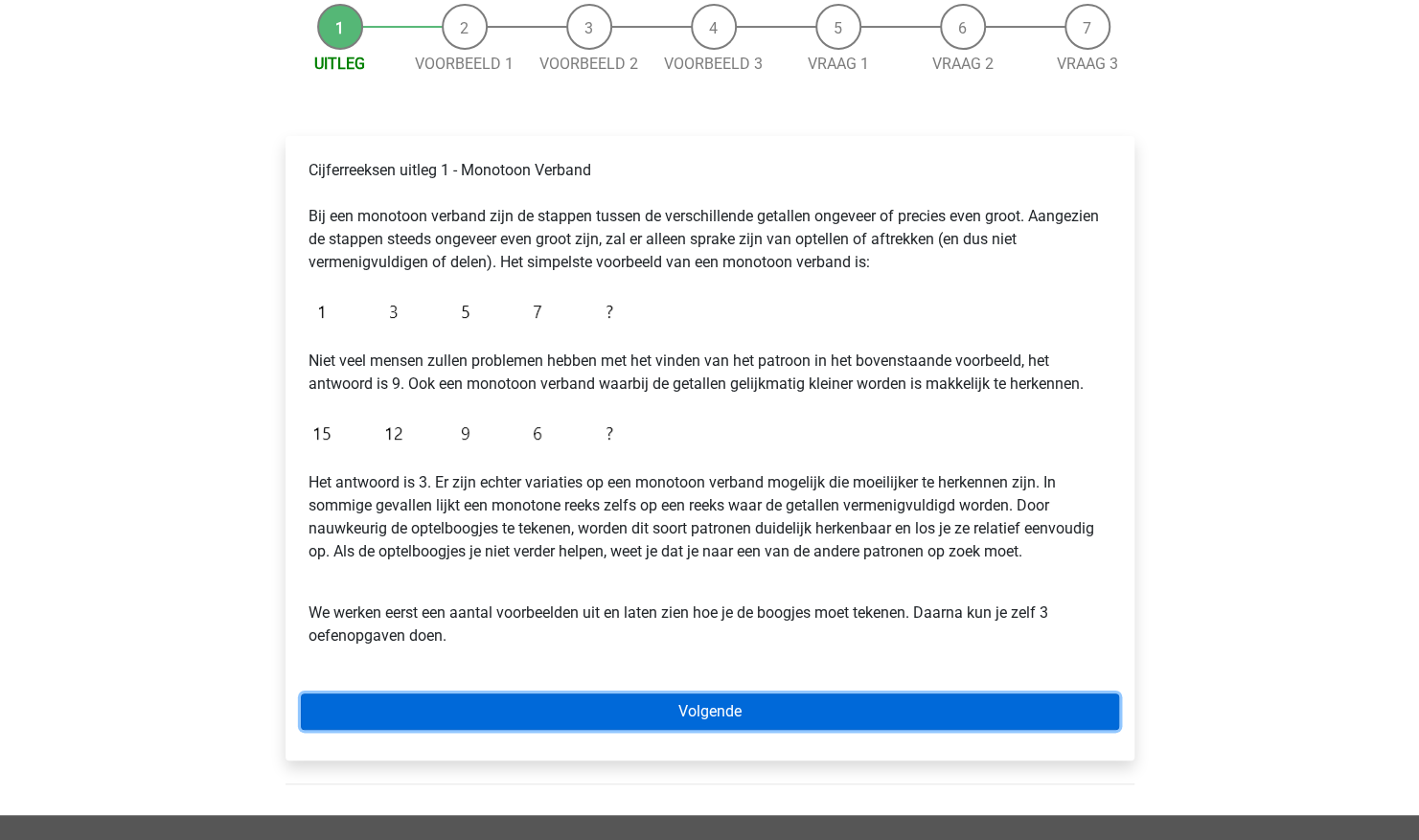 click on "Volgende" at bounding box center (710, 712) 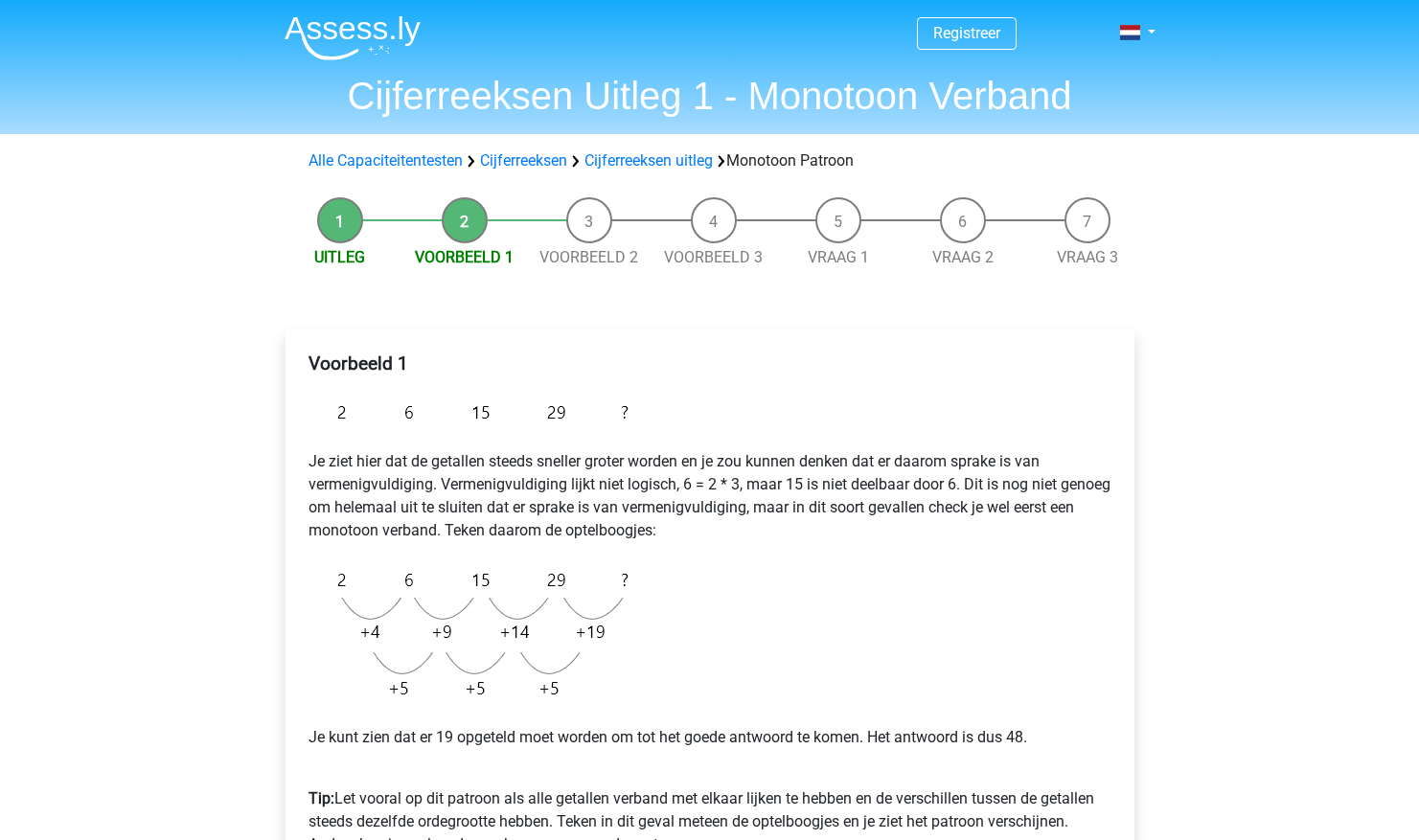 scroll, scrollTop: 0, scrollLeft: 0, axis: both 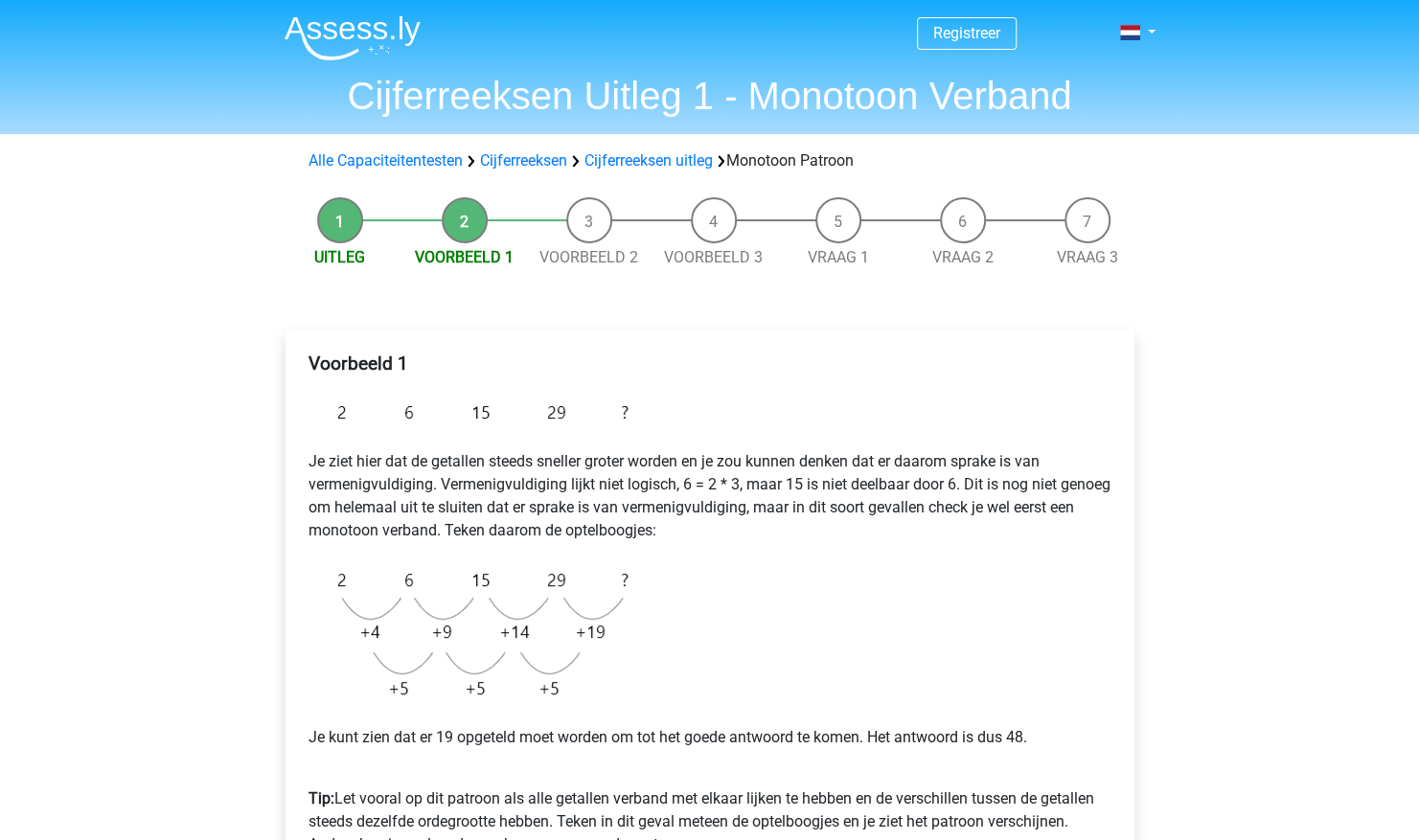 click on "Voorbeeld 1 Je ziet hier dat de getallen steeds sneller groter worden en je zou kunnen denken dat er daarom sprake is van vermenigvuldiging. Vermenigvuldiging lijkt niet logisch, 6 = 2 * 3, maar 15 is niet deelbaar door 6. Dit is nog niet genoeg om helemaal uit te sluiten dat er sprake is van vermenigvuldiging, maar in dit soort gevallen check je wel eerst een monotoon verband. Teken daarom de optelboogjes: Je kunt zien dat er 19 opgeteld moet worden om tot het goede antwoord te komen. Het antwoord is dus 48. Tip:  Let vooral op dit patroon als alle getallen verband met elkaar lijken te hebben en de verschillen tussen de getallen steeds dezelfde ordegrootte hebben. Teken in dit geval meteen de optelboogjes en je ziet het patroon verschijnen. Anders kun je snel verder zoeken naar een ander patroon." at bounding box center [710, 612] 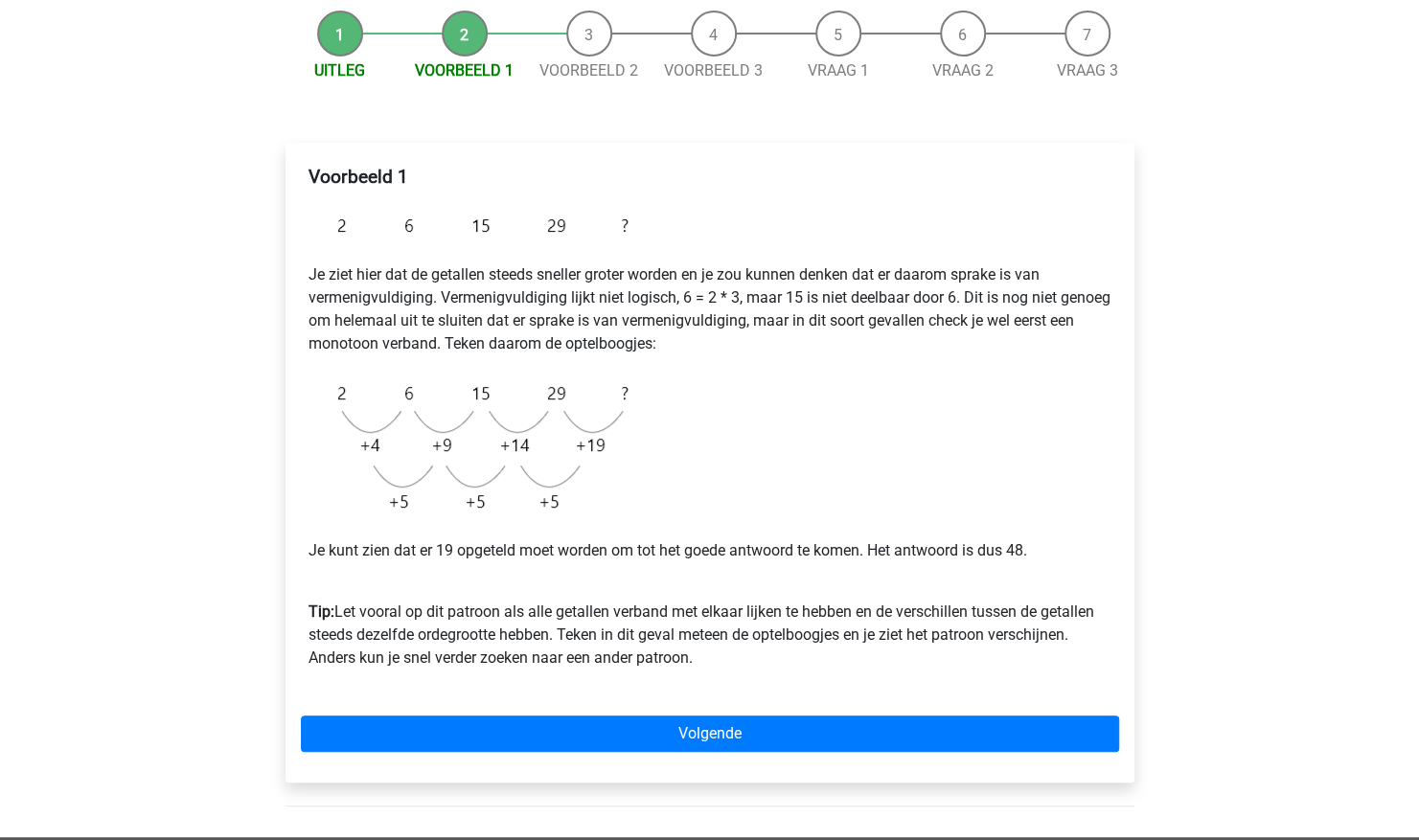 scroll, scrollTop: 192, scrollLeft: 0, axis: vertical 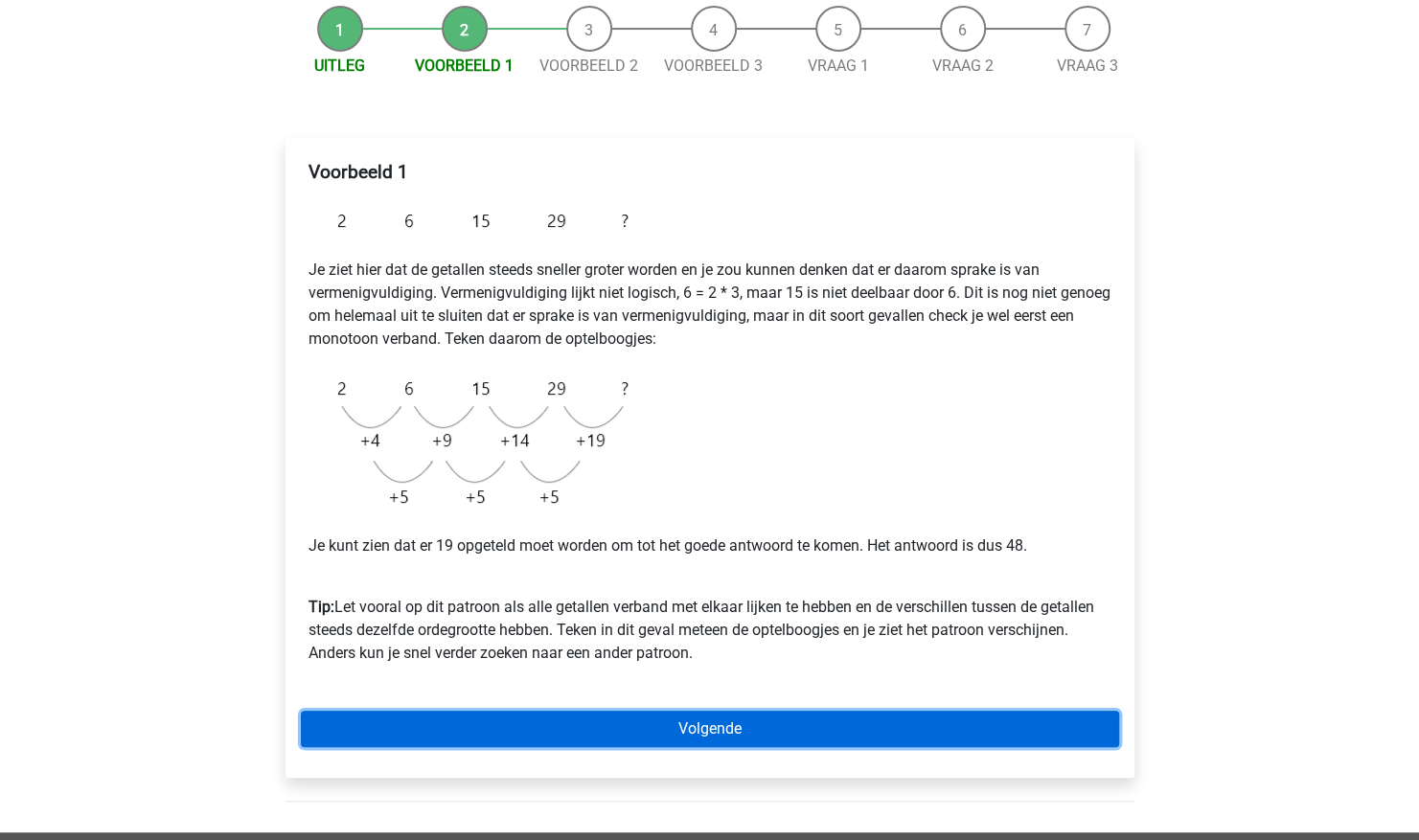 click on "Volgende" at bounding box center (710, 729) 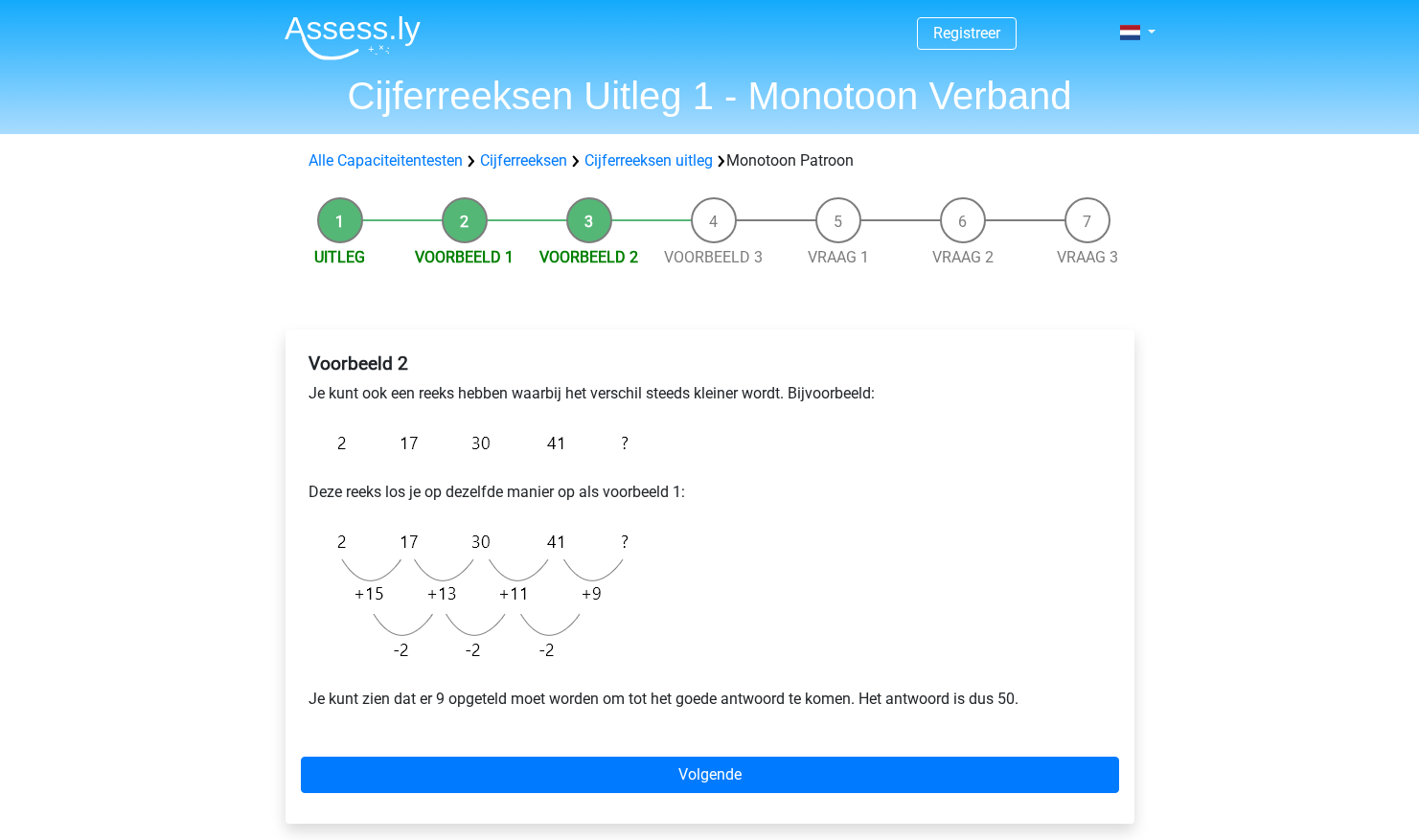 scroll, scrollTop: 0, scrollLeft: 0, axis: both 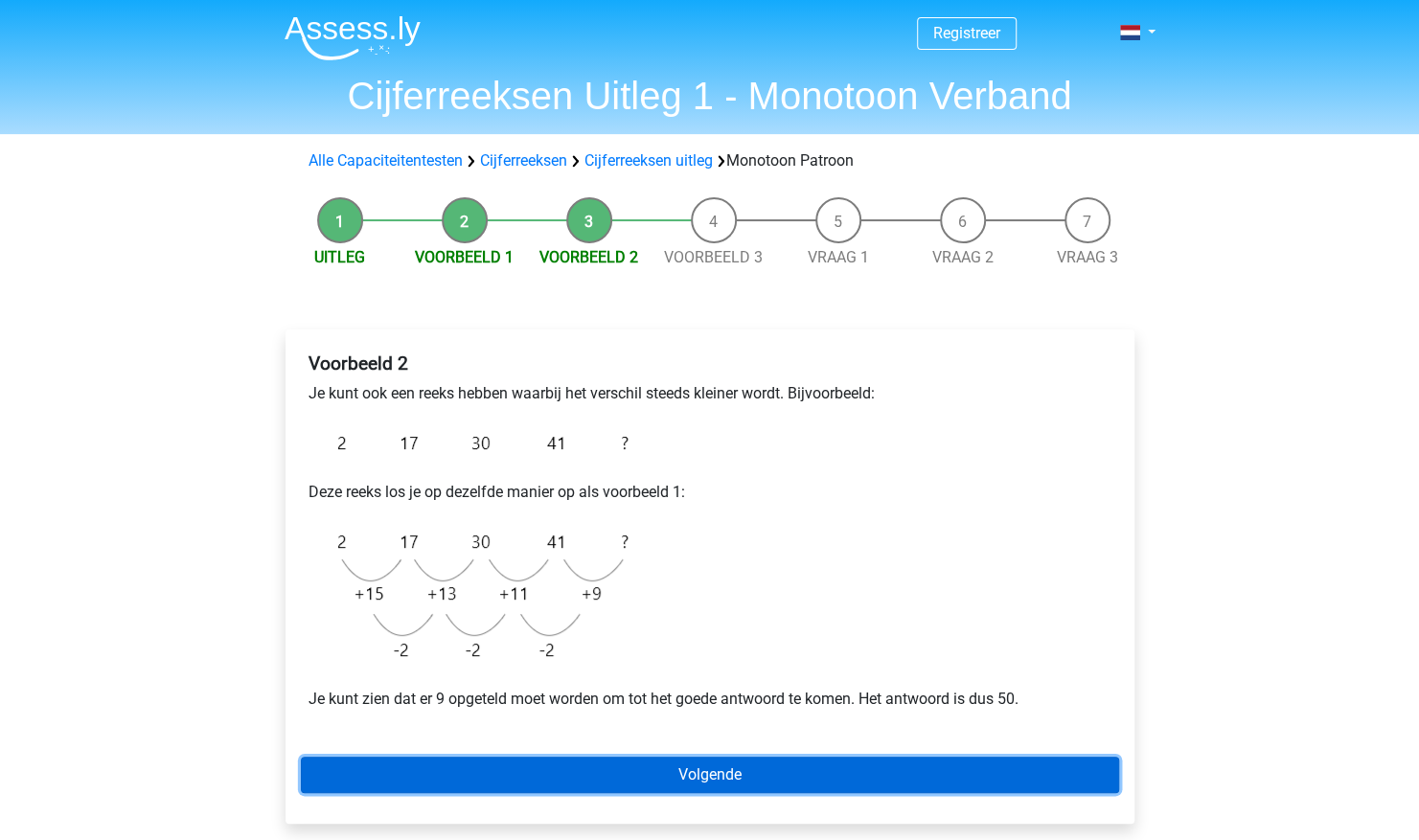click on "Volgende" at bounding box center (710, 775) 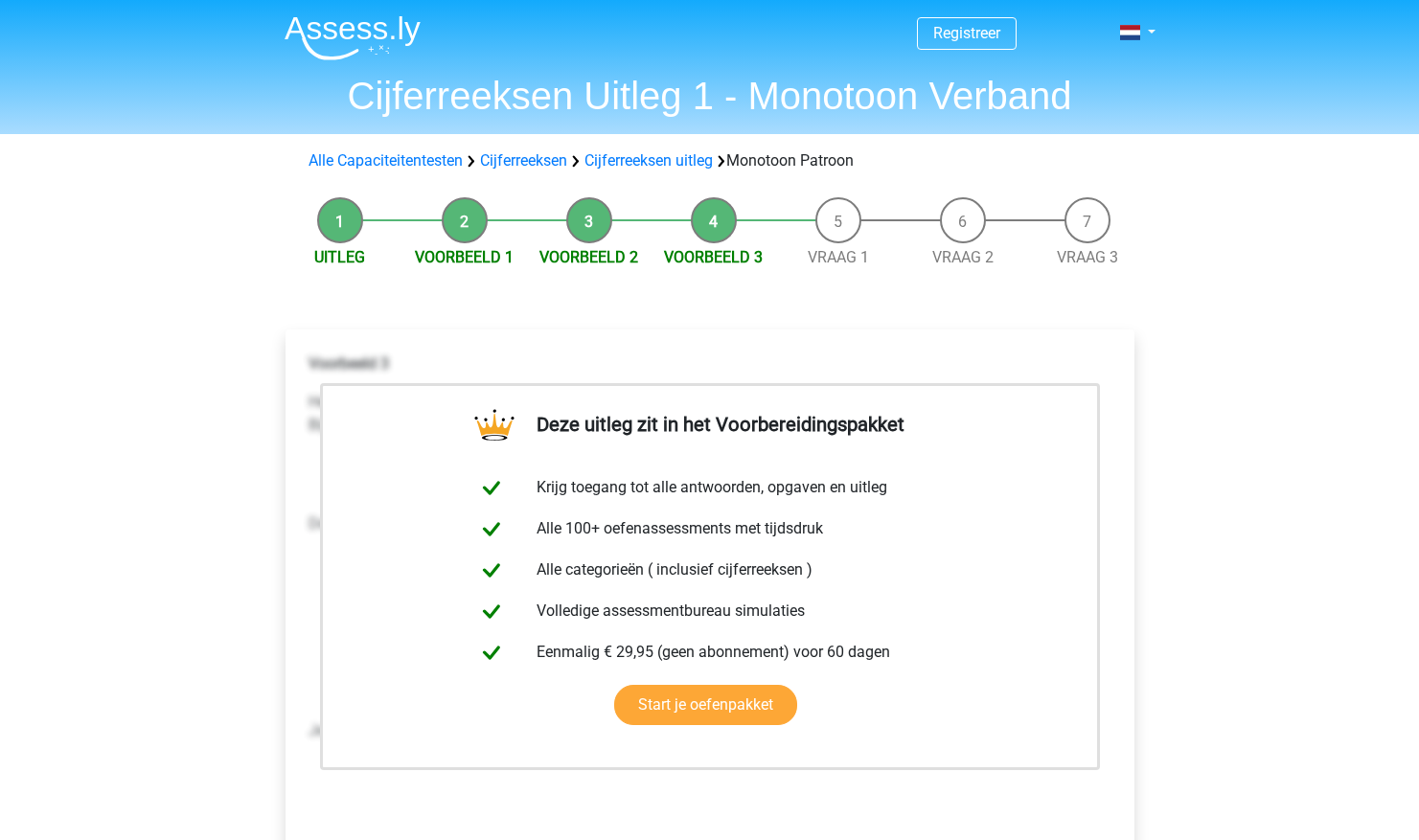scroll, scrollTop: 0, scrollLeft: 0, axis: both 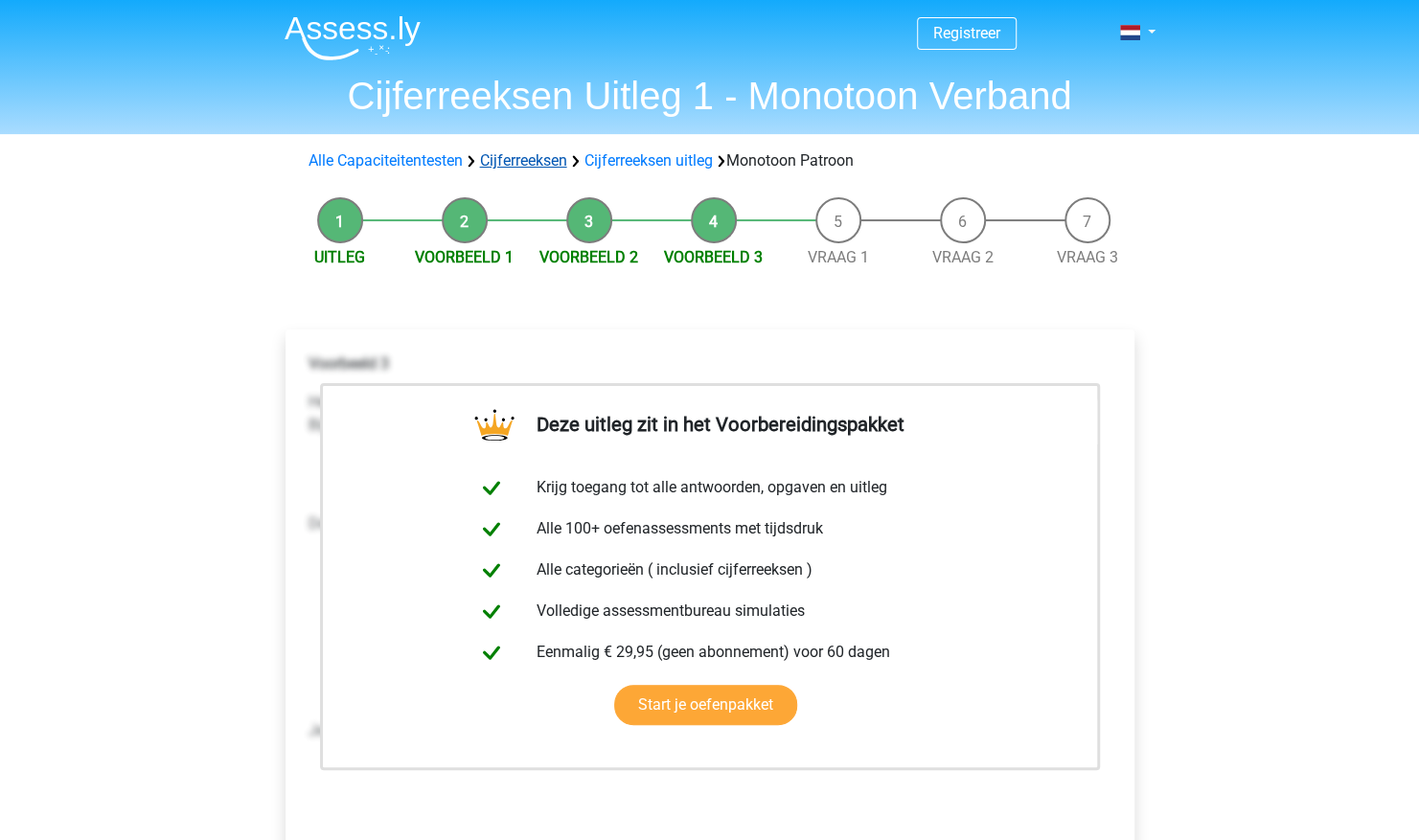 click on "Cijferreeksen" at bounding box center (523, 160) 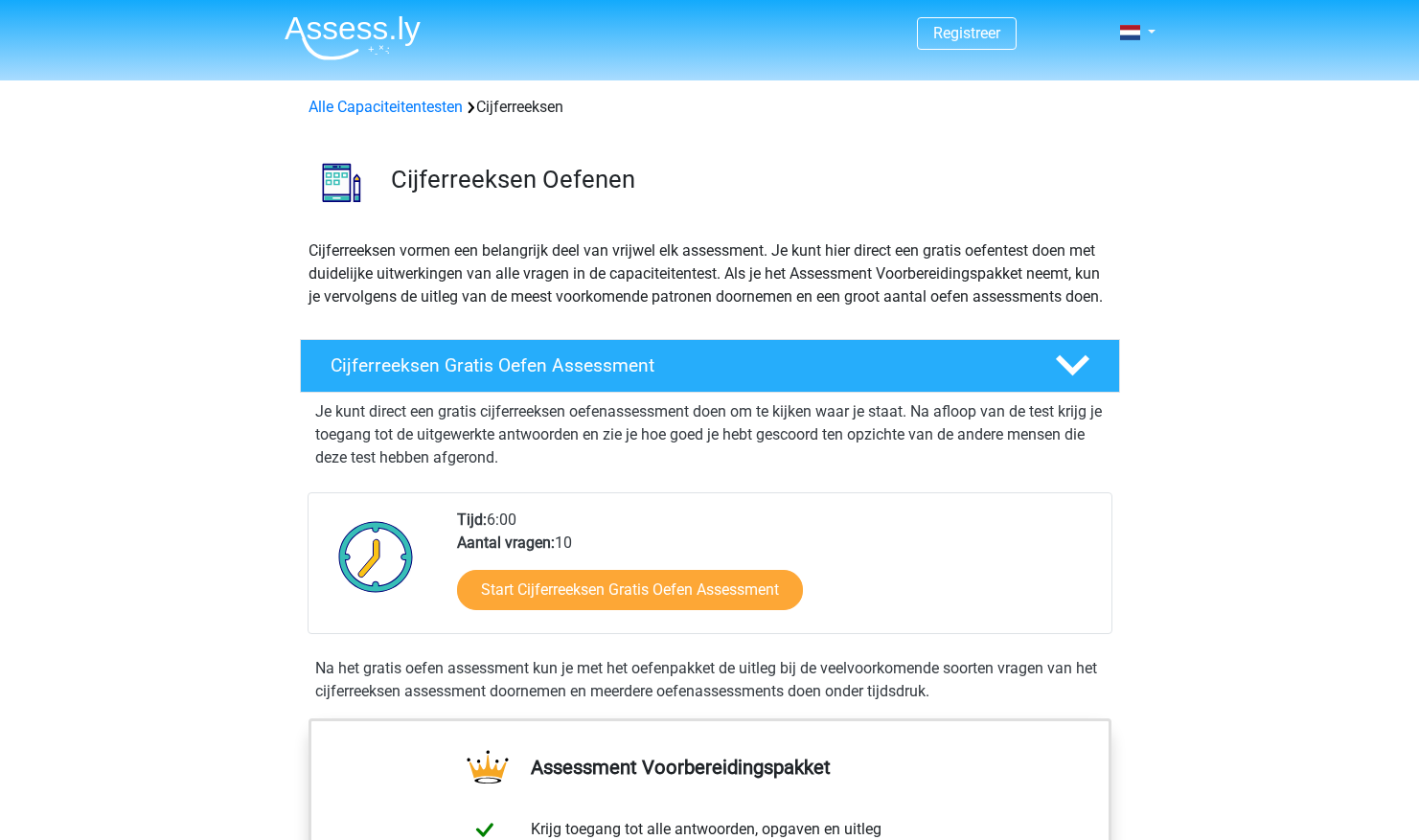 scroll, scrollTop: 0, scrollLeft: 0, axis: both 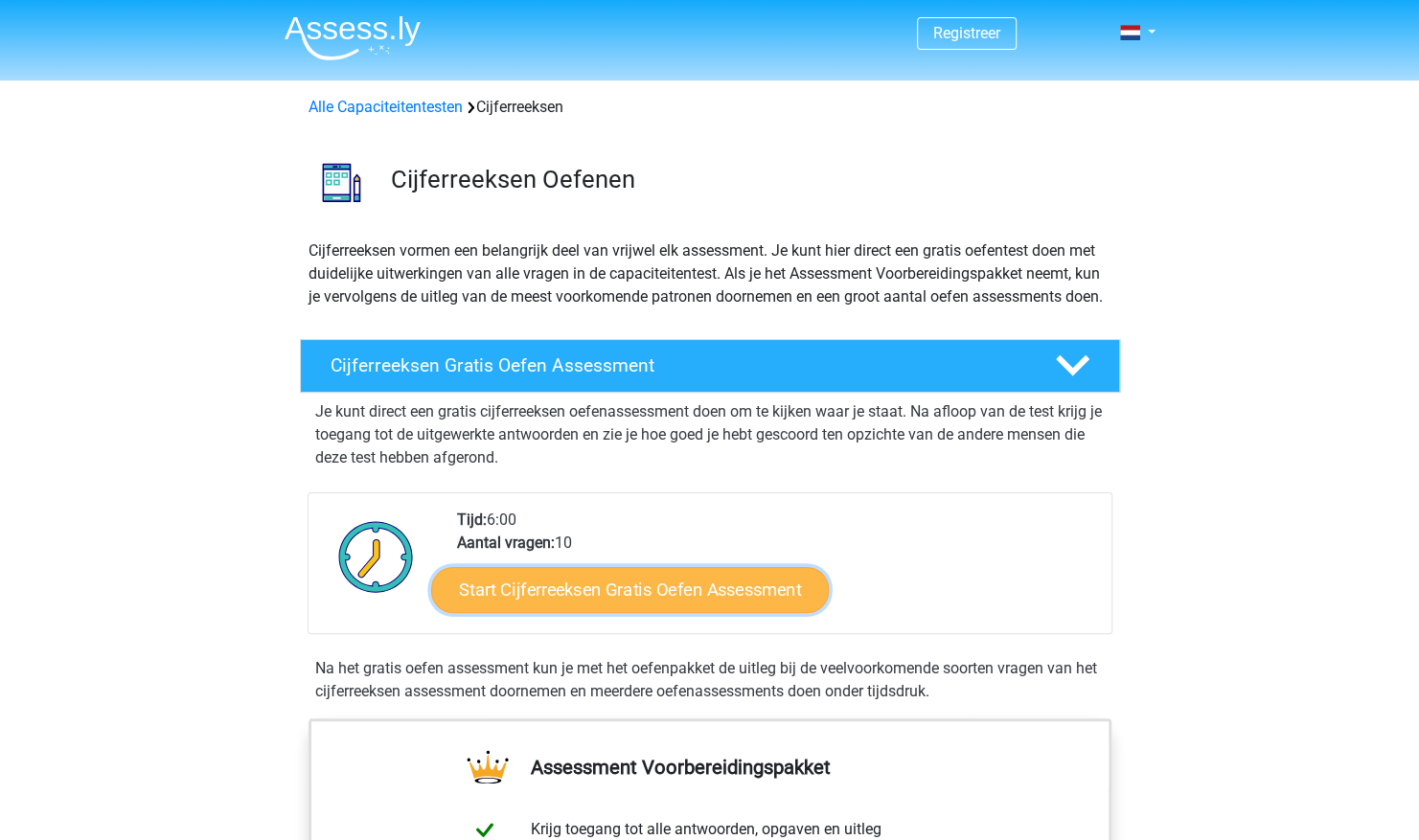 click on "Start Cijferreeksen
Gratis Oefen Assessment" at bounding box center [629, 589] 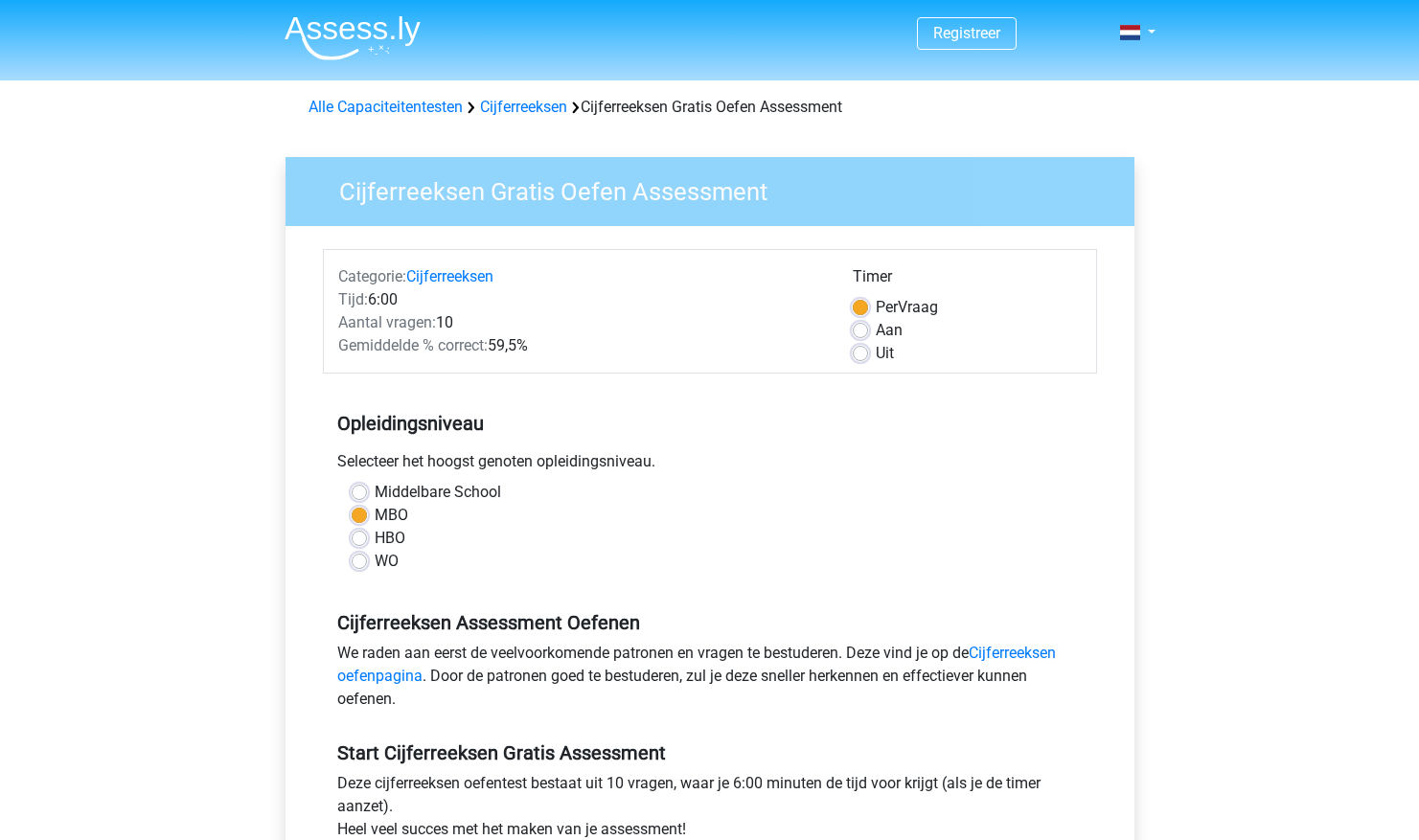 scroll, scrollTop: 0, scrollLeft: 0, axis: both 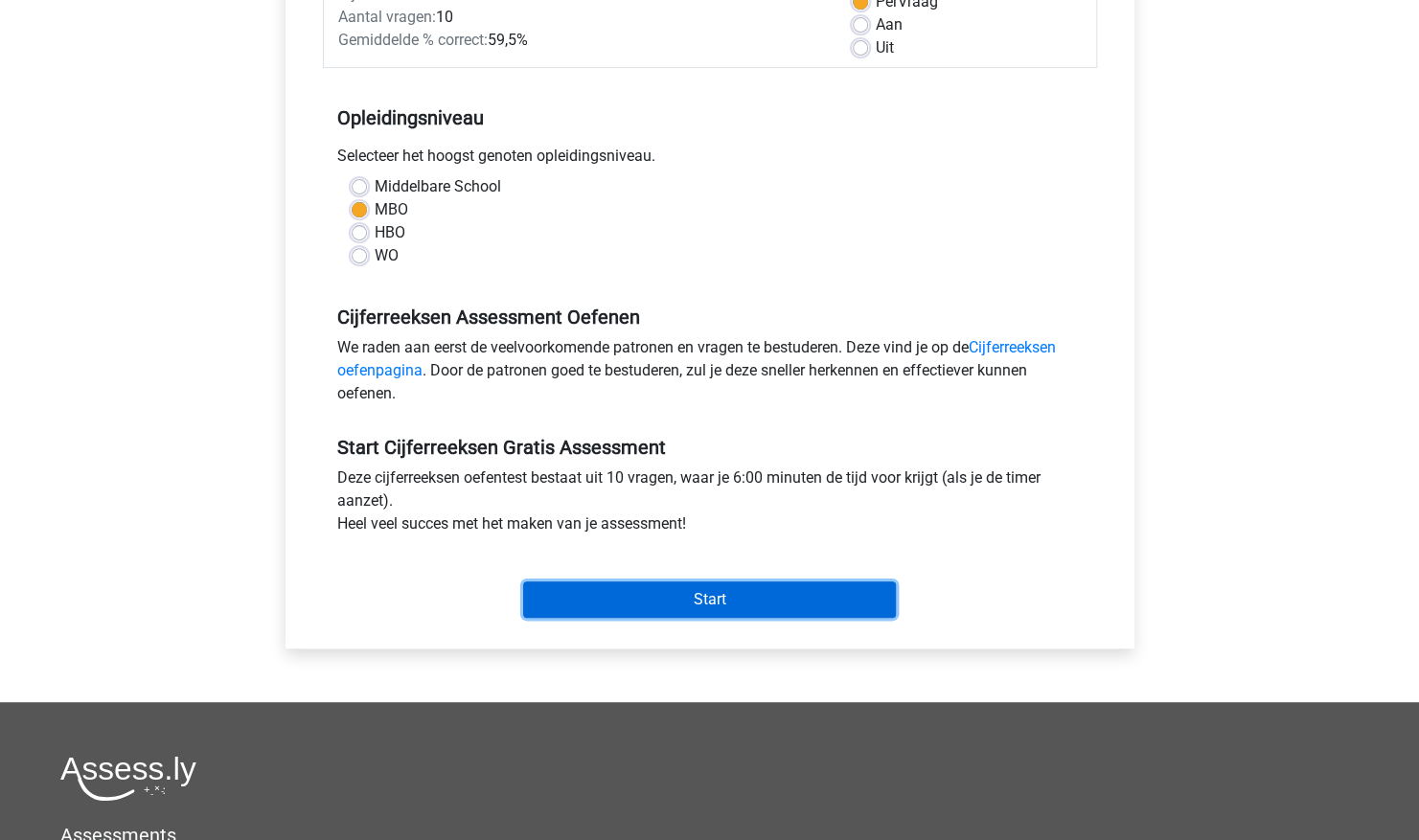 click on "Start" at bounding box center [709, 600] 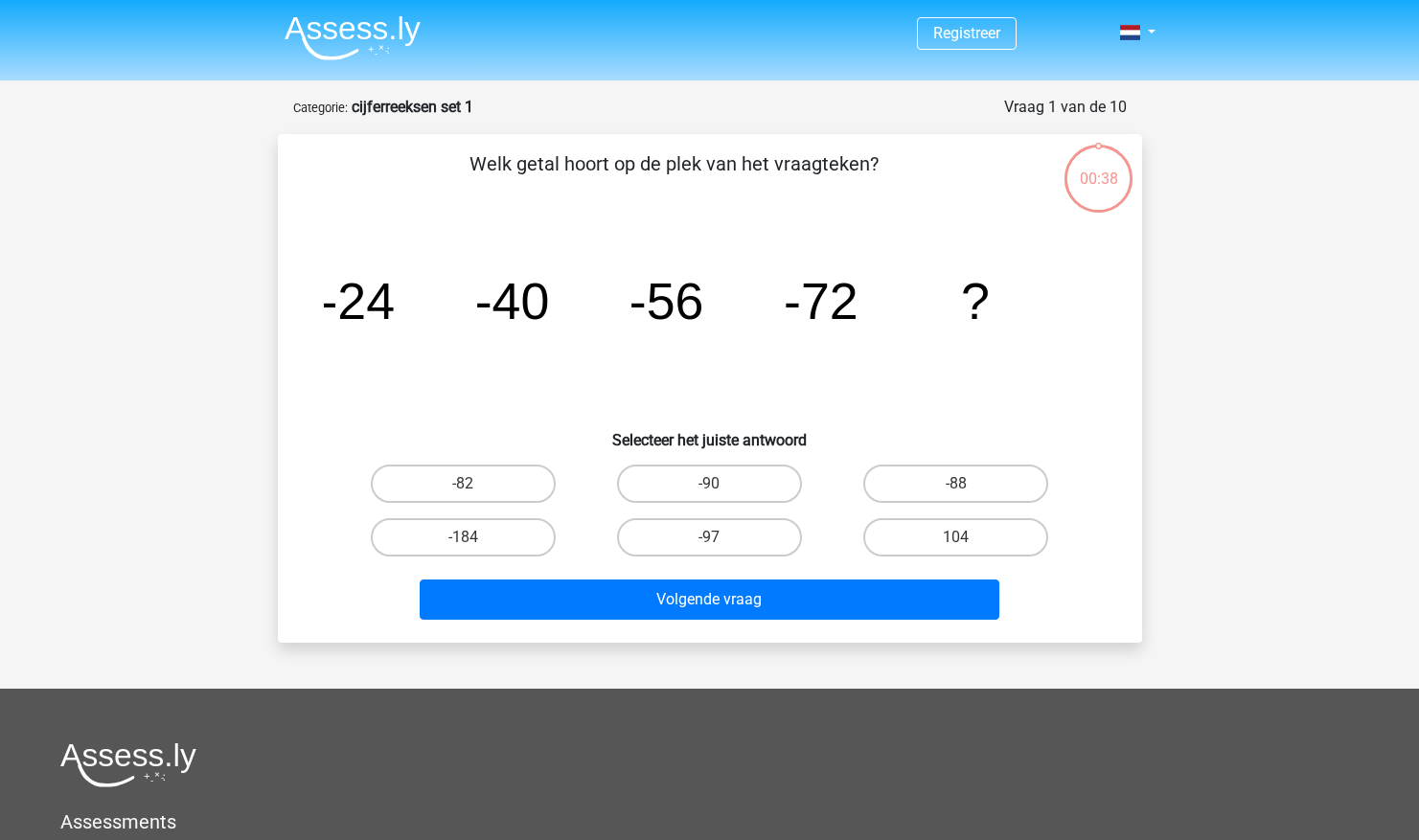 scroll, scrollTop: 0, scrollLeft: 0, axis: both 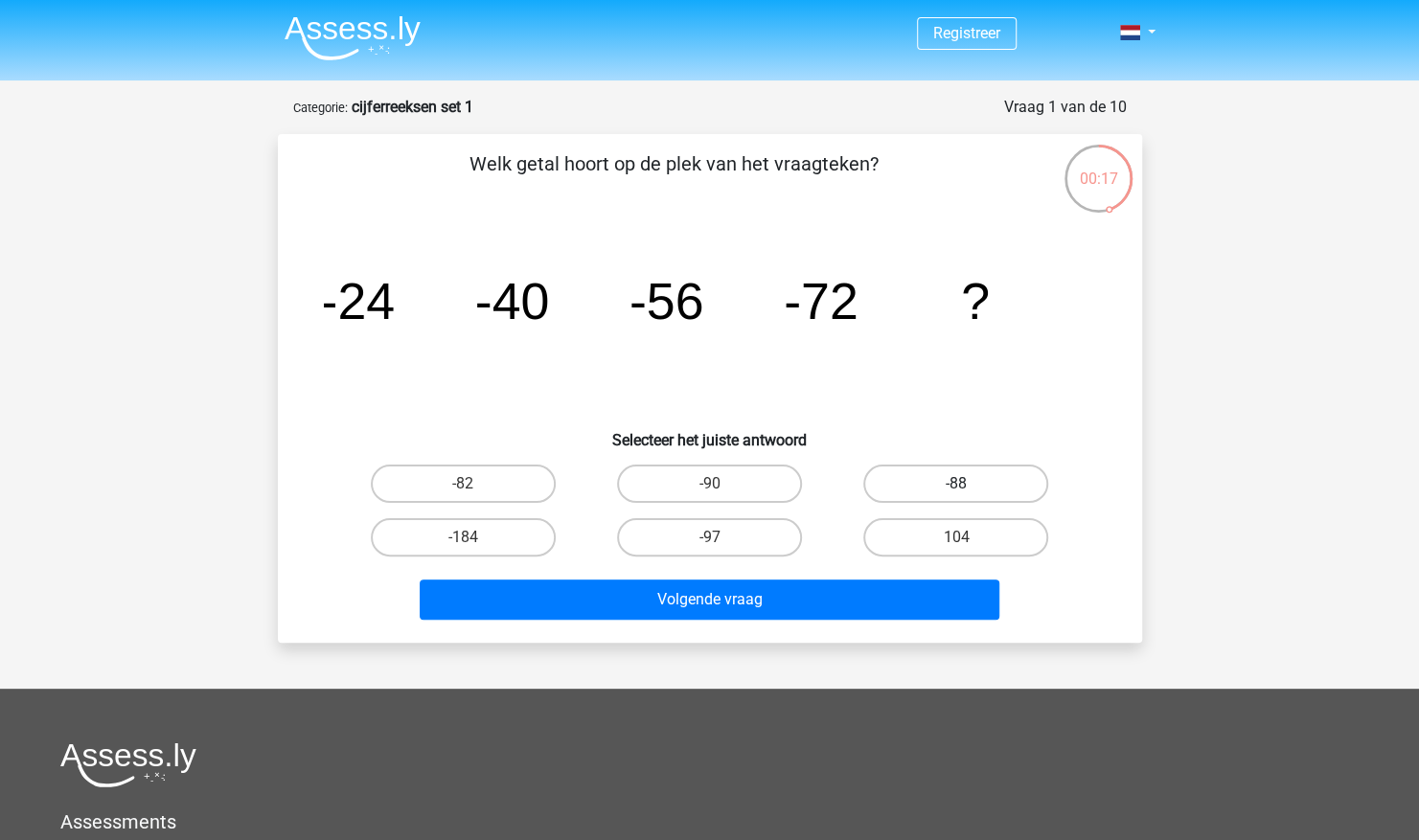 click on "-88" at bounding box center (955, 484) 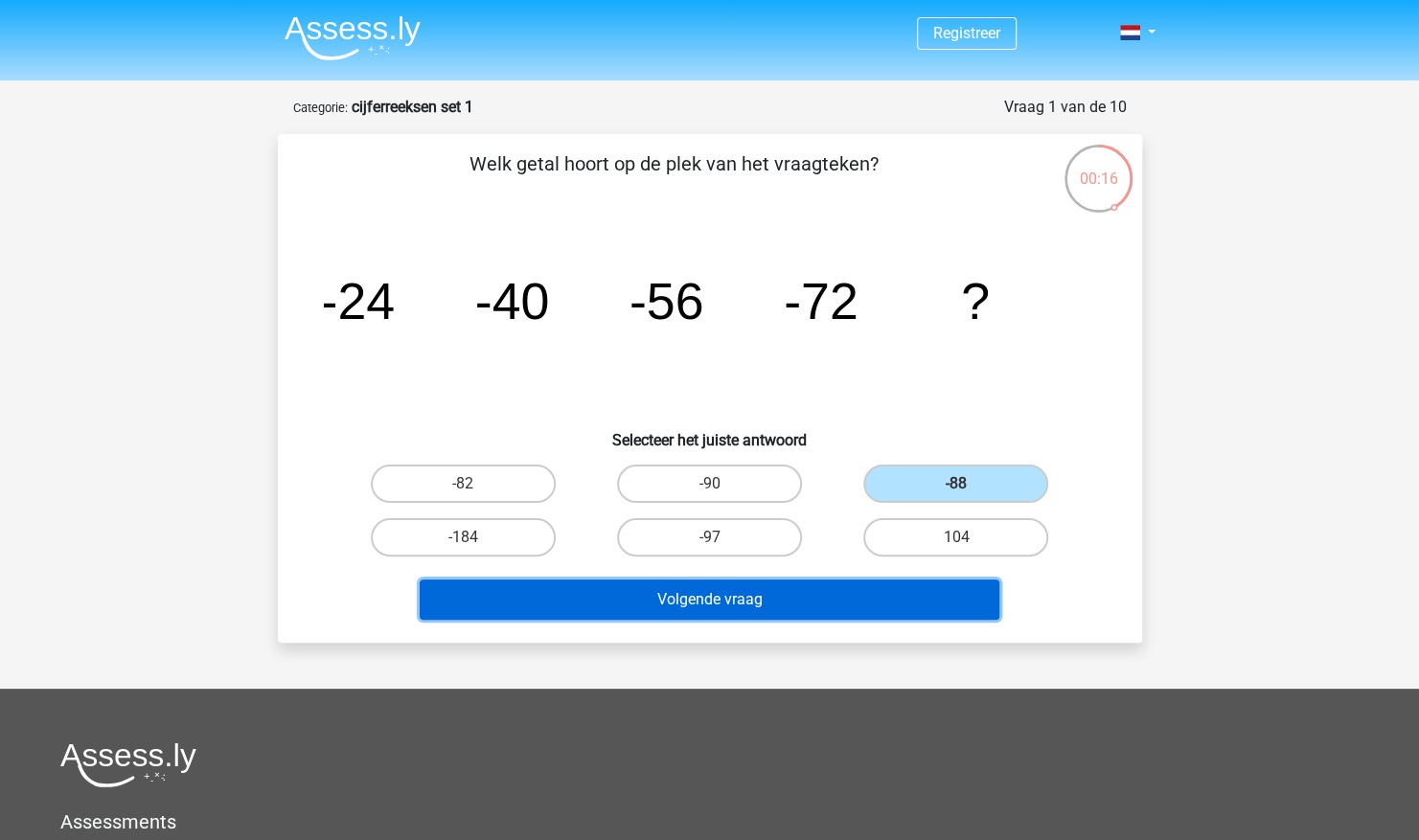 click on "Volgende vraag" at bounding box center [709, 600] 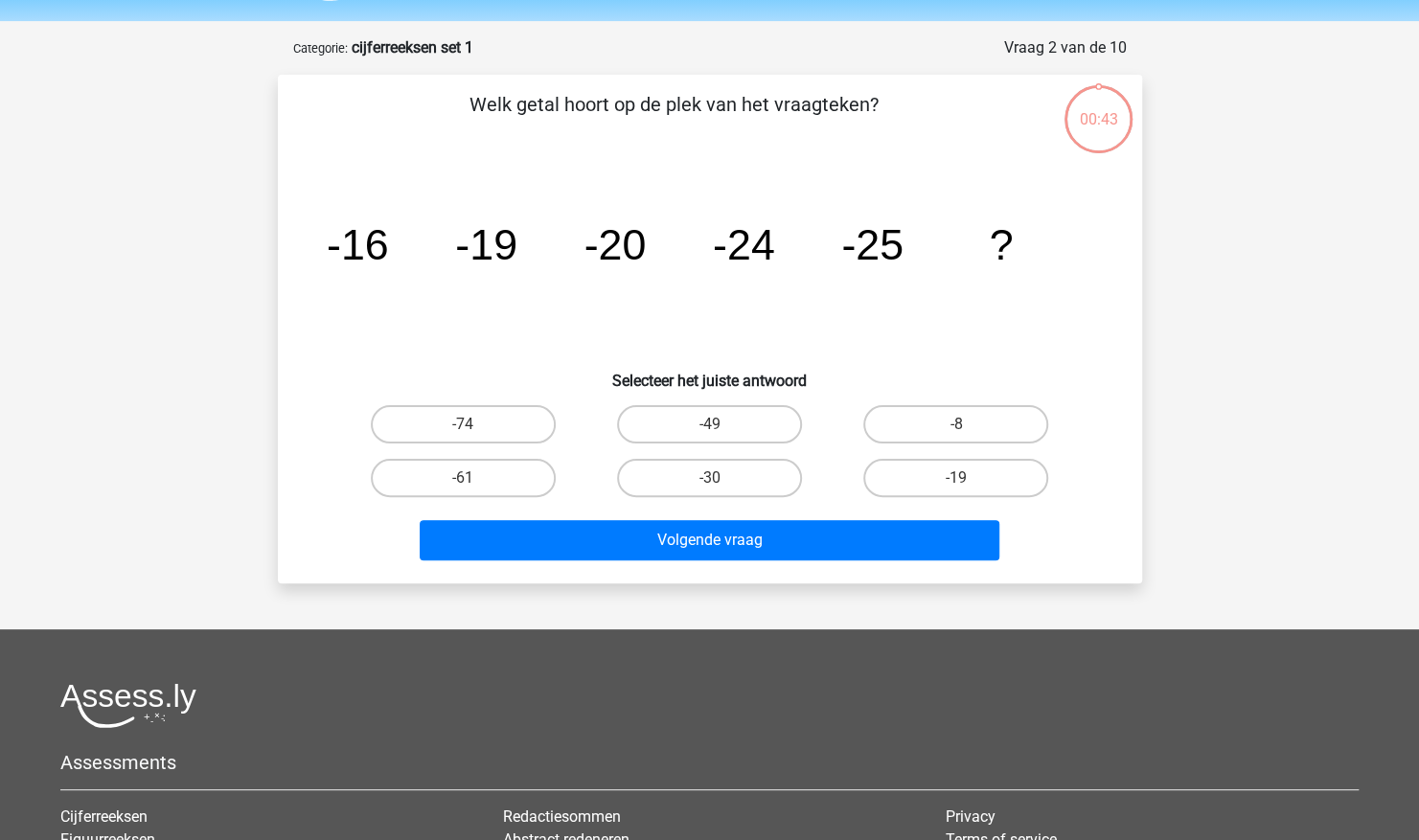 scroll, scrollTop: 96, scrollLeft: 0, axis: vertical 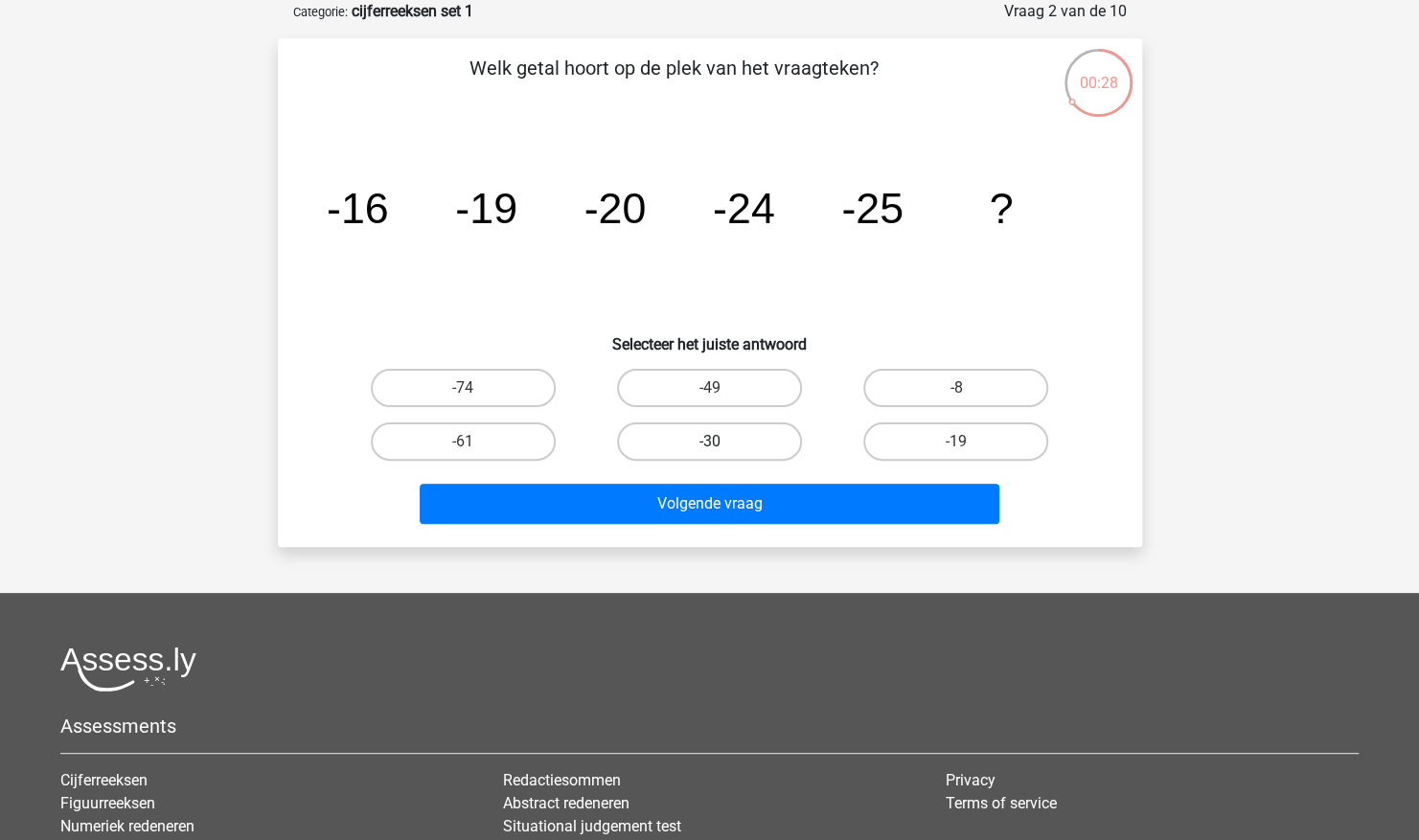 click on "-30" at bounding box center (709, 442) 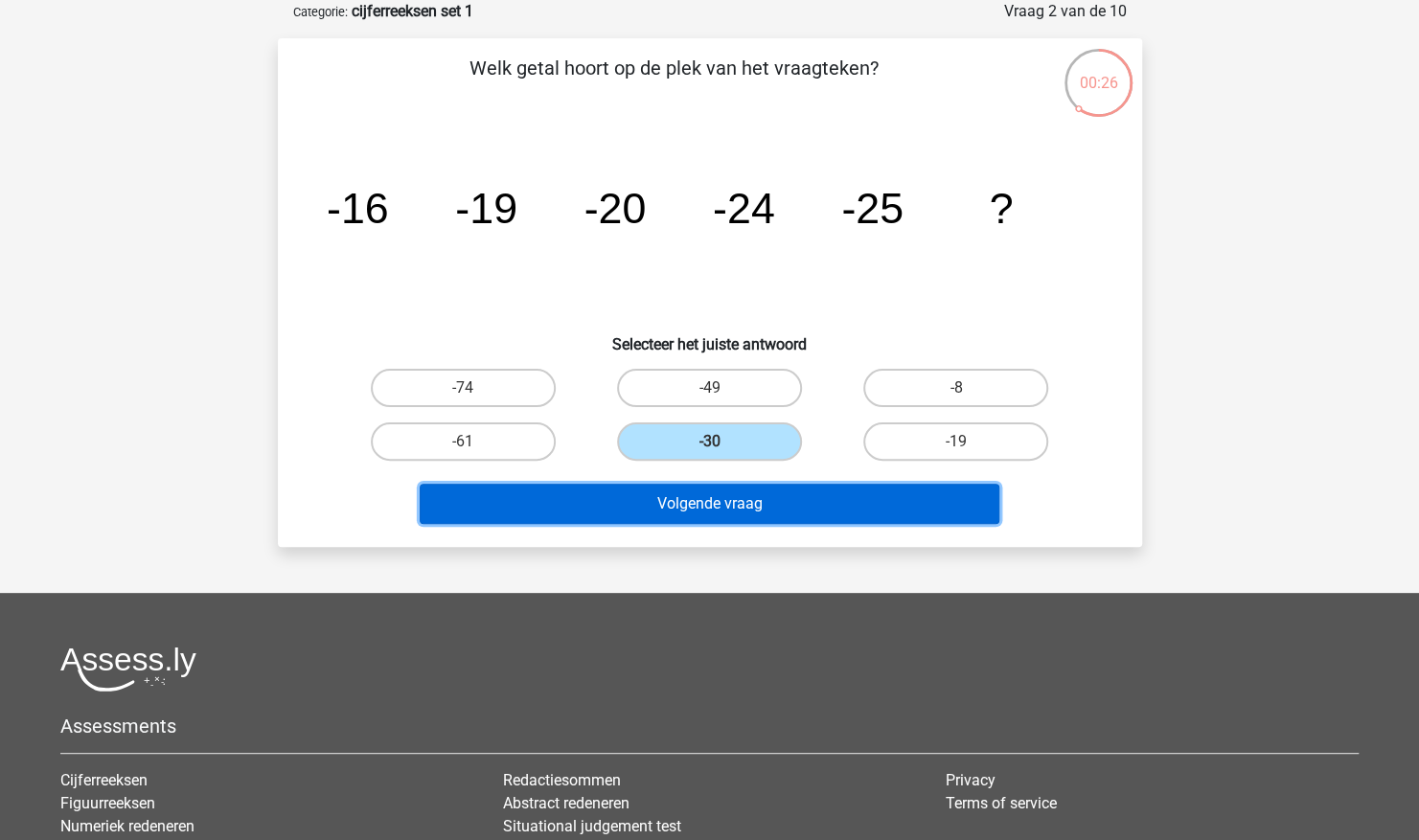 click on "Volgende vraag" at bounding box center (709, 504) 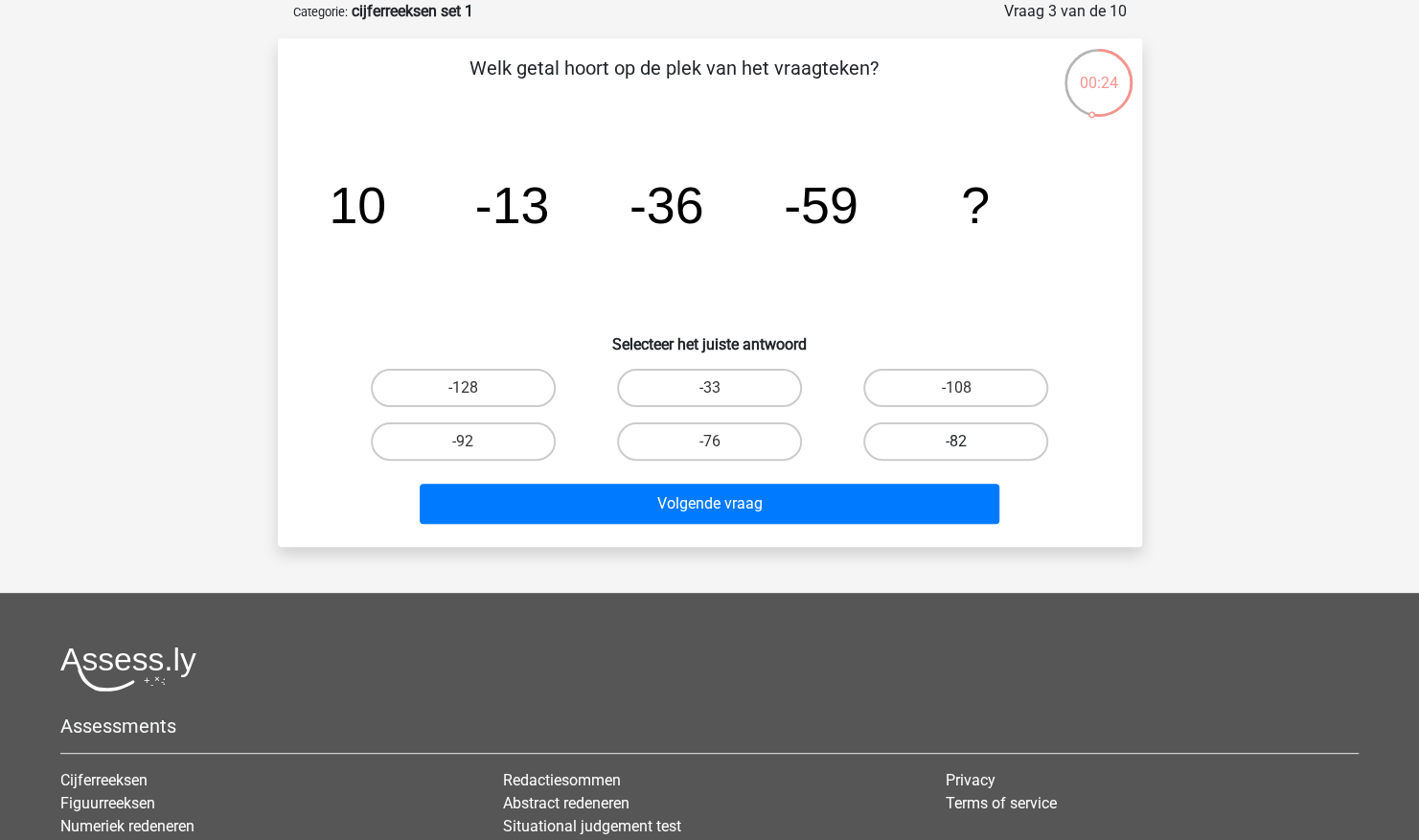 click on "-82" at bounding box center (955, 442) 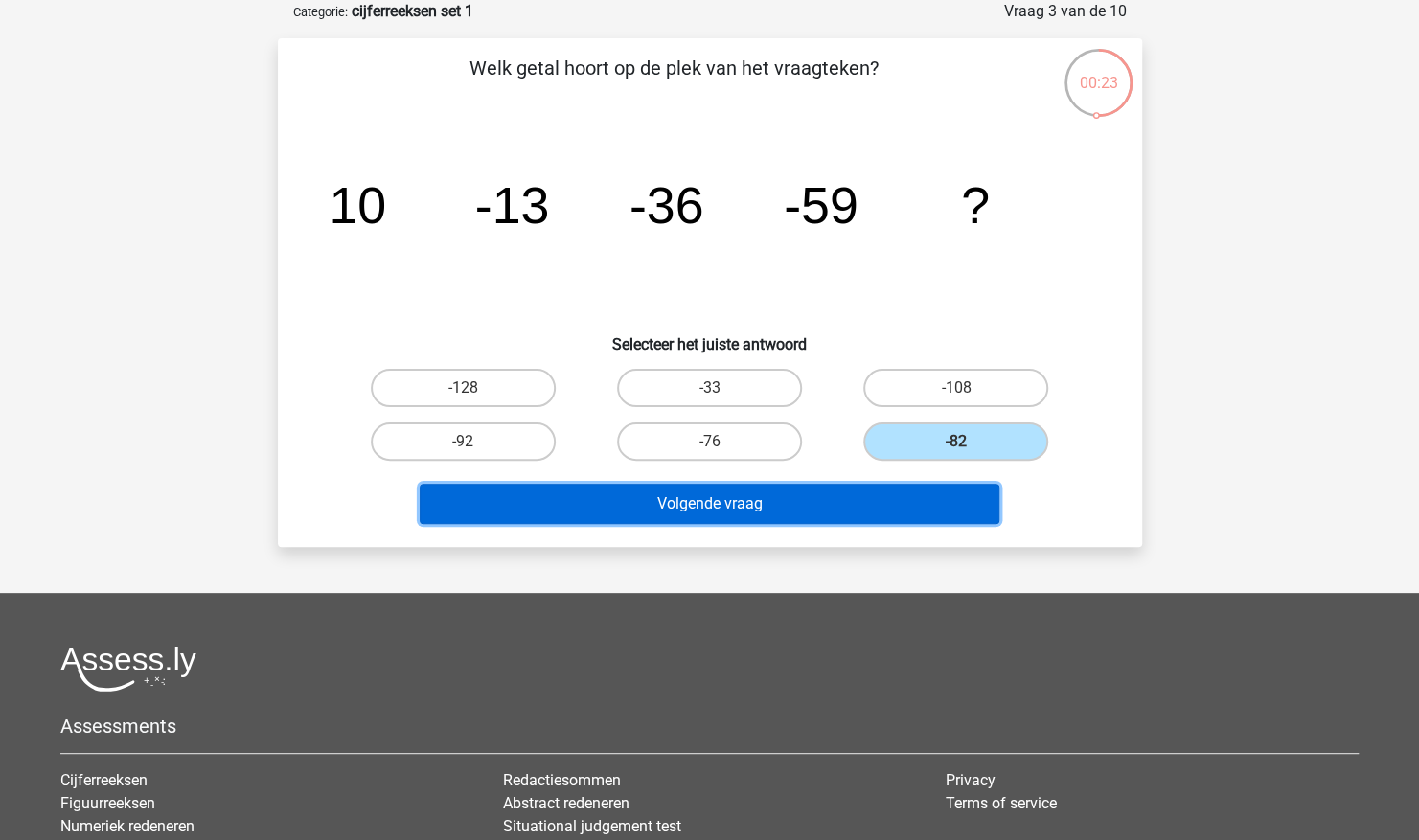 click on "Volgende vraag" at bounding box center (709, 504) 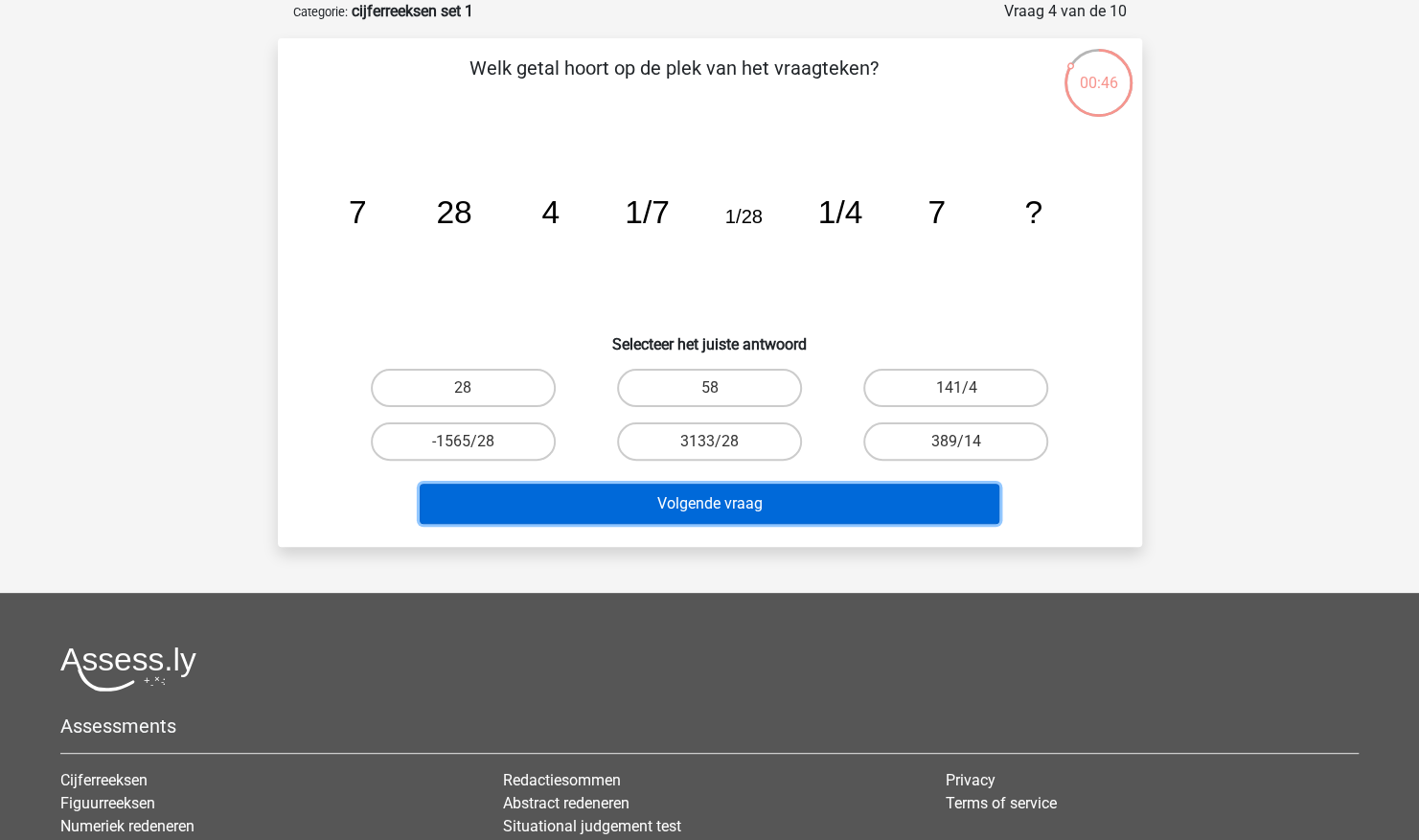 click on "Volgende vraag" at bounding box center [709, 504] 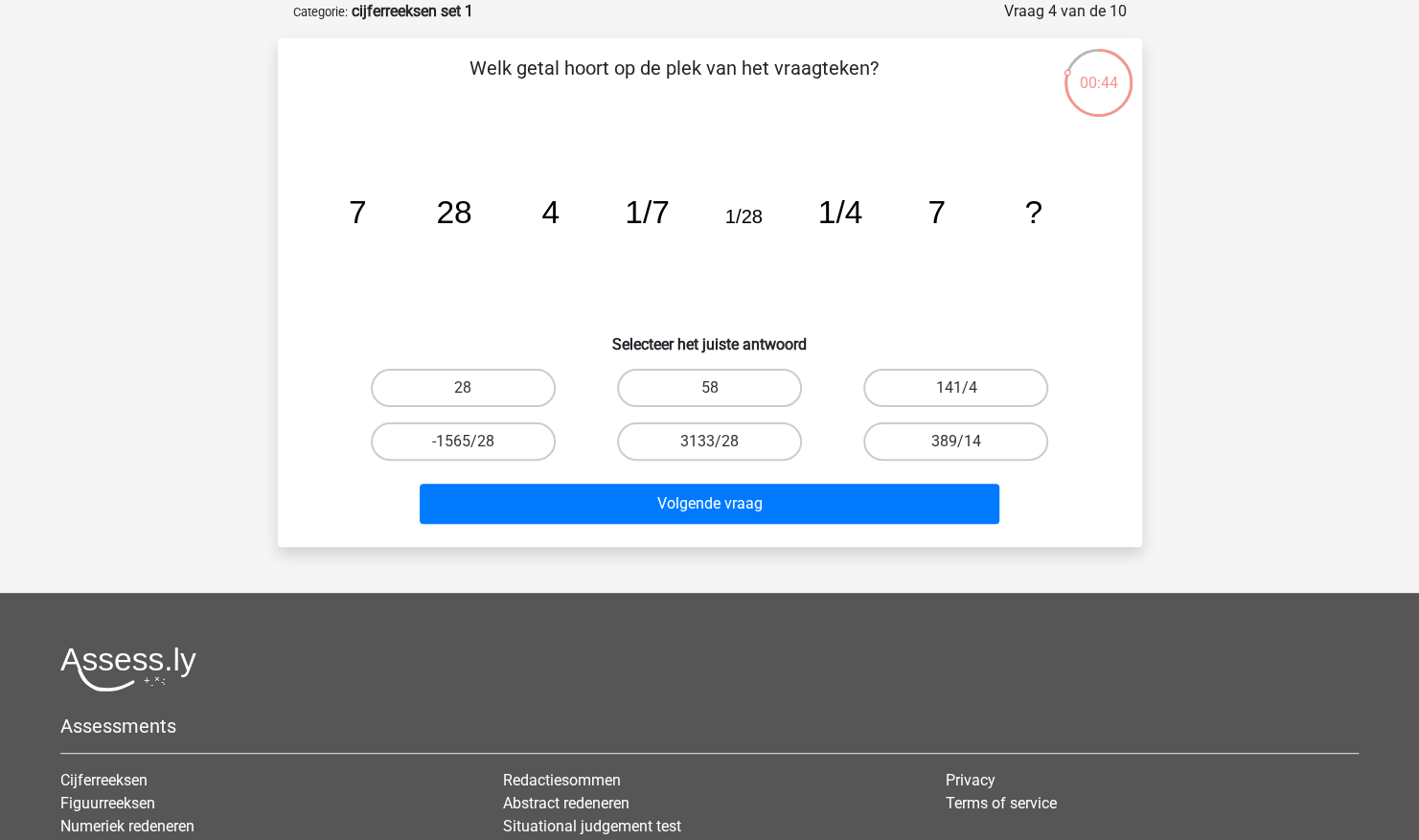 click on "image/svg+xml
7
28
4
1/7
1/28
1/4
7
?" 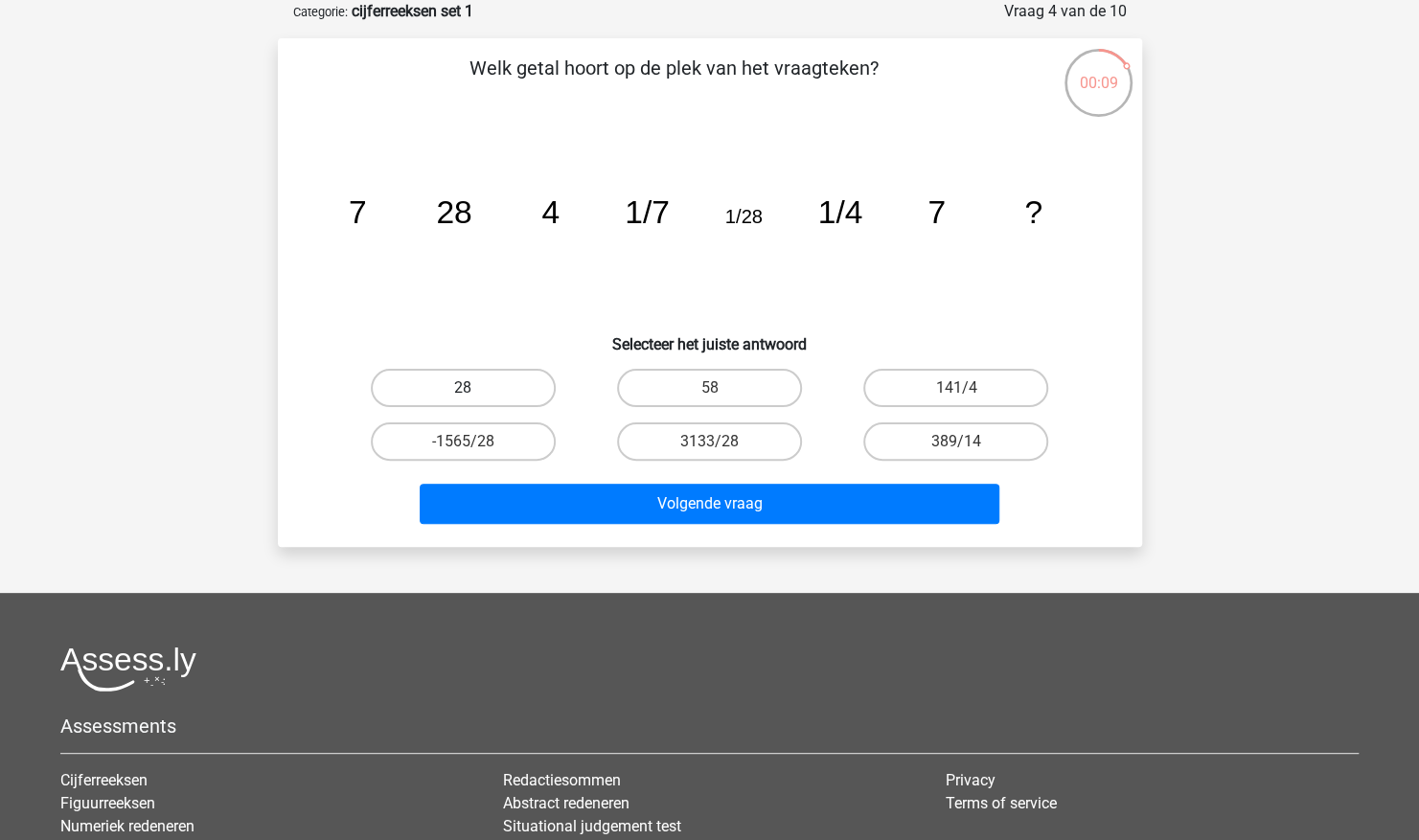click on "28" at bounding box center [463, 388] 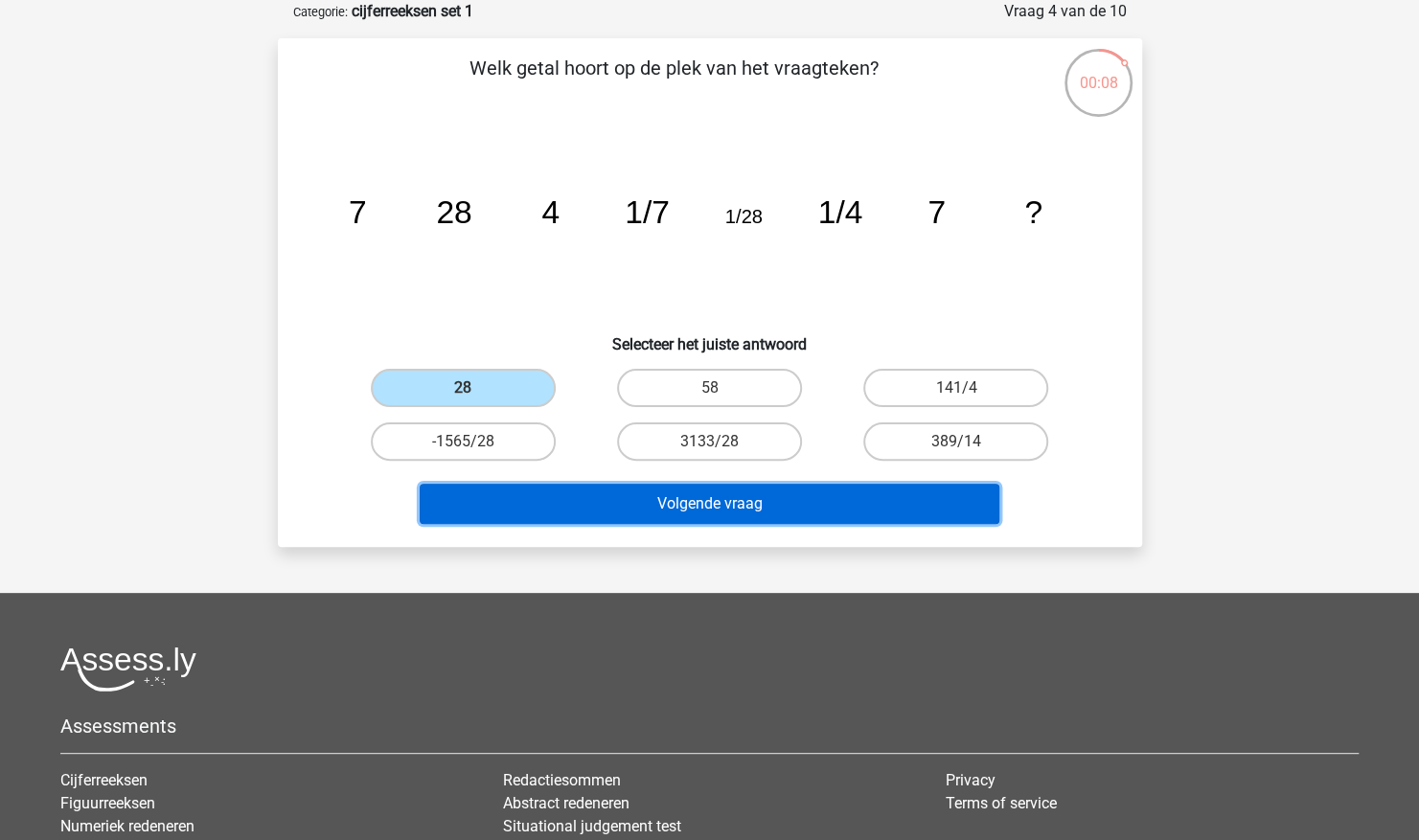 click on "Volgende vraag" at bounding box center (709, 504) 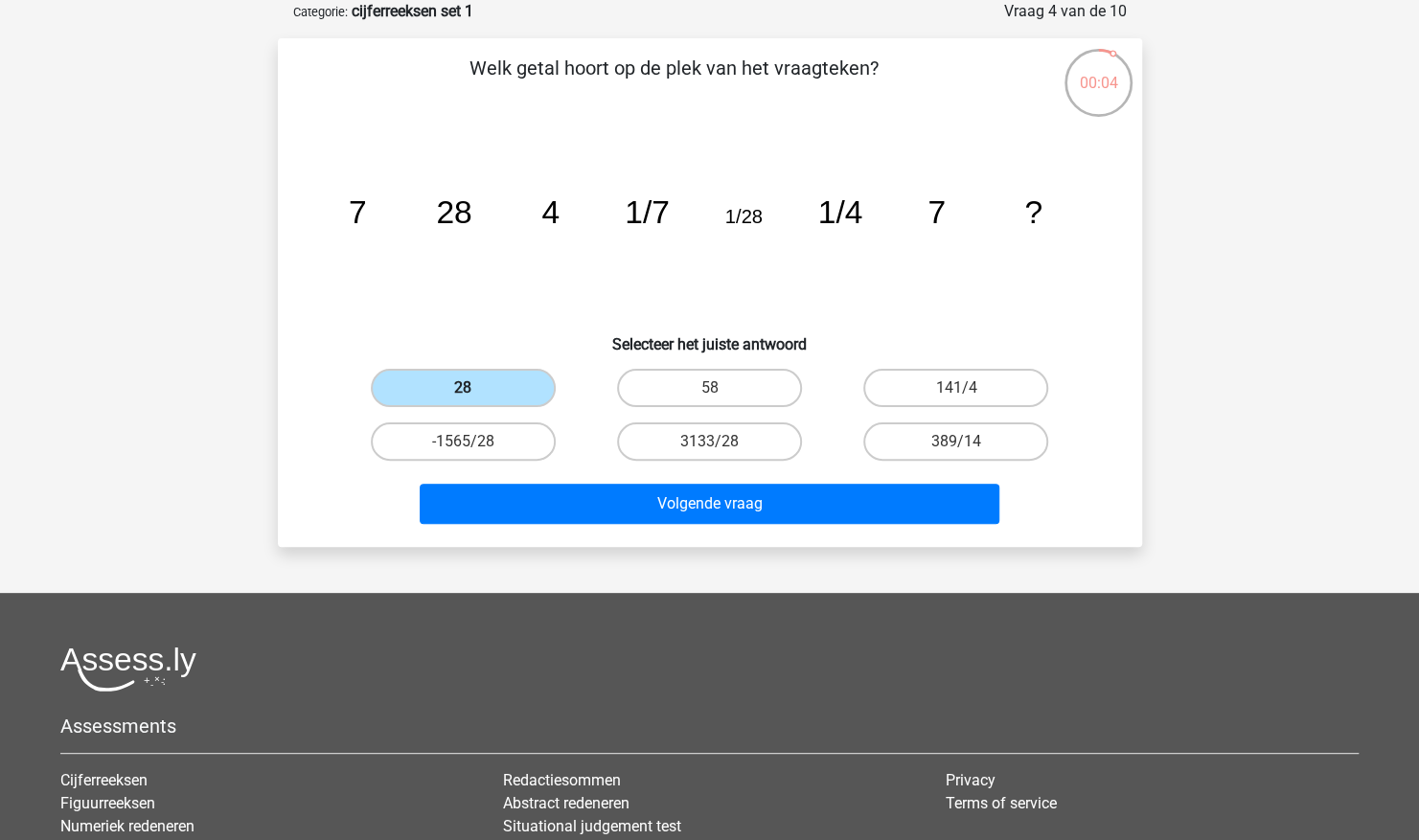 click on "28" at bounding box center (463, 388) 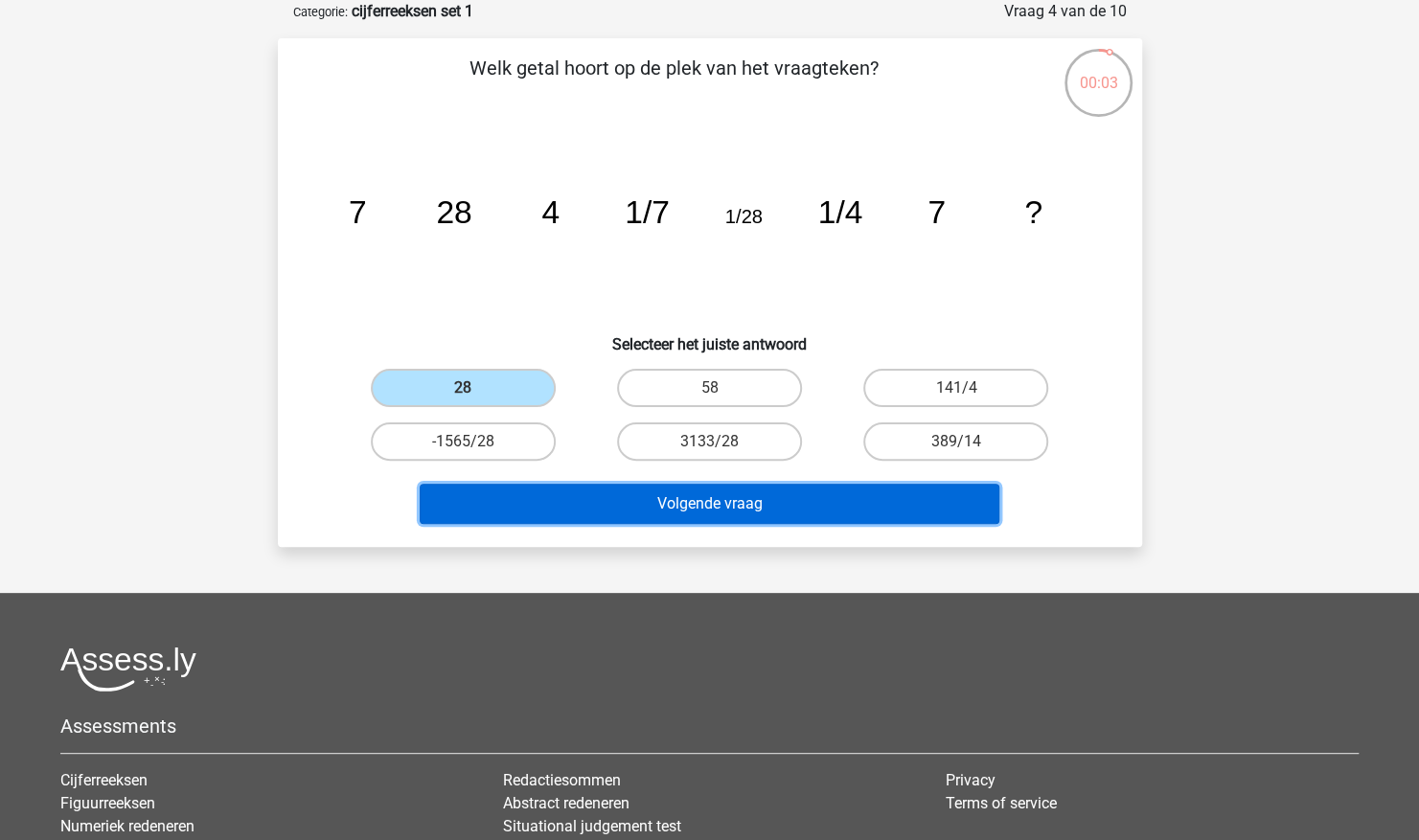click on "Volgende vraag" at bounding box center (709, 504) 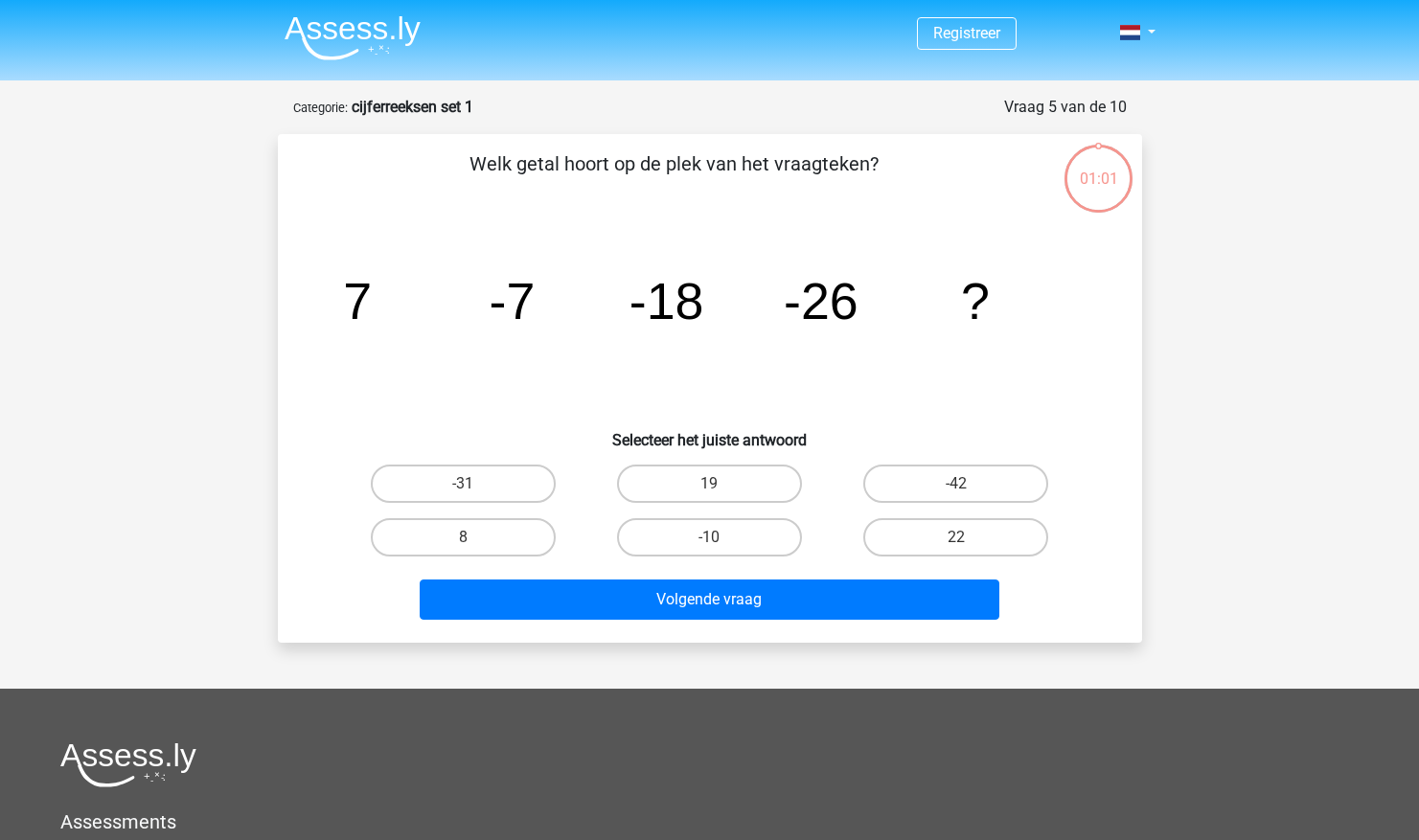 scroll, scrollTop: 0, scrollLeft: 0, axis: both 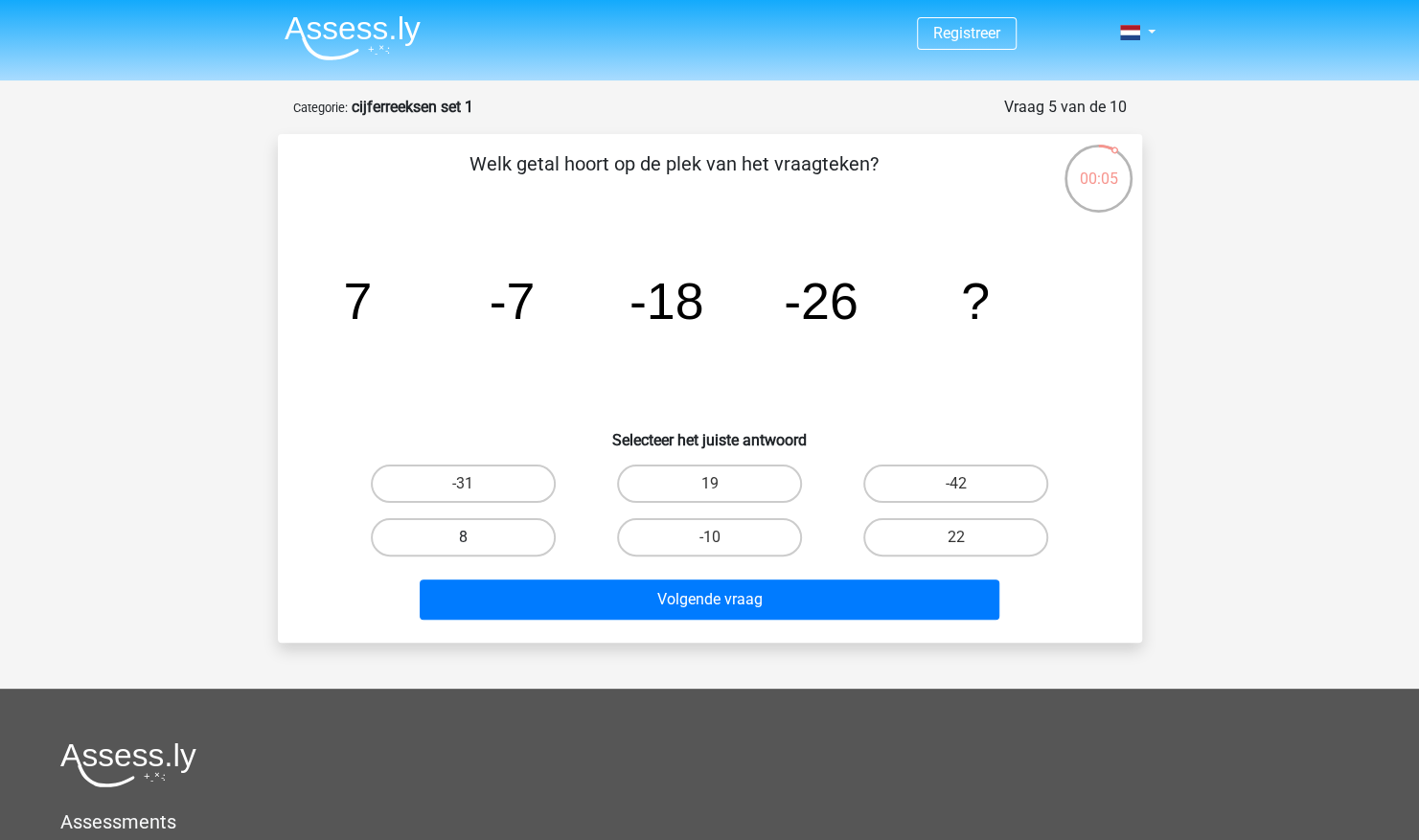 click on "8" at bounding box center [463, 537] 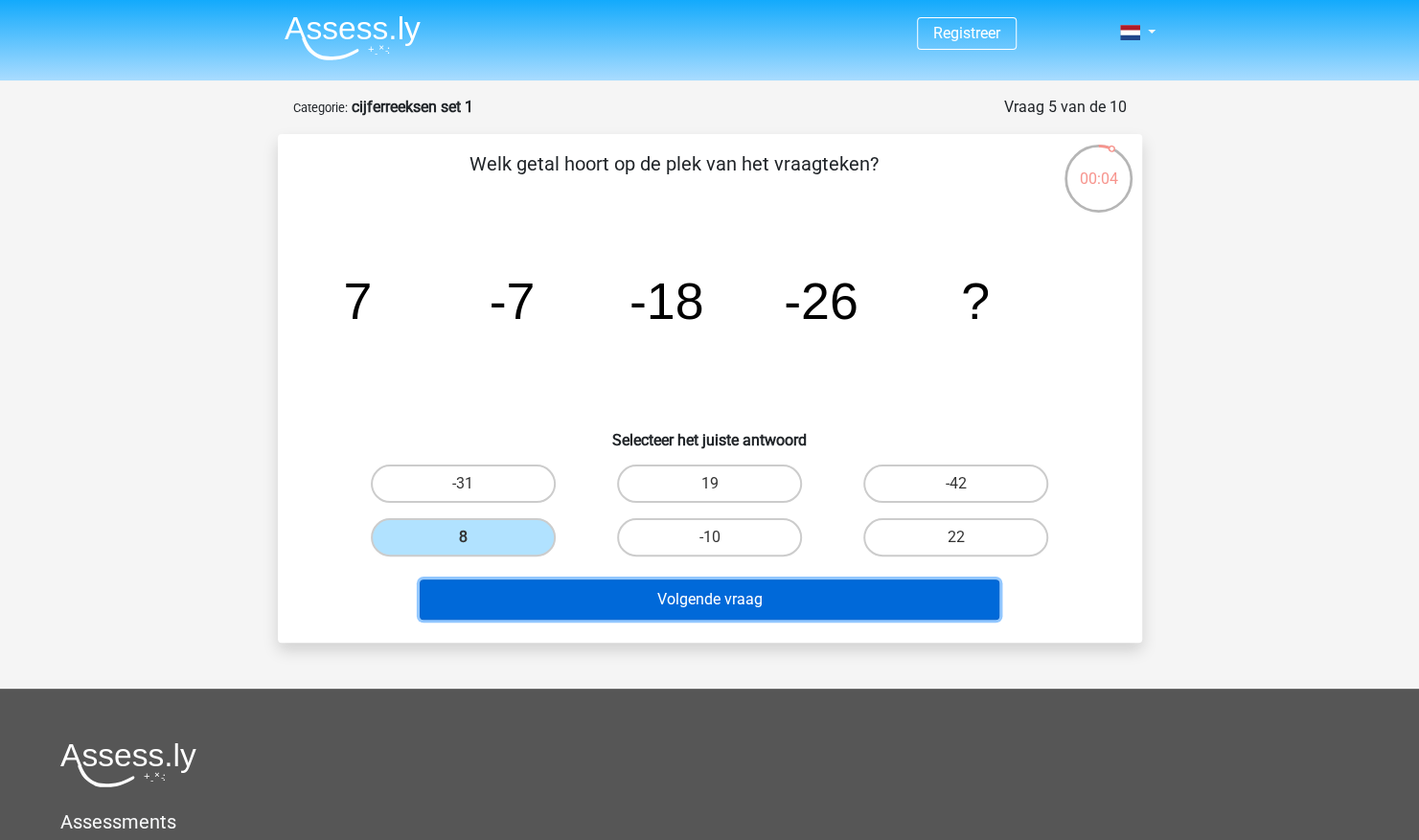 click on "Volgende vraag" at bounding box center (709, 600) 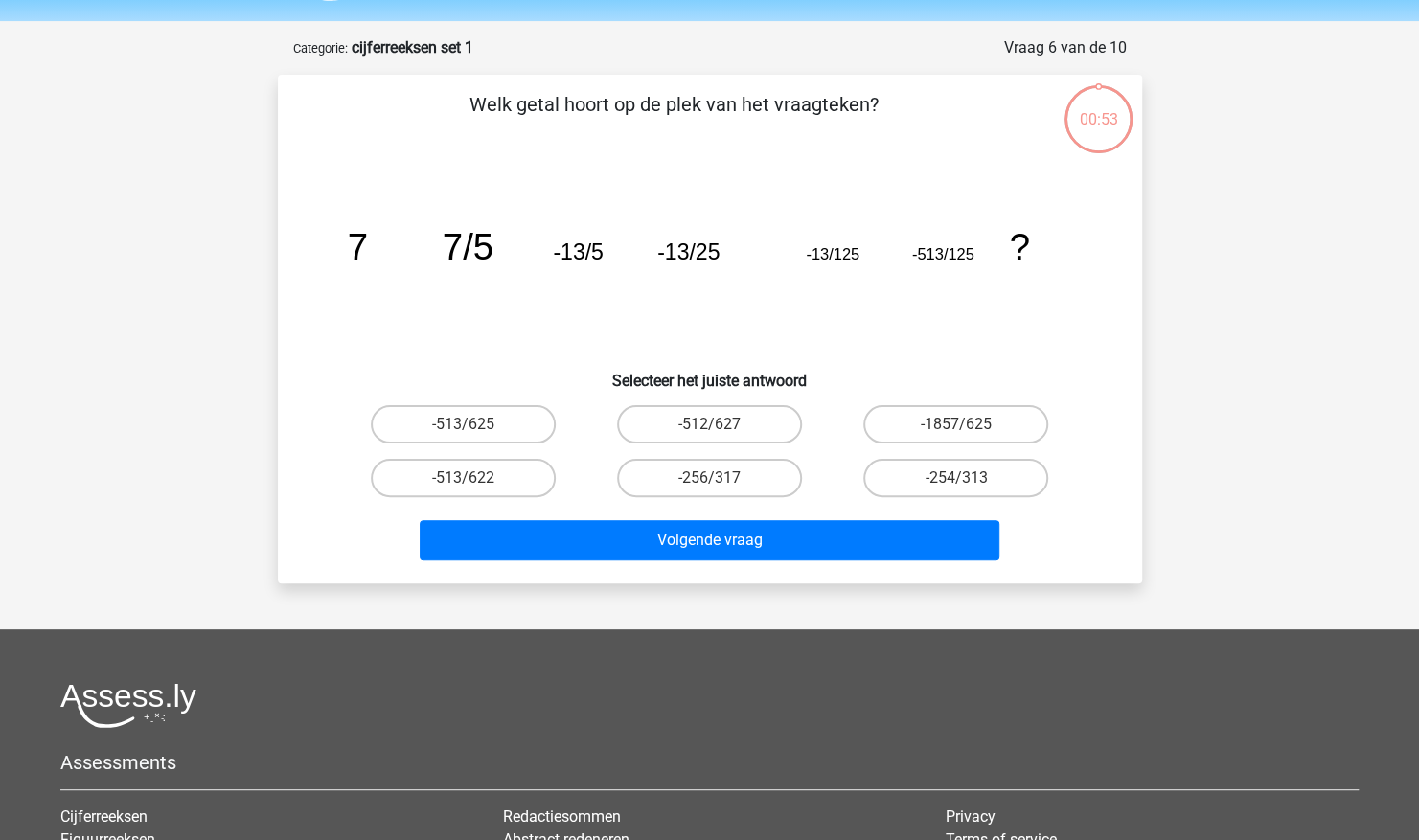 scroll, scrollTop: 96, scrollLeft: 0, axis: vertical 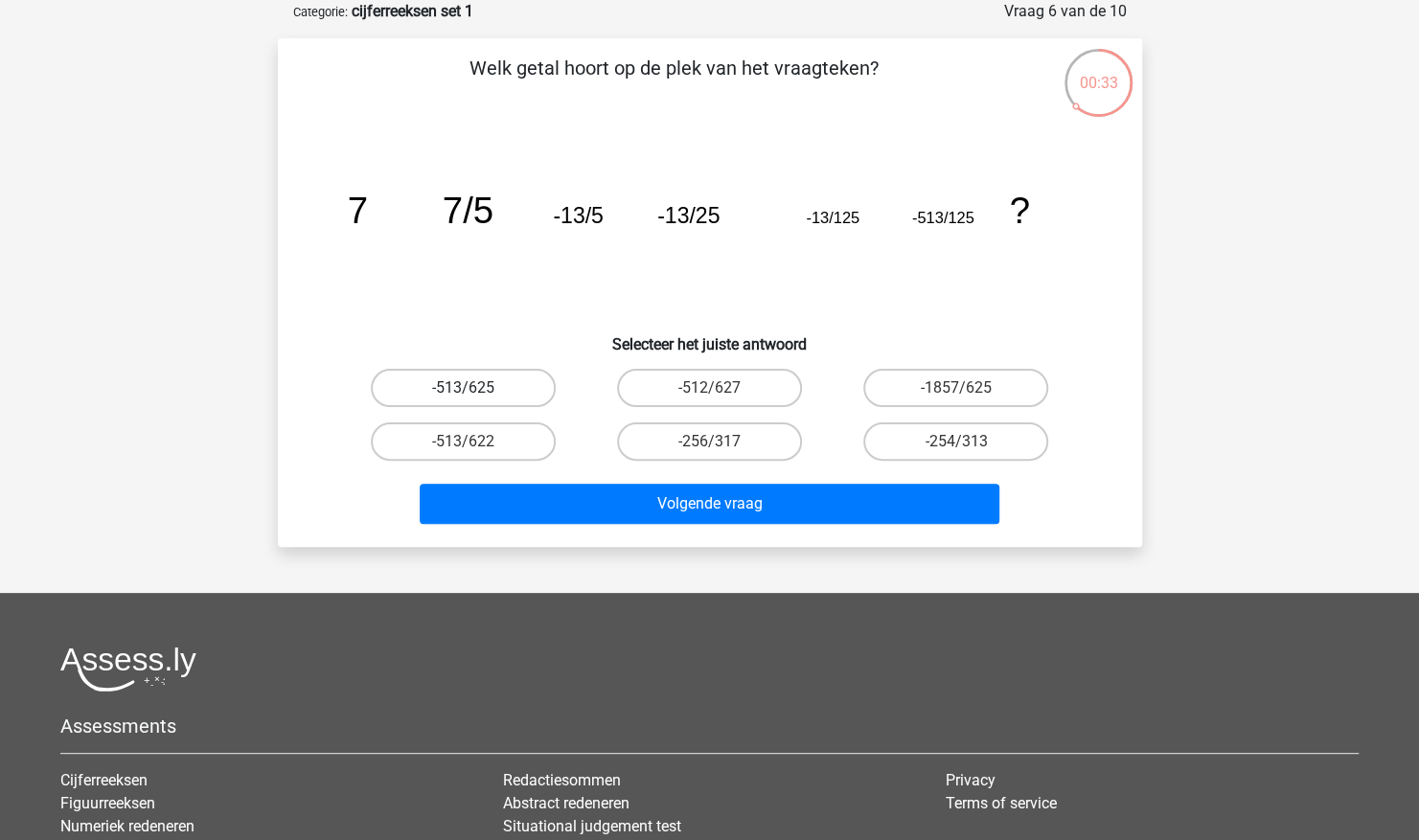 click on "-513/625" at bounding box center (463, 388) 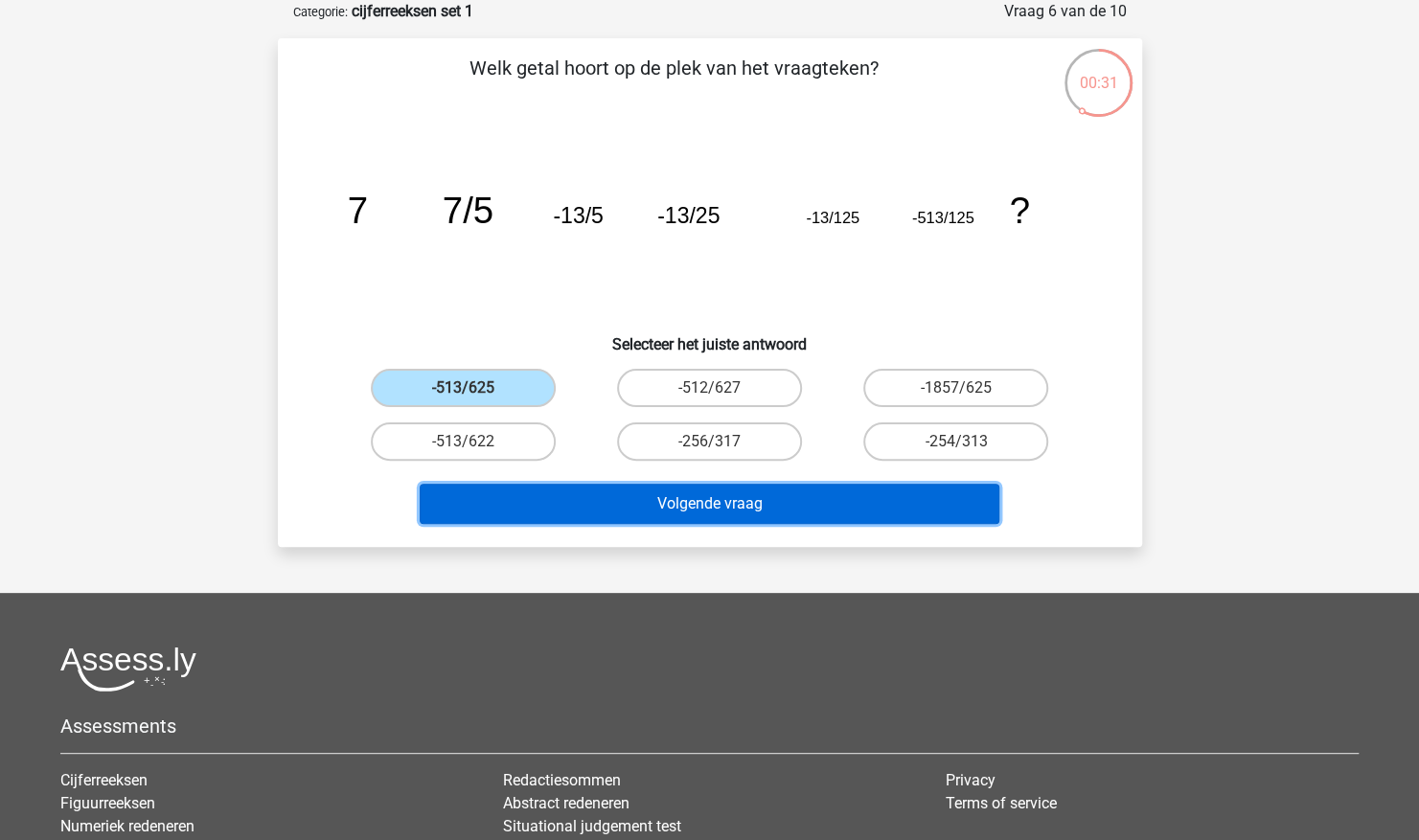 click on "Volgende vraag" at bounding box center [709, 504] 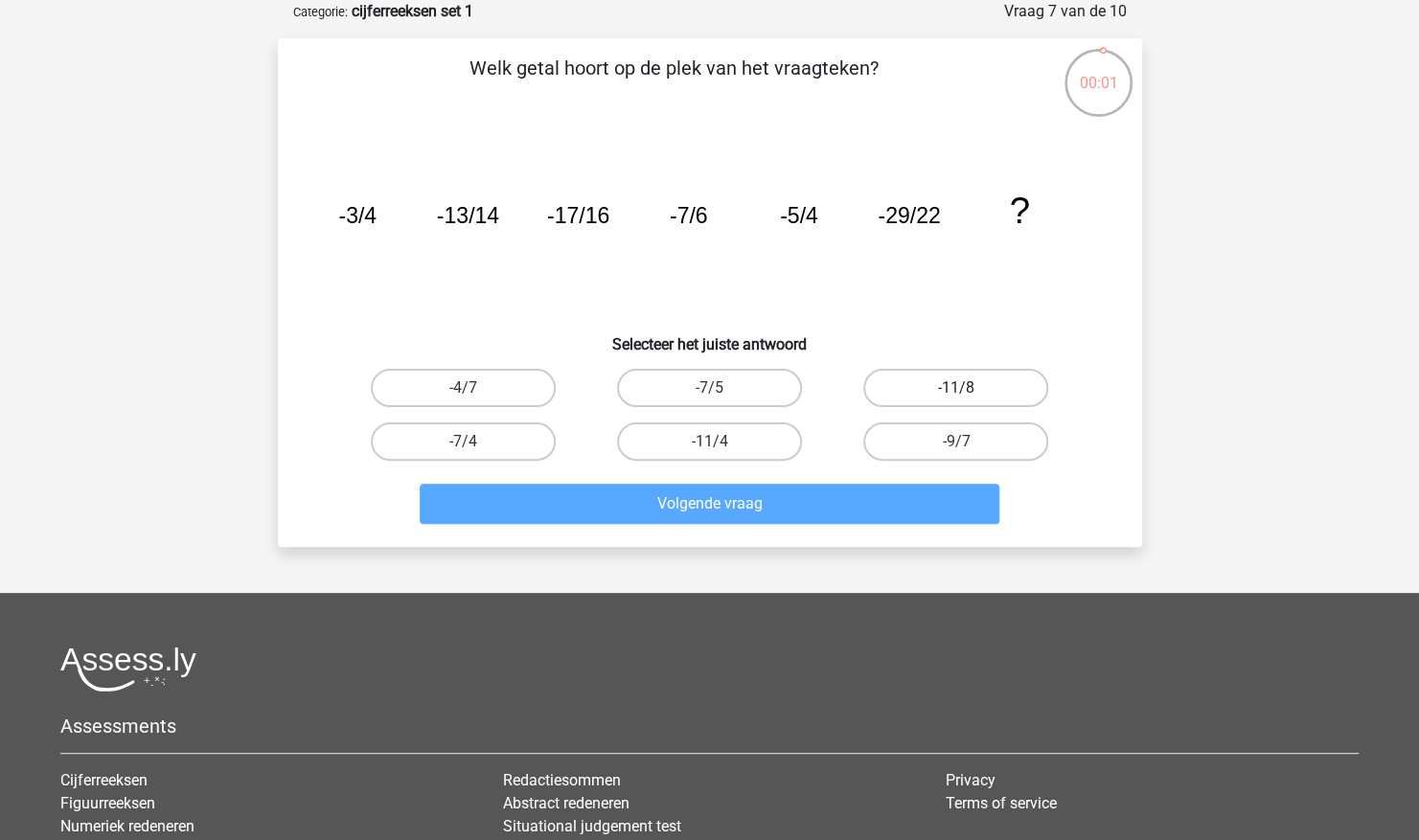 click on "-11/8" at bounding box center (955, 388) 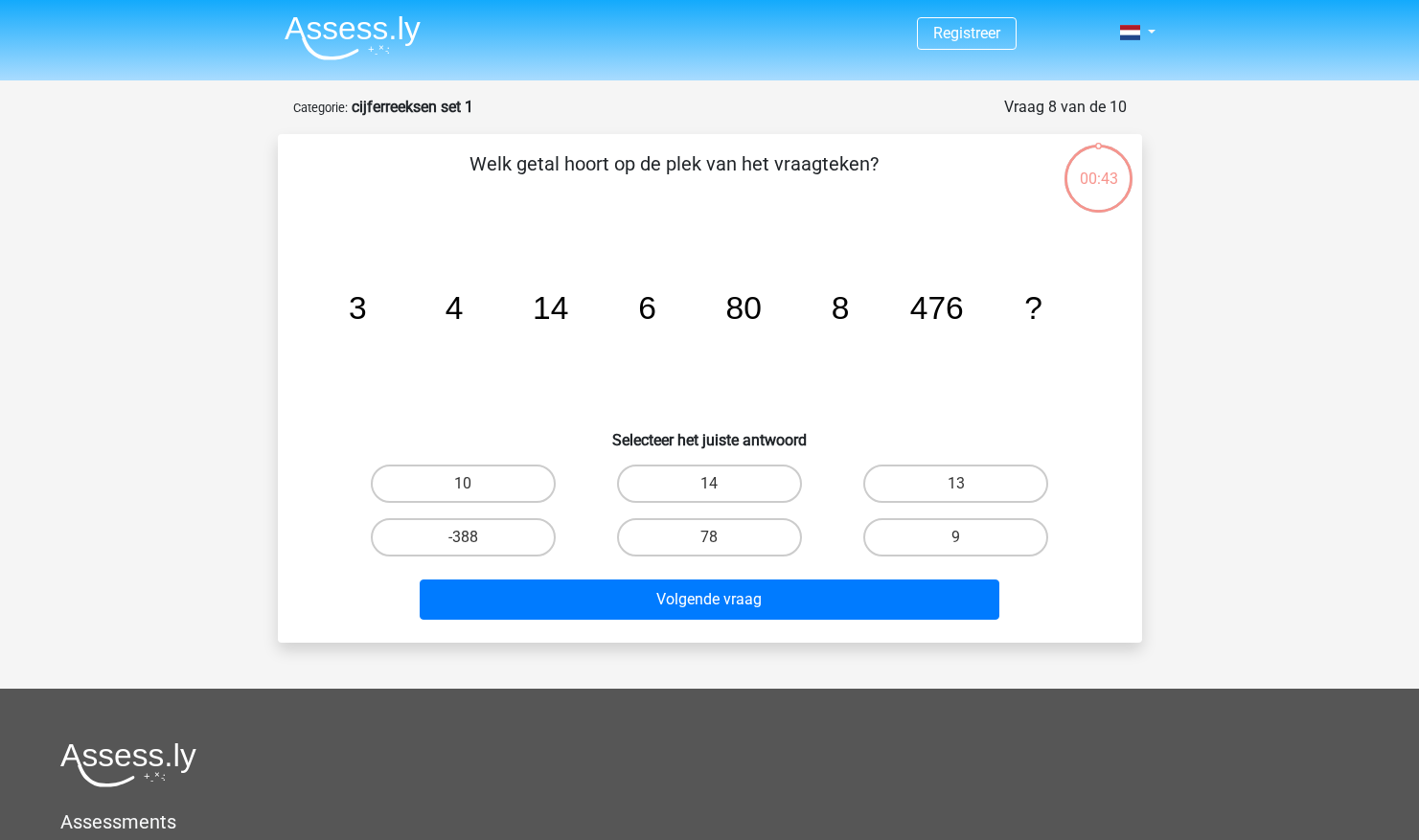 scroll, scrollTop: 96, scrollLeft: 0, axis: vertical 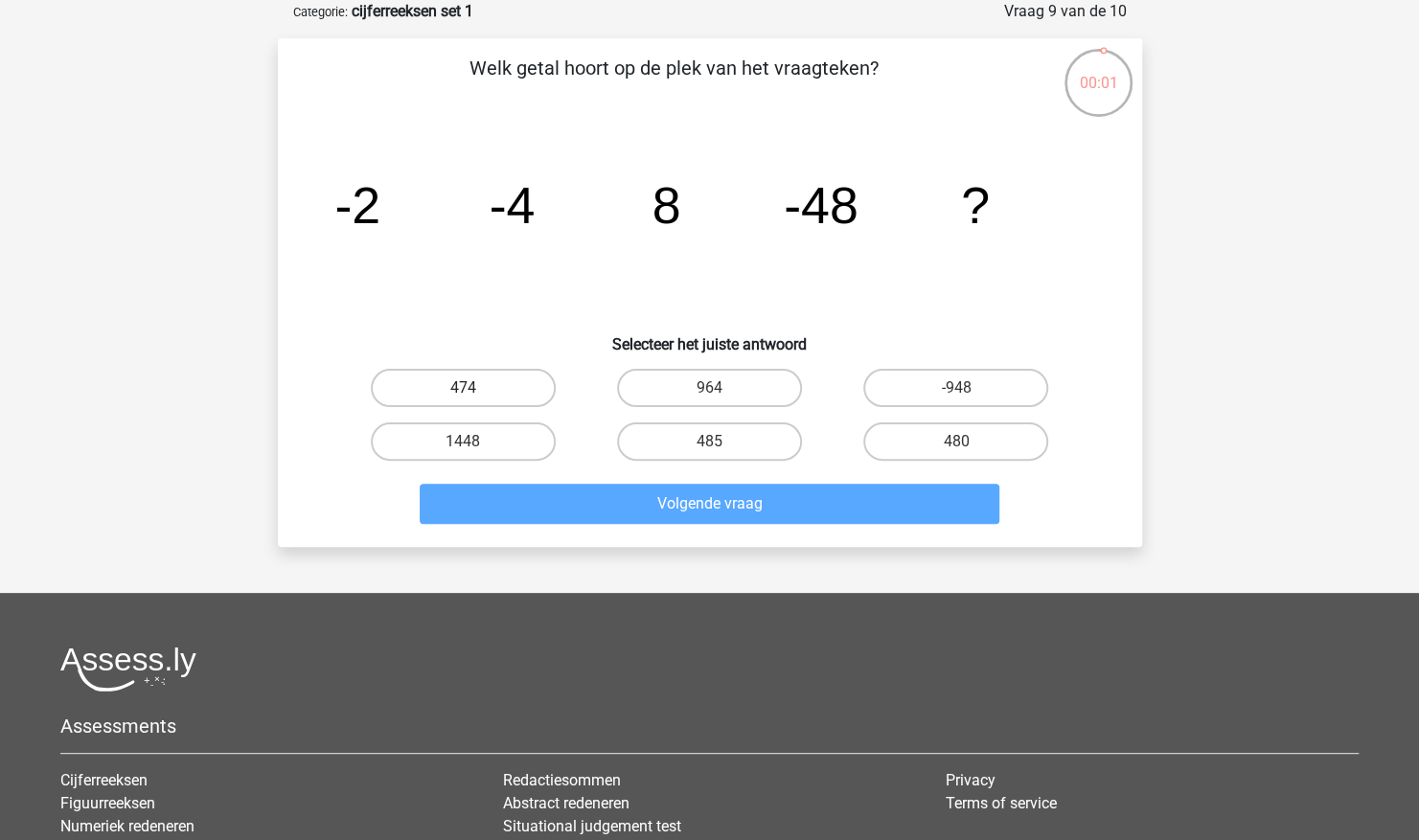 click on "474" at bounding box center (463, 388) 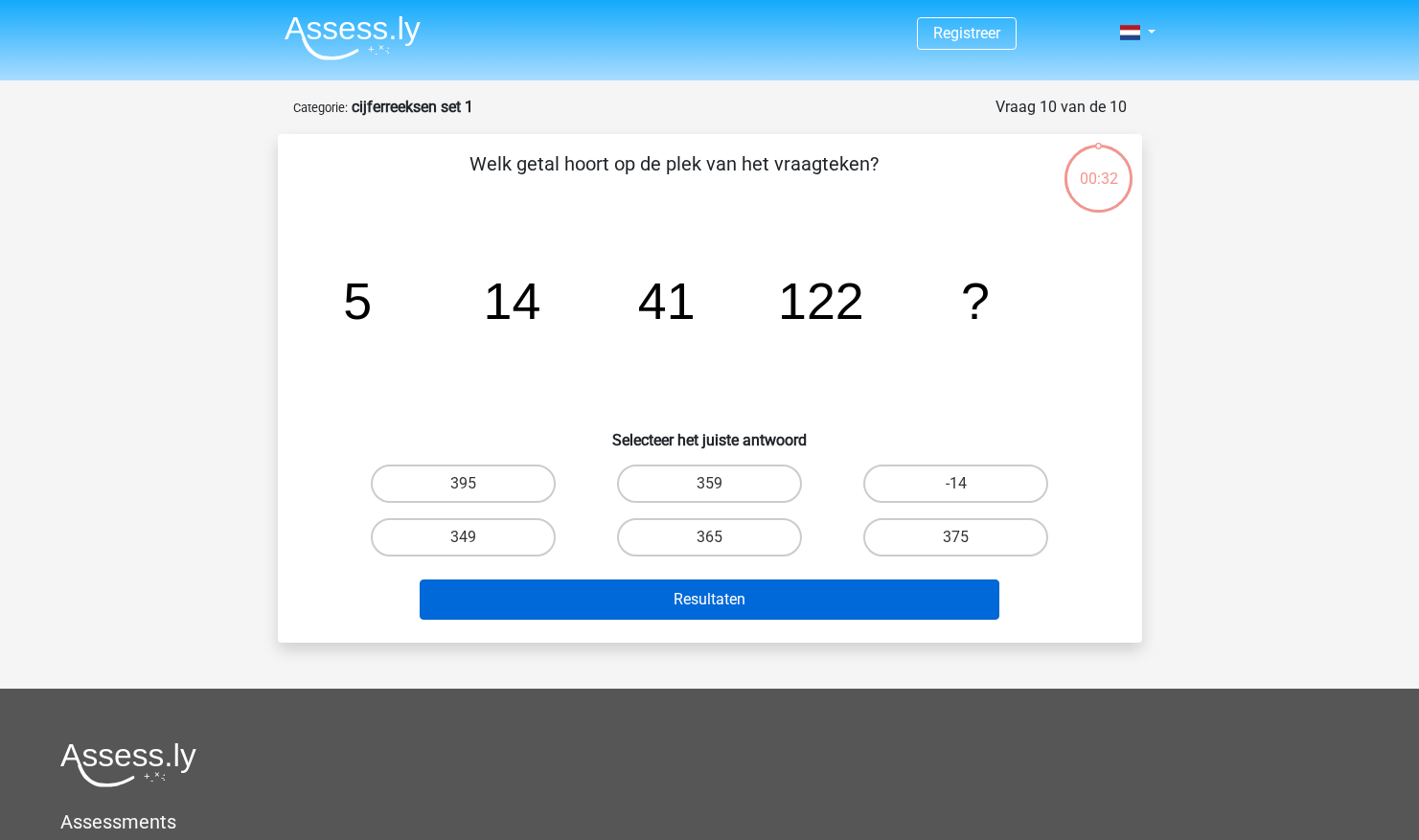 scroll, scrollTop: 96, scrollLeft: 0, axis: vertical 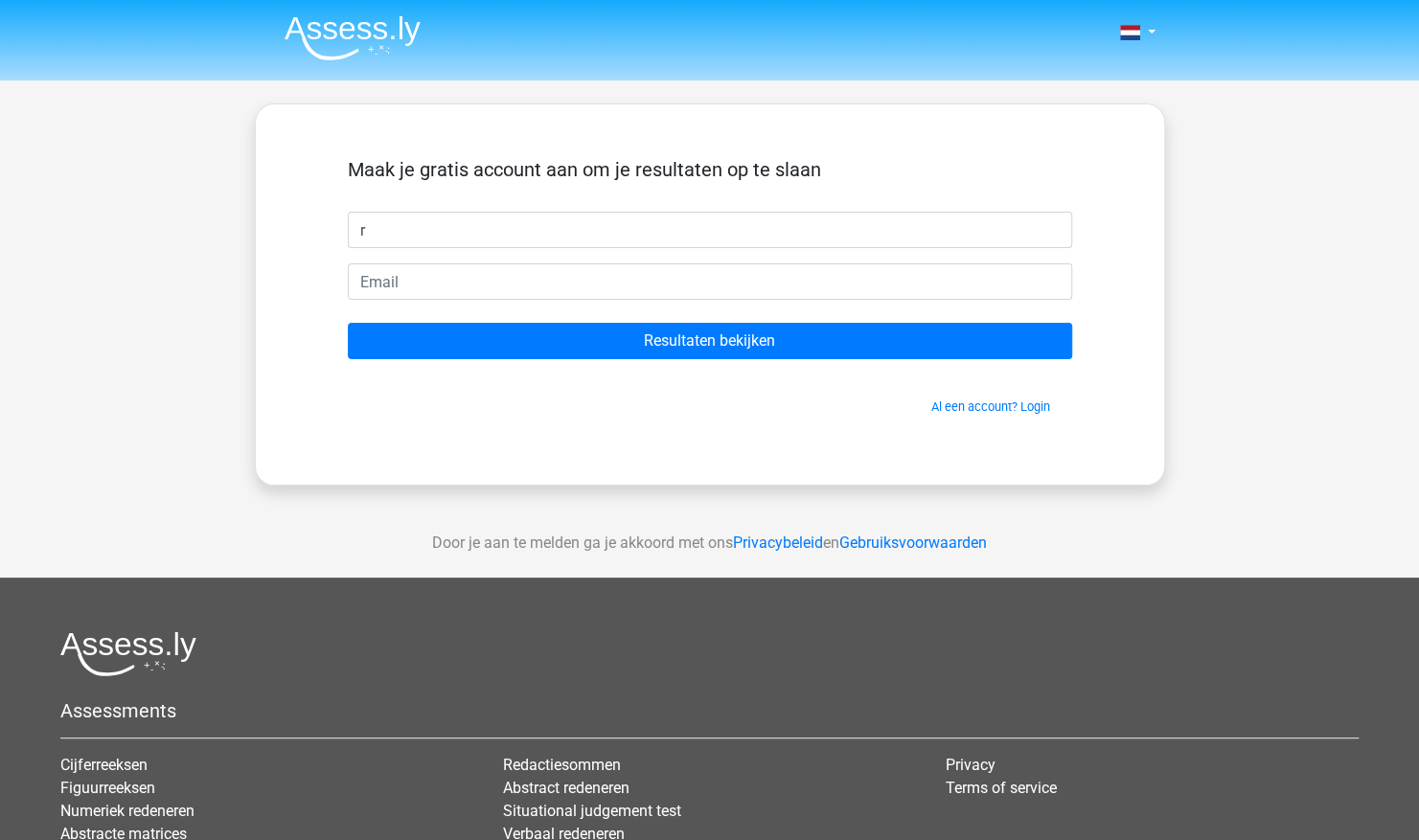 type on "r" 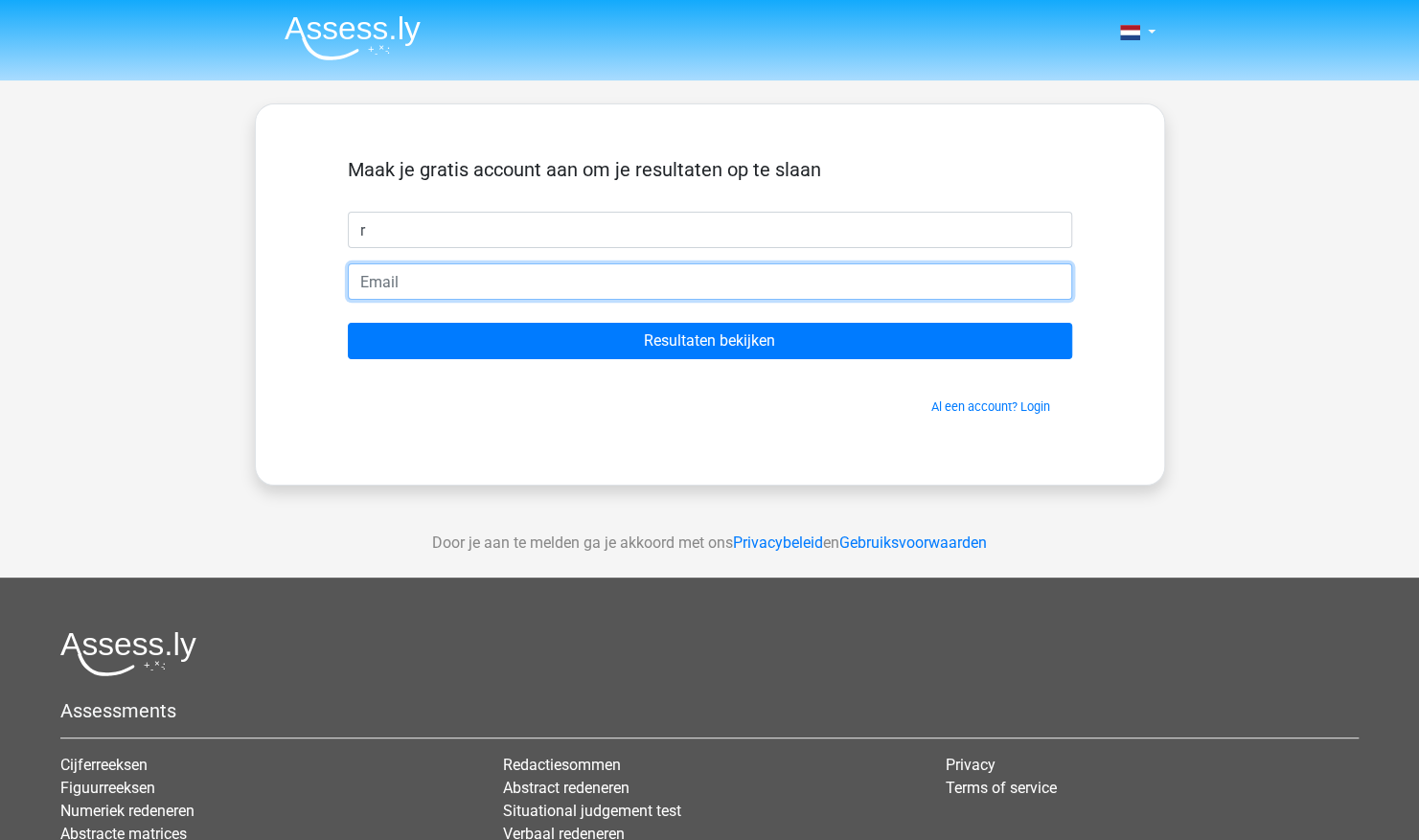 click at bounding box center [710, 282] 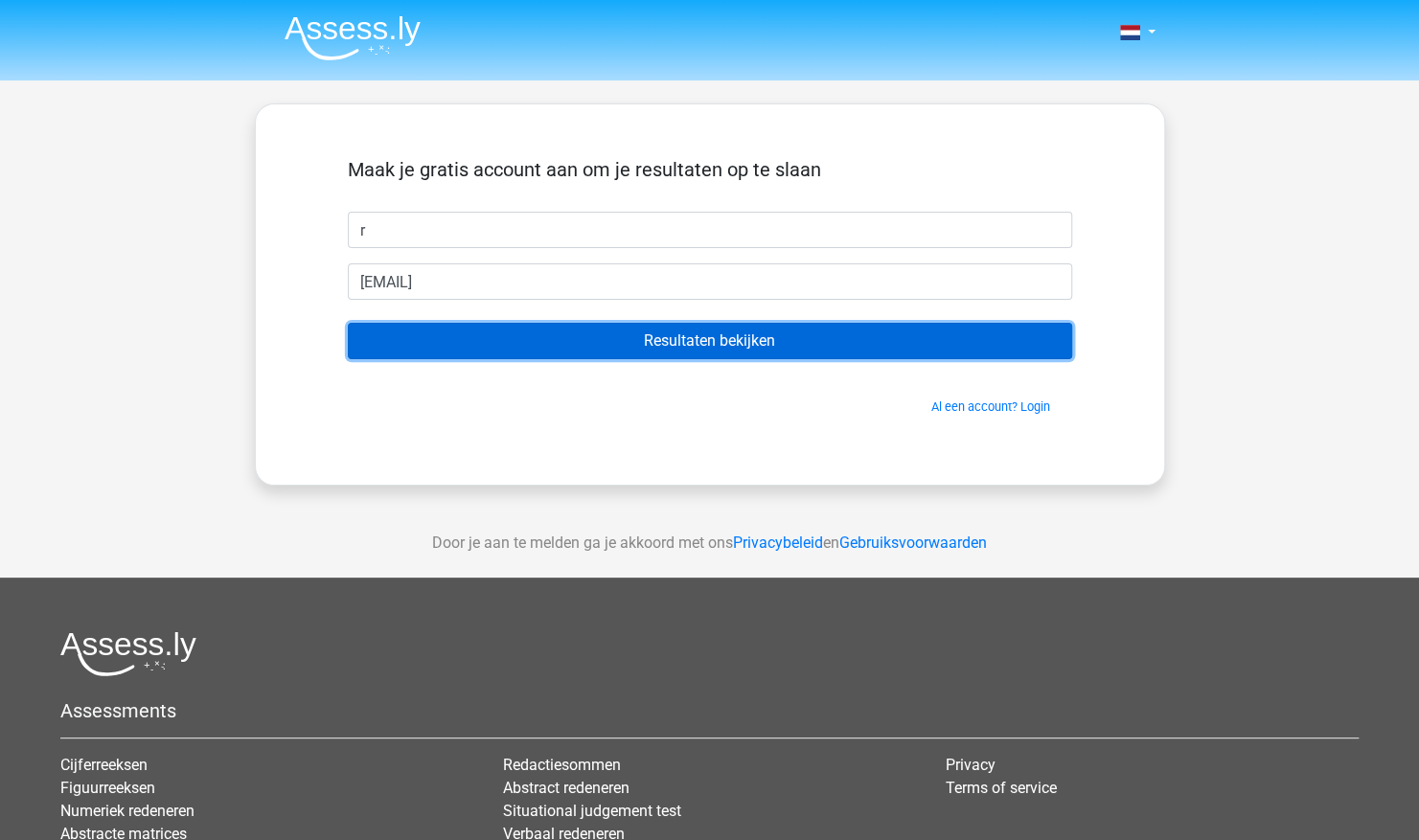 click on "Resultaten bekijken" at bounding box center (710, 341) 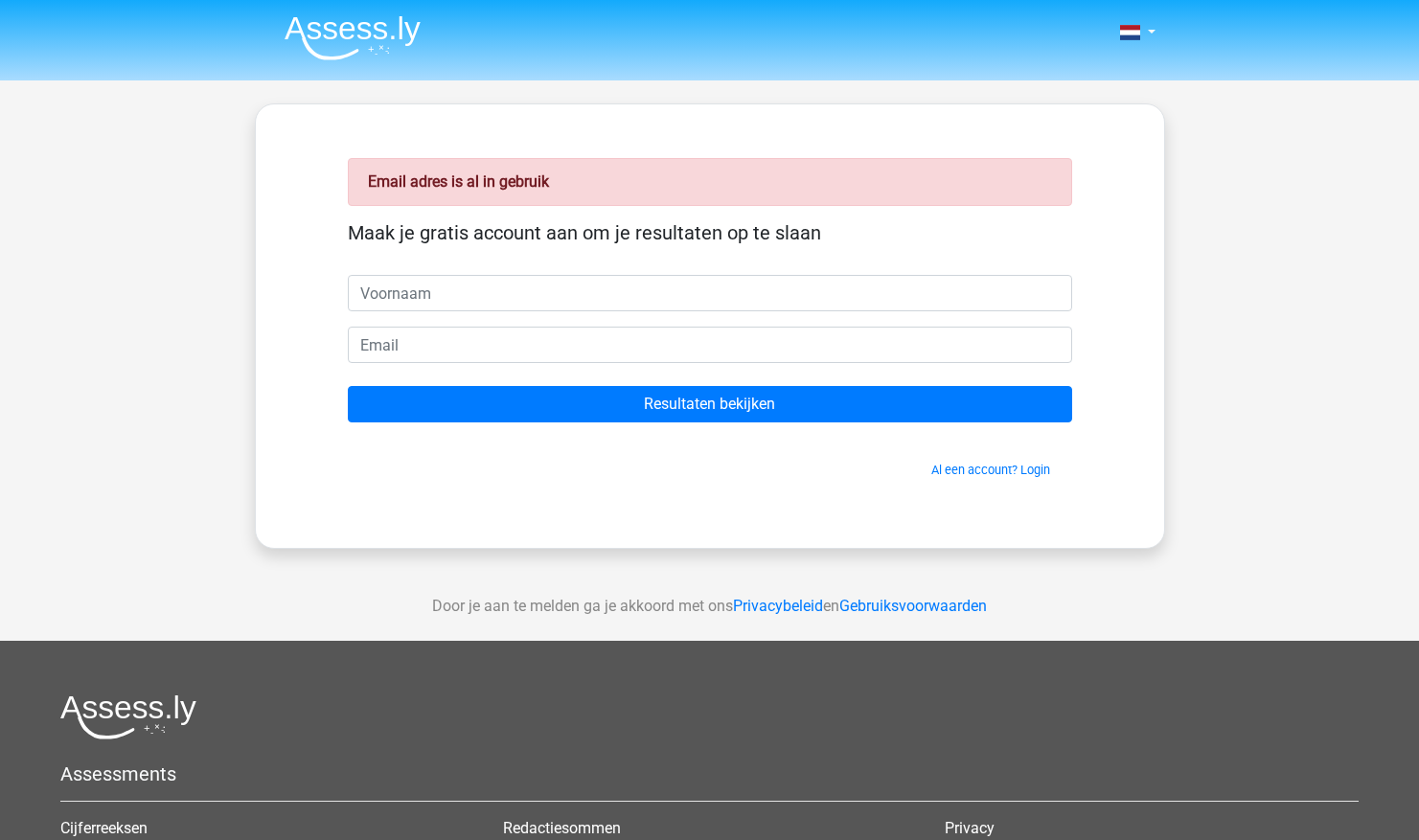 scroll, scrollTop: 0, scrollLeft: 0, axis: both 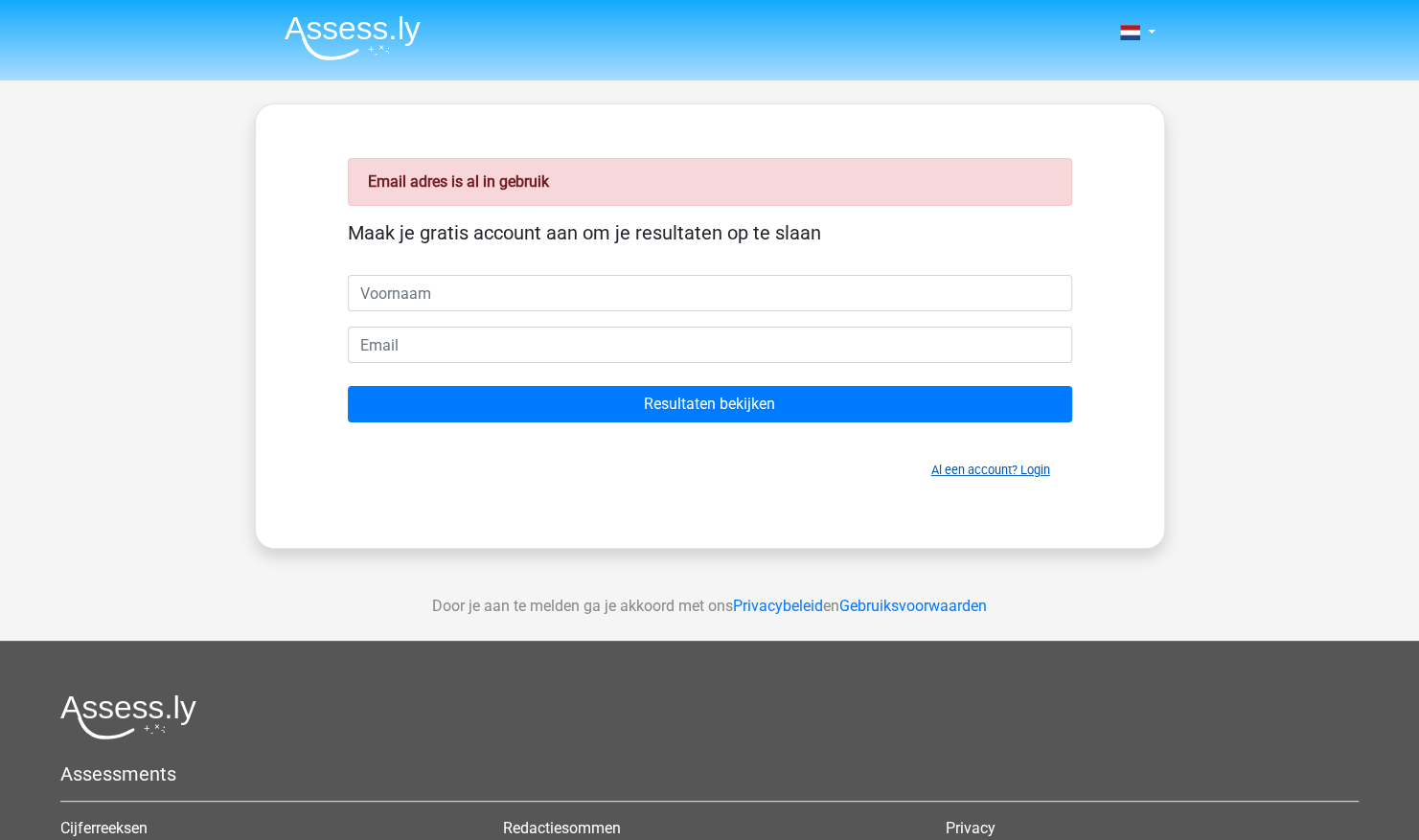 click on "Al een account? Login" at bounding box center (991, 469) 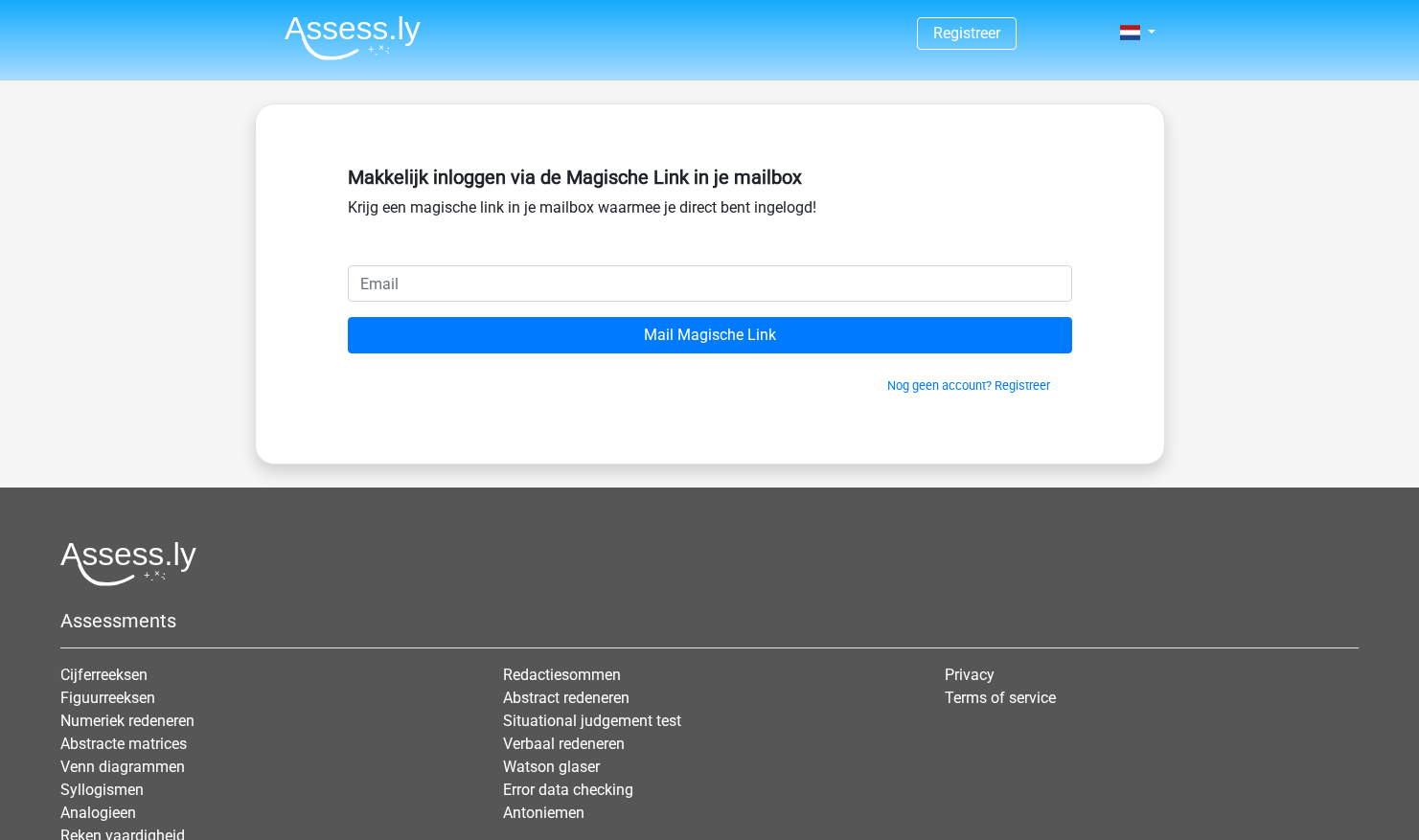 scroll, scrollTop: 0, scrollLeft: 0, axis: both 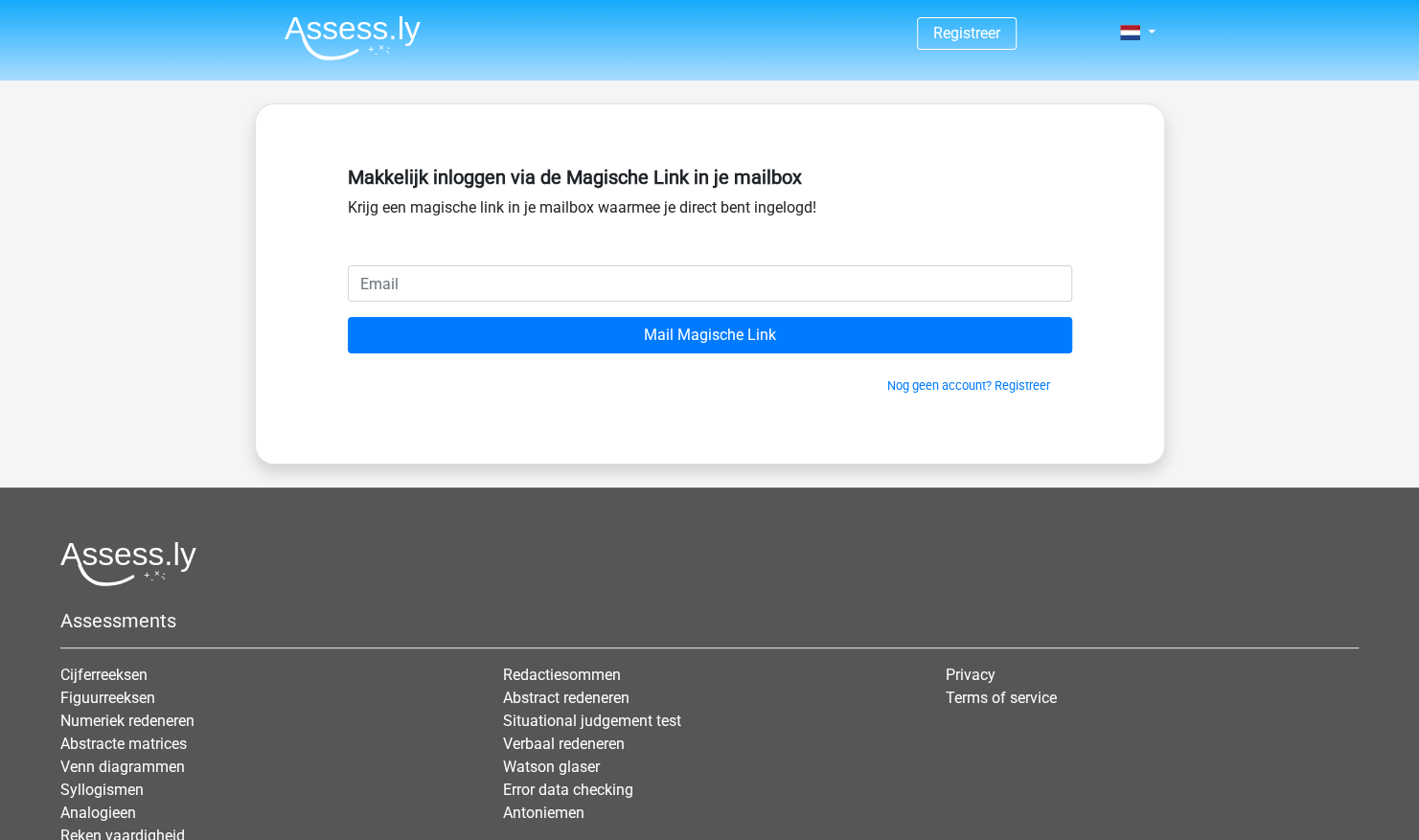 click at bounding box center [710, 284] 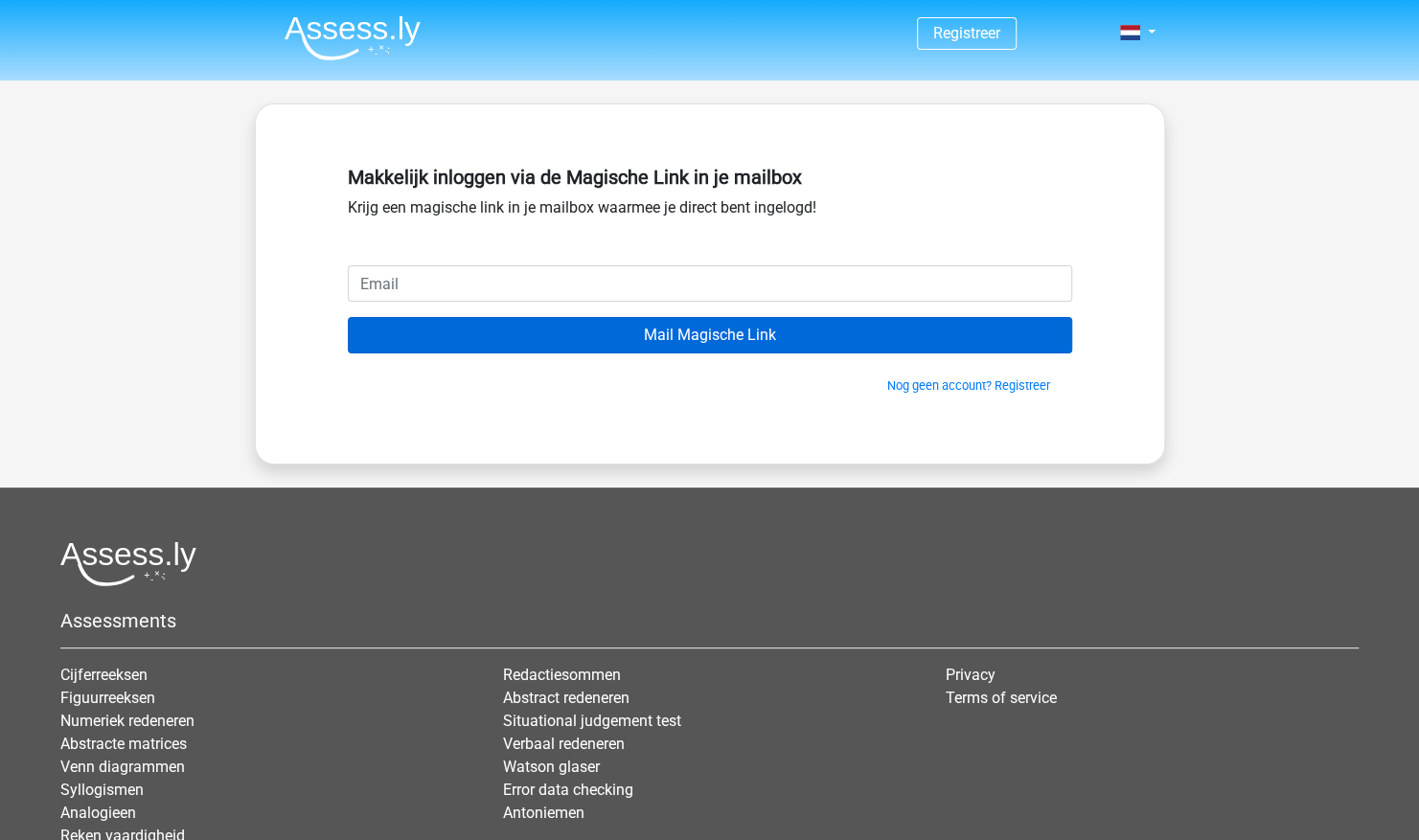 type on "[EMAIL]" 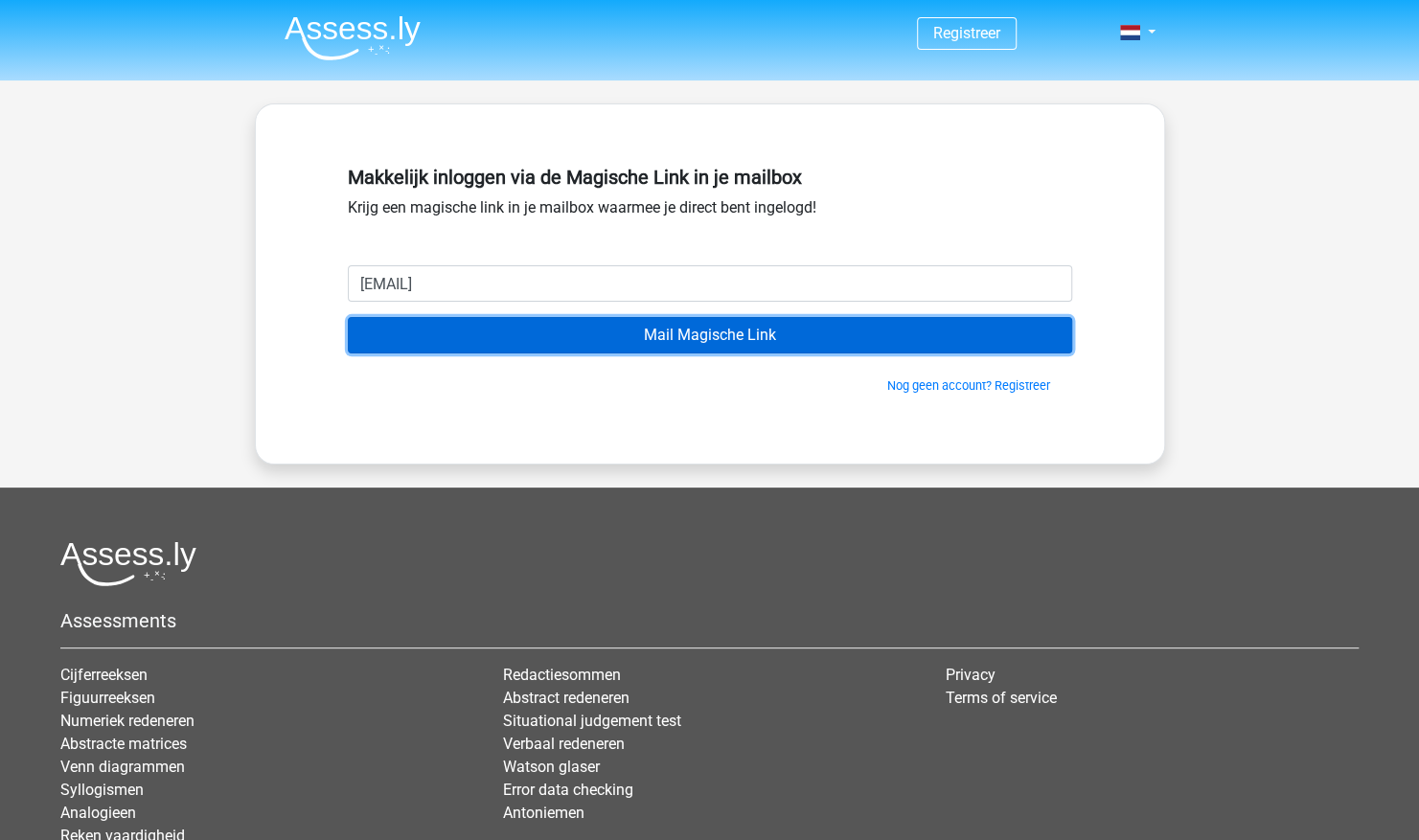 click on "Mail Magische Link" at bounding box center (710, 335) 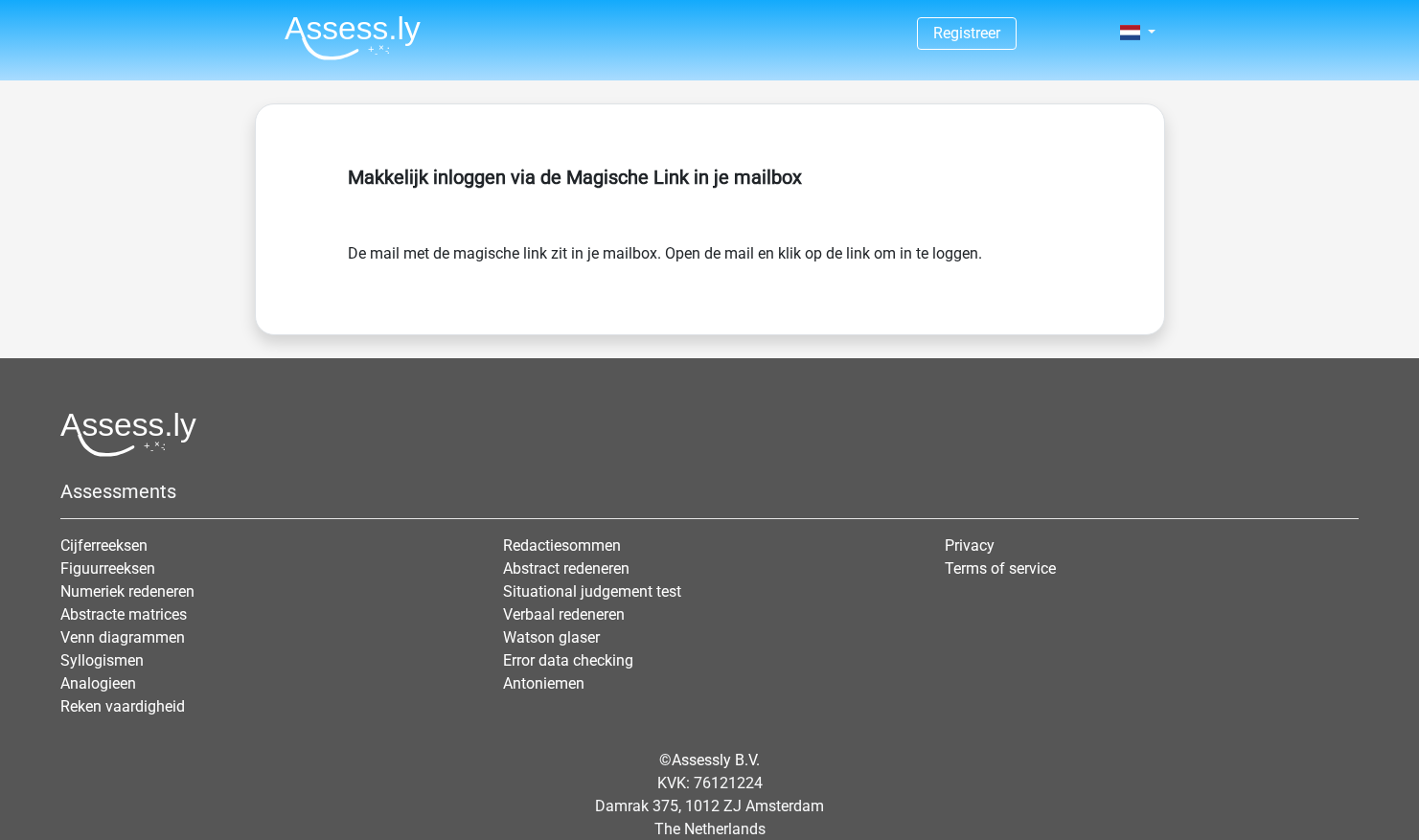scroll, scrollTop: 0, scrollLeft: 0, axis: both 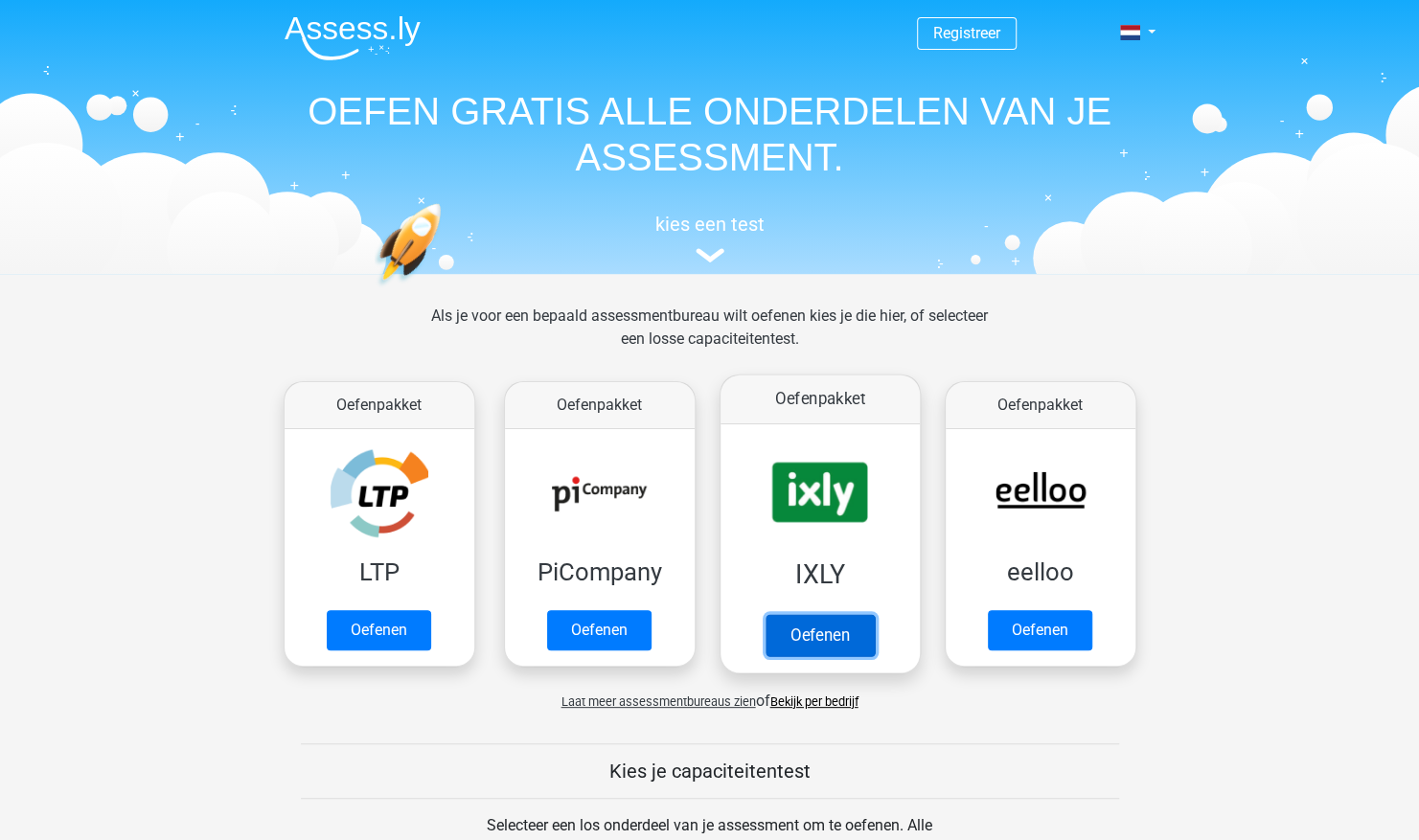 click on "Oefenen" at bounding box center [819, 635] 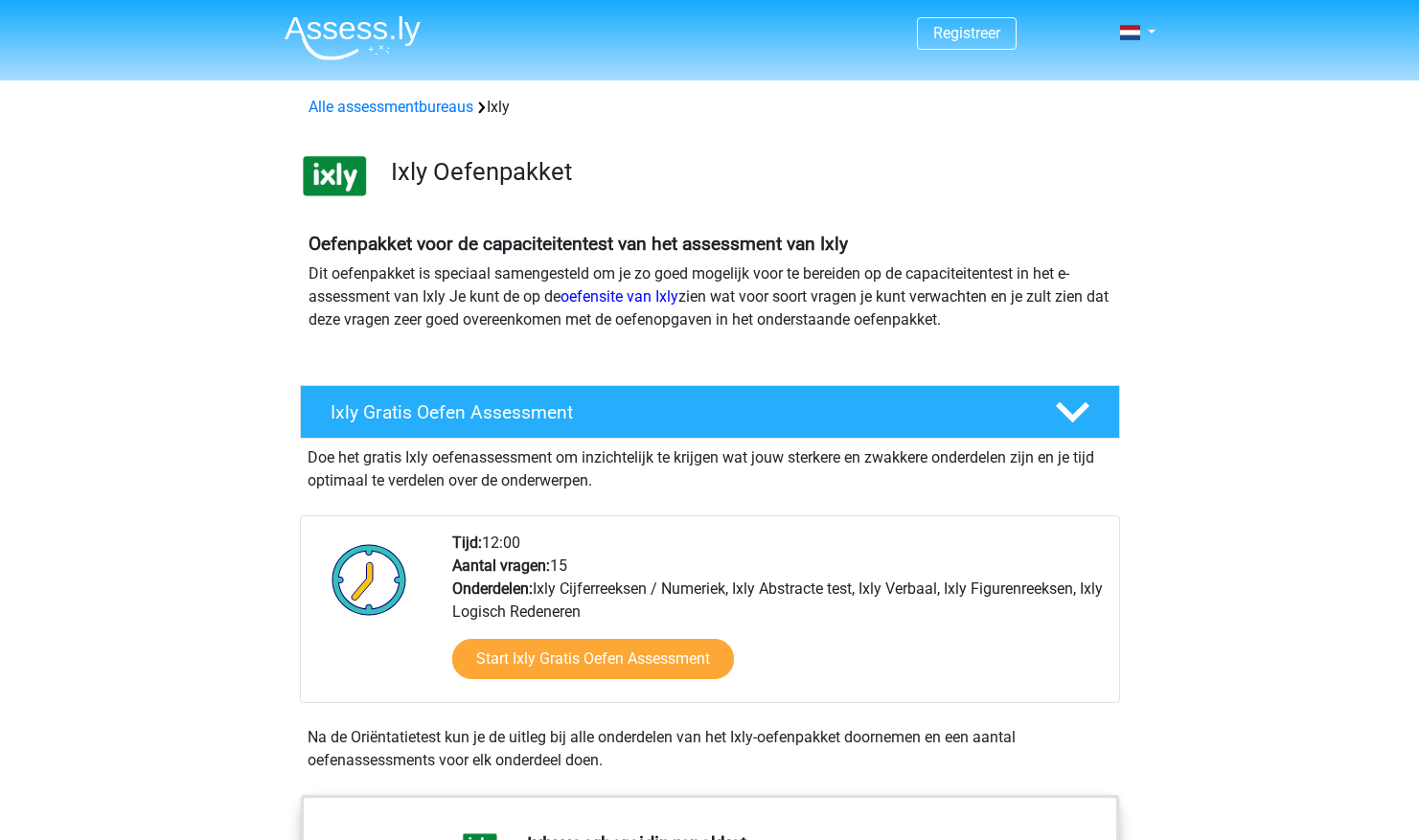 scroll, scrollTop: 0, scrollLeft: 0, axis: both 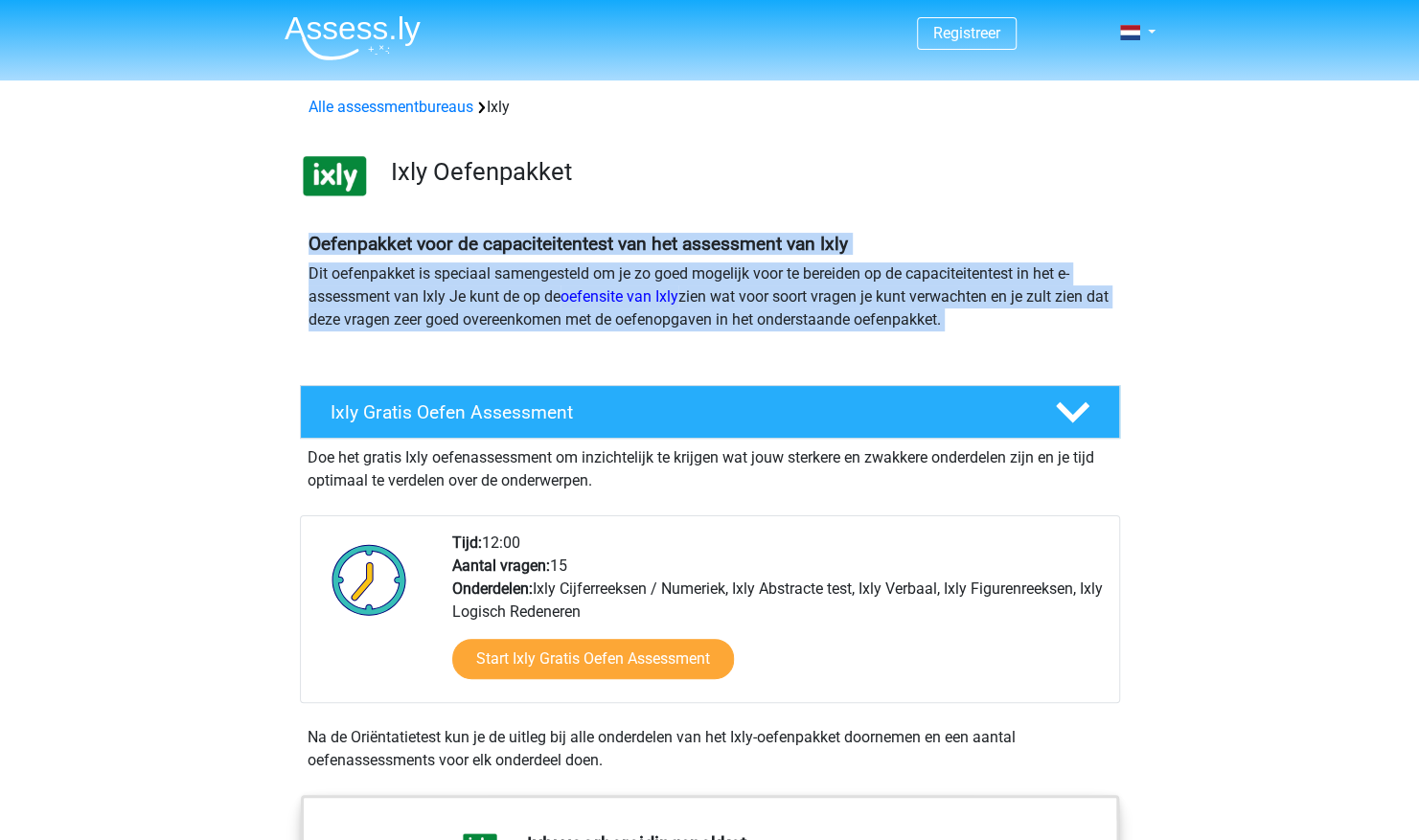 drag, startPoint x: 1418, startPoint y: 192, endPoint x: 1432, endPoint y: 363, distance: 171.5721 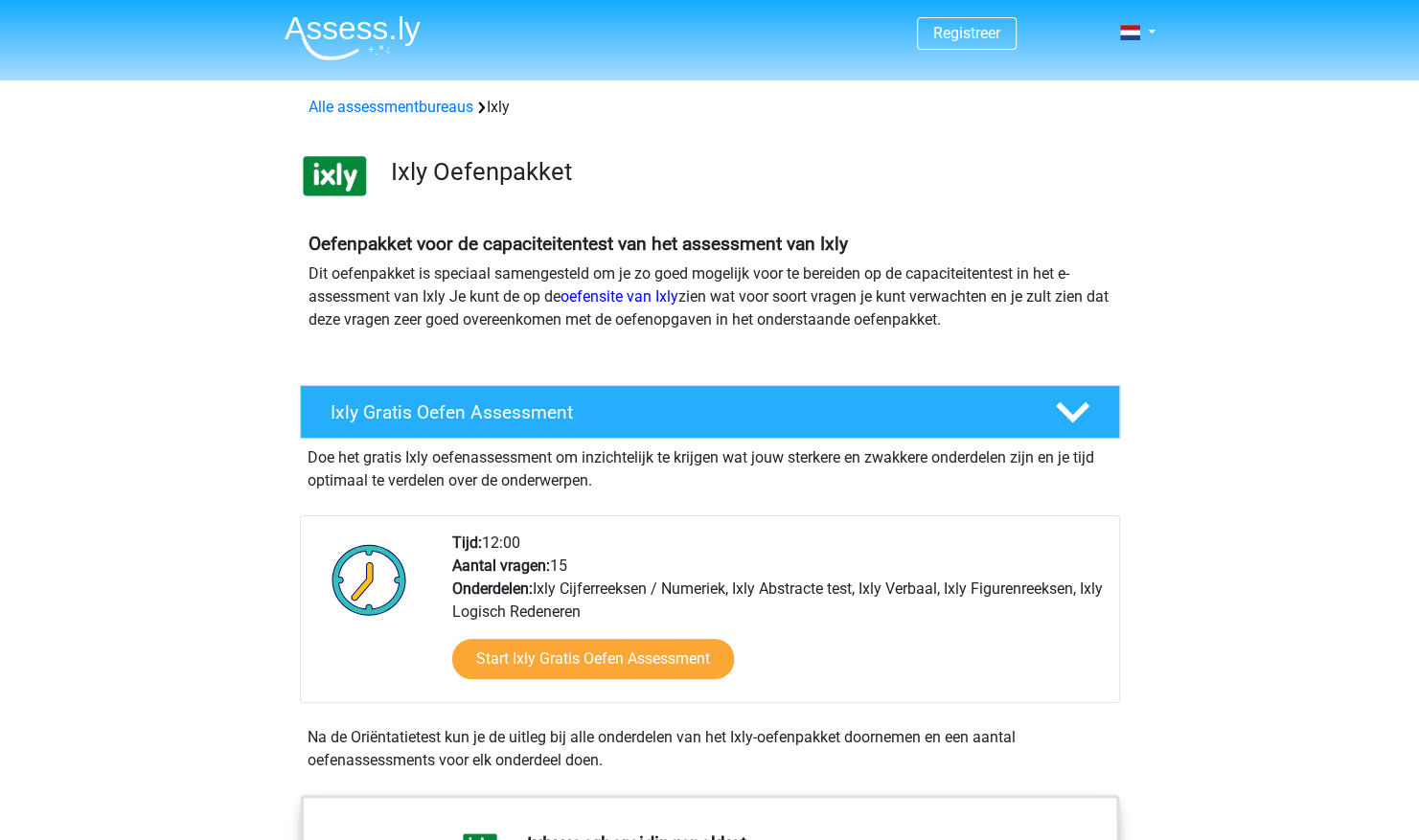click on "Ixly Gratis Oefen Assessment
Doe het gratis Ixly oefenassessment om inzichtelijk te krijgen wat jouw sterkere en zwakkere onderdelen zijn en je tijd optimaal te verdelen over de onderwerpen.
Tijd:  12:00
Aantal vragen:  15 Onderdelen:" at bounding box center [710, 582] 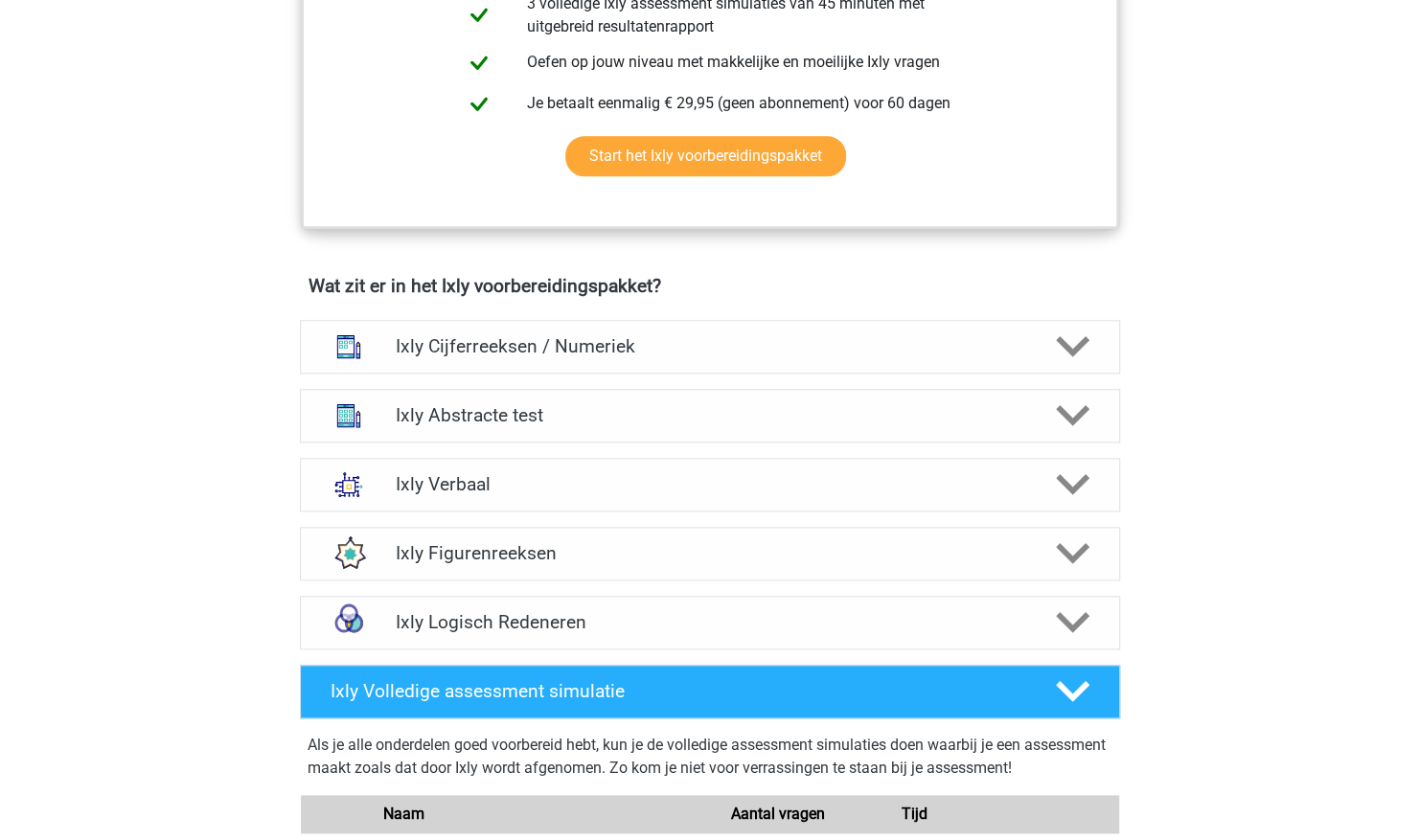 scroll, scrollTop: 996, scrollLeft: 0, axis: vertical 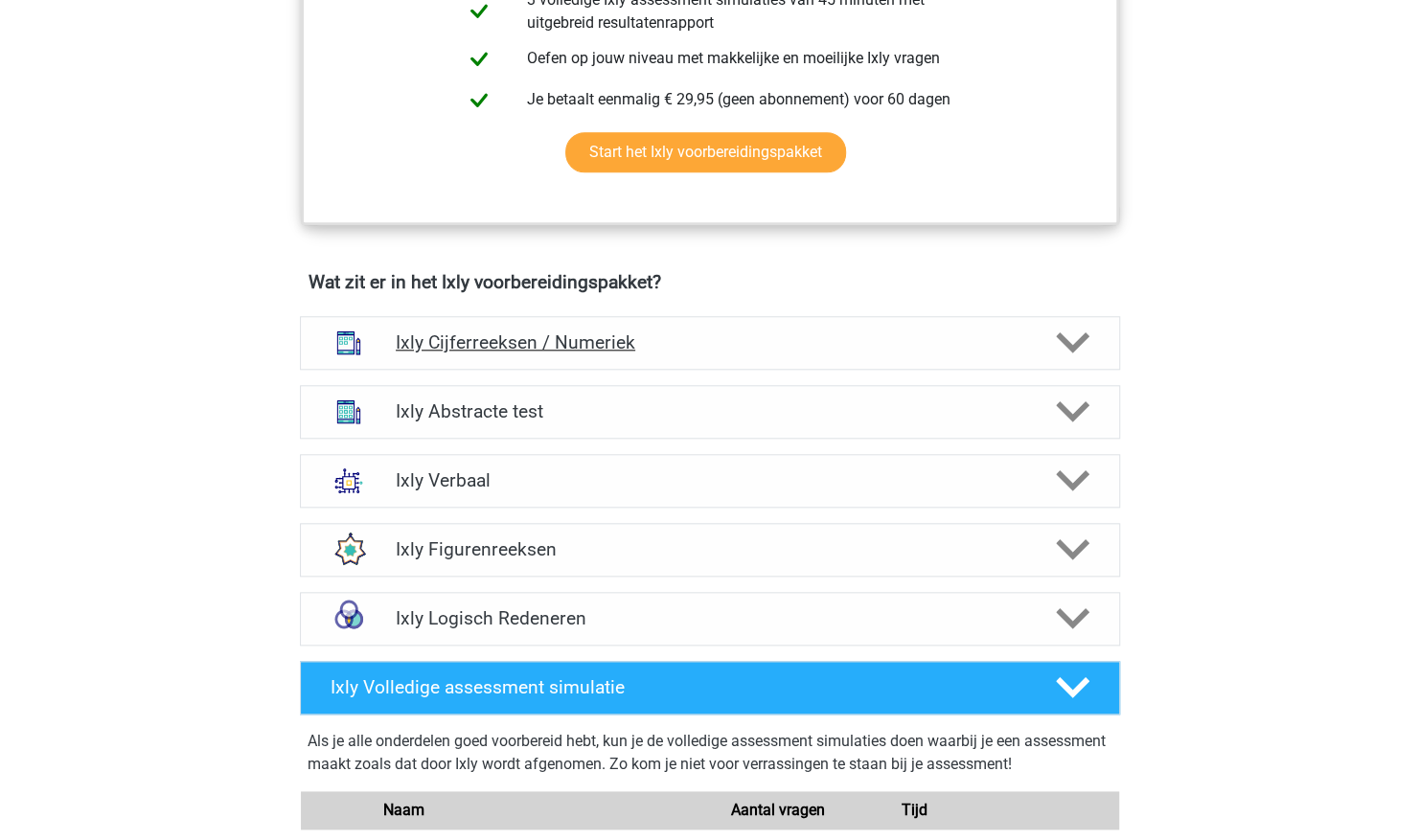 click 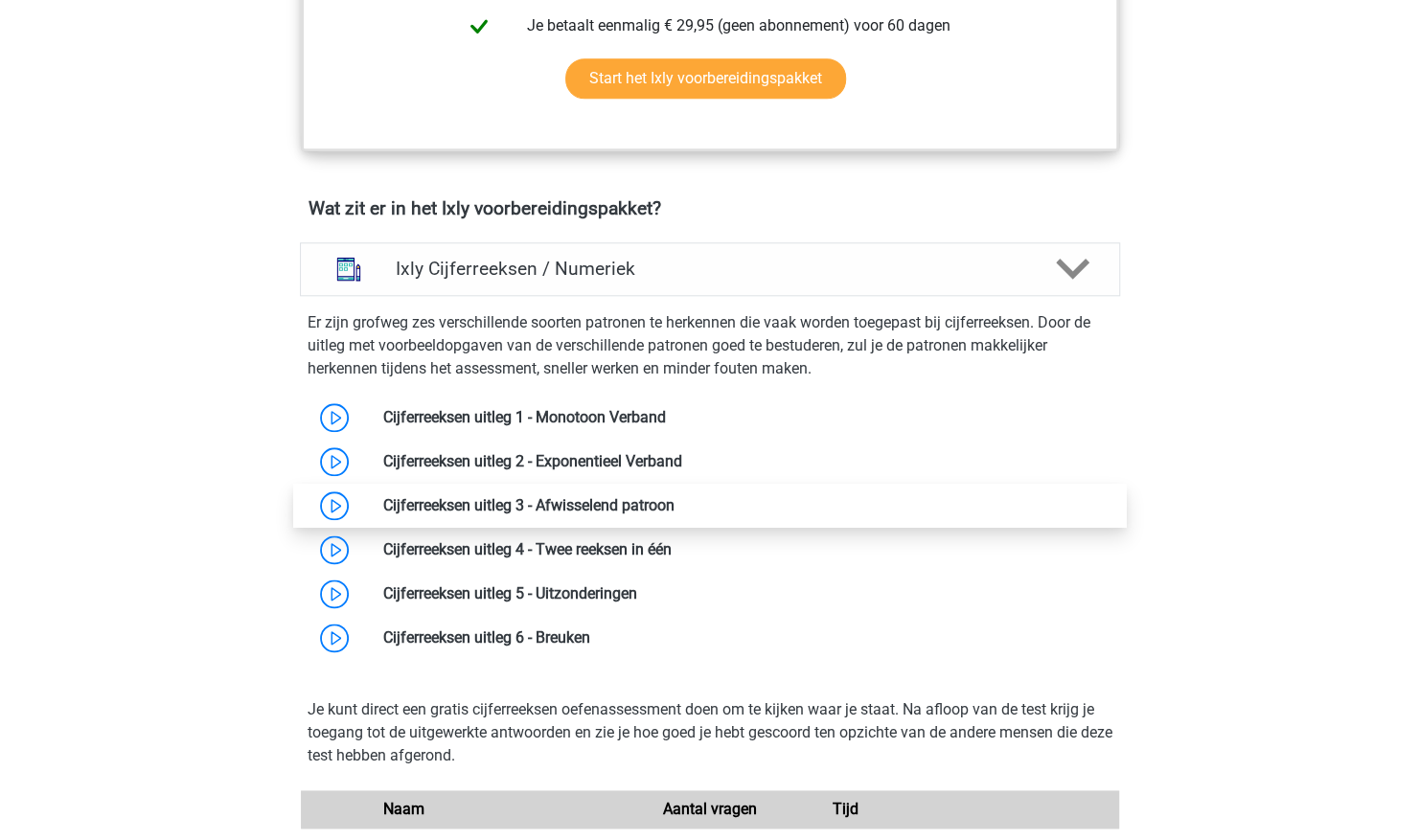 scroll, scrollTop: 1073, scrollLeft: 0, axis: vertical 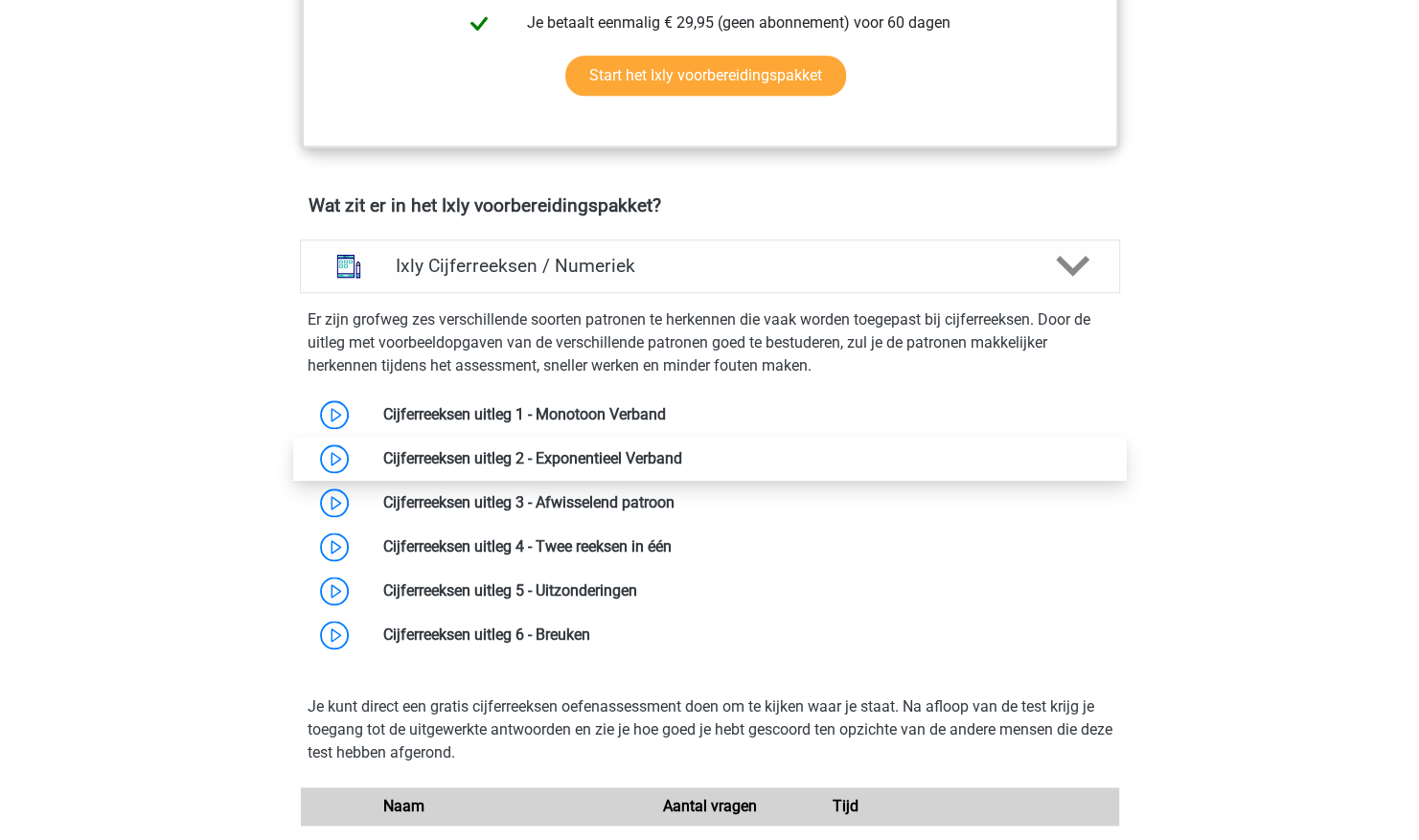 click at bounding box center [682, 458] 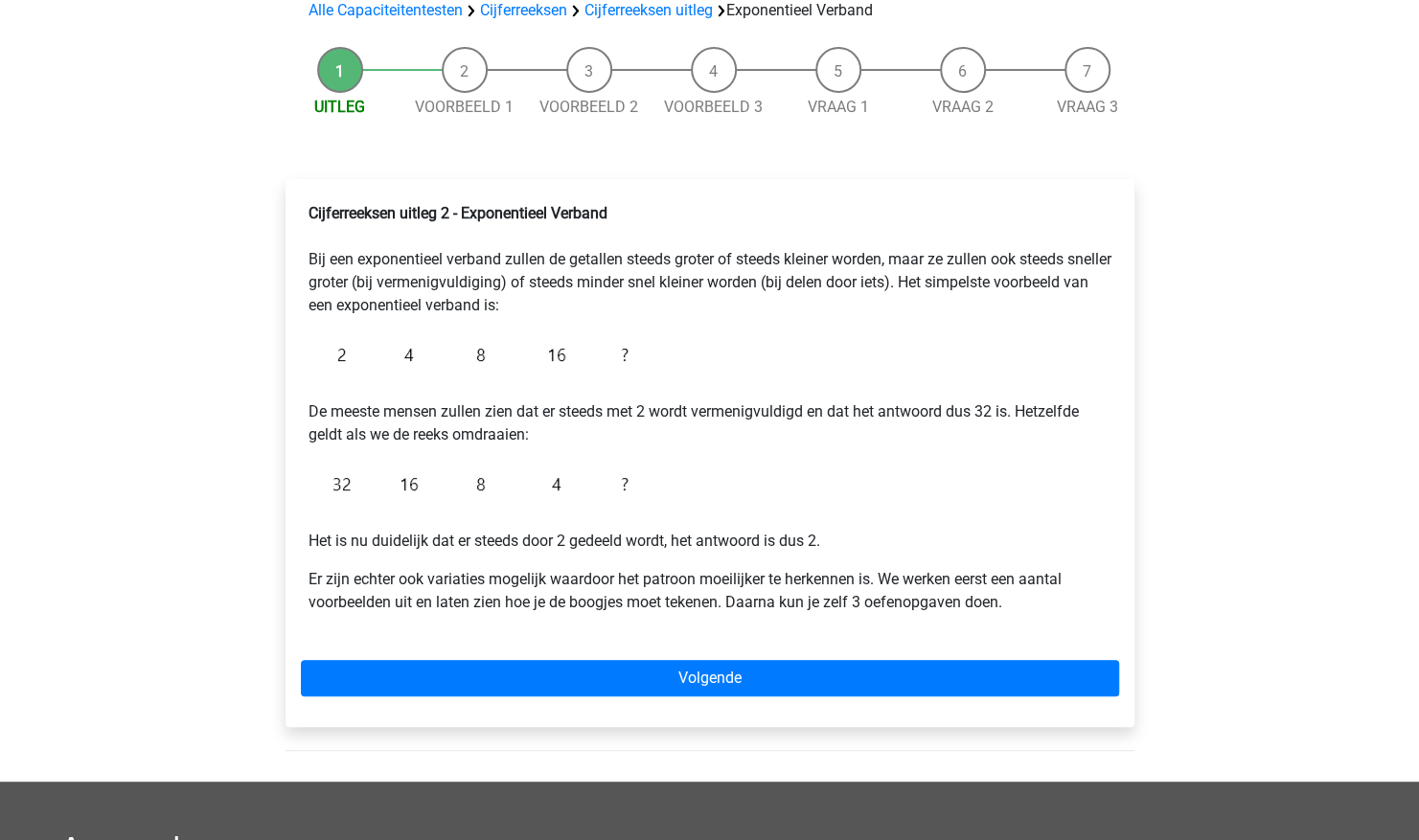 scroll, scrollTop: 153, scrollLeft: 0, axis: vertical 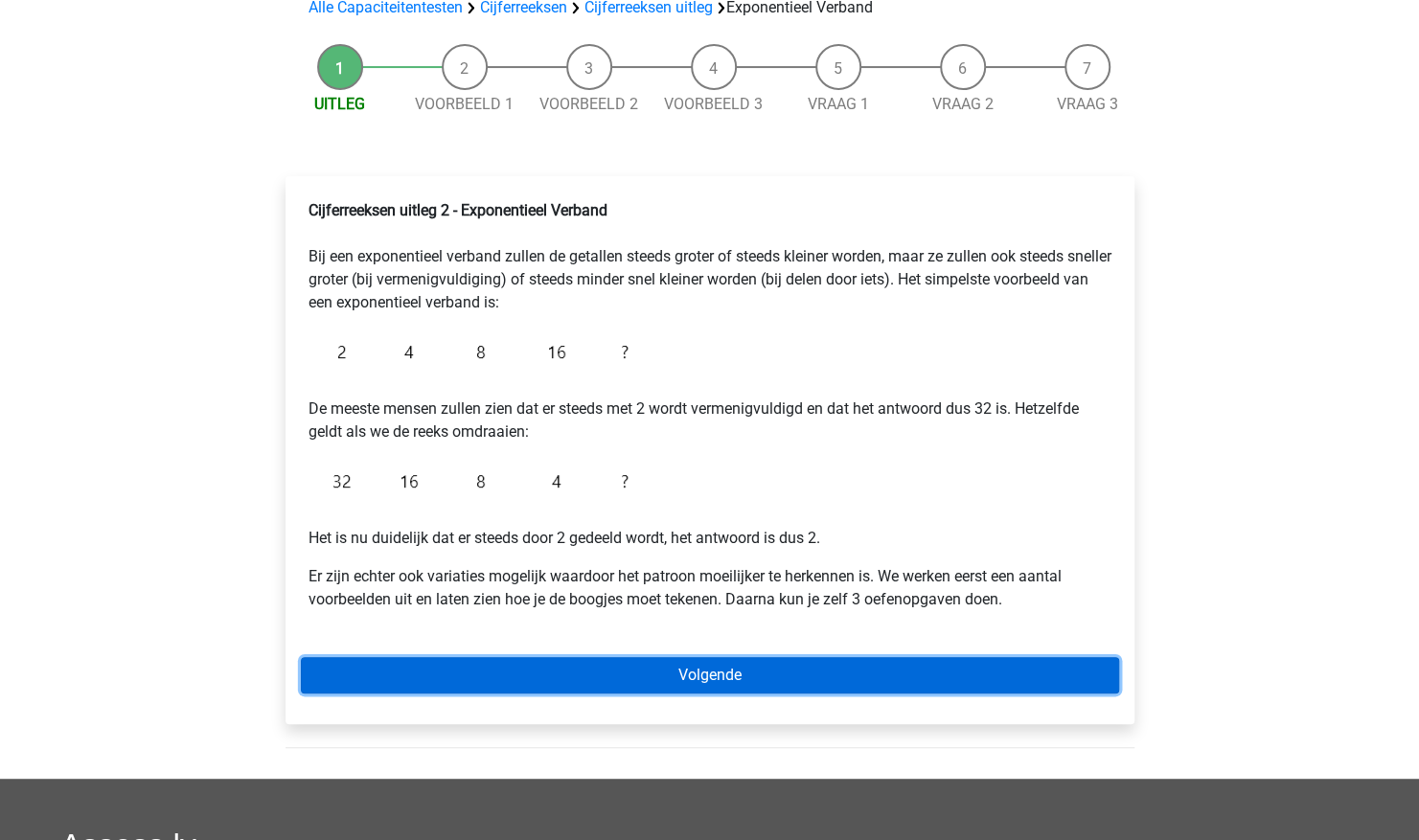 click on "Volgende" at bounding box center (710, 675) 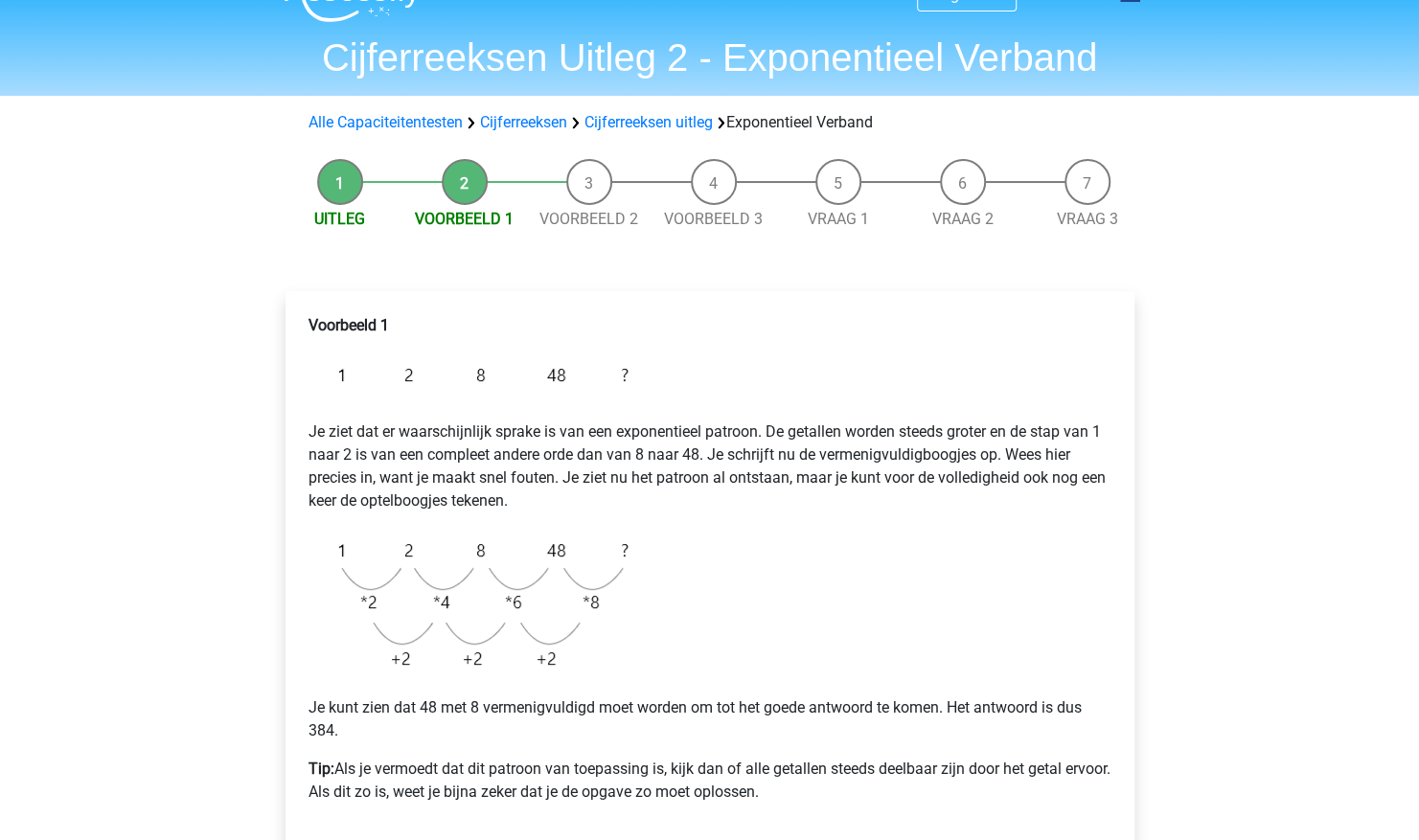 scroll, scrollTop: 153, scrollLeft: 0, axis: vertical 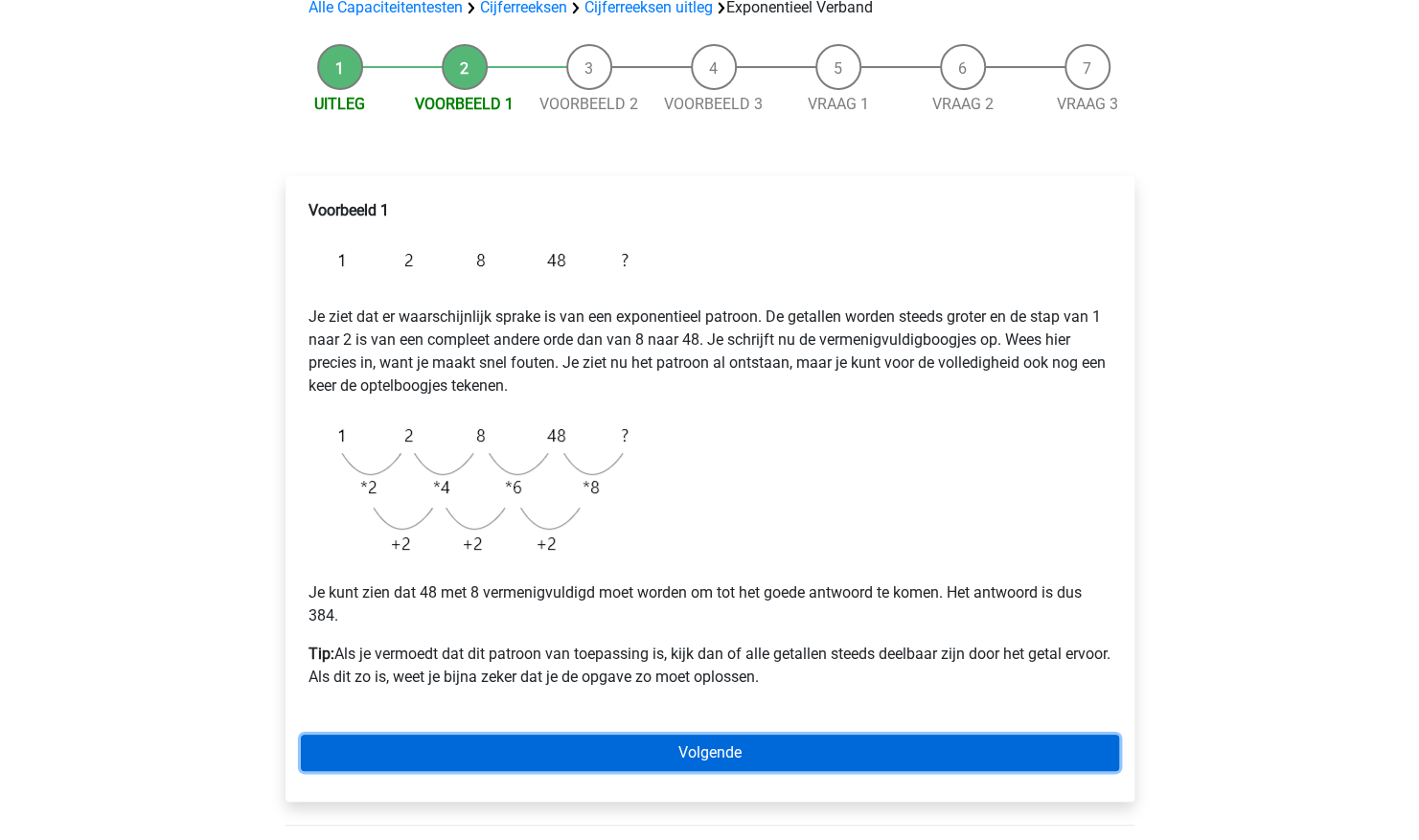 click on "Volgende" at bounding box center (710, 753) 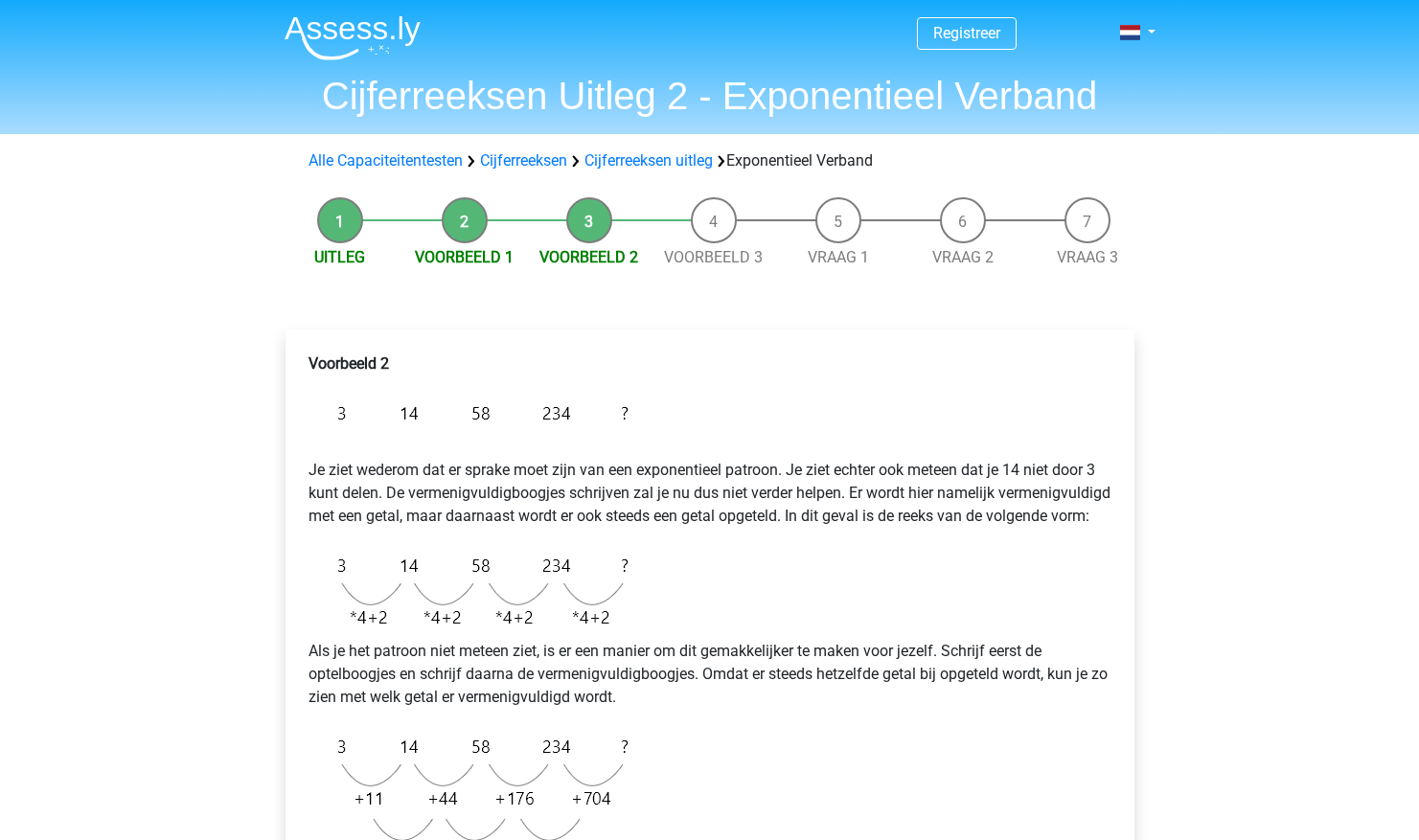 scroll, scrollTop: 0, scrollLeft: 0, axis: both 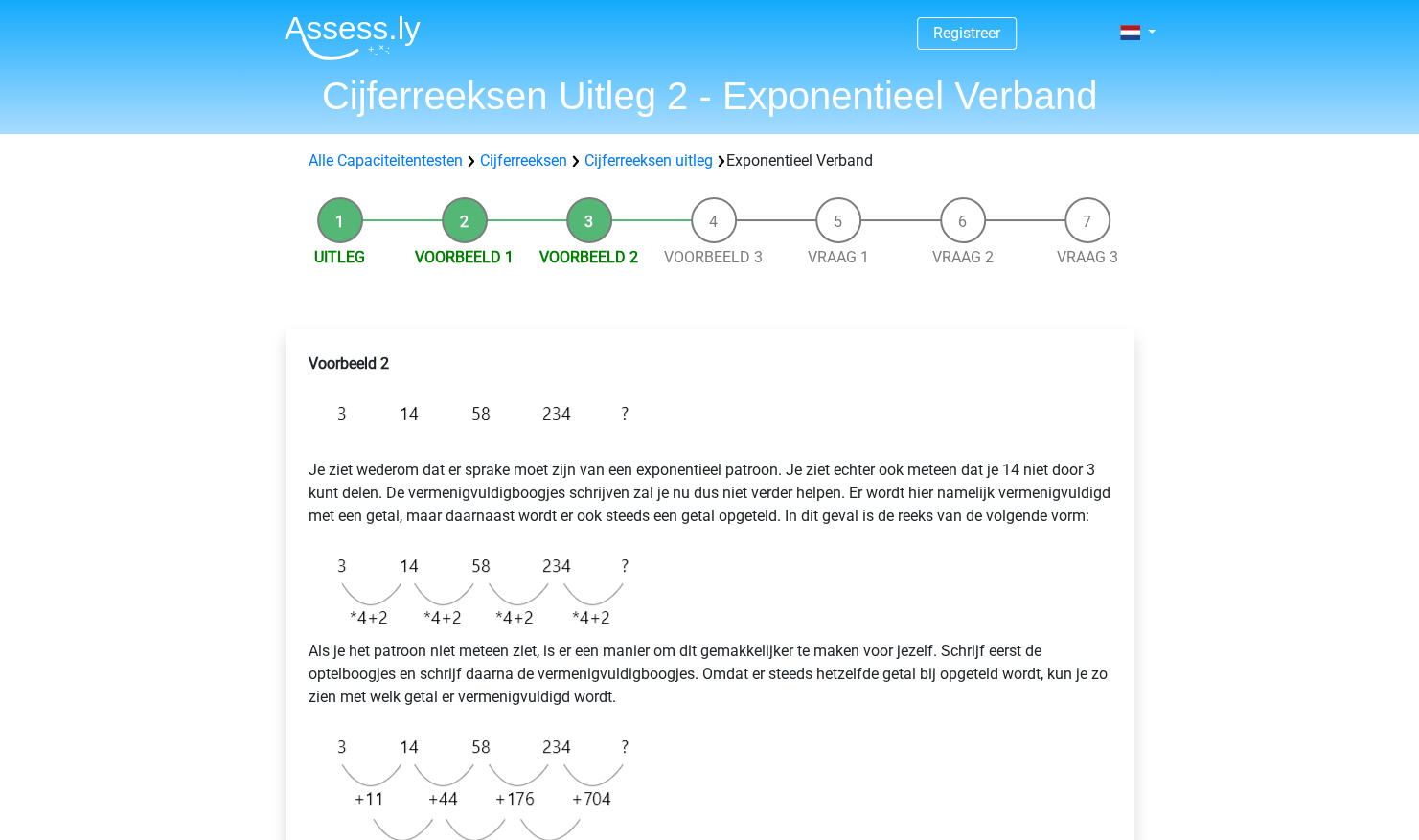 click on "Voorbeeld 2 Je ziet wederom dat er sprake moet zijn van een exponentieel patroon. Je ziet echter ook meteen dat je [NUMBER] niet door [NUMBER] kunt delen. De vermenigvuldigboogjes schrijven zal je nu dus niet verder helpen. Er wordt hier namelijk vermenigvuldigd met een getal, maar daarnaast wordt er ook steeds een getal opgeteld. In dit geval is de reeks van de volgende vorm: Als je het patroon niet meteen ziet, is er een manier om dit gemakkelijker te maken voor jezelf. Schrijf eerst de optelboogjes en schrijf daarna de vermenigvuldigboogjes. Omdat er steeds hetzelfde getal bij opgeteld wordt, kun je zo zien met welk getal er vermenigvuldigd wordt. Tip:  schrijf direct de optelboogjes op als je vermoed dat dit patroon van toepassing is en ga niet te lang zoeken." at bounding box center [710, 646] 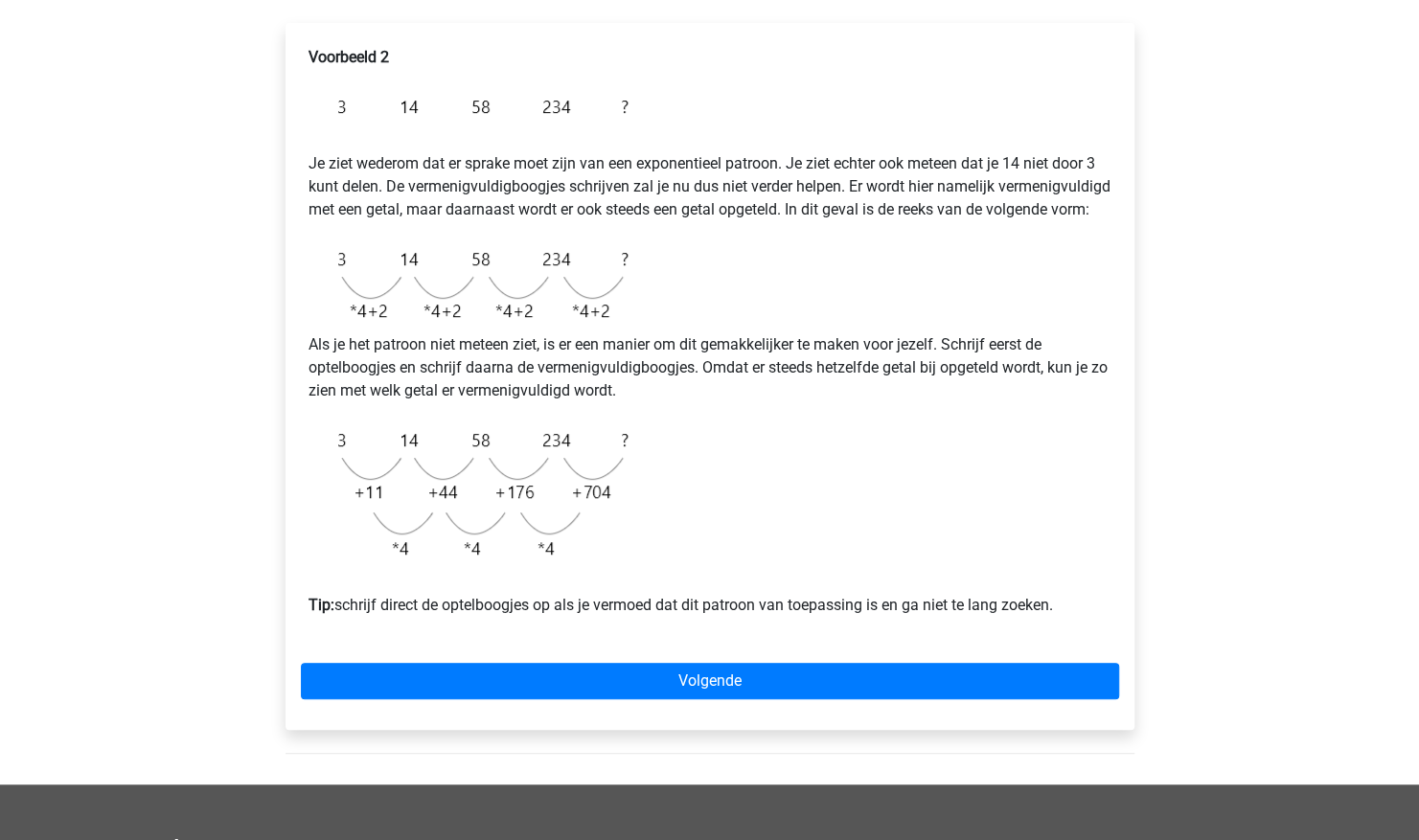 scroll, scrollTop: 345, scrollLeft: 0, axis: vertical 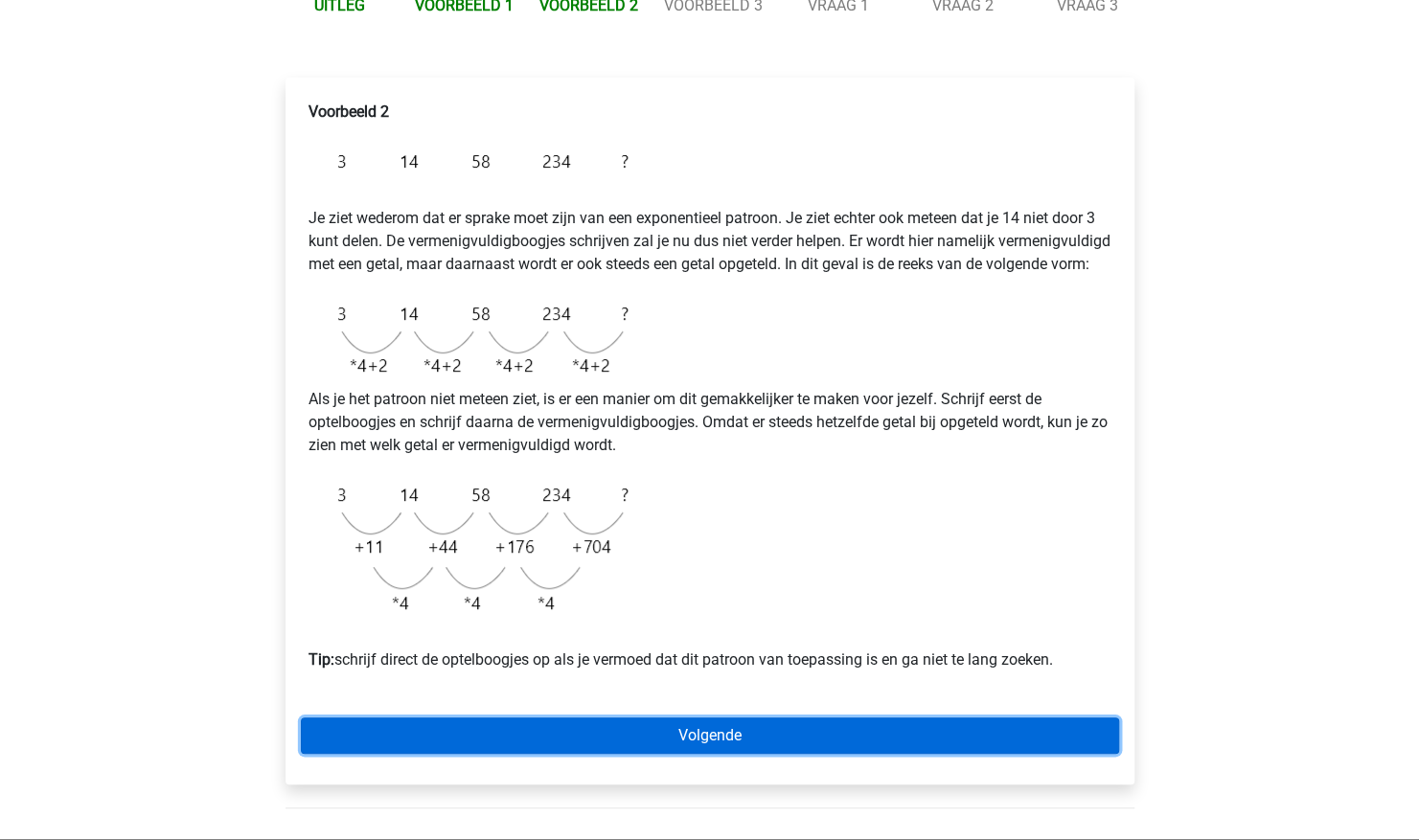 click on "Volgende" at bounding box center [710, 736] 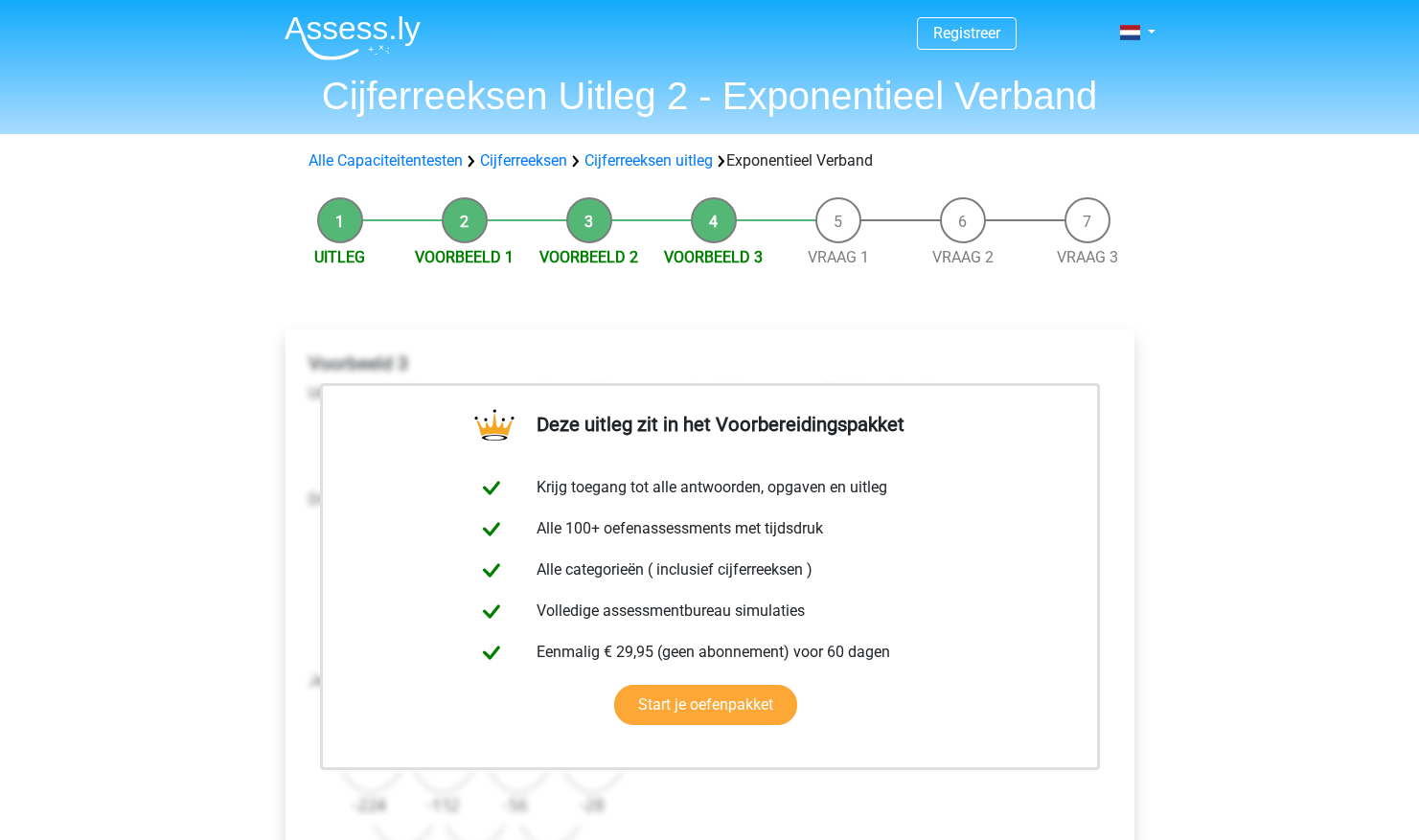 scroll, scrollTop: 0, scrollLeft: 0, axis: both 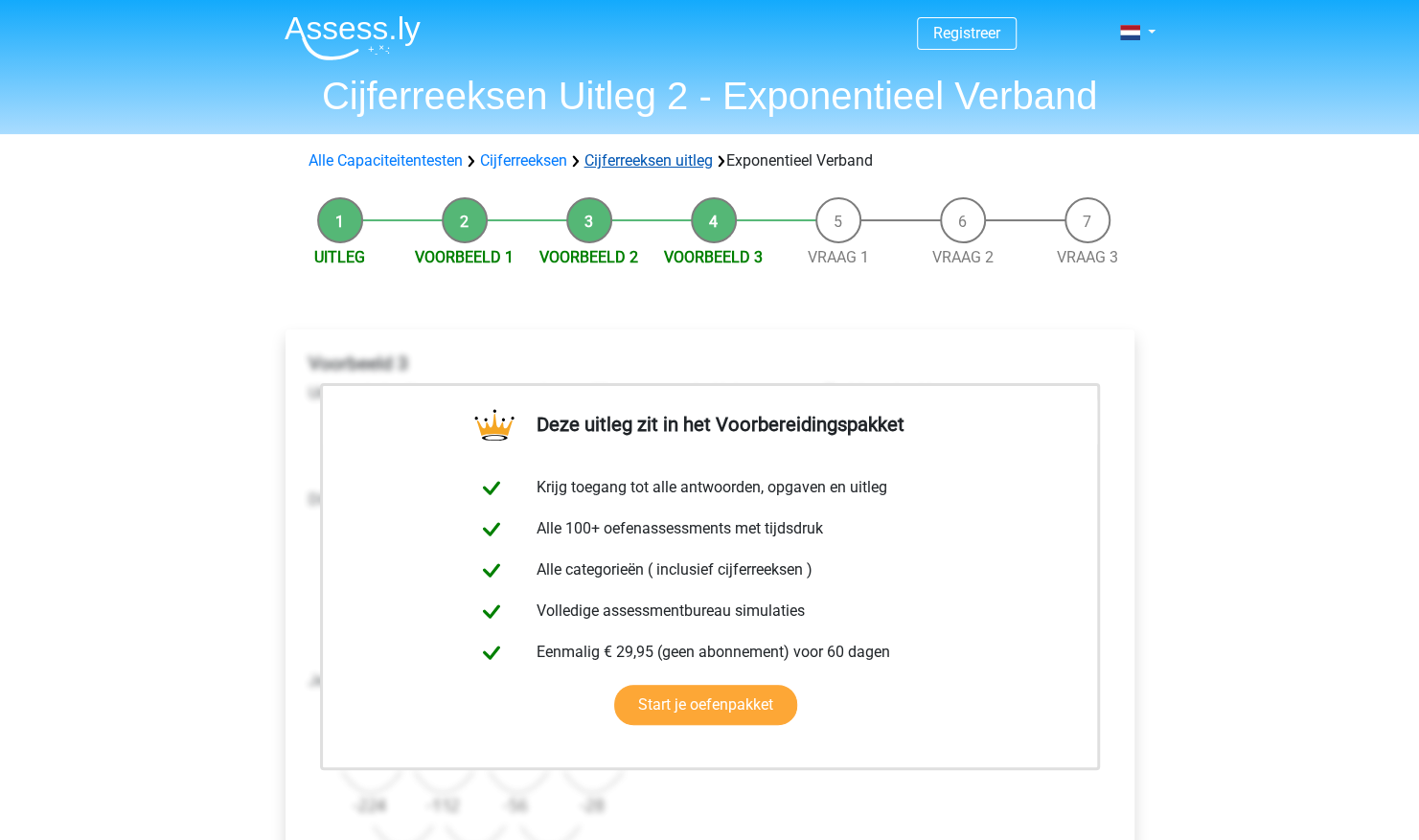 click on "Cijferreeksen uitleg" at bounding box center [649, 160] 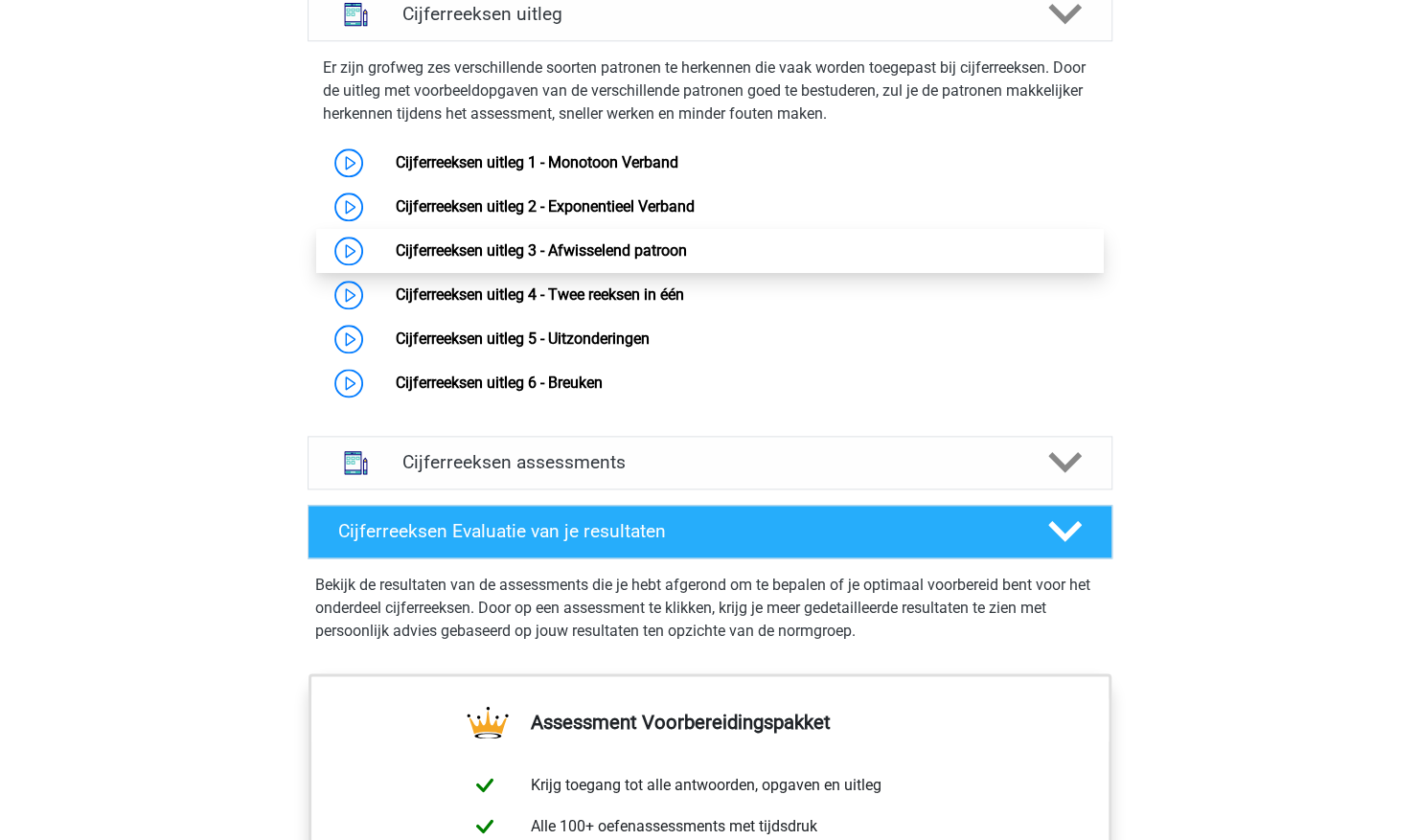 scroll, scrollTop: 1231, scrollLeft: 0, axis: vertical 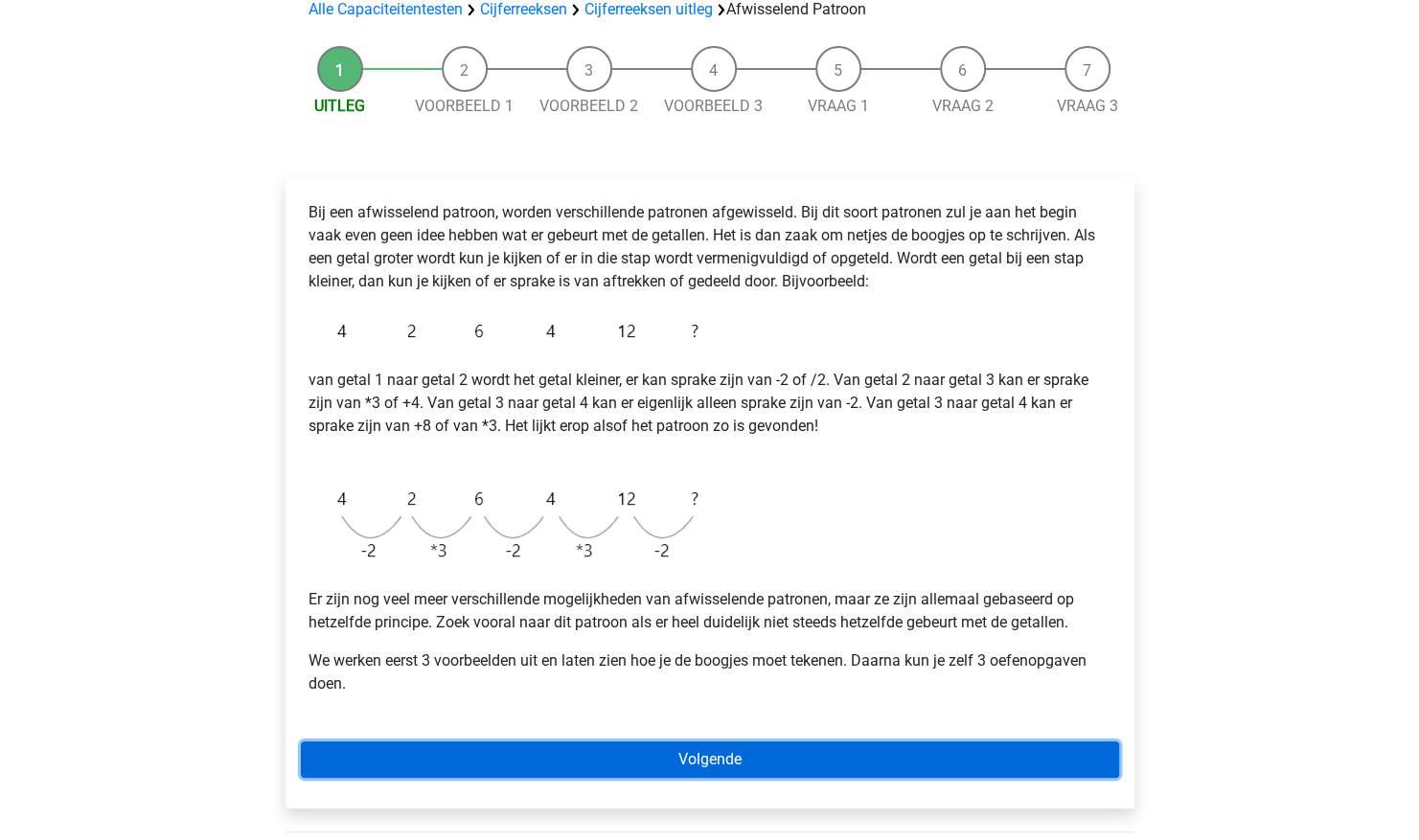click on "Volgende" at bounding box center [710, 760] 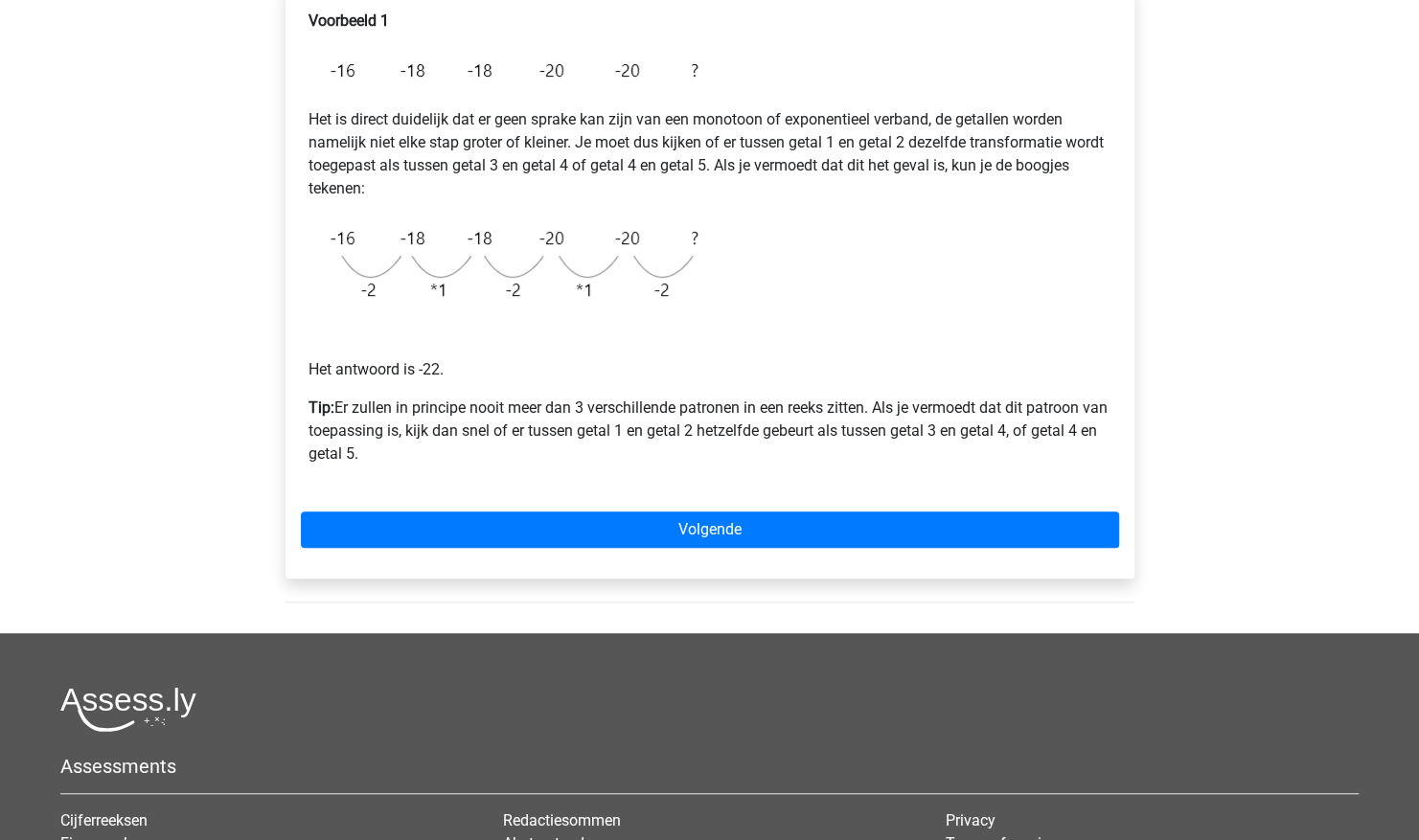 scroll, scrollTop: 345, scrollLeft: 0, axis: vertical 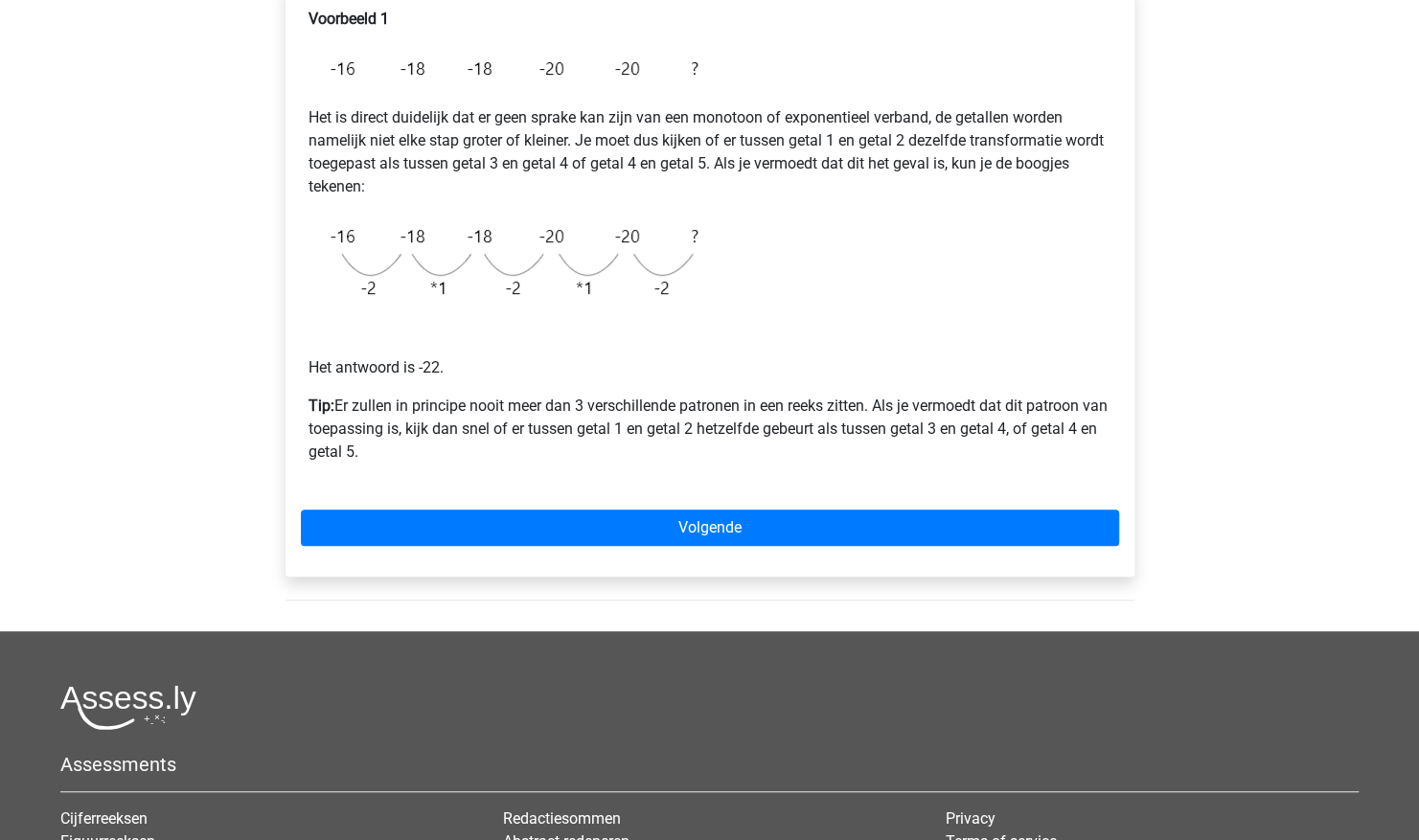 click on "Assessments" at bounding box center [709, 764] 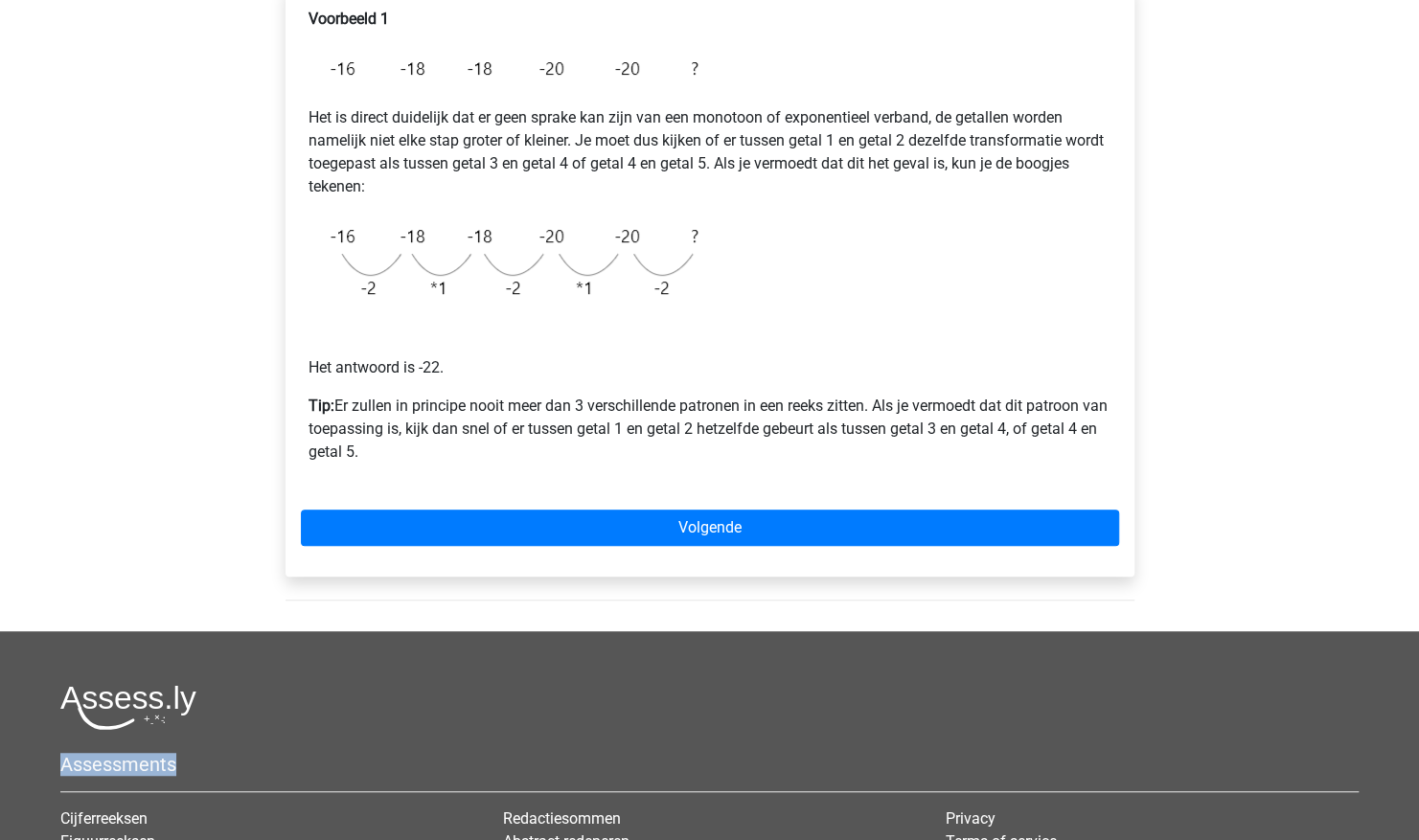 click on "Assessments" at bounding box center [709, 764] 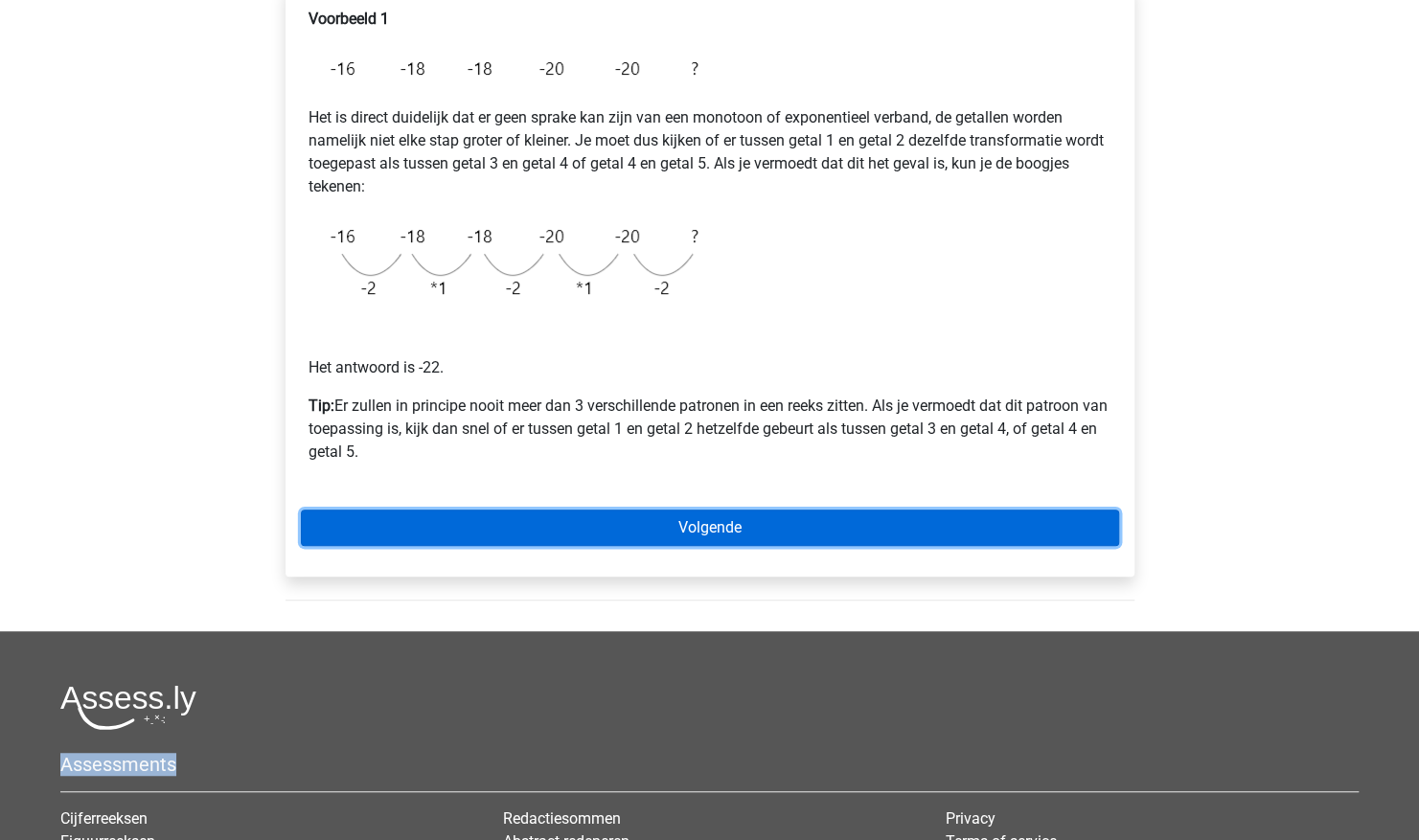 click on "Volgende" at bounding box center [710, 528] 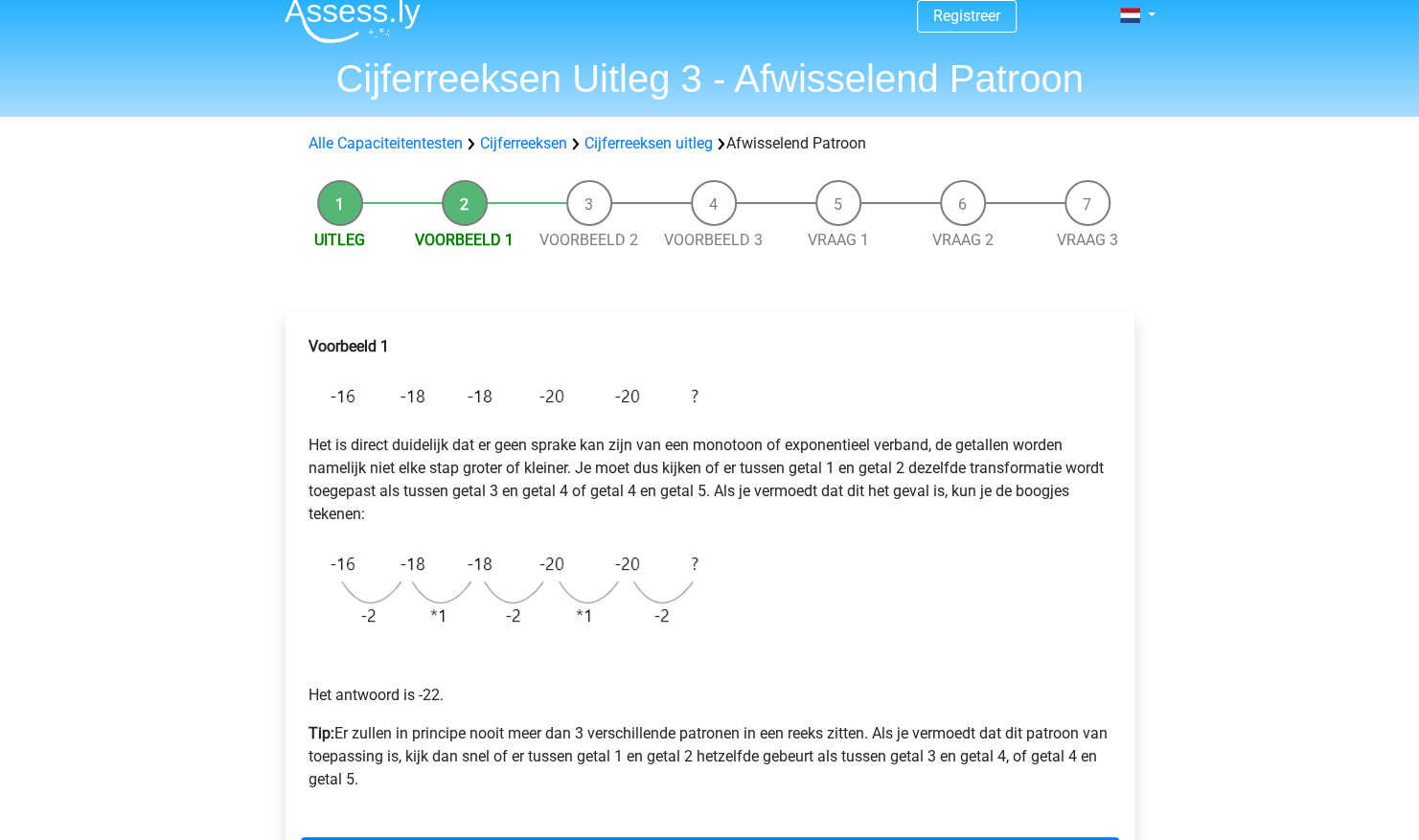 scroll, scrollTop: 14, scrollLeft: 0, axis: vertical 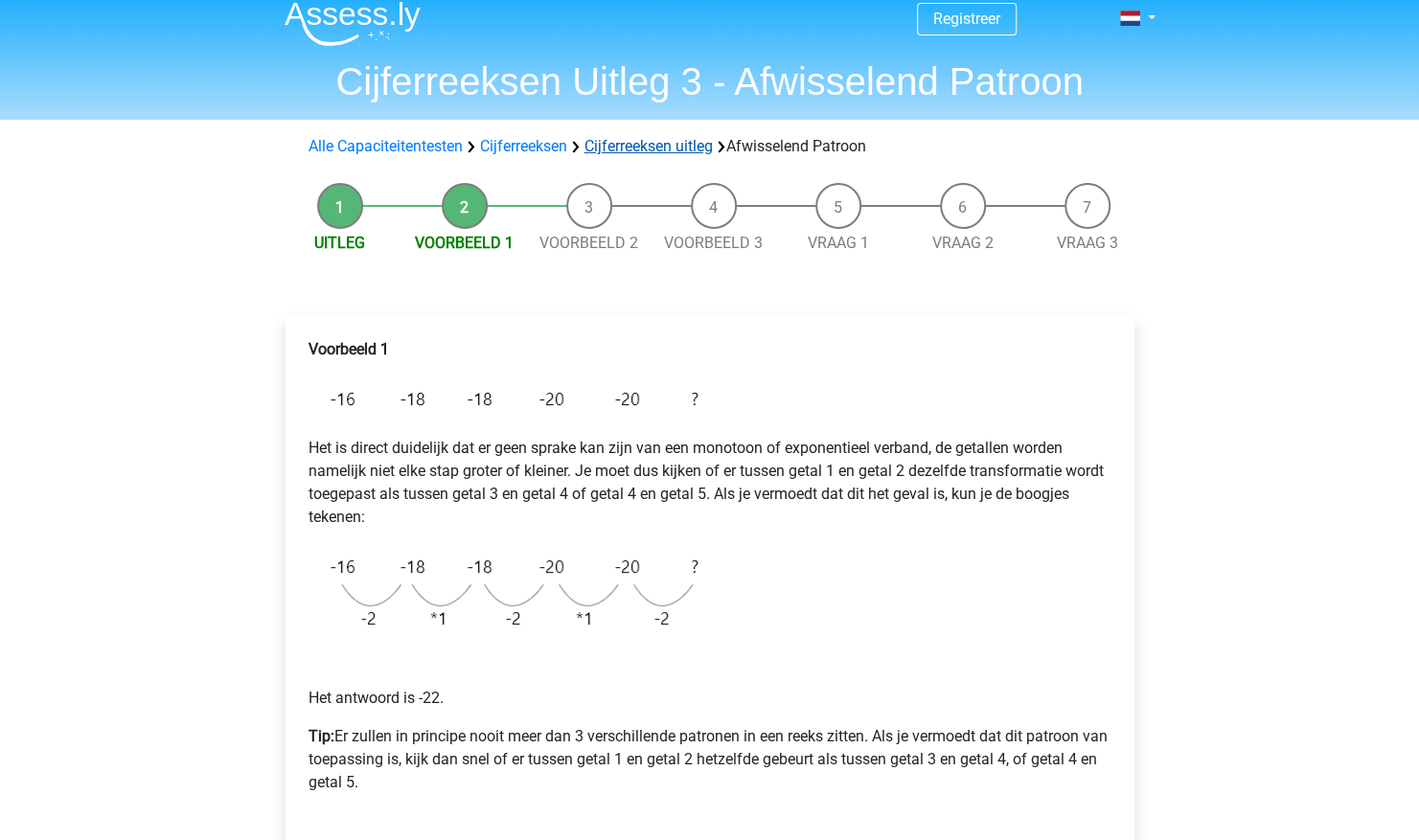 click on "Cijferreeksen uitleg" at bounding box center (649, 146) 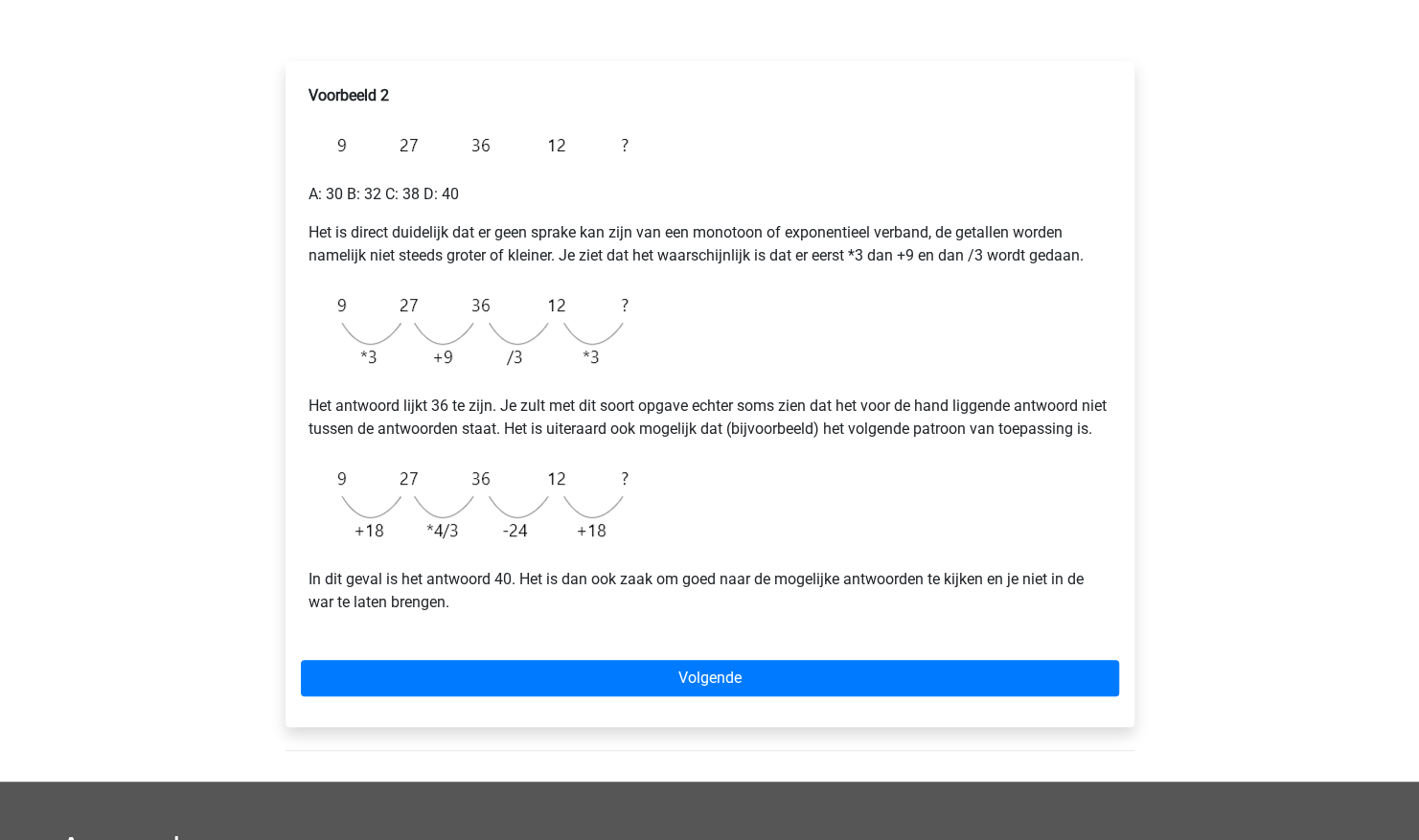 scroll, scrollTop: 306, scrollLeft: 0, axis: vertical 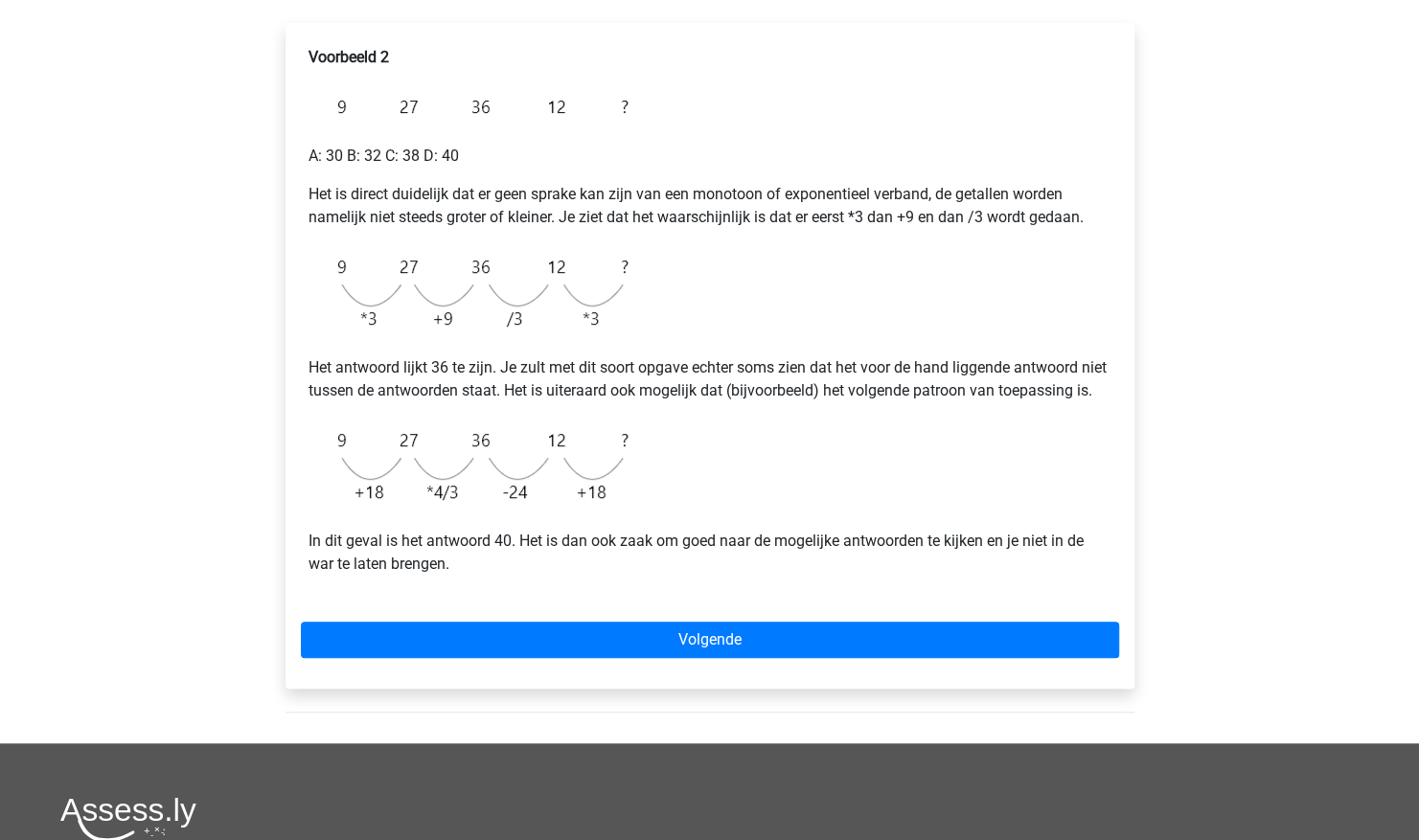 click on "Voorbeeld 2 A: 30 B: 32 C: 38 D: 40 Het is direct duidelijk dat er geen sprake kan zijn van een monotoon of exponentieel verband, de getallen worden namelijk niet steeds groter of kleiner. Je ziet dat het waarschijnlijk is dat er eerst *3 dan +9 en dan /3 wordt gedaan. Het antwoord lijkt 36 te zijn. Je zult met dit soort opgave echter soms zien dat het voor de hand liggende antwoord niet tussen de antwoorden staat. Het is uiteraard ook mogelijk dat (bijvoorbeeld) het volgende patroon van toepassing is. In dit geval is het antwoord 40. Het is dan ook zaak om goed naar de mogelijke antwoorden te kijken en je niet in de war te laten brengen.
Volgende" at bounding box center [710, 355] 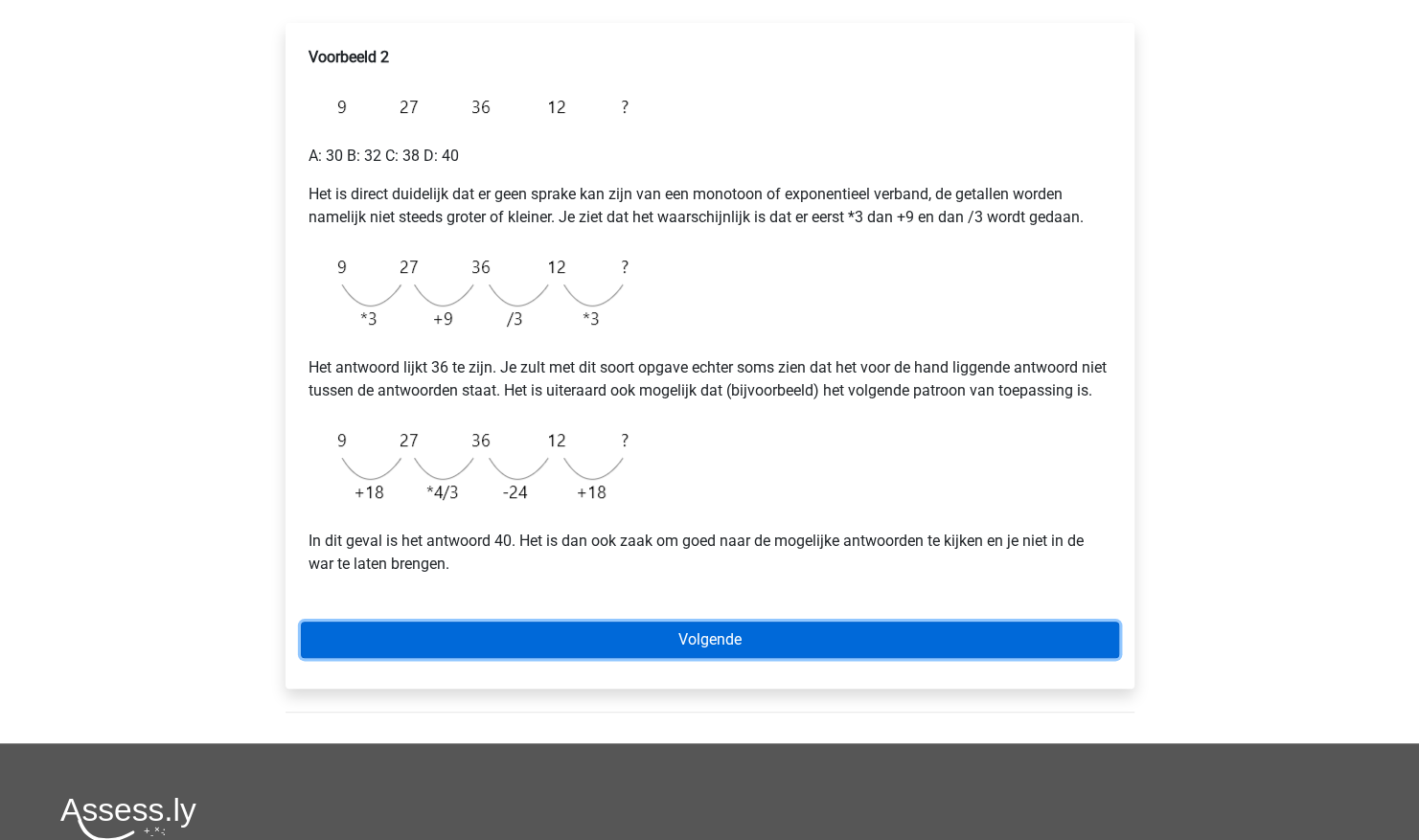 click on "Volgende" at bounding box center (710, 640) 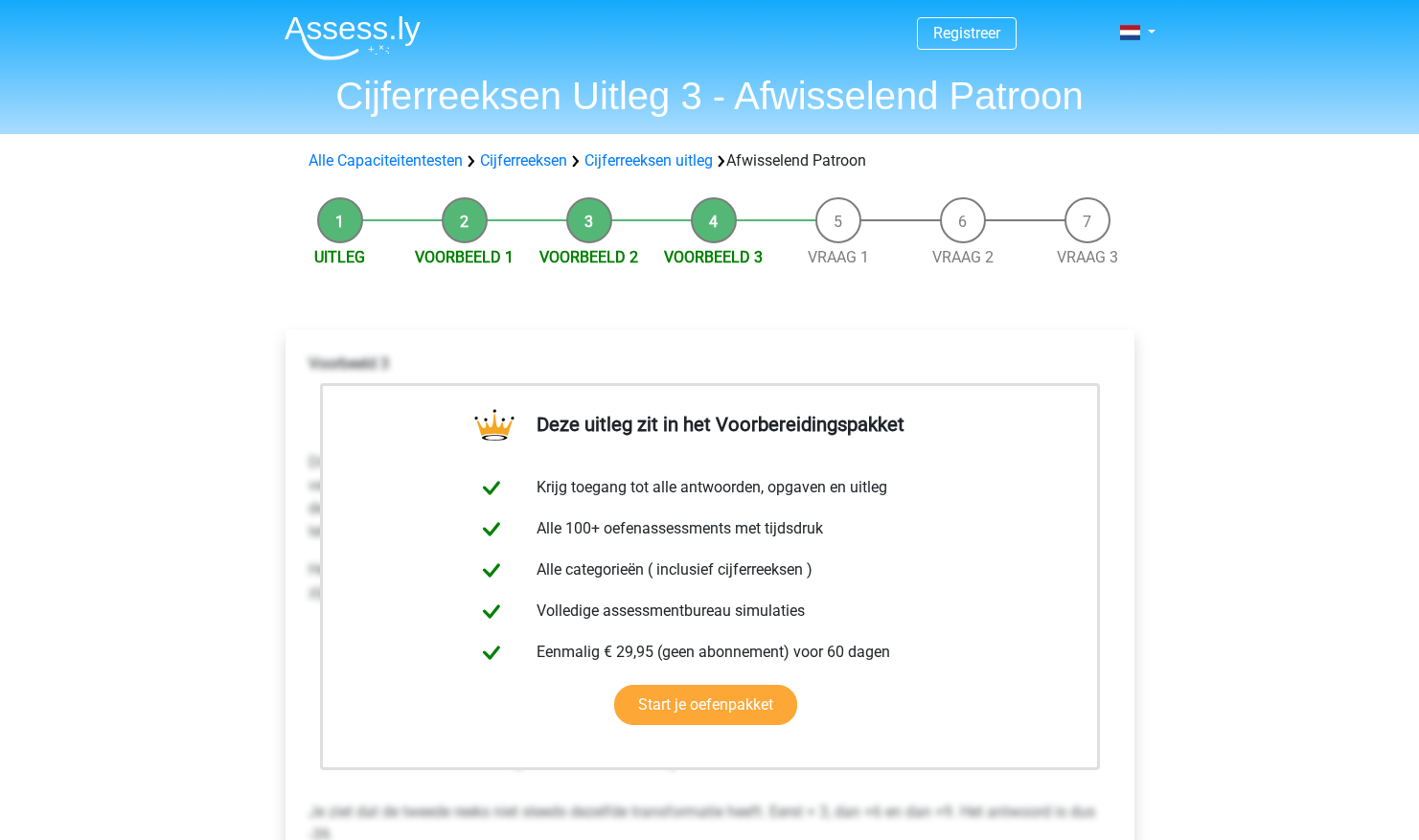 scroll, scrollTop: 0, scrollLeft: 0, axis: both 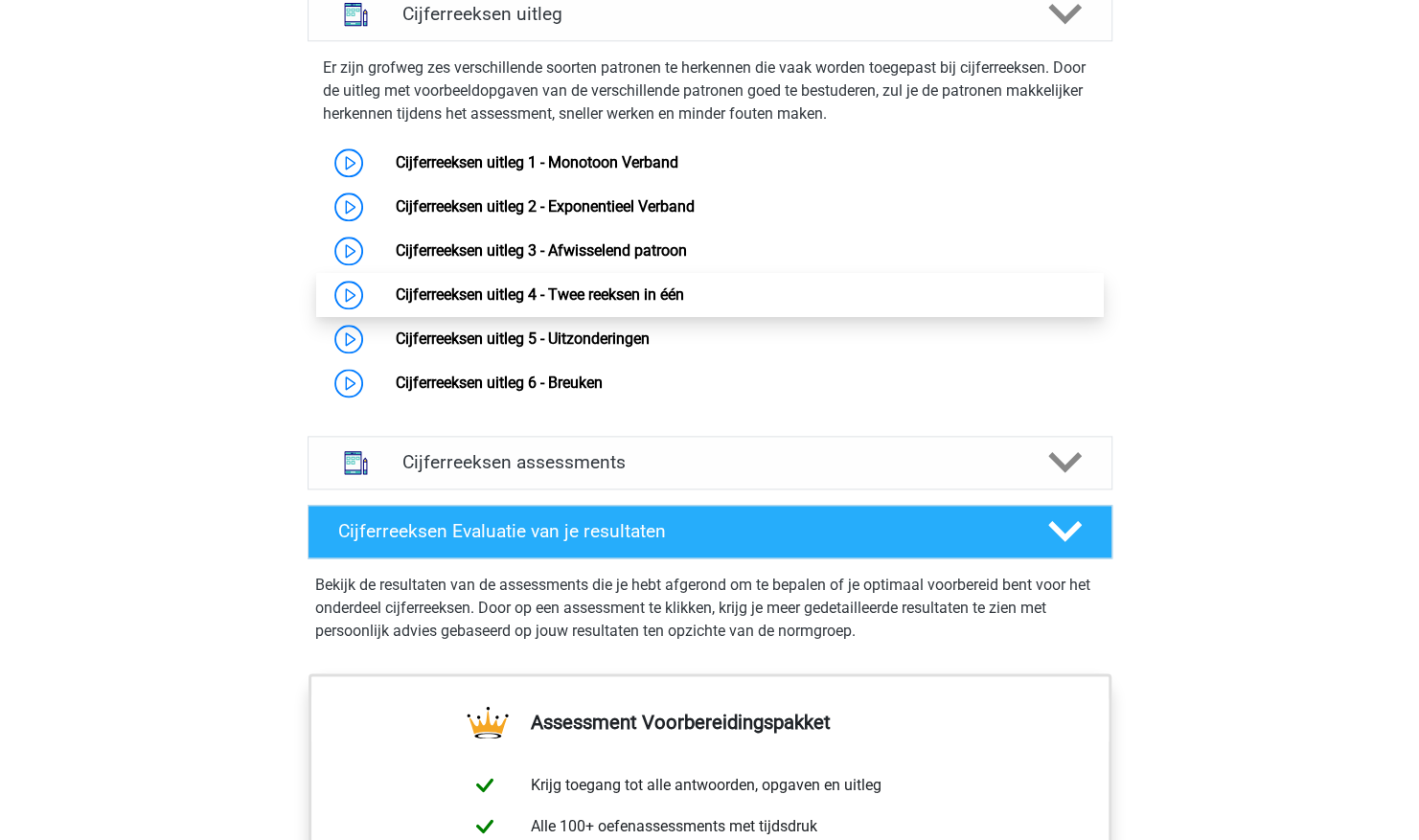 click on "Cijferreeksen uitleg 4 - Twee reeksen in één" at bounding box center (539, 294) 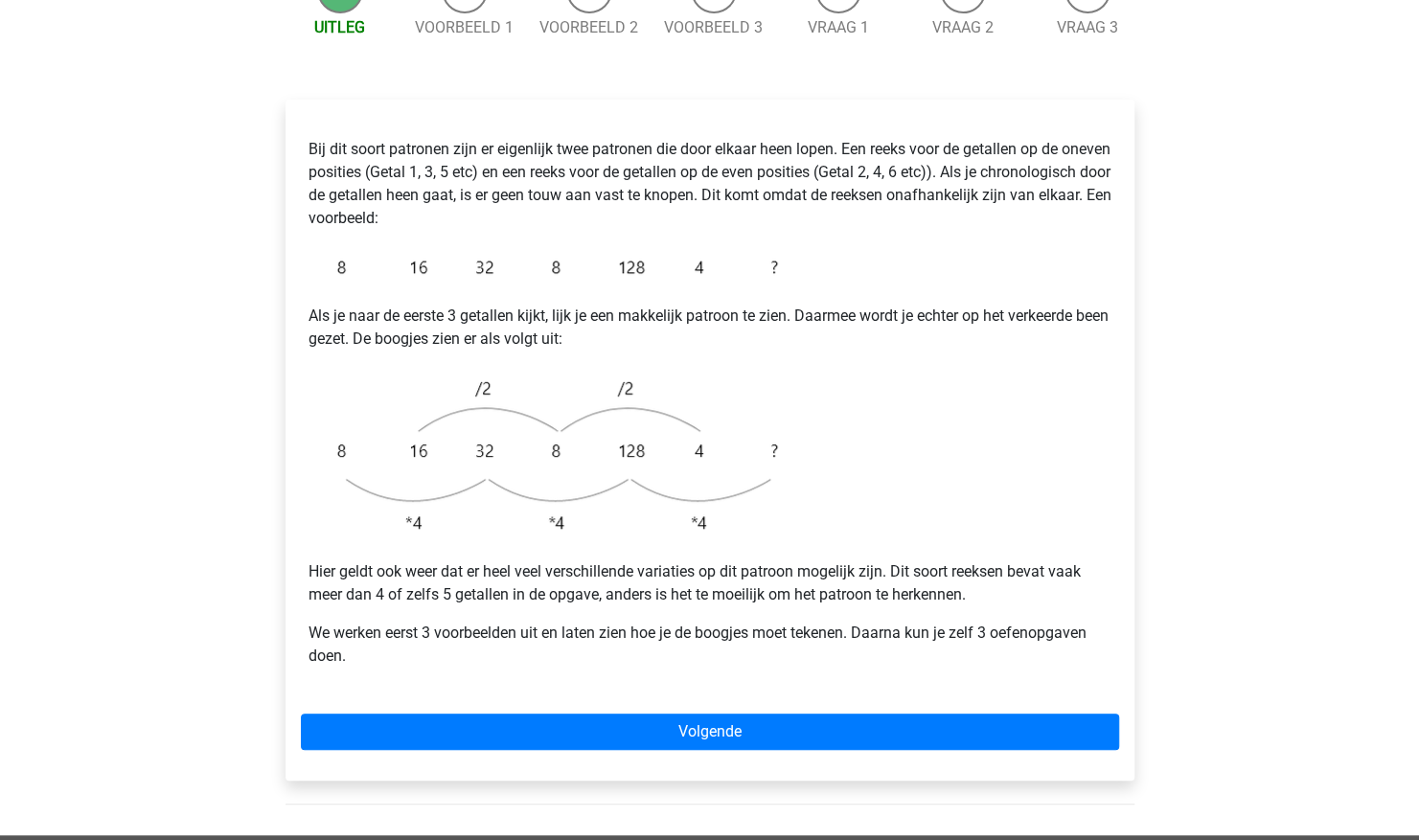scroll, scrollTop: 268, scrollLeft: 0, axis: vertical 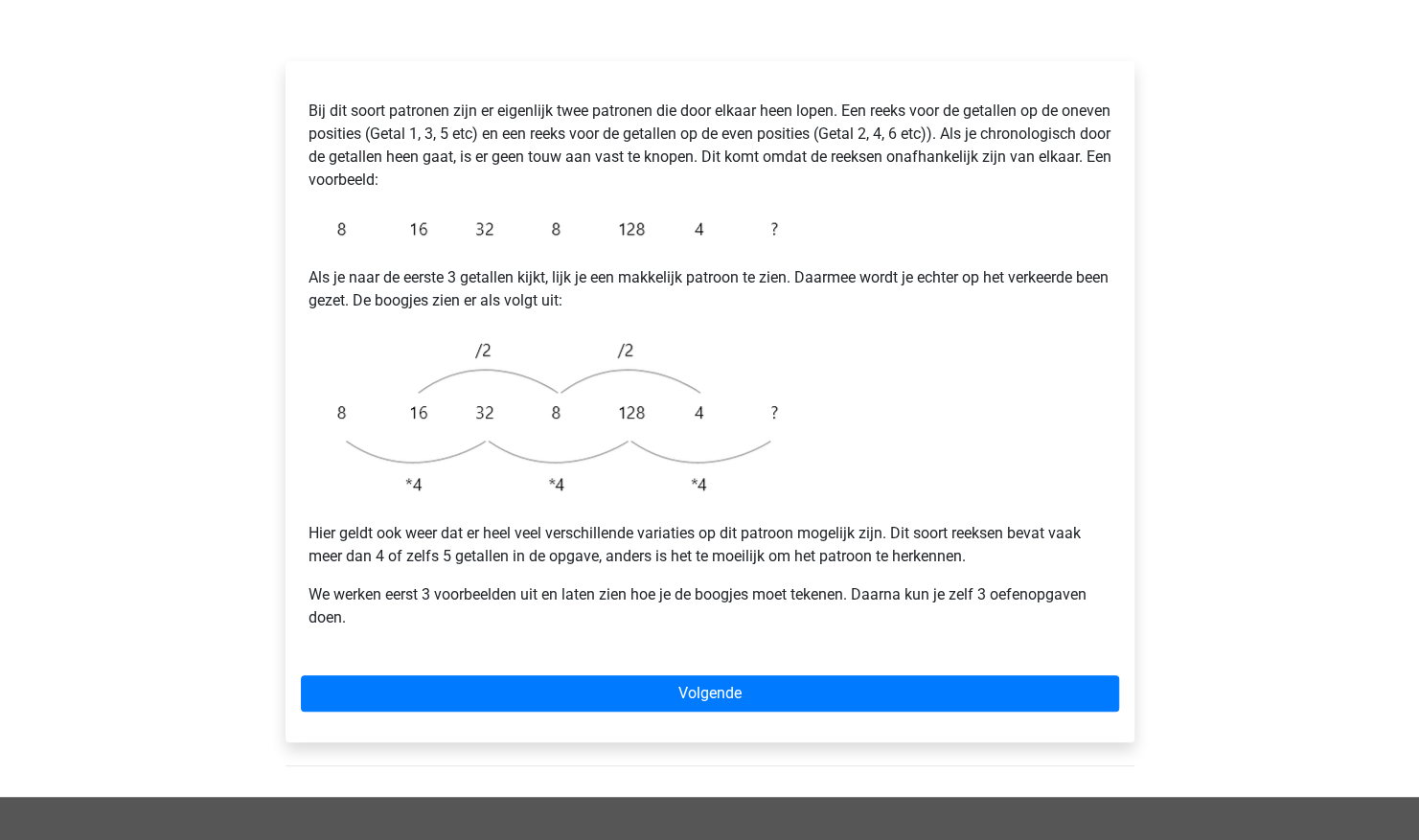 click on "Bij dit soort patronen zijn er eigenlijk twee patronen die door elkaar heen lopen. Een reeks voor de getallen op de oneven posities (Getal 1, 3, 5 etc) en een reeks voor de getallen op de even posities (Getal 2, 4, 6 etc)). Als je chronologisch door de getallen heen gaat, is er geen touw aan vast te knopen. Dit komt omdat de reeksen onafhankelijk zijn van elkaar. Een voorbeeld: Als je naar de eerste 3 getallen kijkt, lijk je een makkelijk patroon te zien. Daarmee wordt je echter op het verkeerde been gezet. De boogjes zien er als volgt uit: Hier geldt ook weer dat er heel veel verschillende variaties op dit patroon mogelijk zijn. Dit soort reeksen bevat vaak meer dan 4 of zelfs 5 getallen in de opgave, anders is het te moeilijk om het patroon te herkennen. We werken eerst 3 voorbeelden uit en laten zien hoe je de boogjes moet tekenen. Daarna kun je zelf 3 oefenopgaven doen." at bounding box center [710, 401] 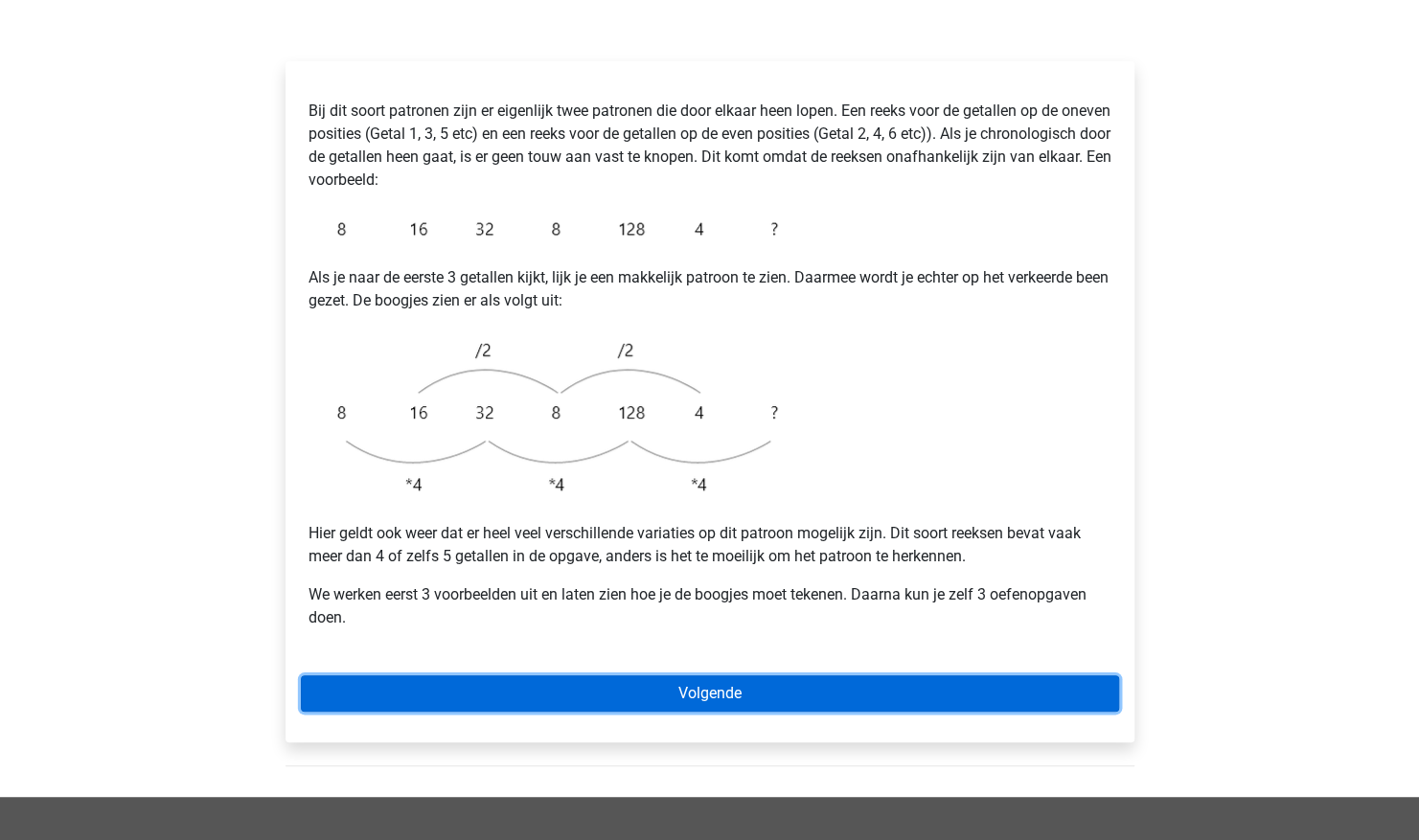 click on "Volgende" at bounding box center (710, 693) 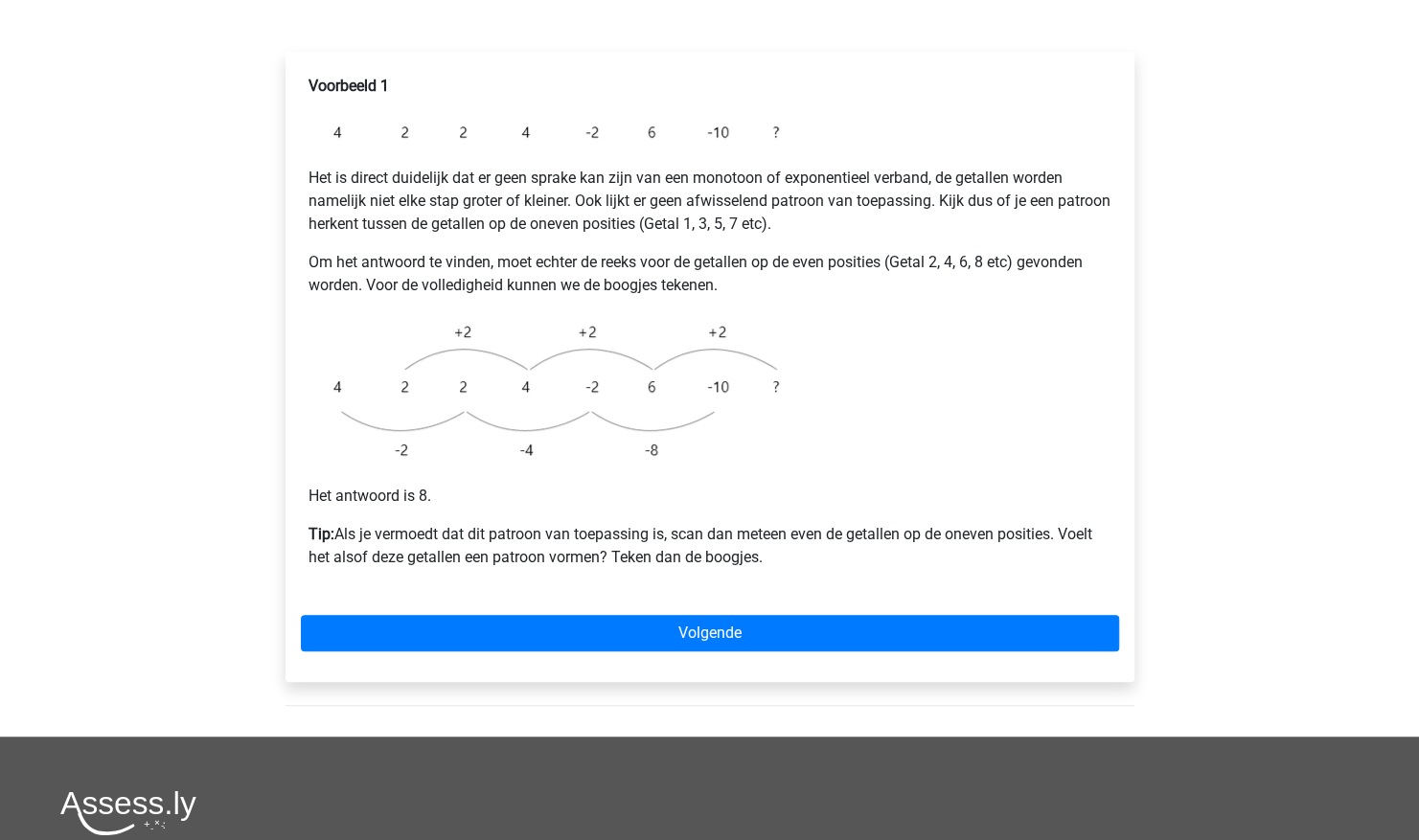 scroll, scrollTop: 306, scrollLeft: 0, axis: vertical 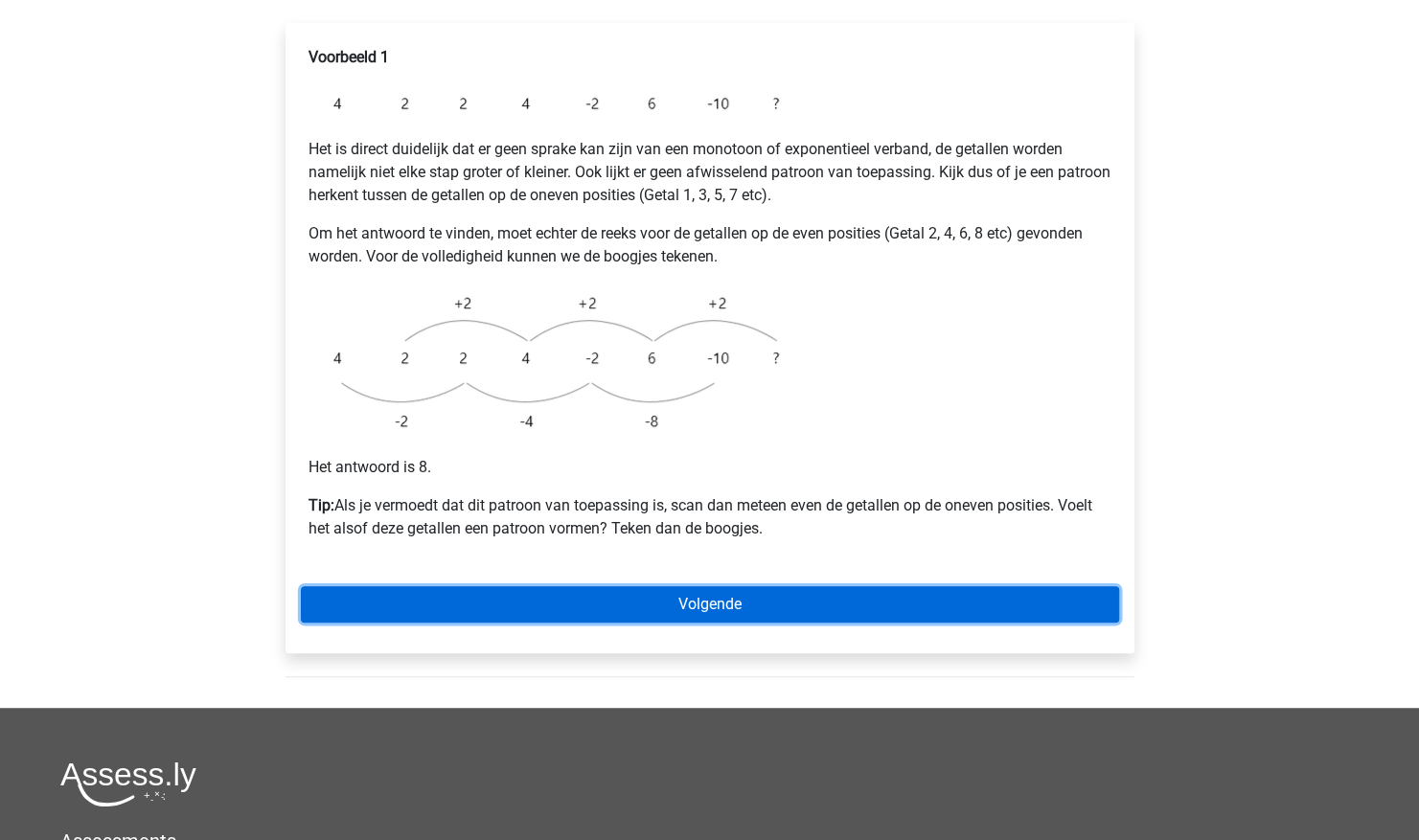 click on "Volgende" at bounding box center (710, 604) 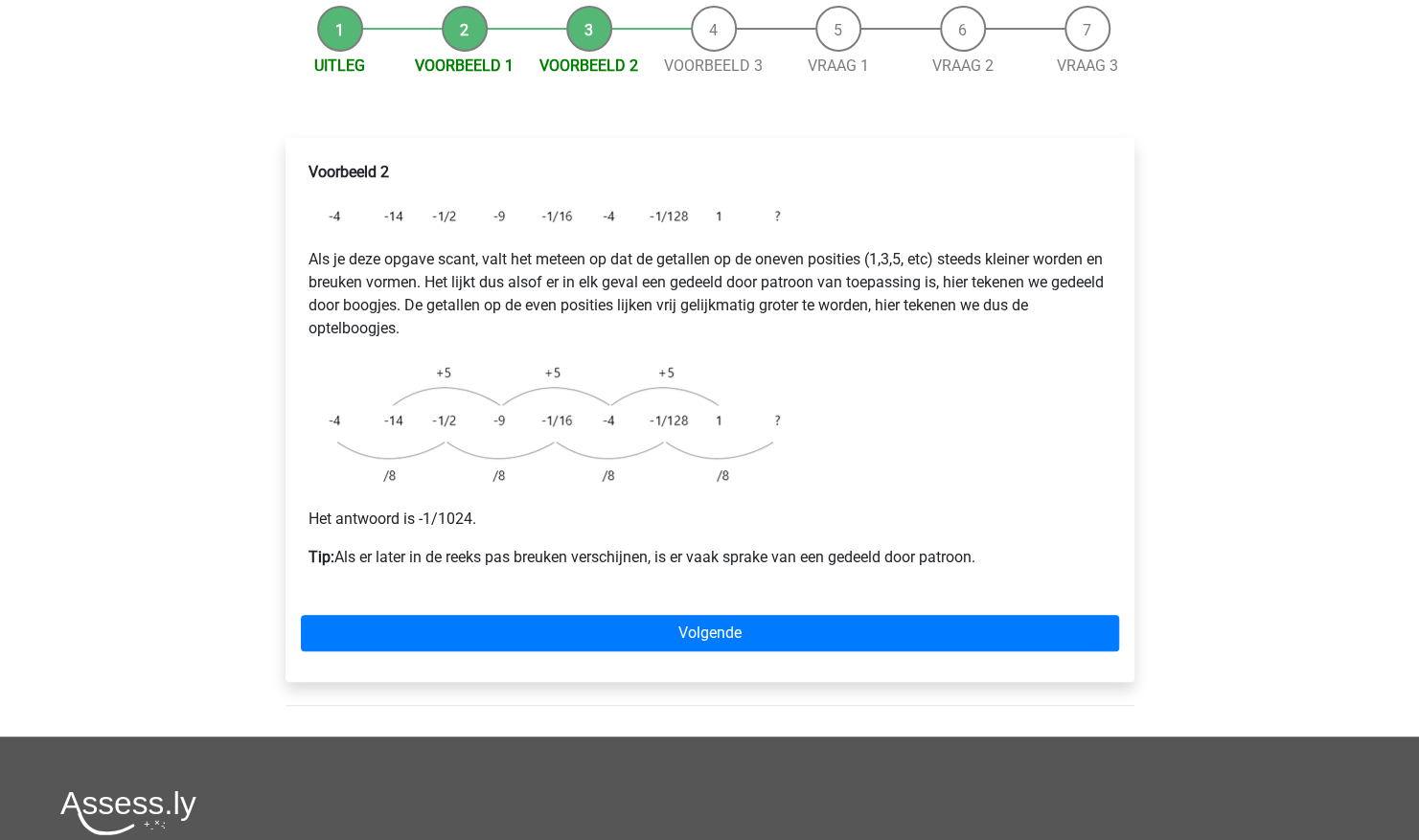 scroll, scrollTop: 230, scrollLeft: 0, axis: vertical 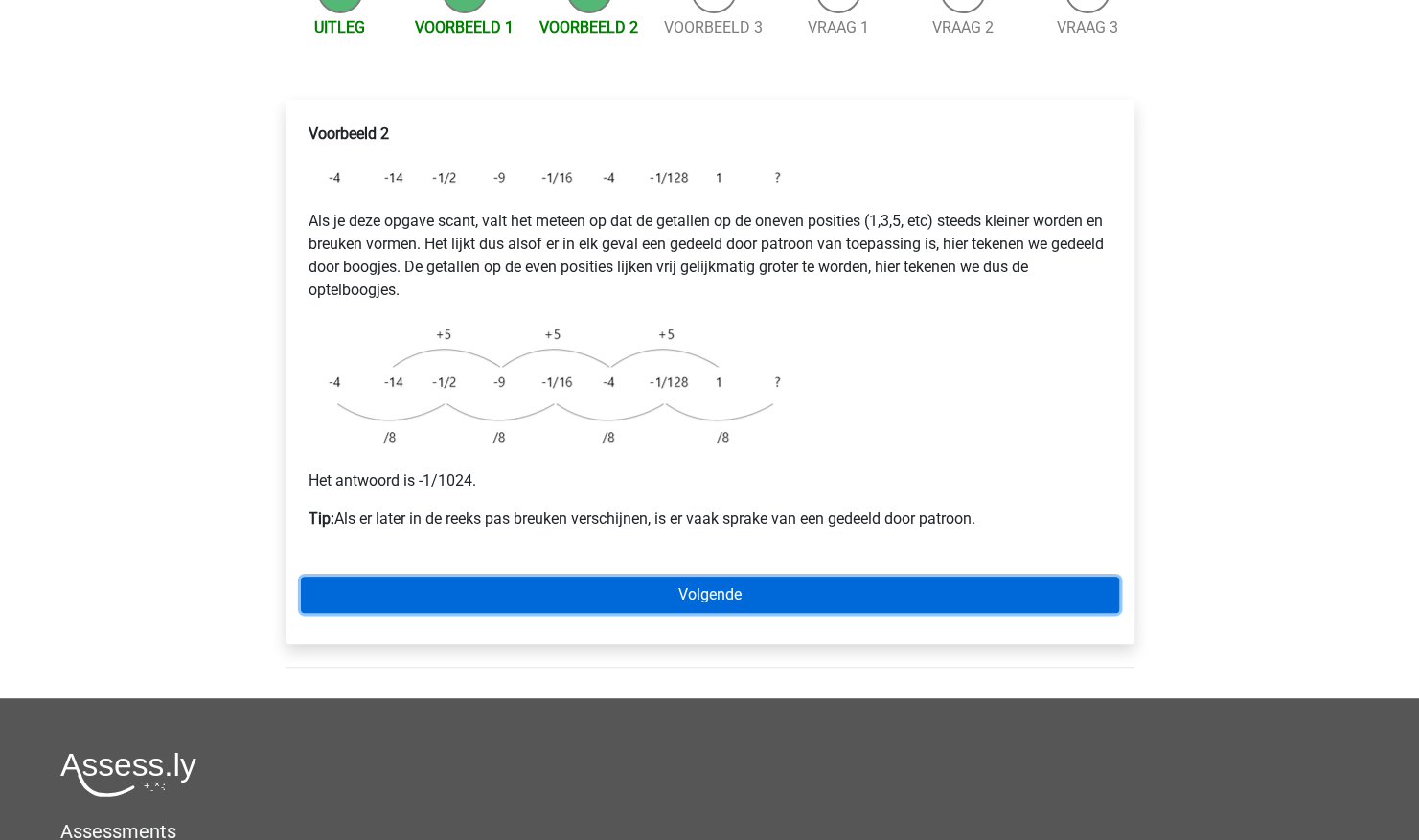 drag, startPoint x: 0, startPoint y: 0, endPoint x: 698, endPoint y: 597, distance: 918.4841 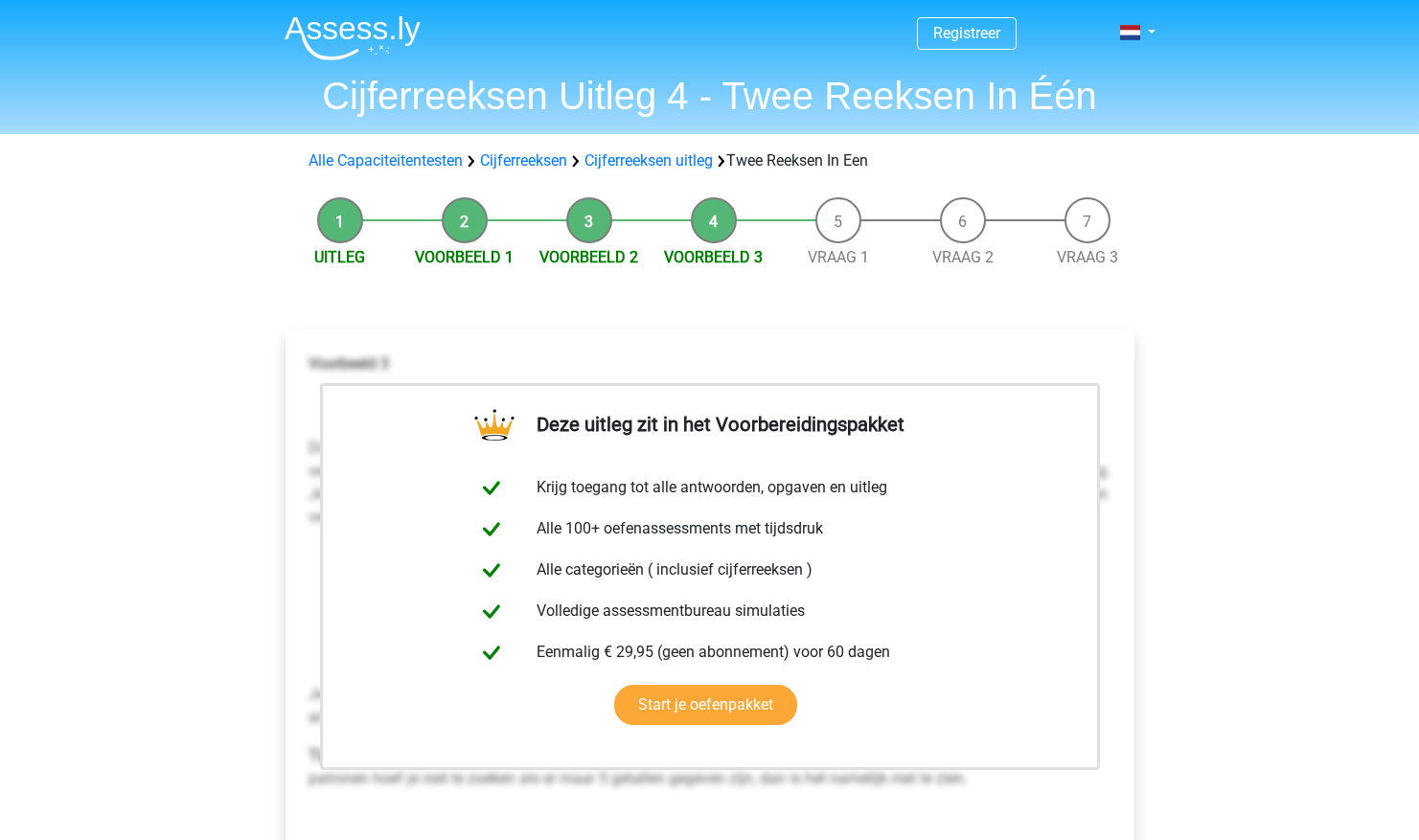 scroll, scrollTop: 0, scrollLeft: 0, axis: both 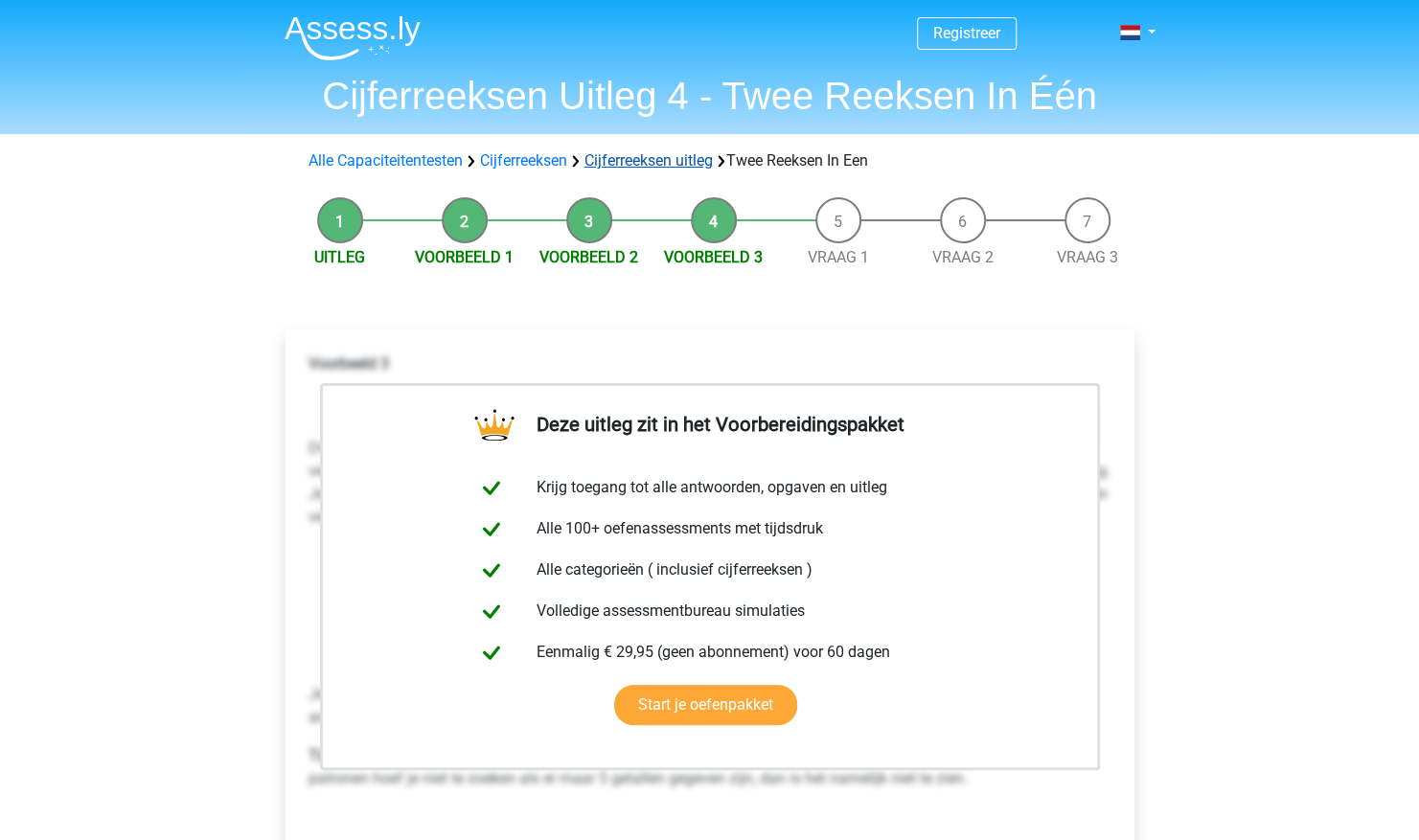 click on "Cijferreeksen uitleg" at bounding box center (649, 160) 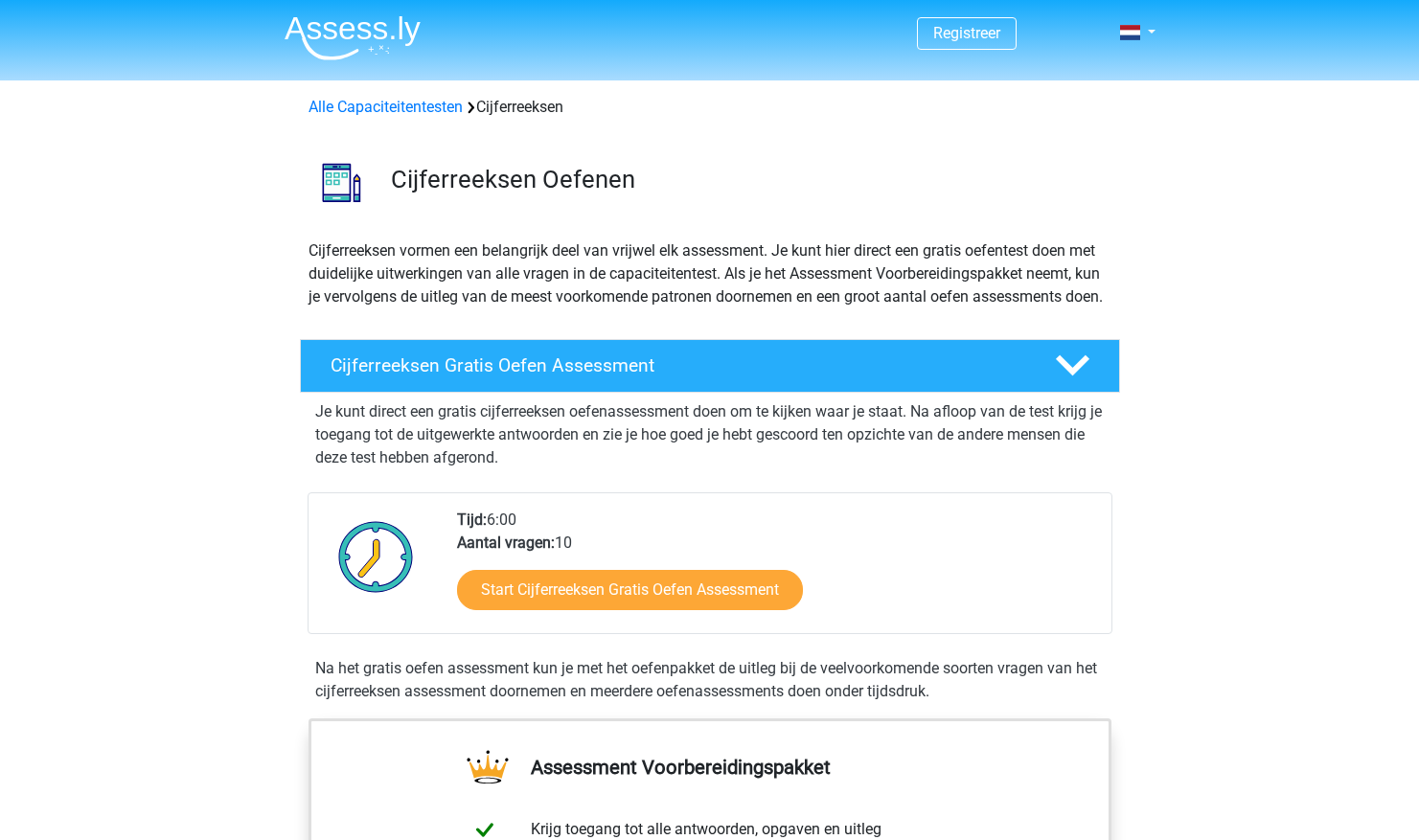 scroll, scrollTop: 1231, scrollLeft: 0, axis: vertical 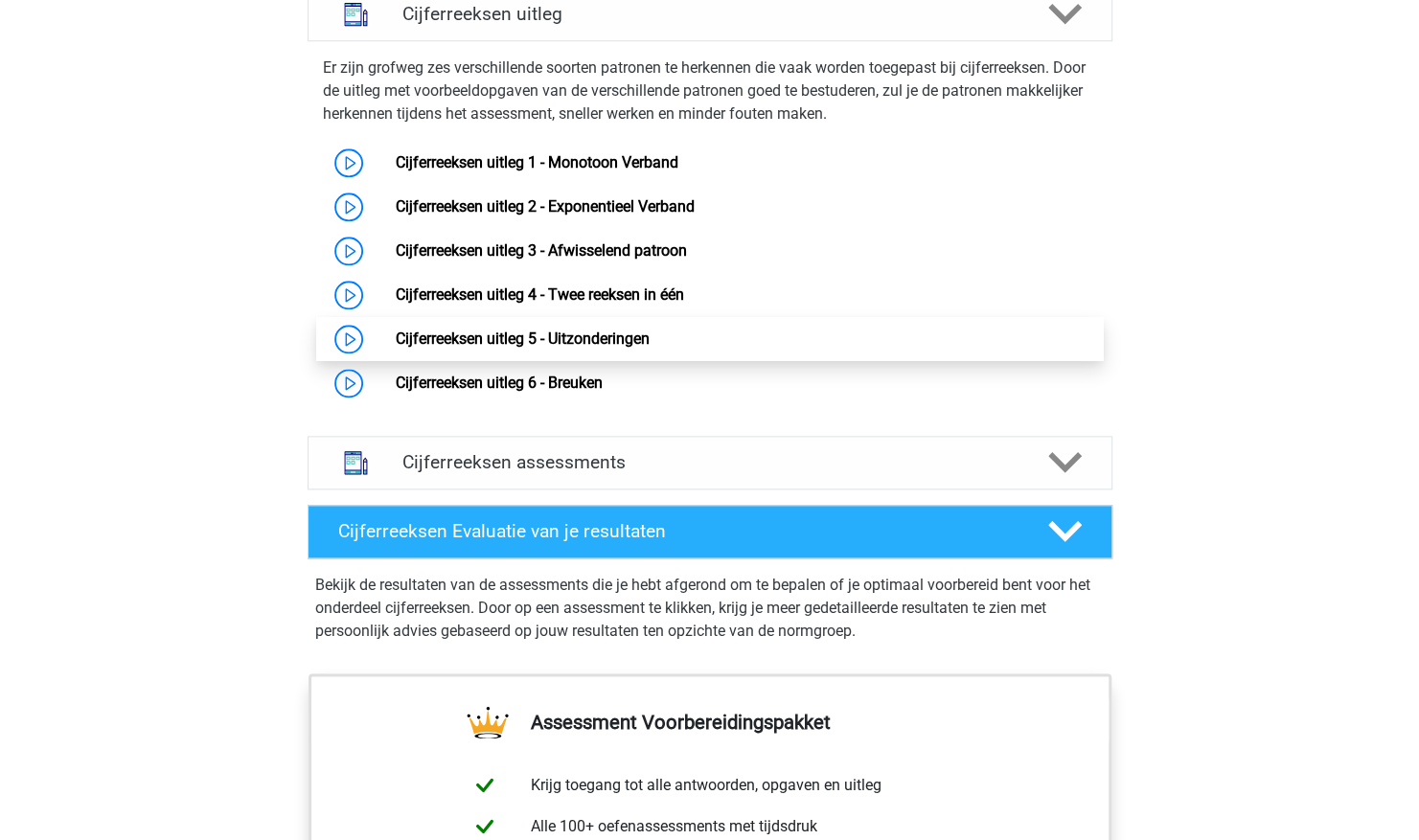 click on "Cijferreeksen uitleg 5 - Uitzonderingen" at bounding box center [522, 338] 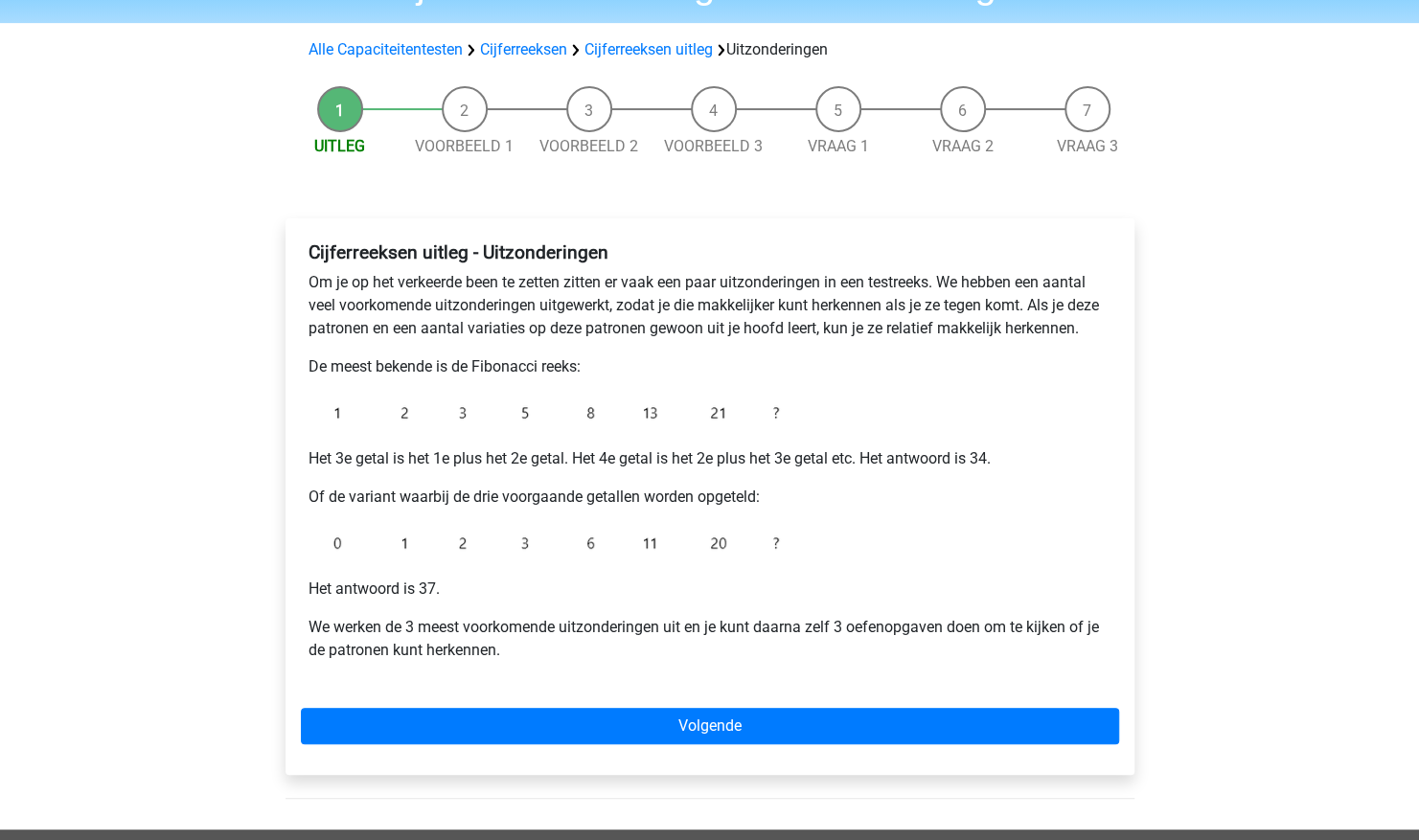 scroll, scrollTop: 115, scrollLeft: 0, axis: vertical 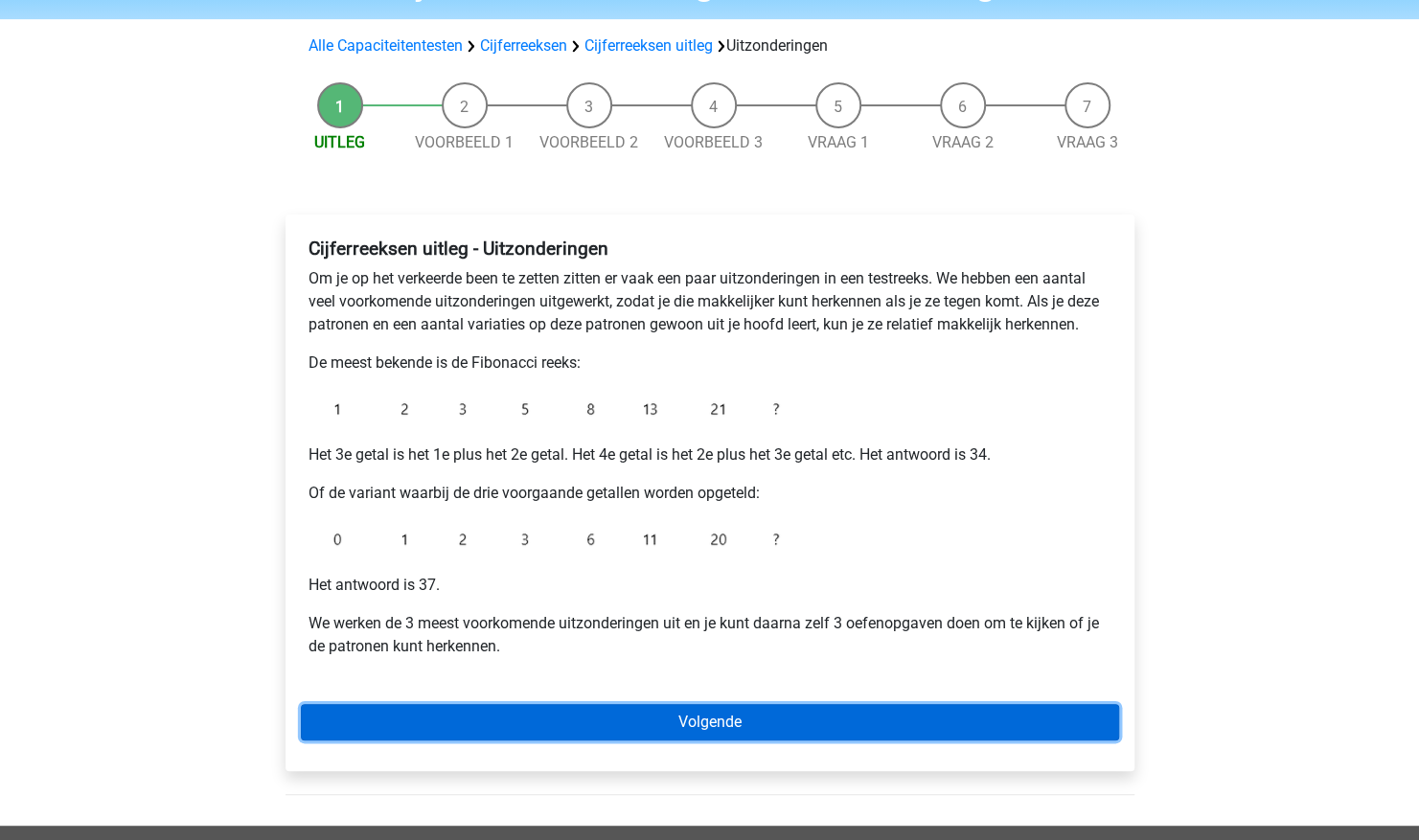 click on "Volgende" at bounding box center [710, 722] 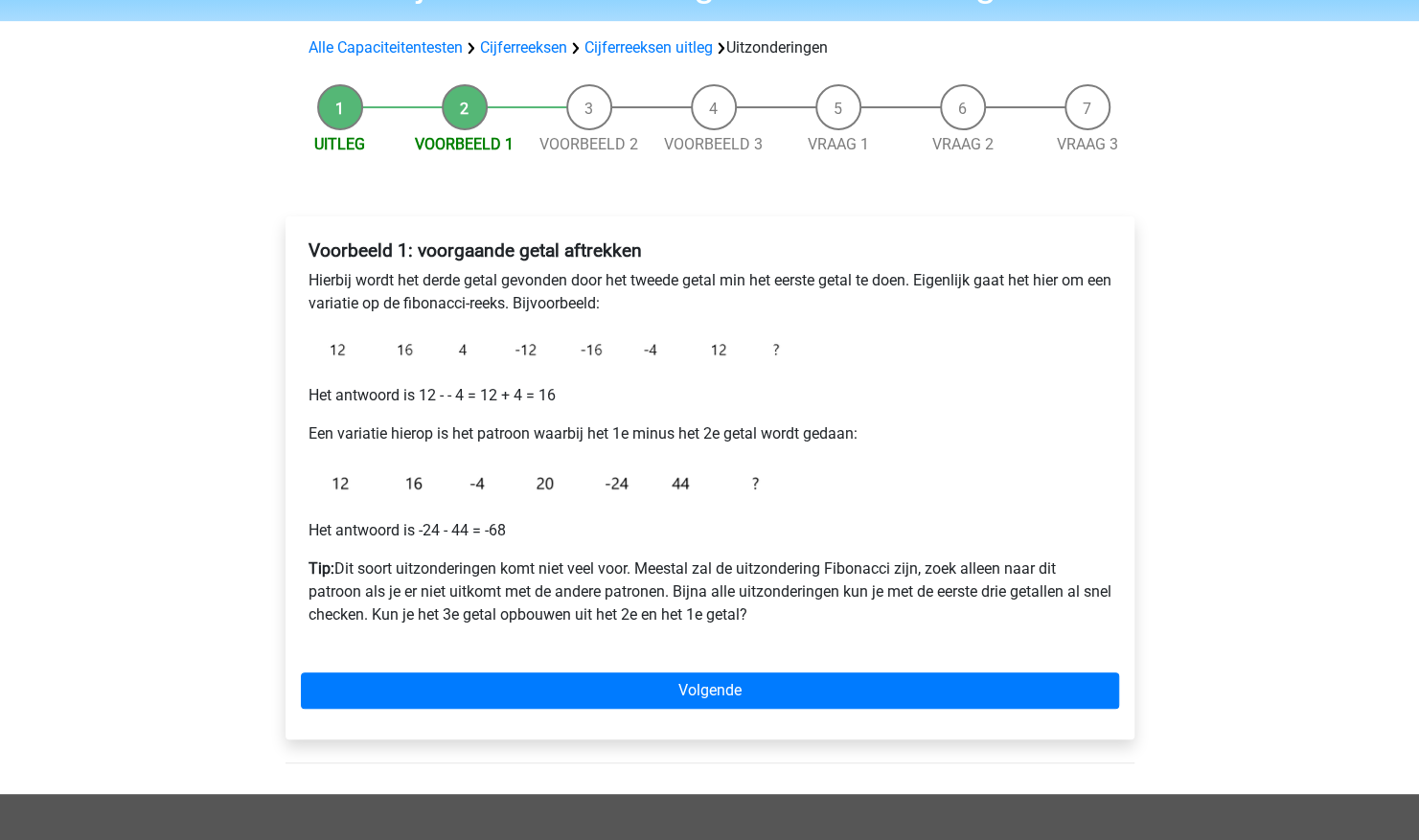 scroll, scrollTop: 115, scrollLeft: 0, axis: vertical 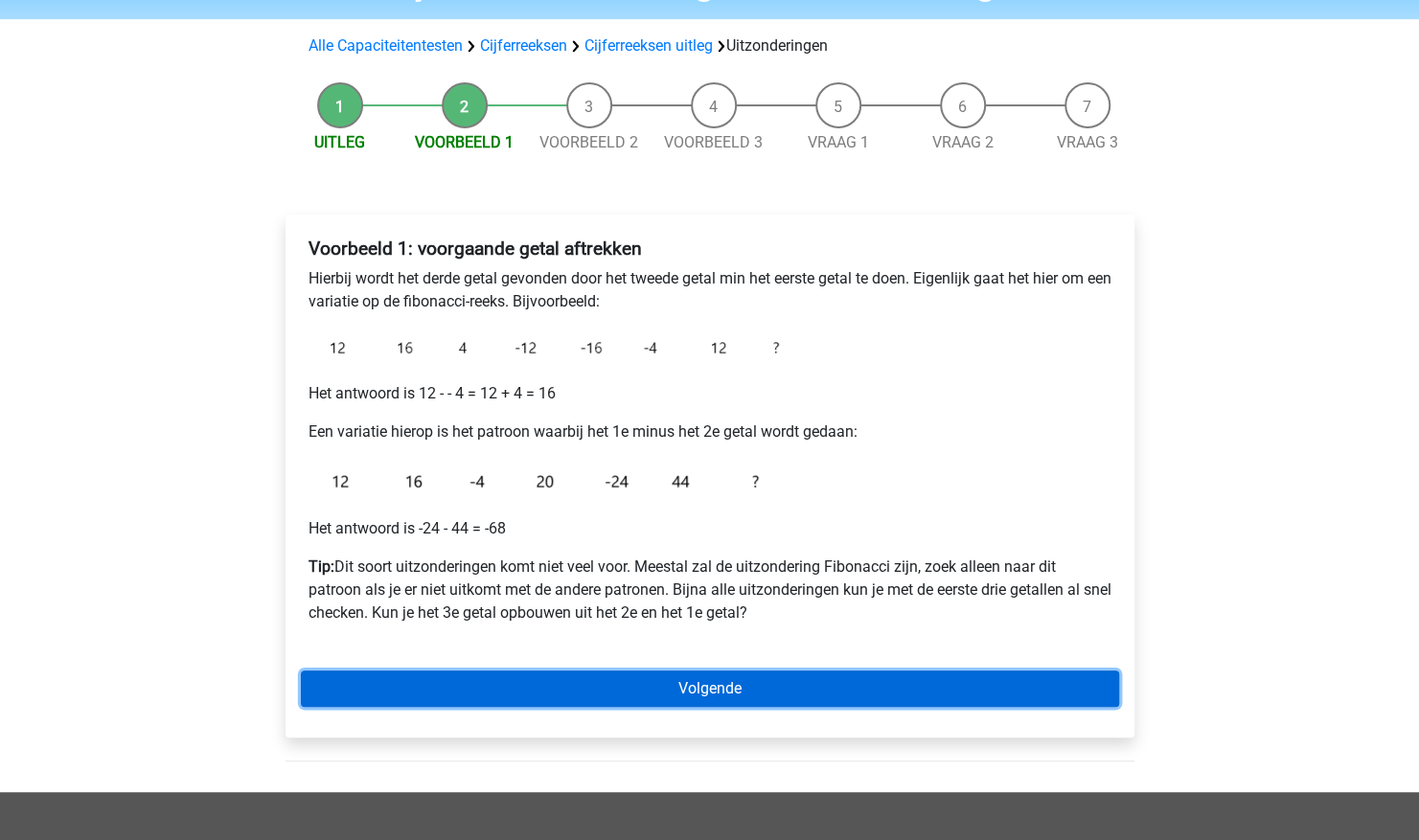 click on "Volgende" at bounding box center (710, 689) 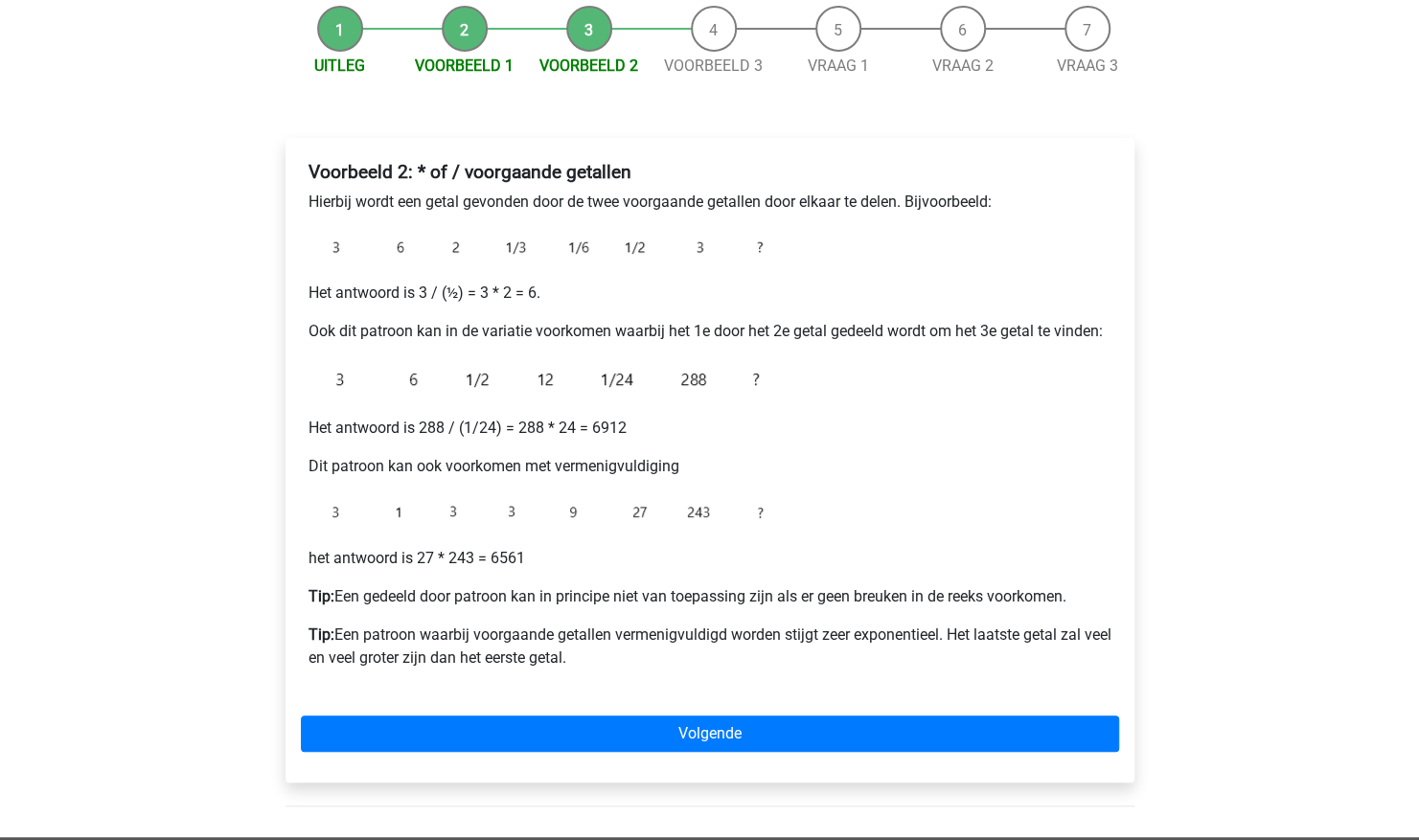 scroll, scrollTop: 230, scrollLeft: 0, axis: vertical 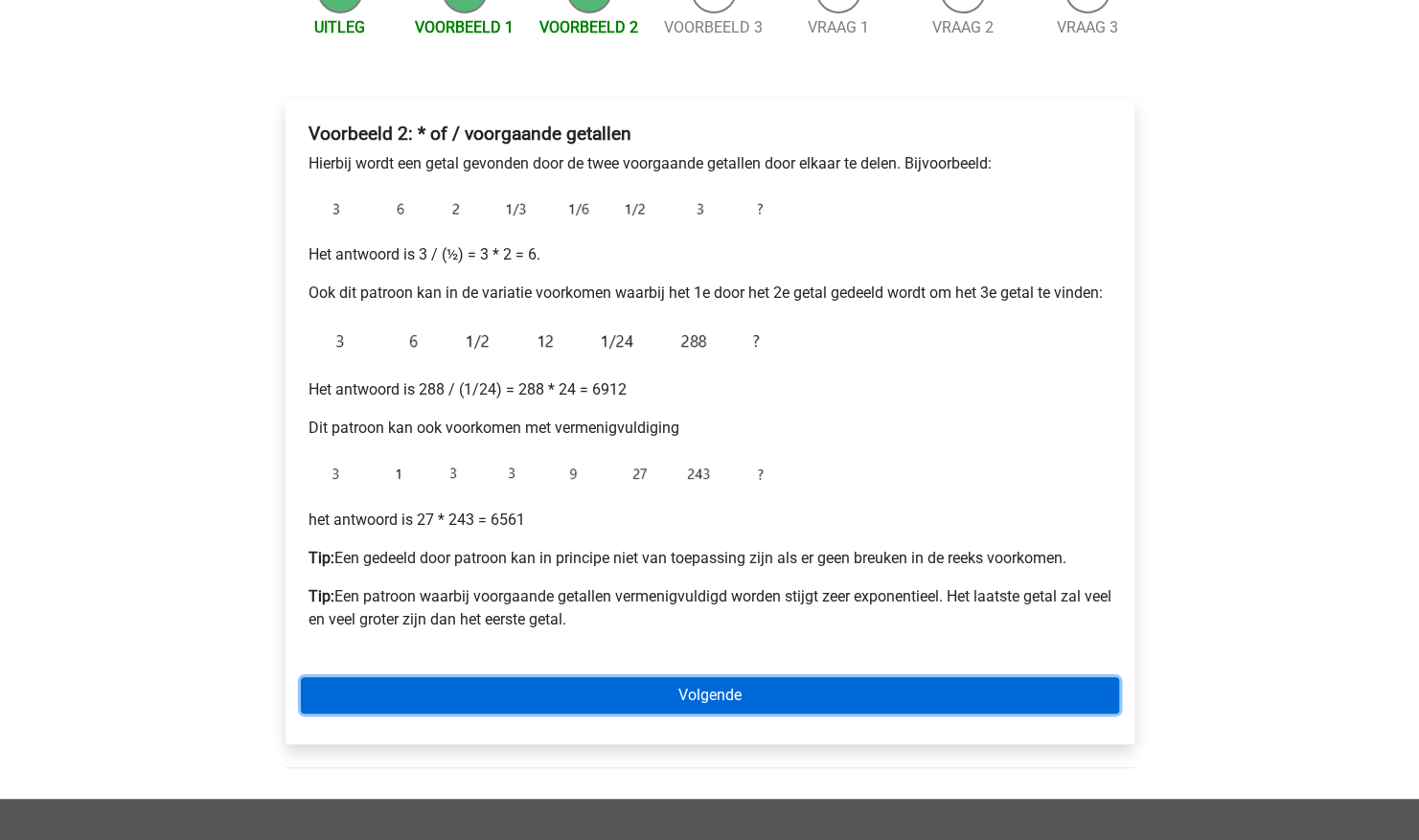 click on "Volgende" at bounding box center (710, 695) 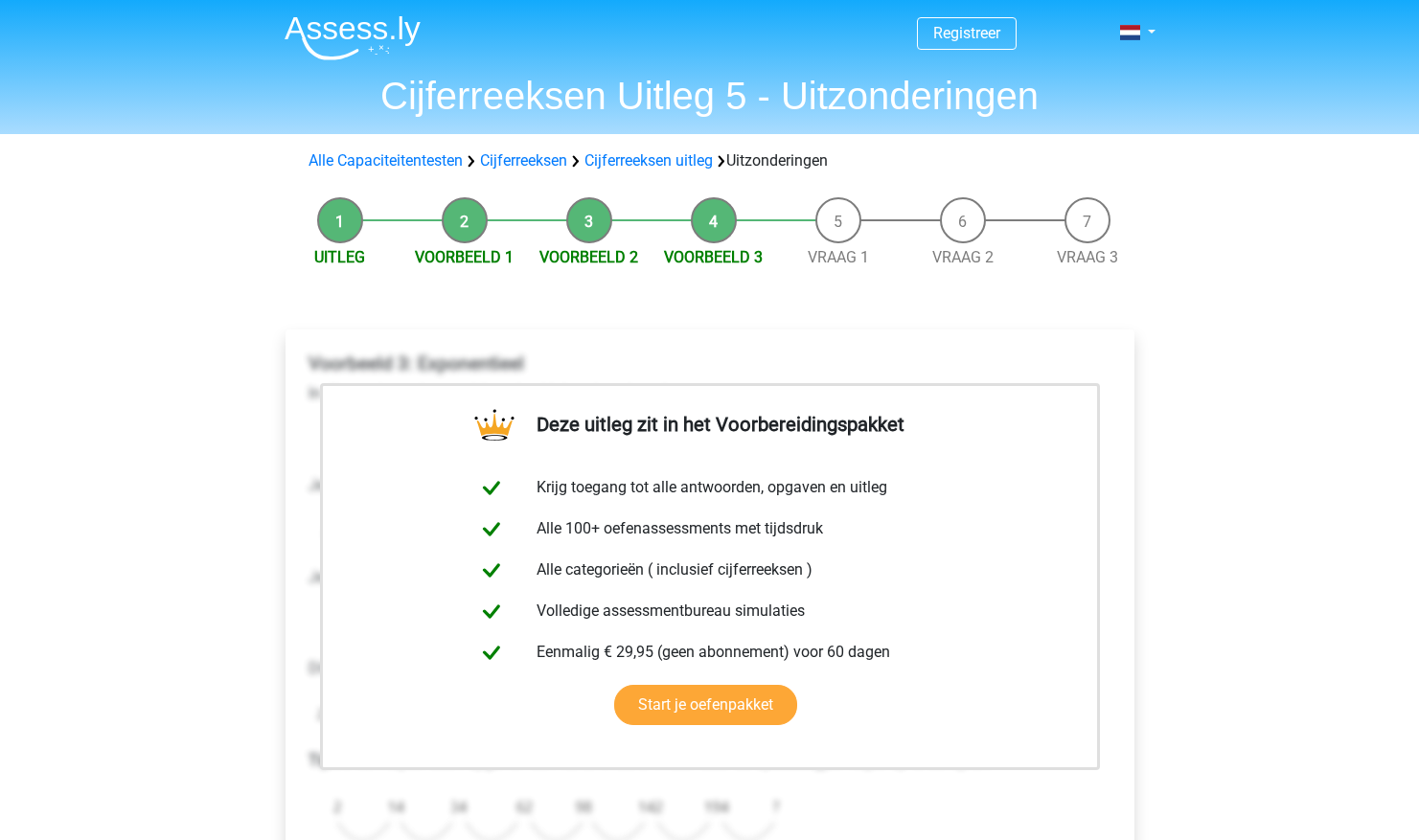 scroll, scrollTop: 0, scrollLeft: 0, axis: both 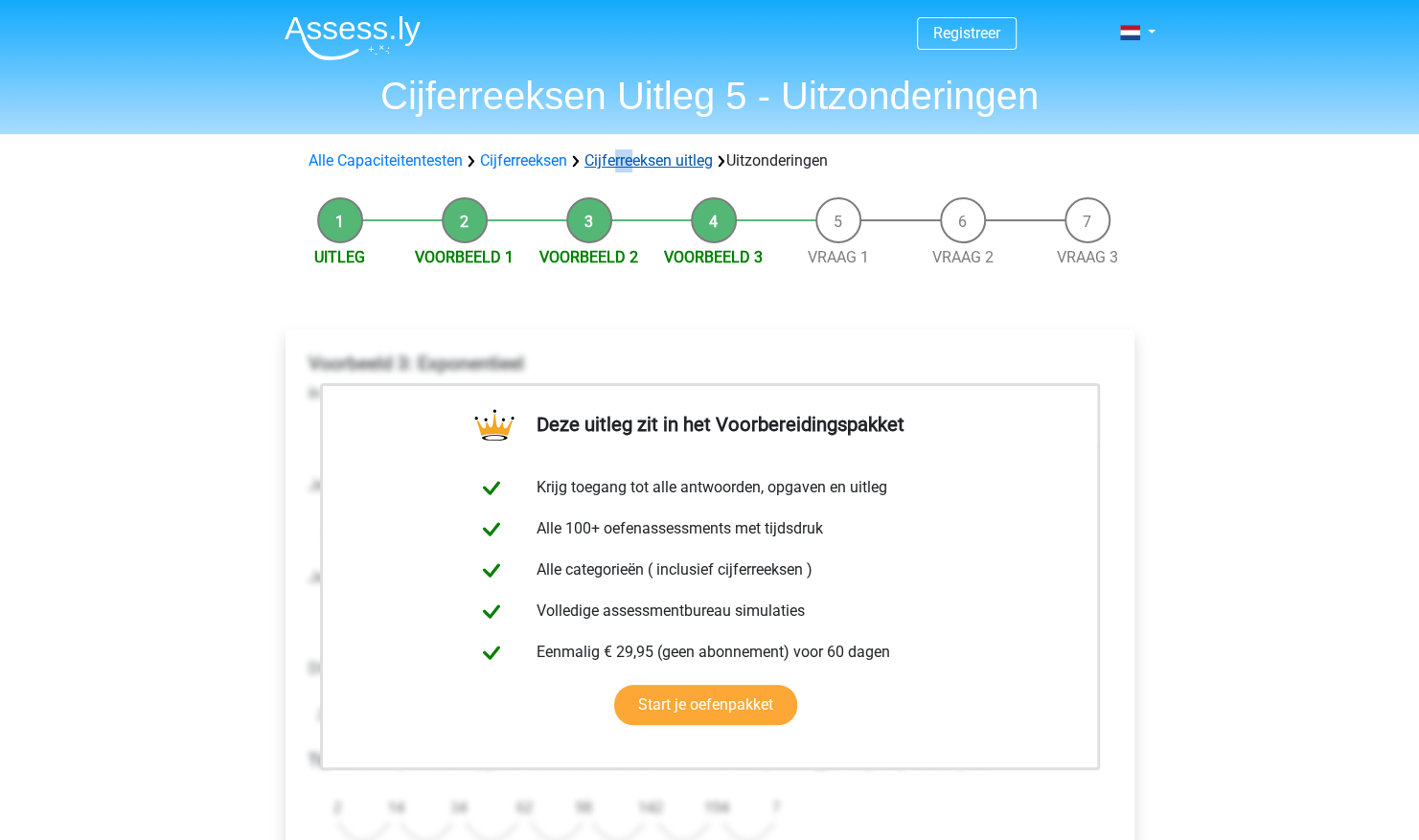 drag, startPoint x: 616, startPoint y: 175, endPoint x: 637, endPoint y: 165, distance: 23.259407 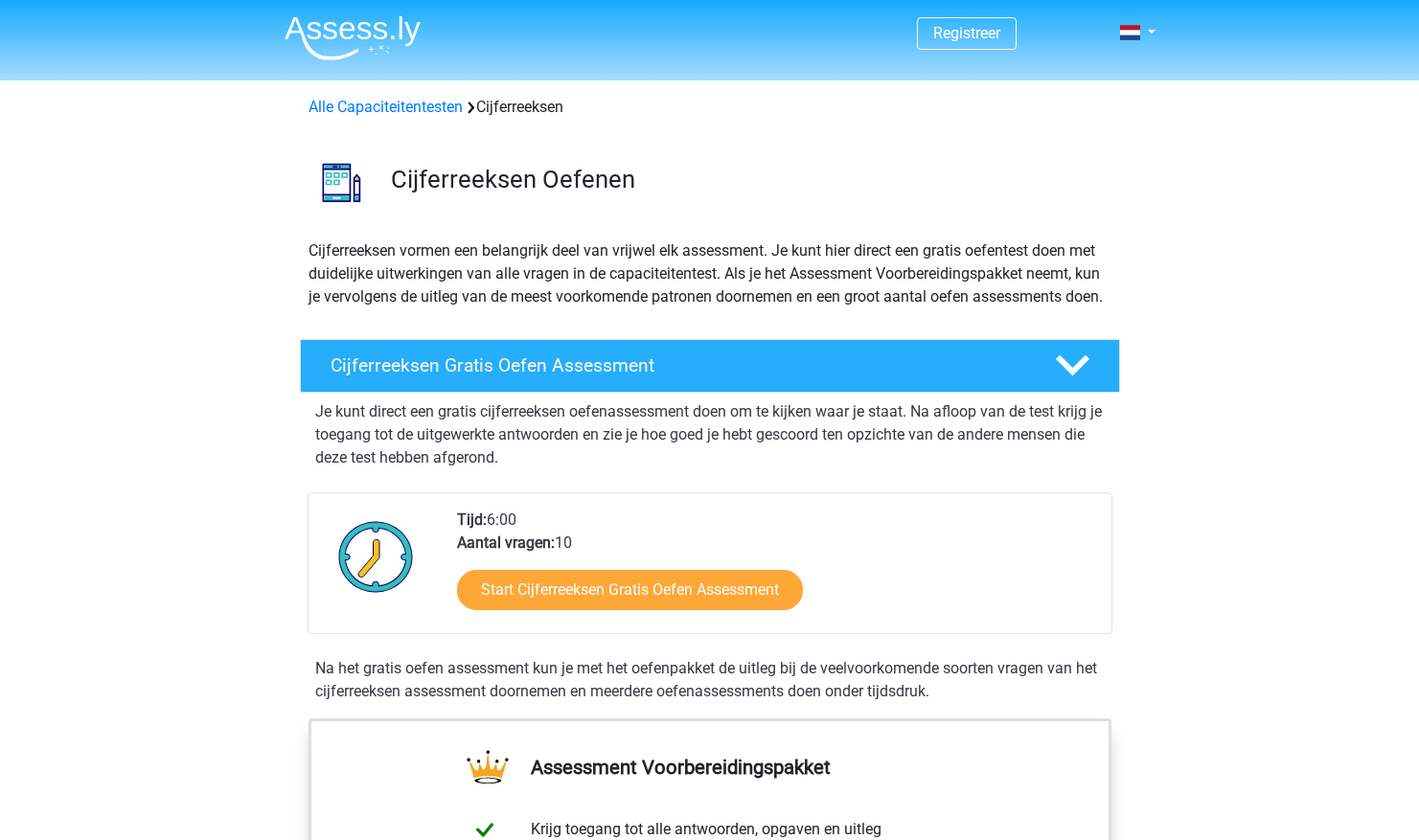 scroll, scrollTop: 1231, scrollLeft: 0, axis: vertical 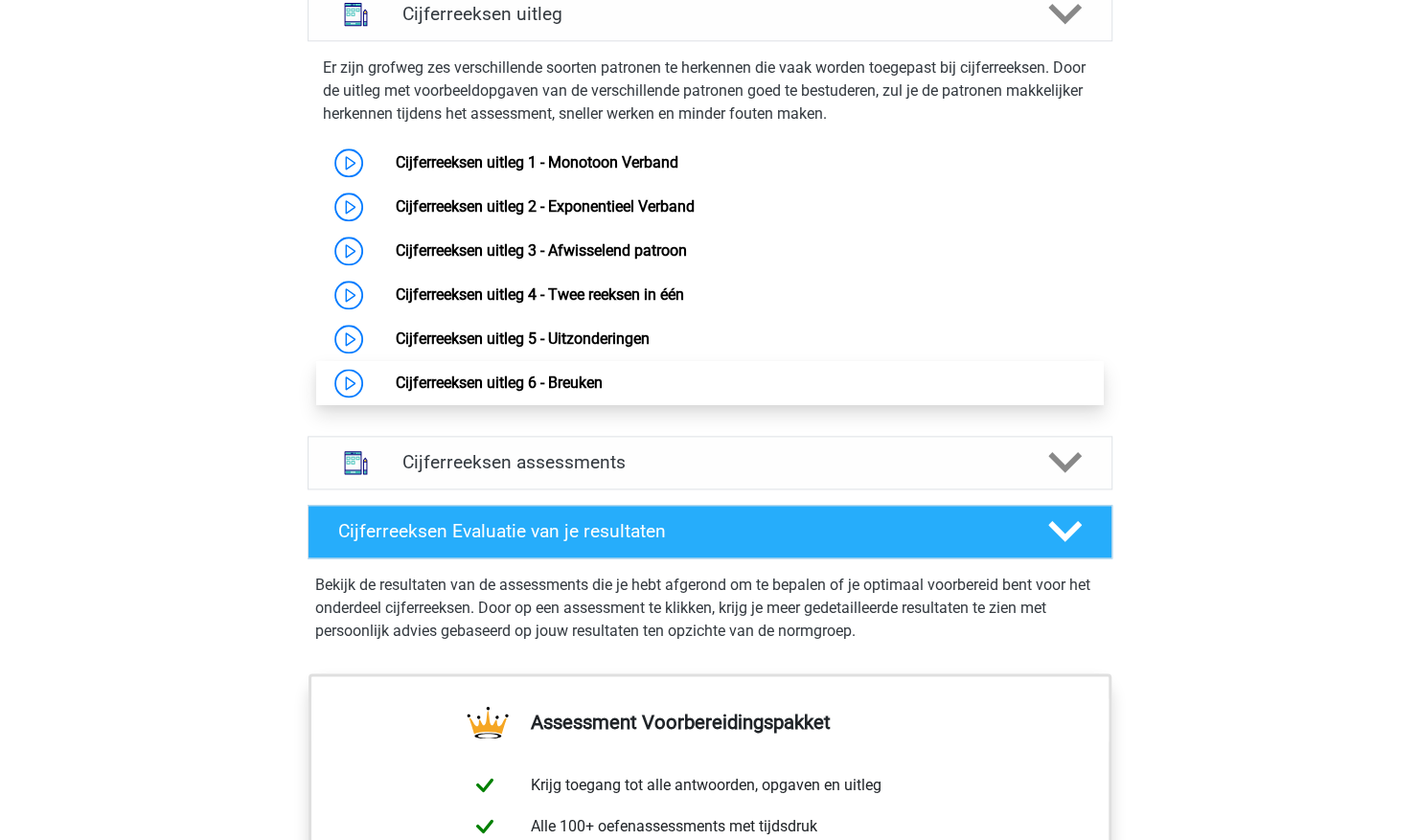 click on "Cijferreeksen uitleg 6 - Breuken" at bounding box center (499, 382) 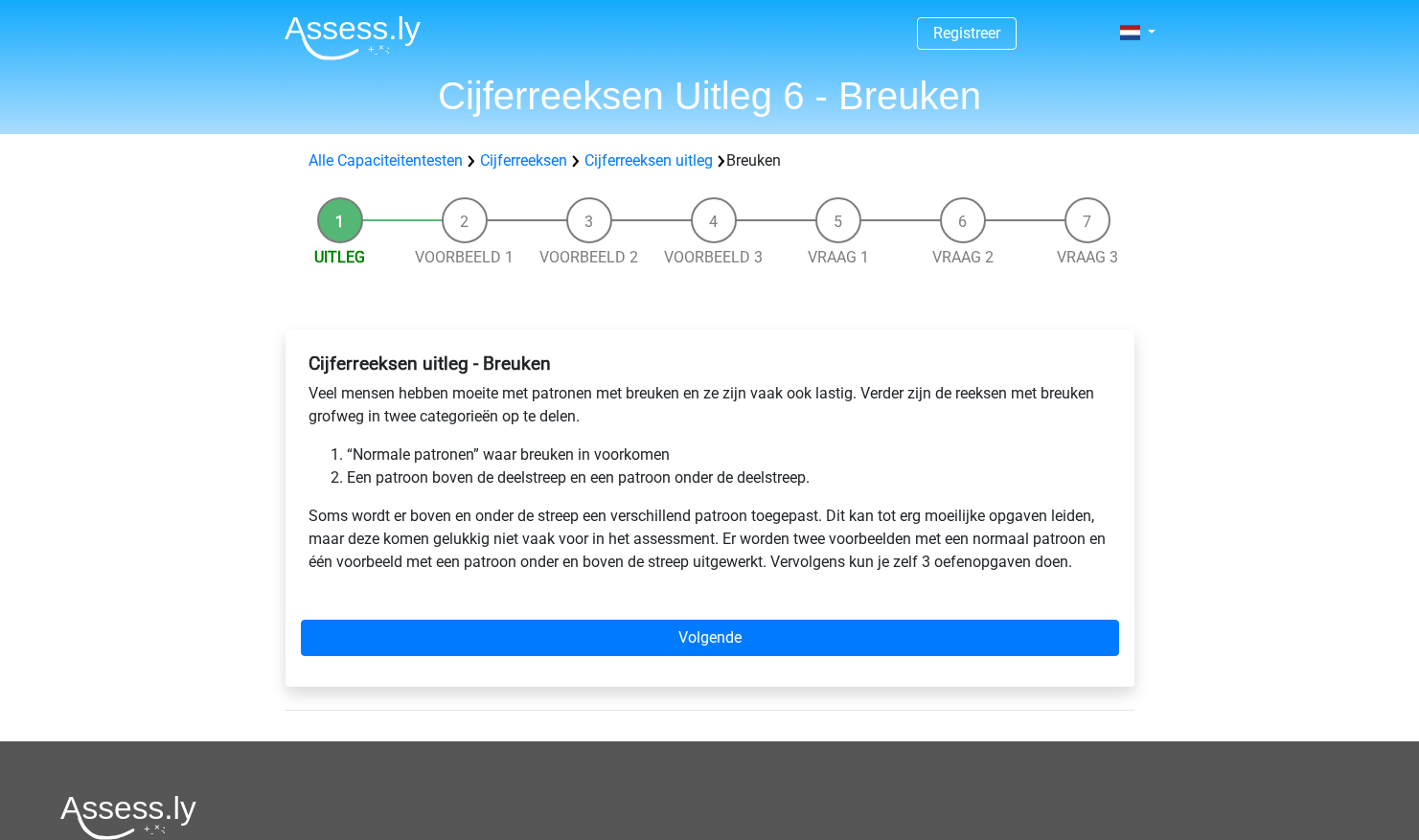 scroll, scrollTop: 0, scrollLeft: 0, axis: both 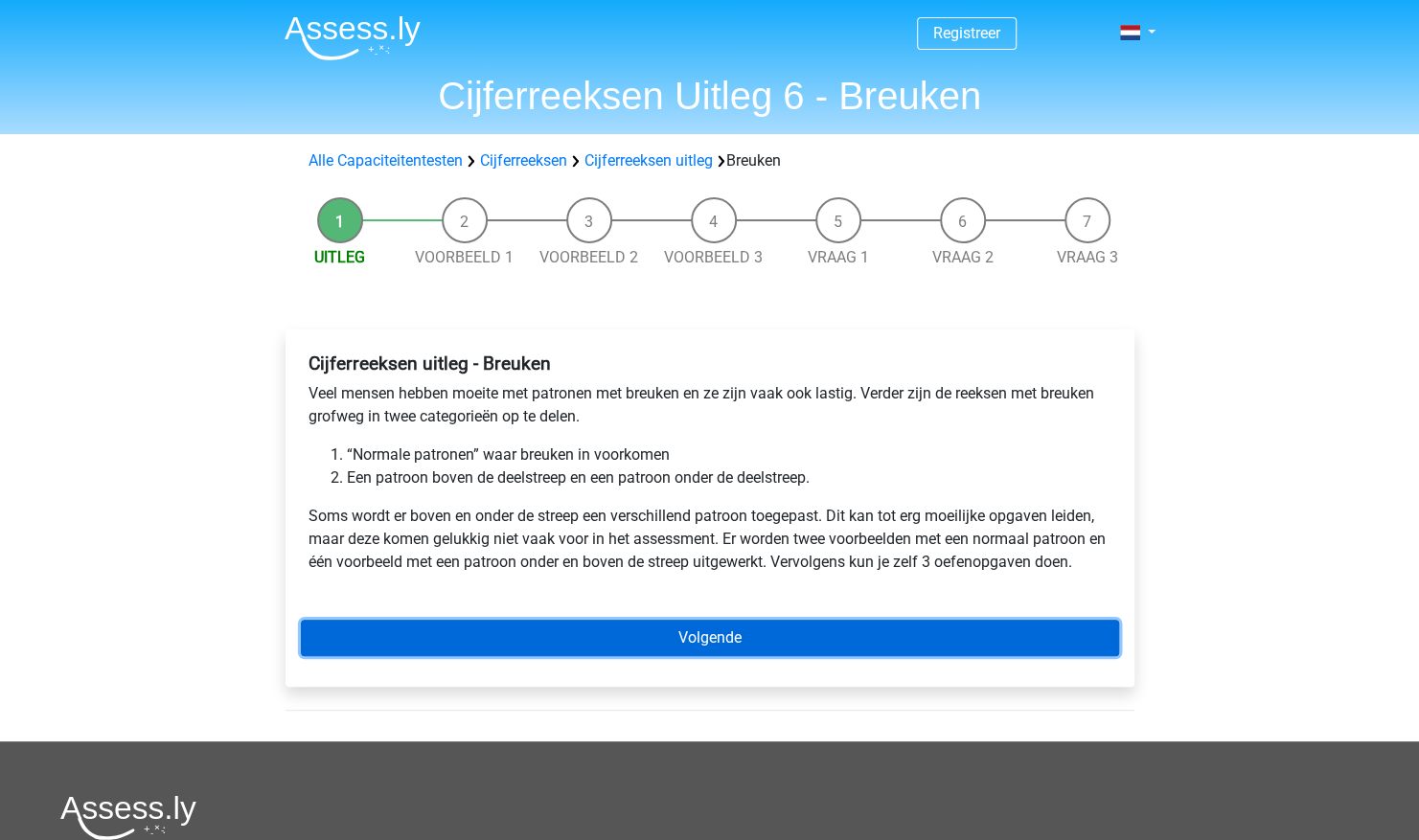click on "Volgende" at bounding box center [710, 638] 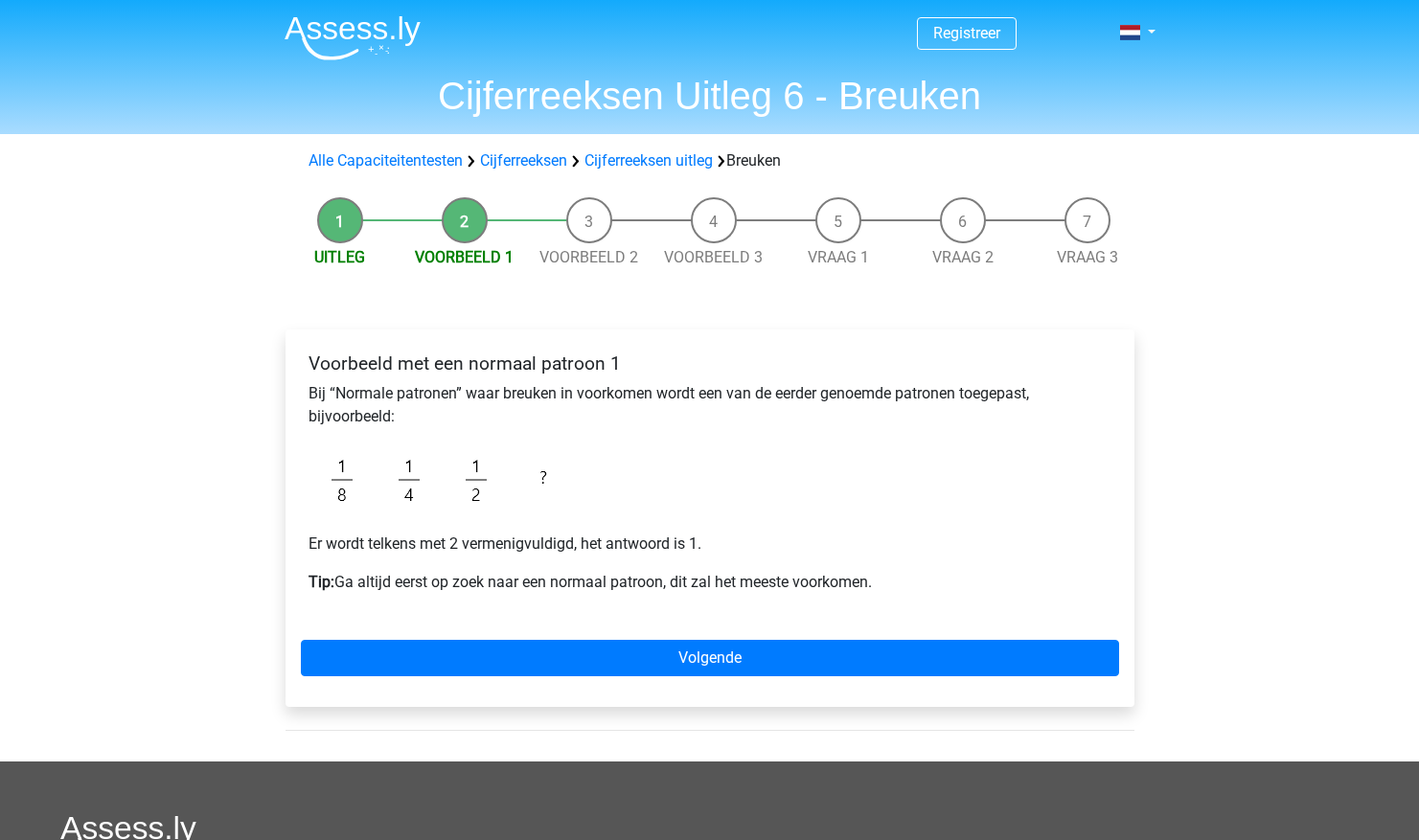 scroll, scrollTop: 0, scrollLeft: 0, axis: both 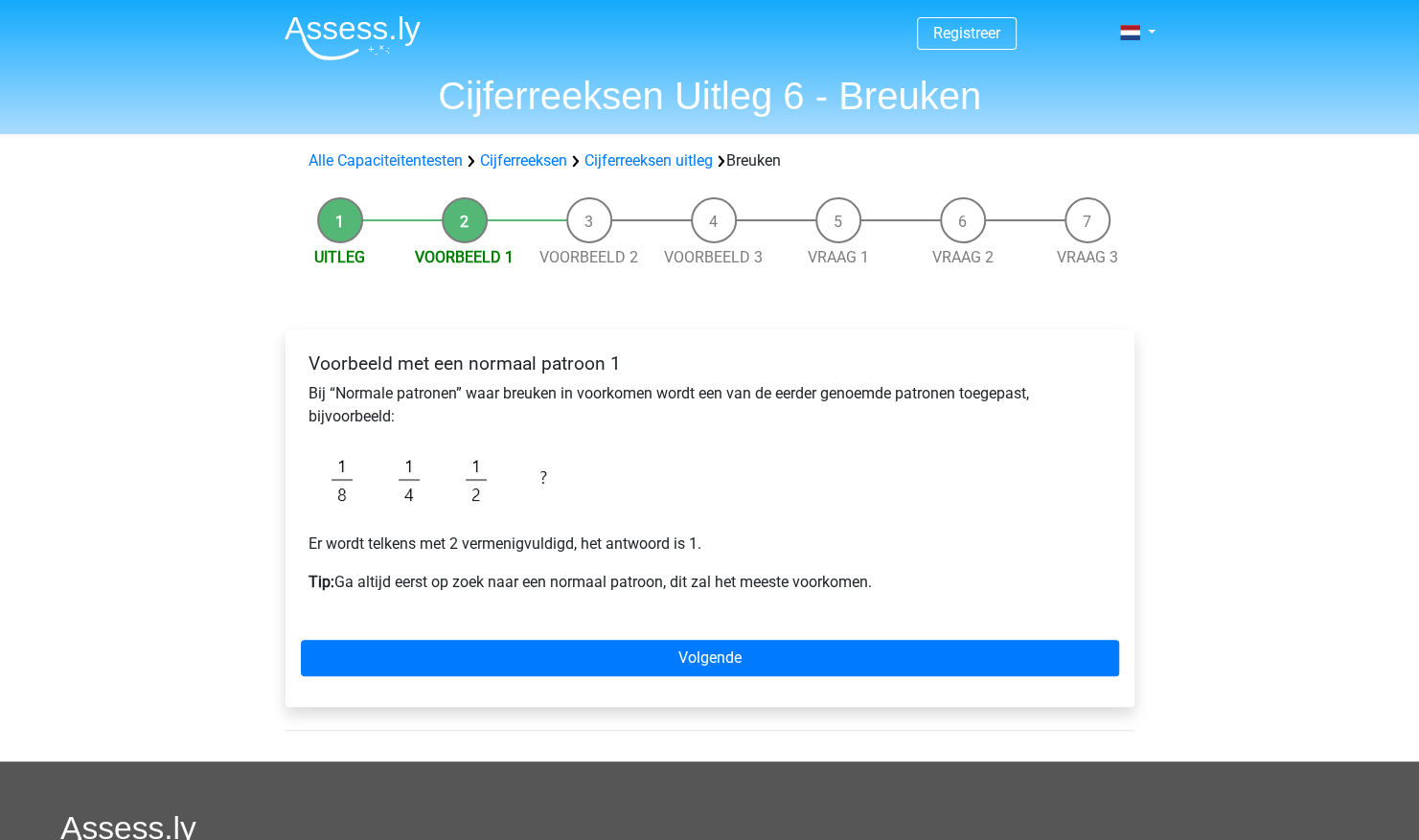 click on "Voorbeeld met een normaal patroon 1 Bij “Normale patronen” waar breuken in voorkomen wordt een van de eerder genoemde patronen toegepast, bijvoorbeeld: Er wordt telkens met 2 vermenigvuldigd, het antwoord is 1. Tip:  Ga altijd eerst op zoek naar een normaal patroon, dit zal het meeste voorkomen.
Volgende" at bounding box center (710, 518) 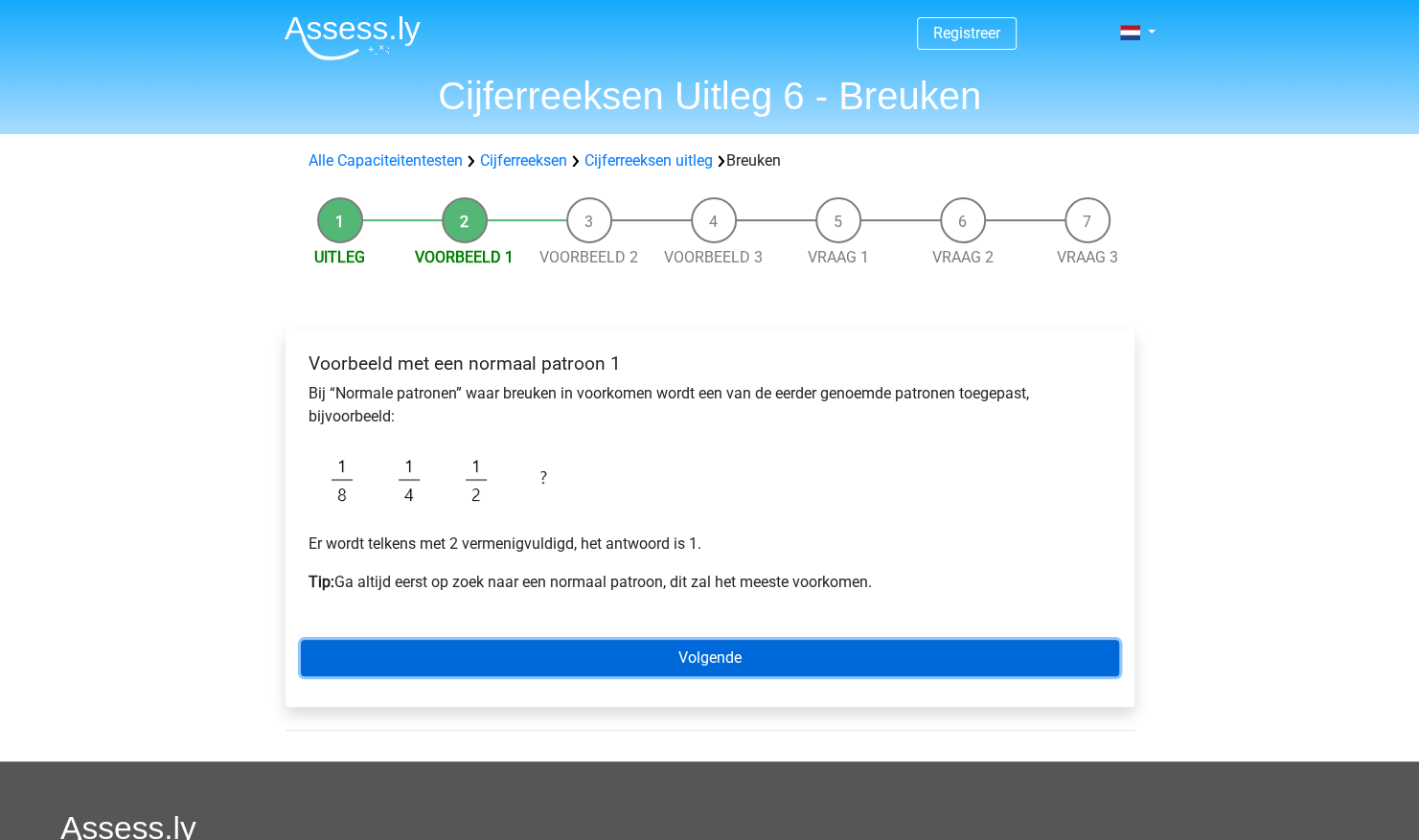 click on "Volgende" at bounding box center (710, 658) 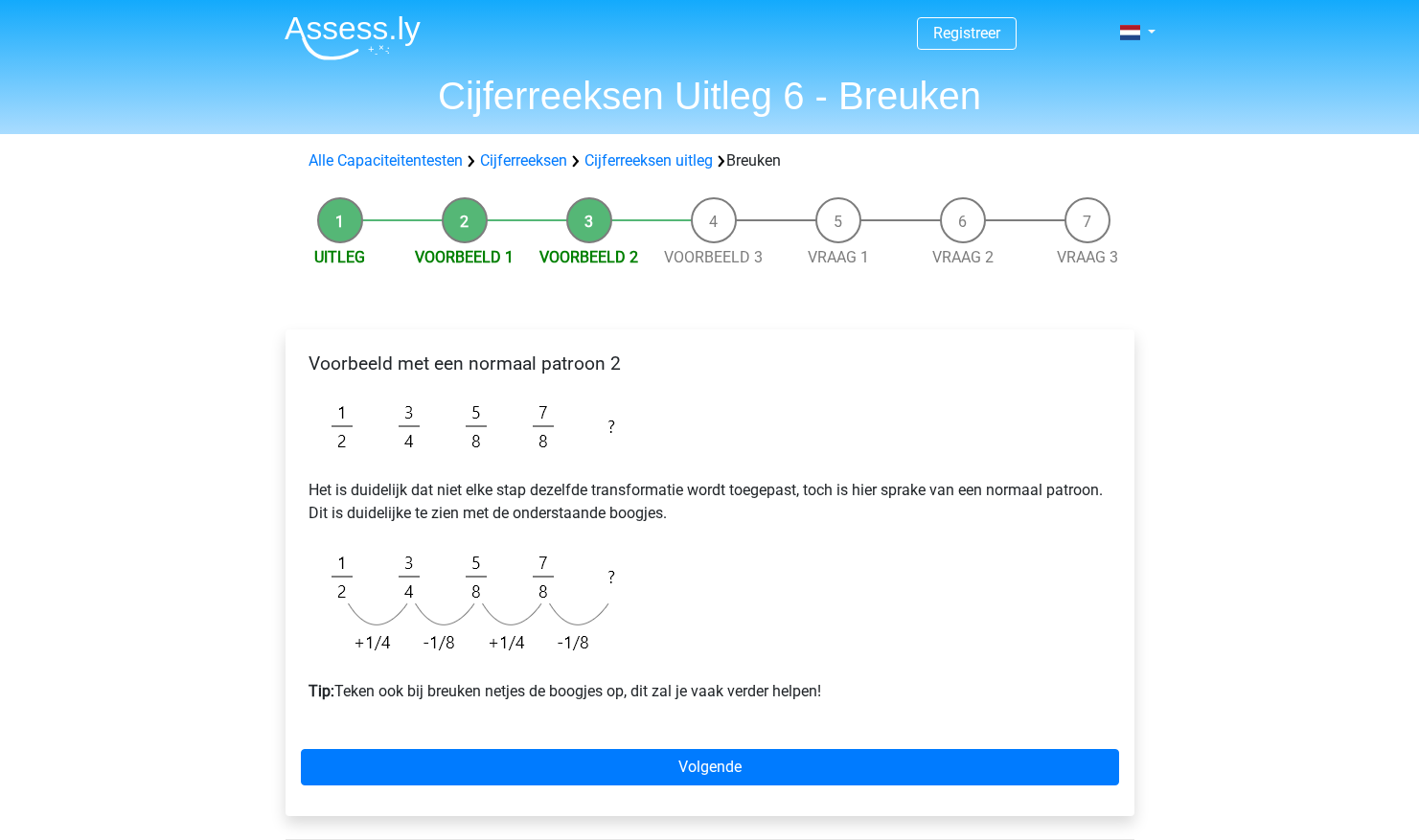 scroll, scrollTop: 0, scrollLeft: 0, axis: both 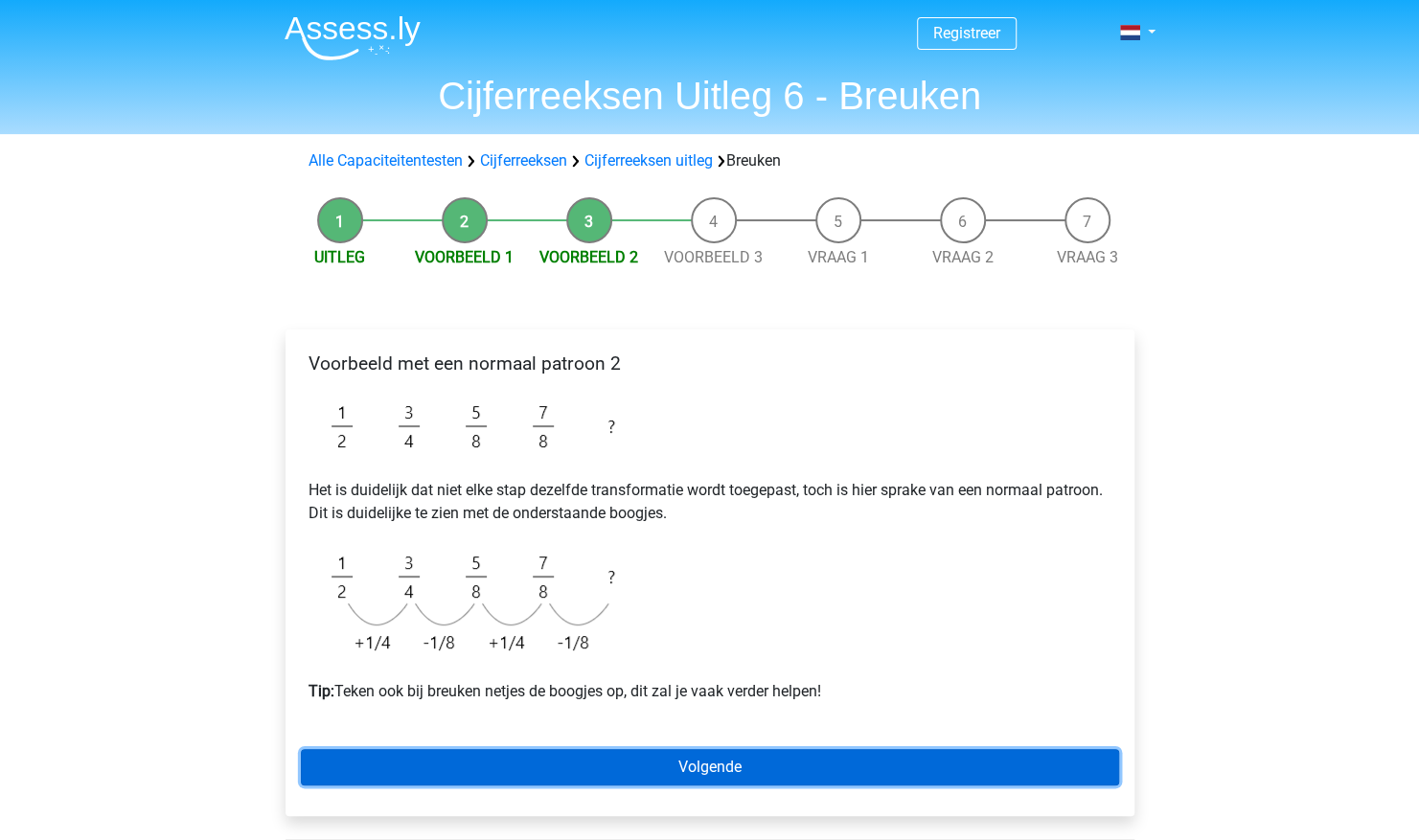 click on "Volgende" at bounding box center (710, 767) 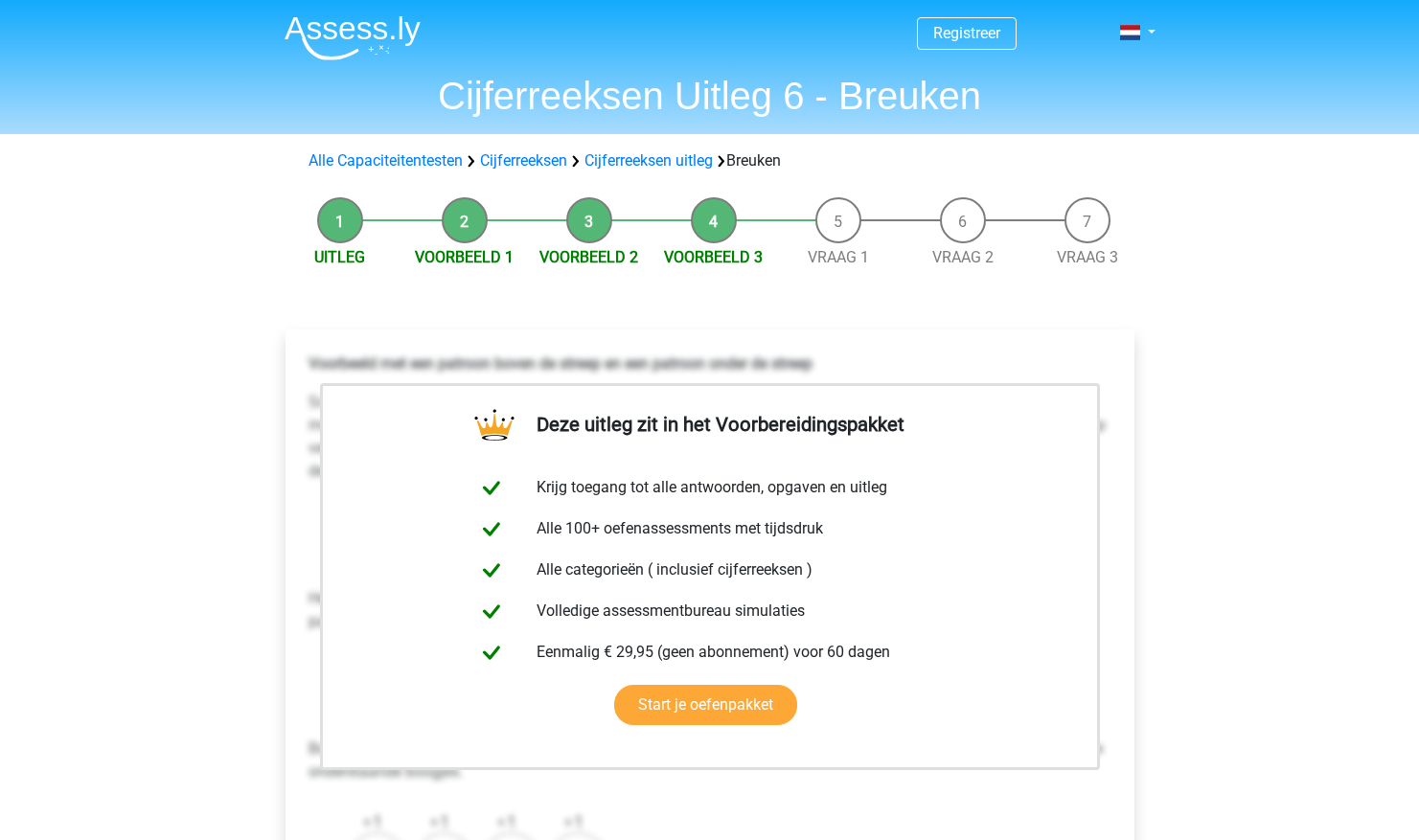 scroll, scrollTop: 0, scrollLeft: 0, axis: both 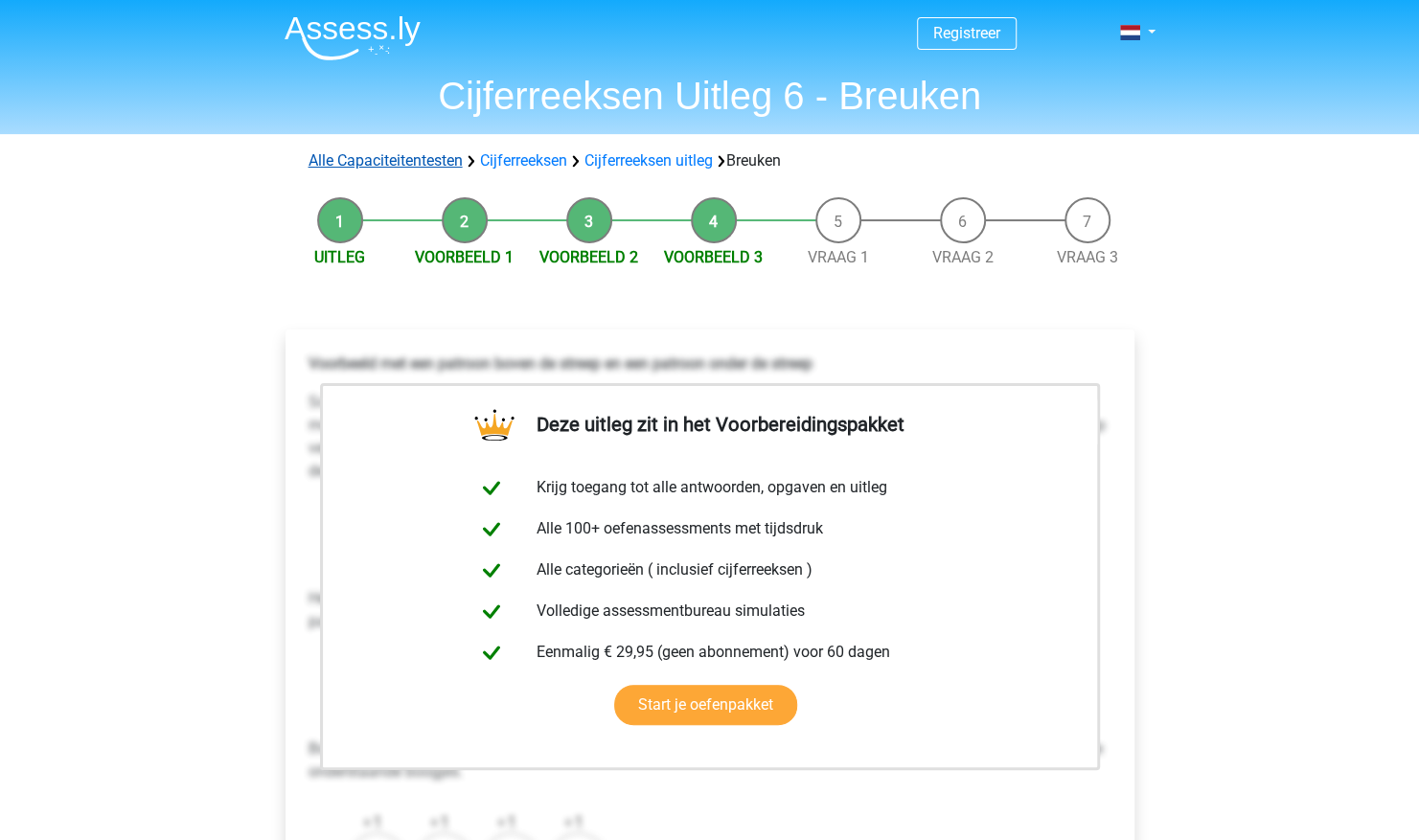 click on "Alle Capaciteitentesten" at bounding box center [385, 160] 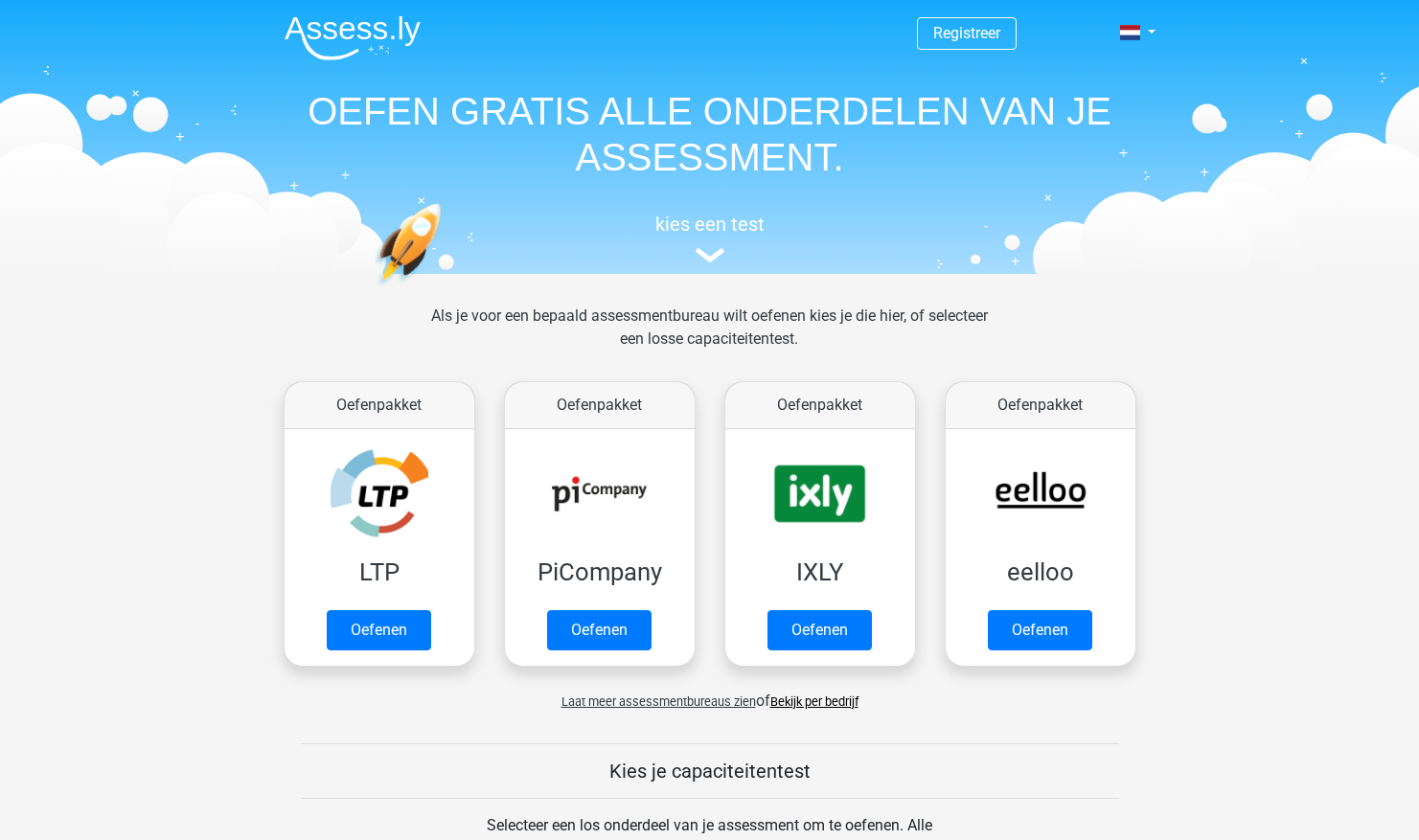 scroll, scrollTop: 812, scrollLeft: 0, axis: vertical 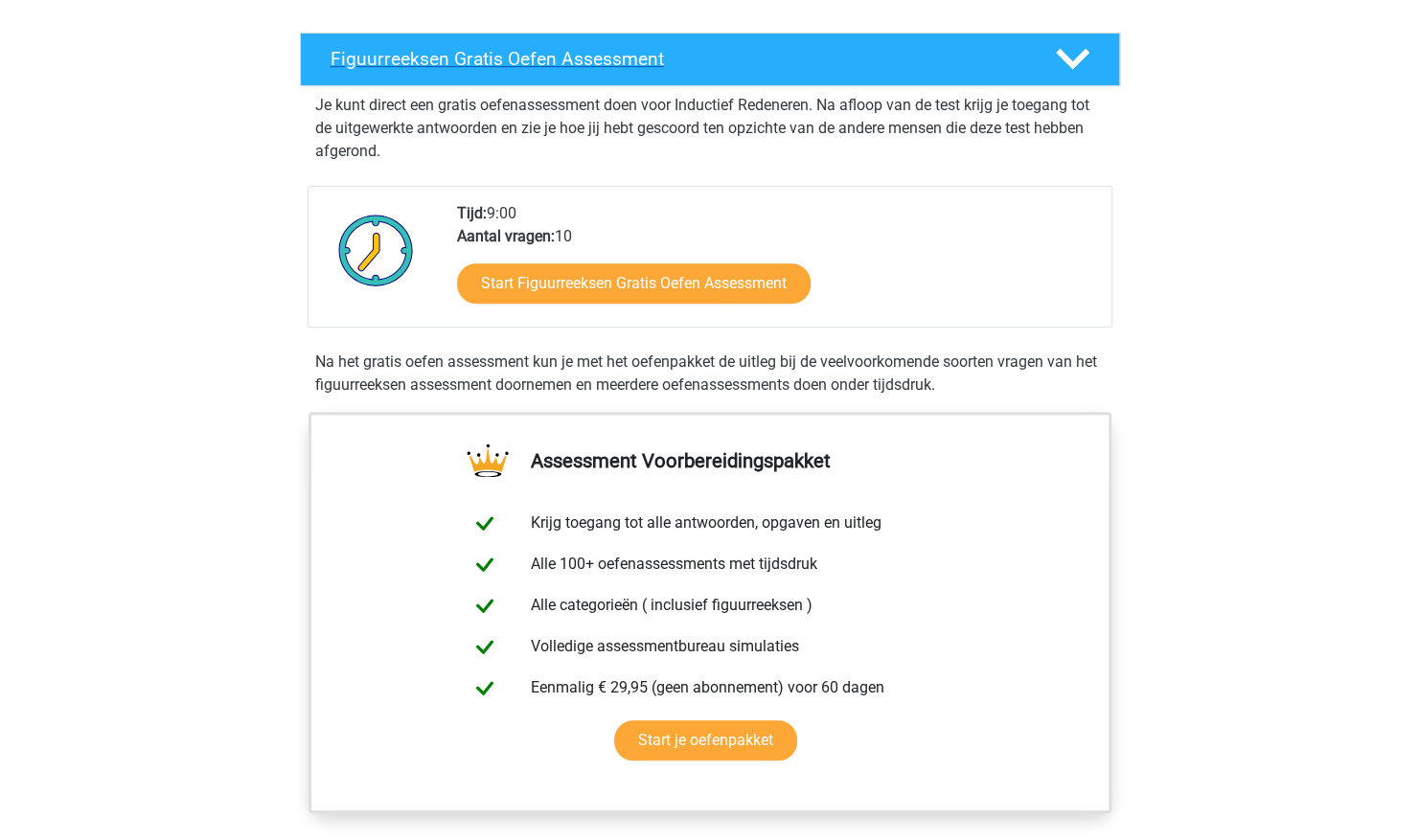 click 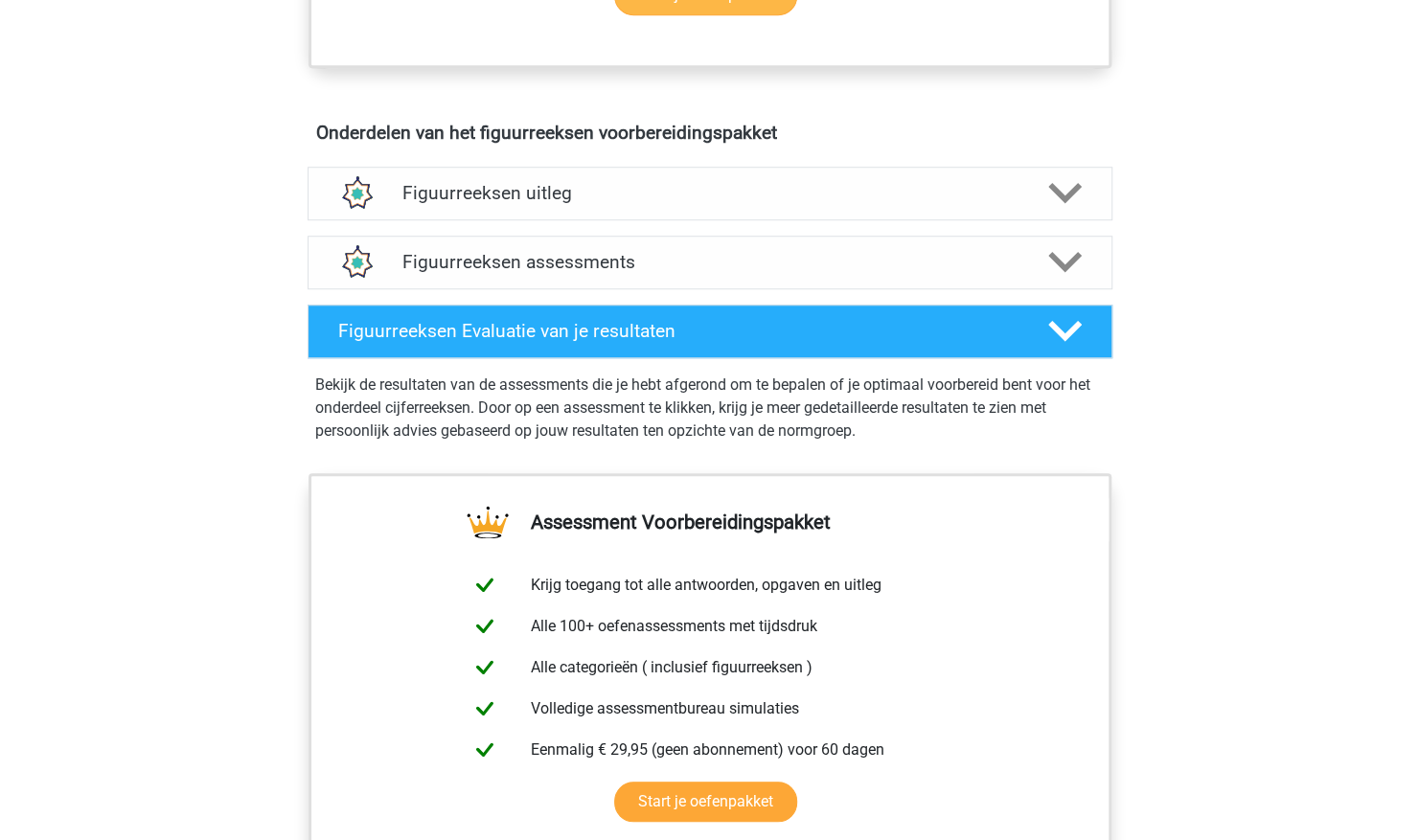 scroll, scrollTop: 805, scrollLeft: 0, axis: vertical 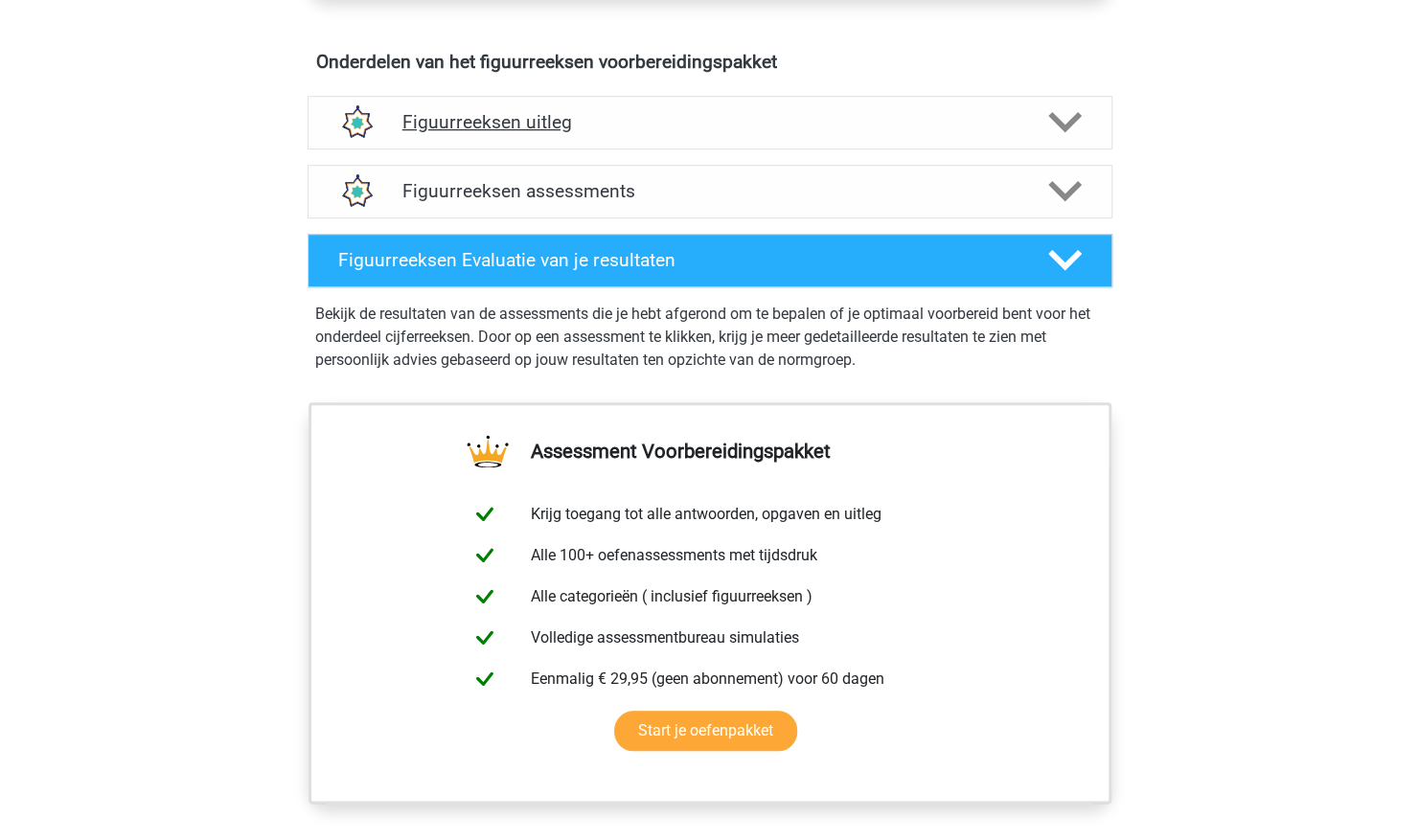 click at bounding box center (1063, 122) 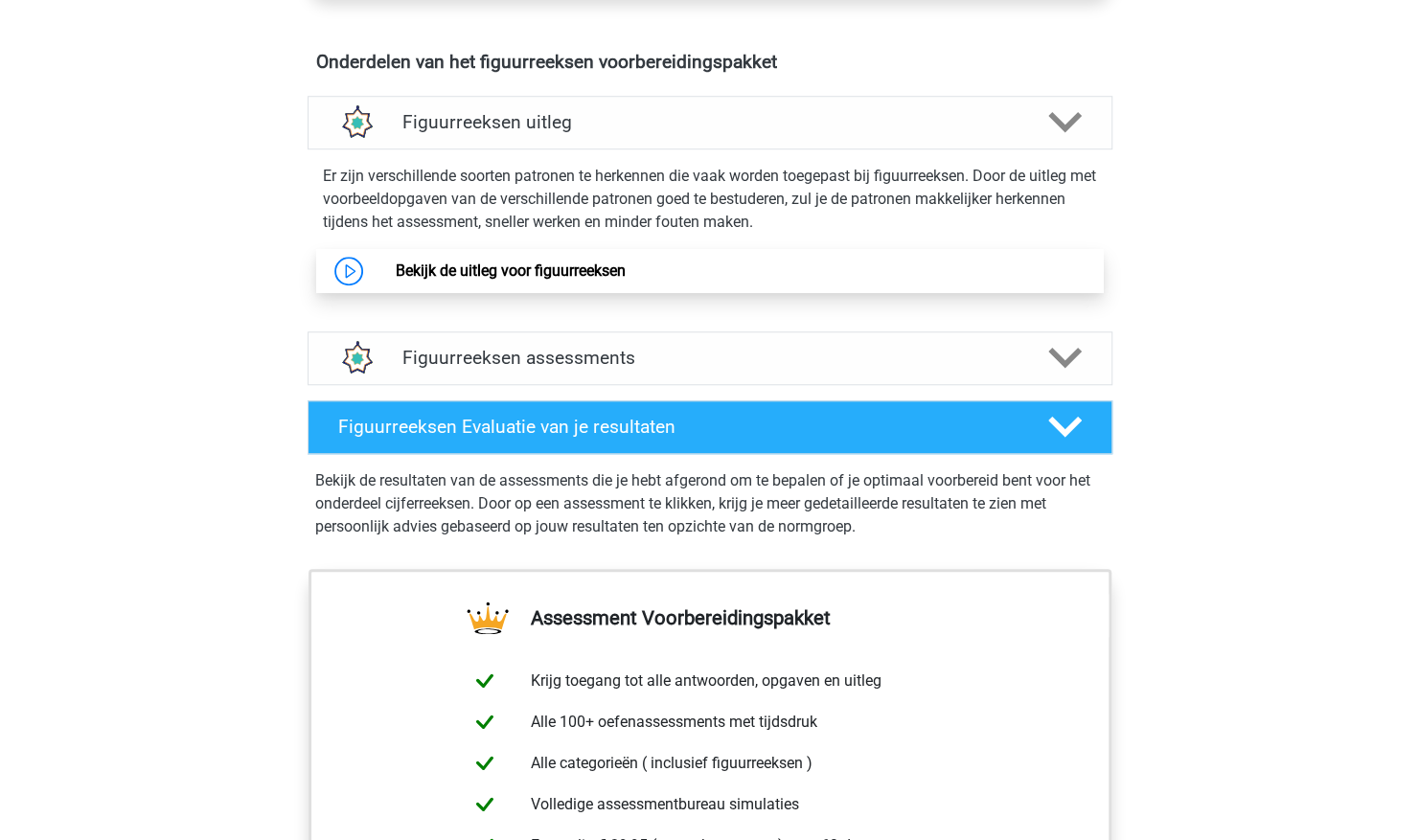 click on "Bekijk de uitleg voor
figuurreeksen" at bounding box center [511, 270] 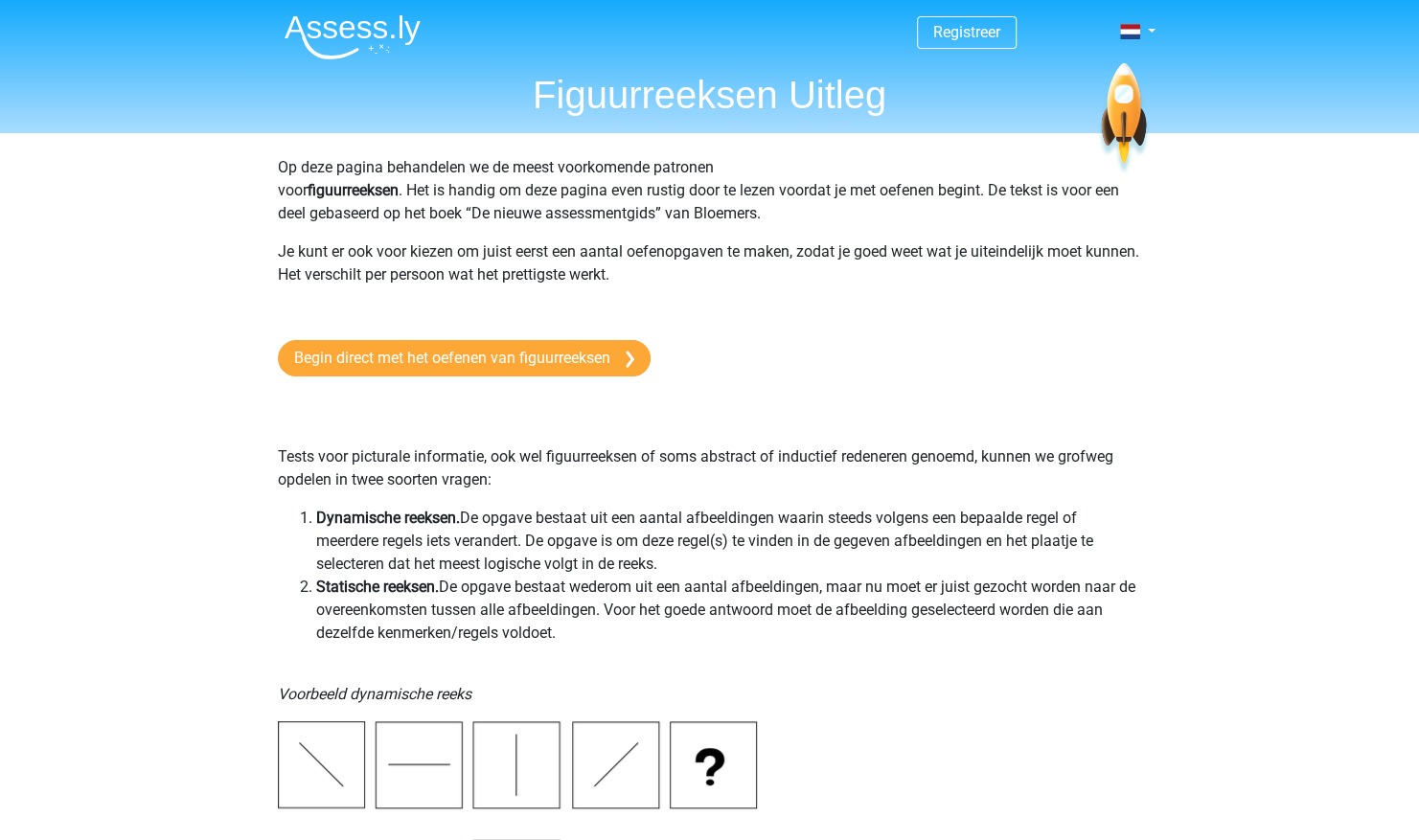 scroll, scrollTop: 0, scrollLeft: 0, axis: both 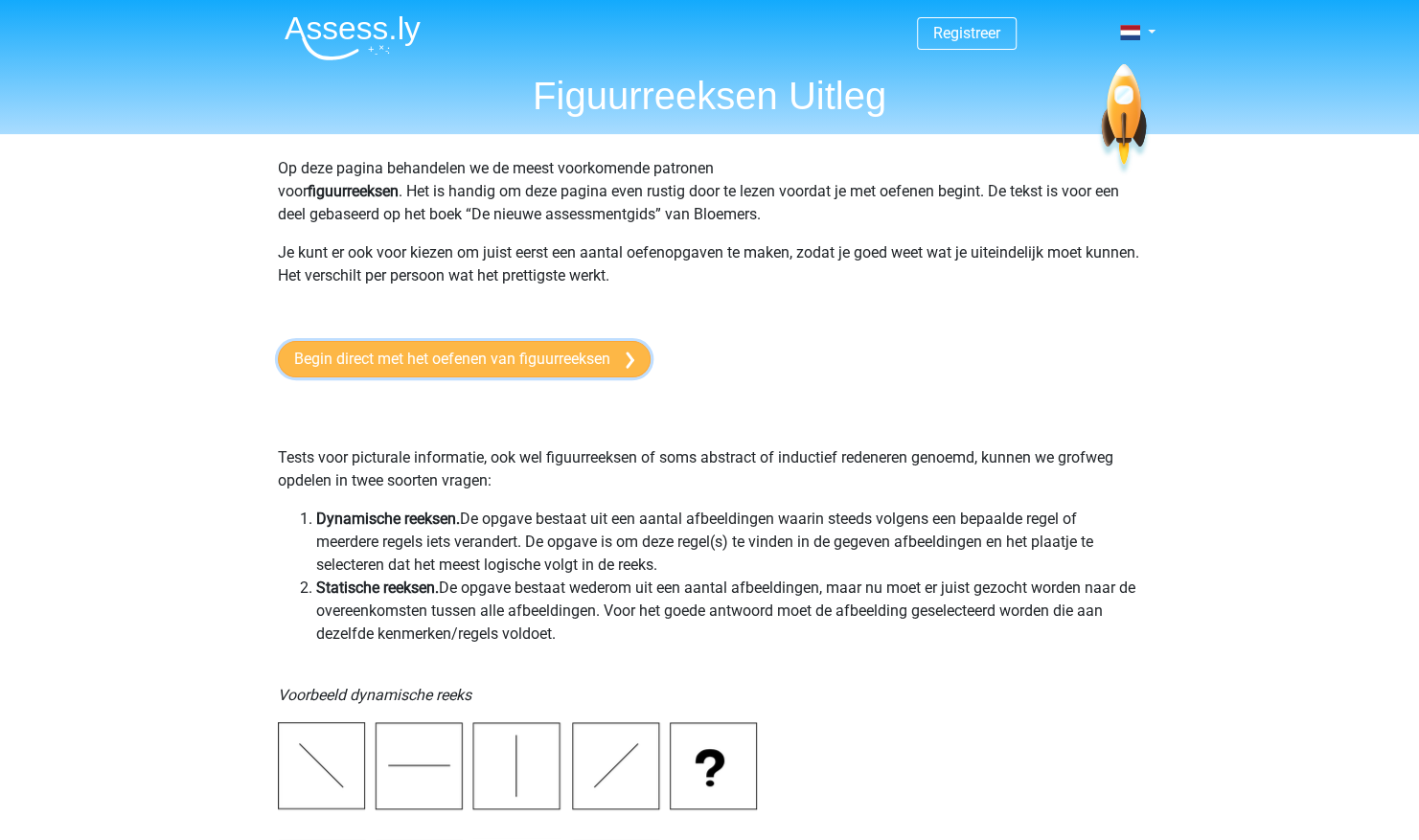 click on "Begin direct met het oefenen van figuurreeksen" at bounding box center [464, 359] 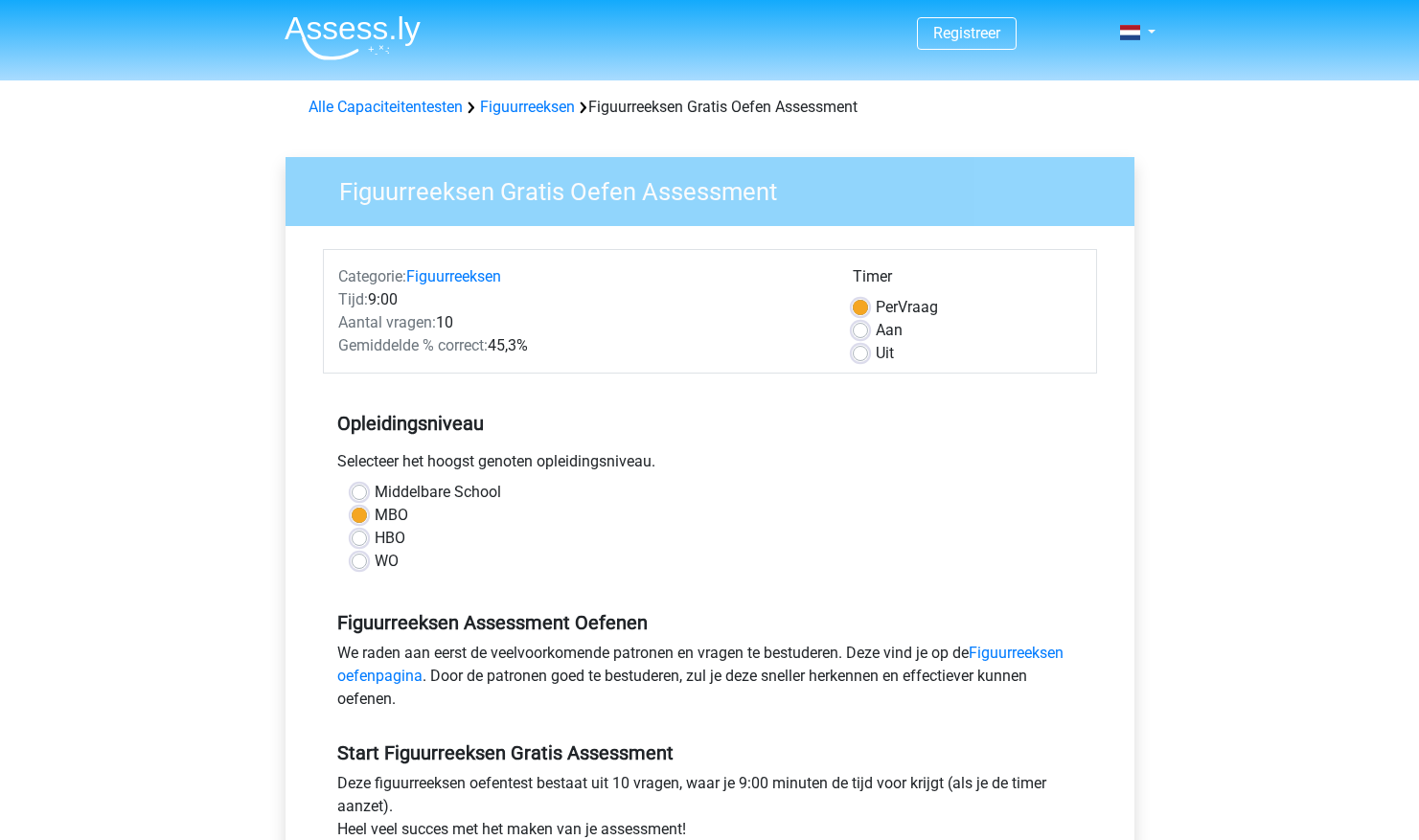 scroll, scrollTop: 0, scrollLeft: 0, axis: both 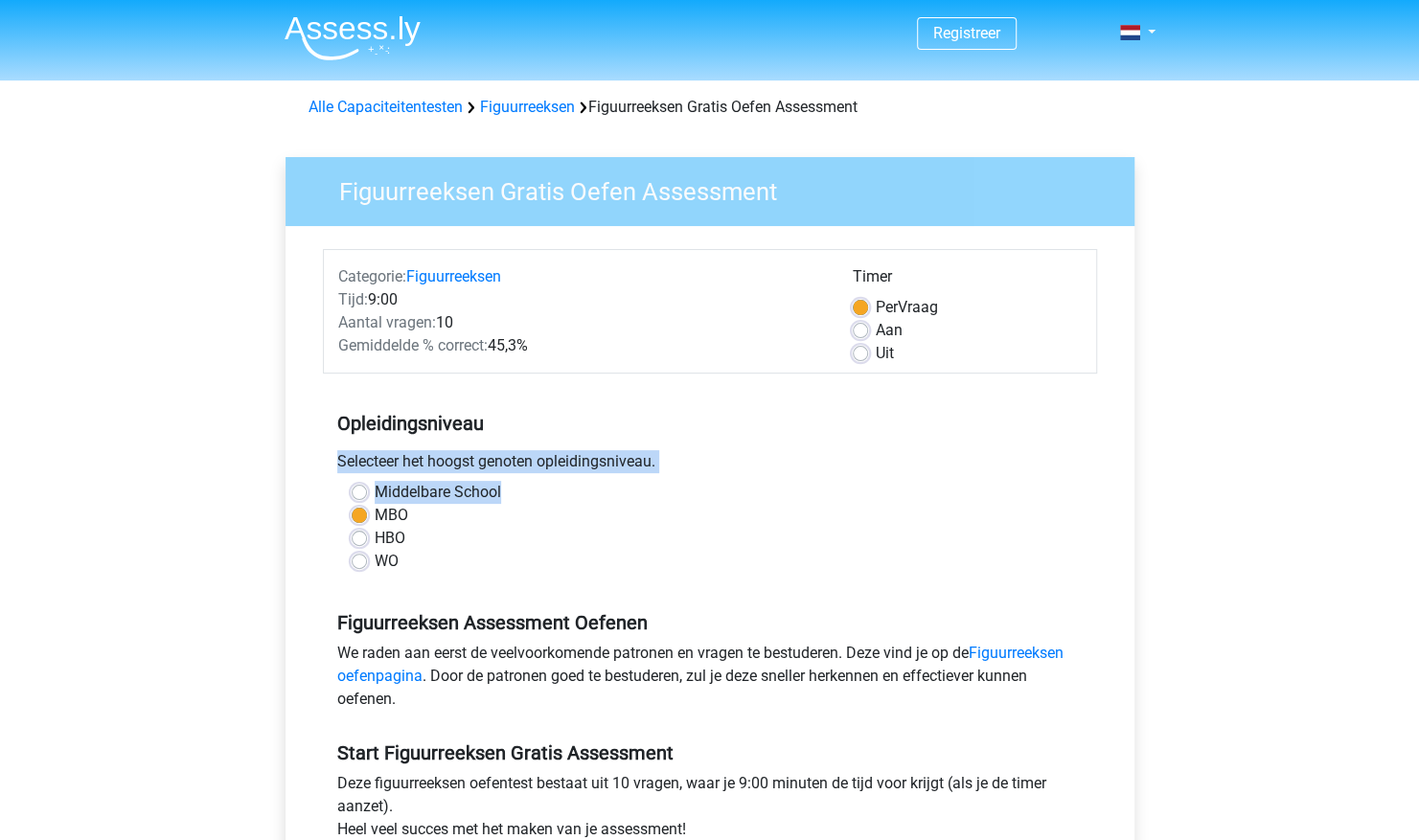 drag, startPoint x: 1408, startPoint y: 410, endPoint x: 1403, endPoint y: 497, distance: 87.14356 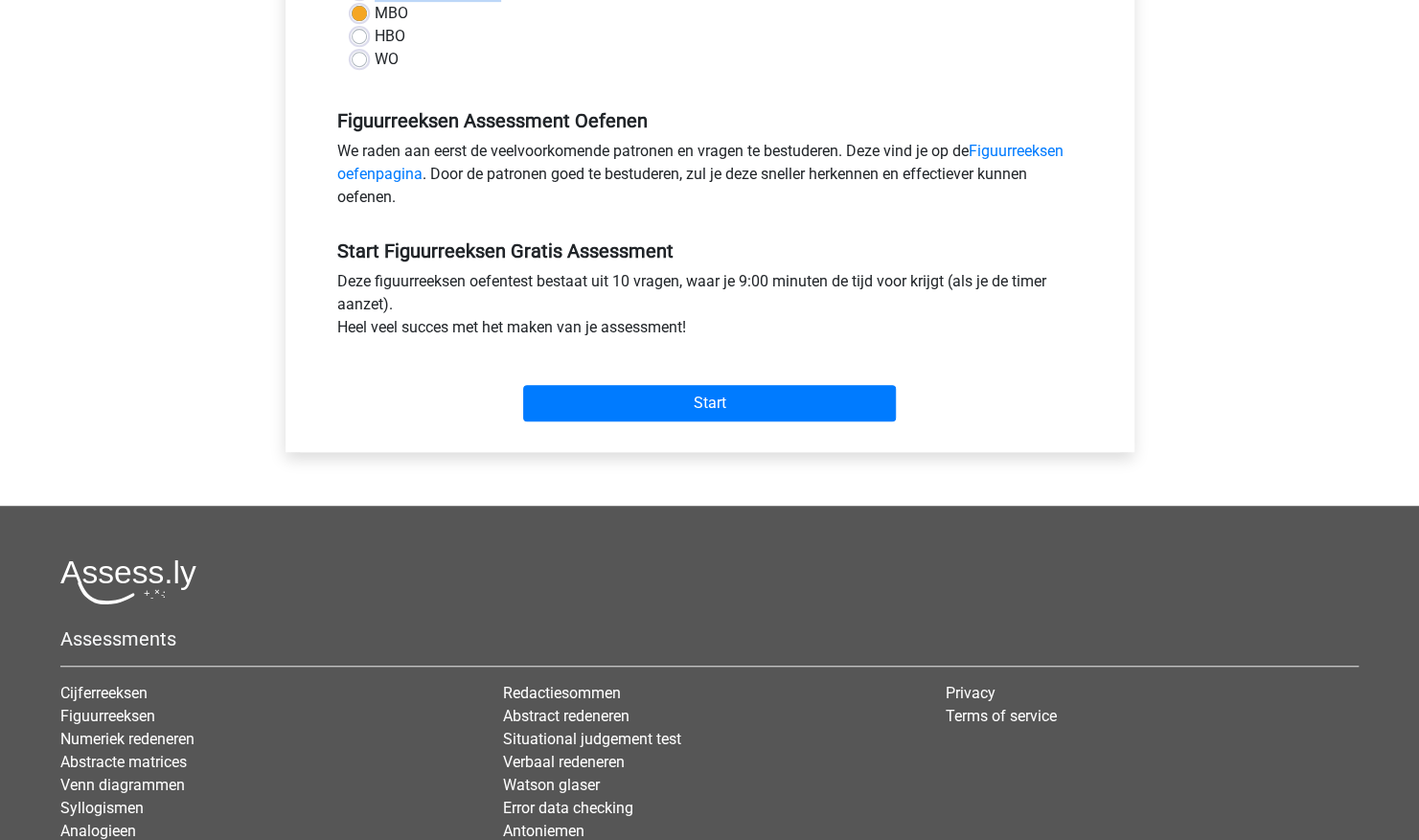 scroll, scrollTop: 536, scrollLeft: 0, axis: vertical 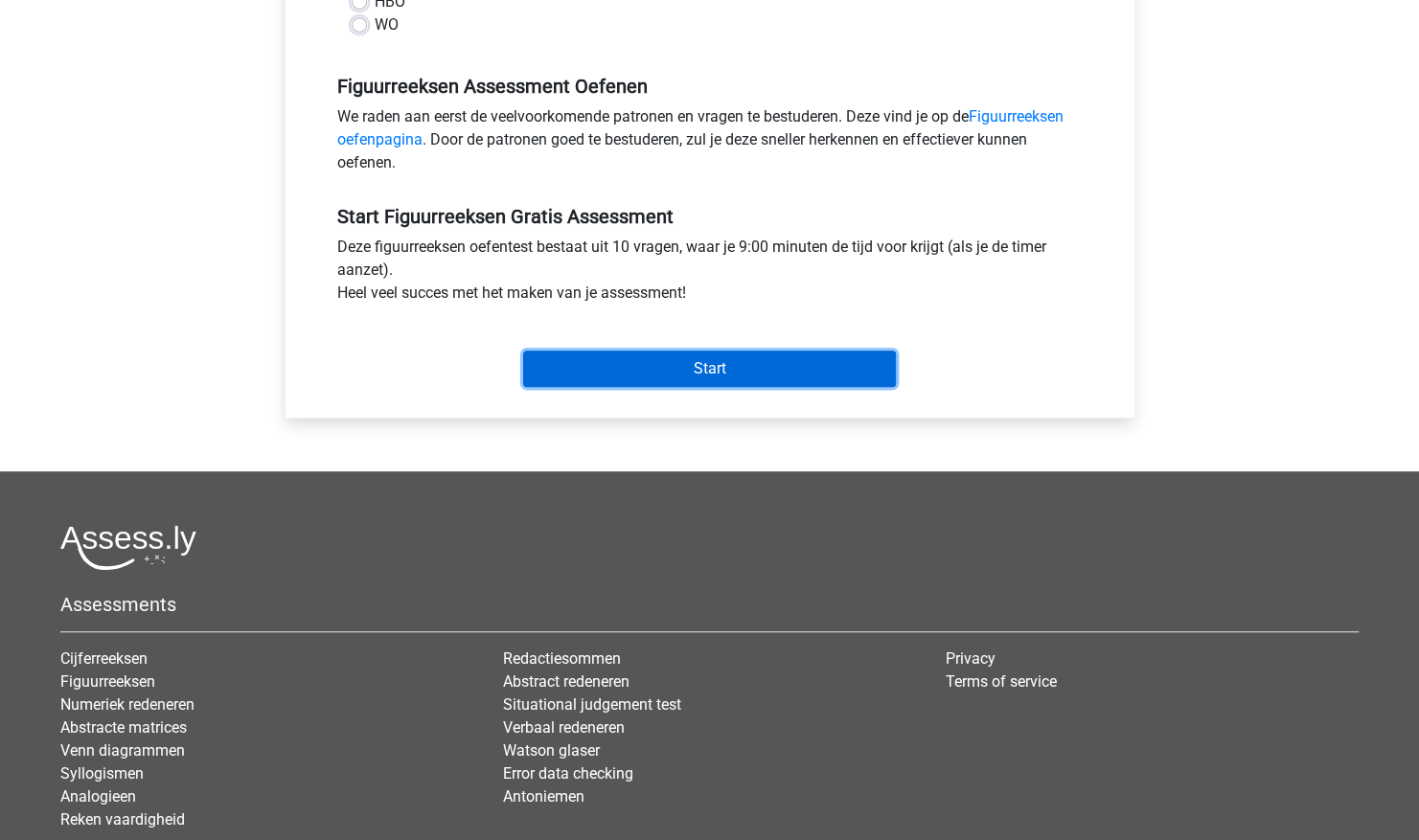 click on "Start" at bounding box center [709, 369] 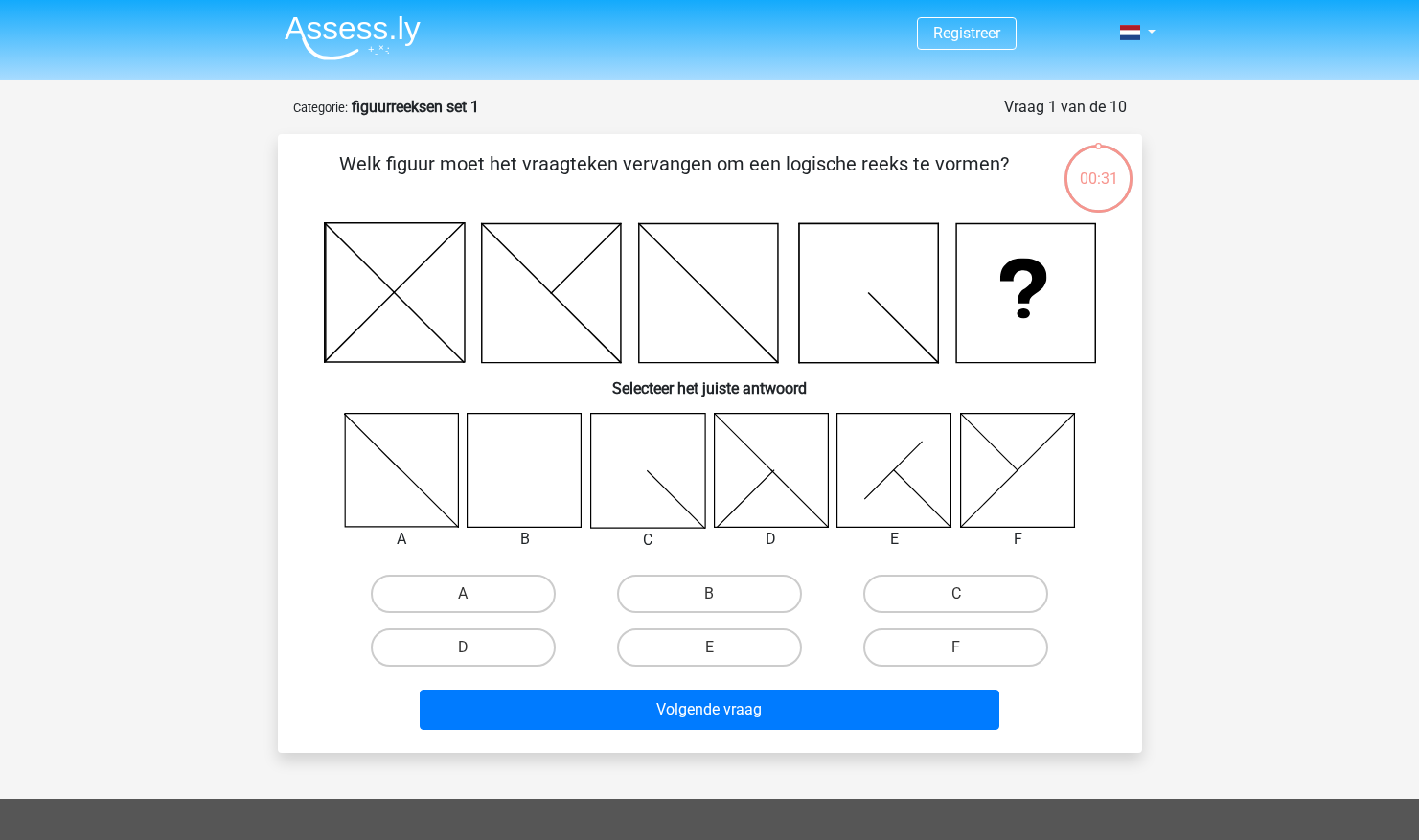 scroll, scrollTop: 0, scrollLeft: 0, axis: both 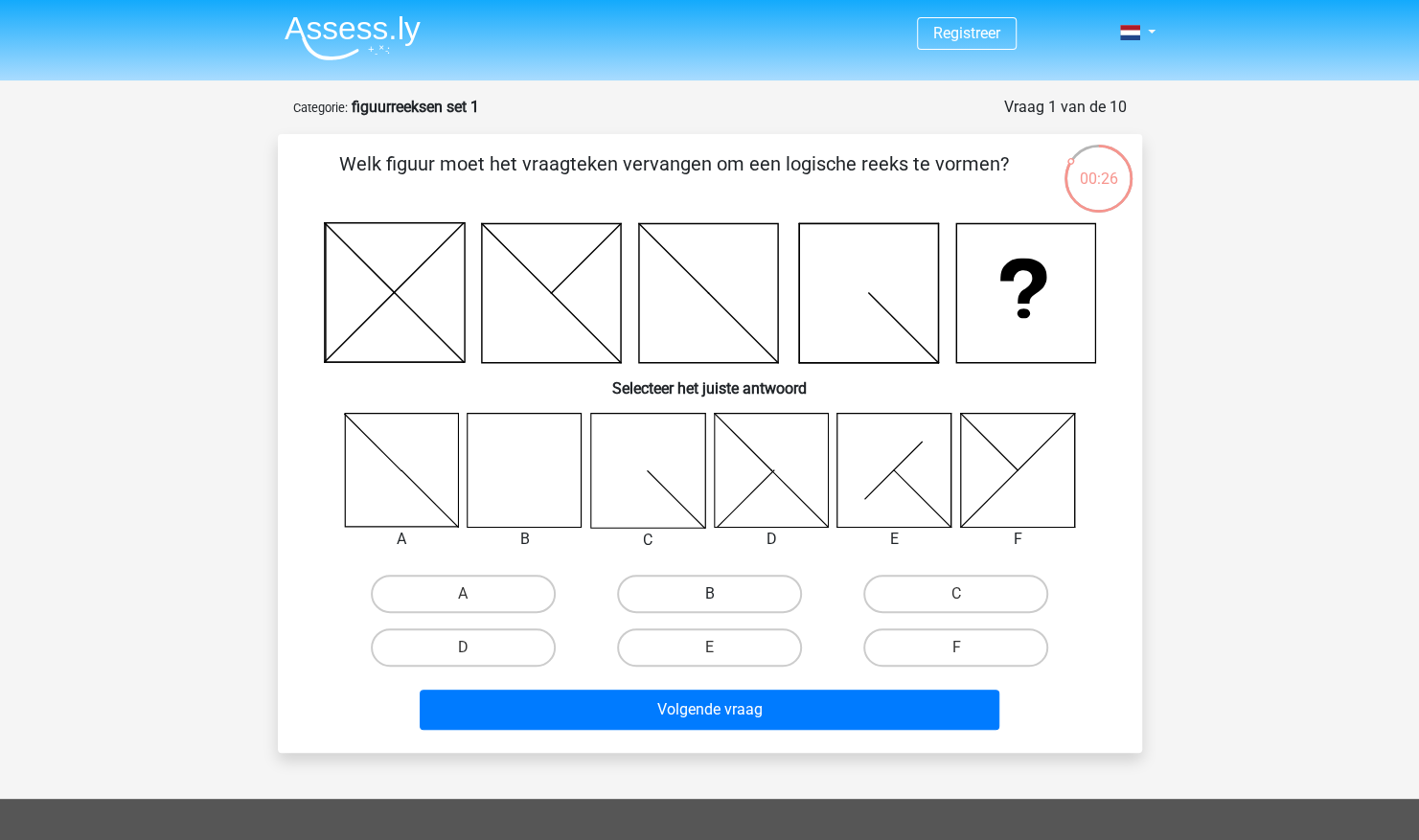 click on "B" at bounding box center [709, 594] 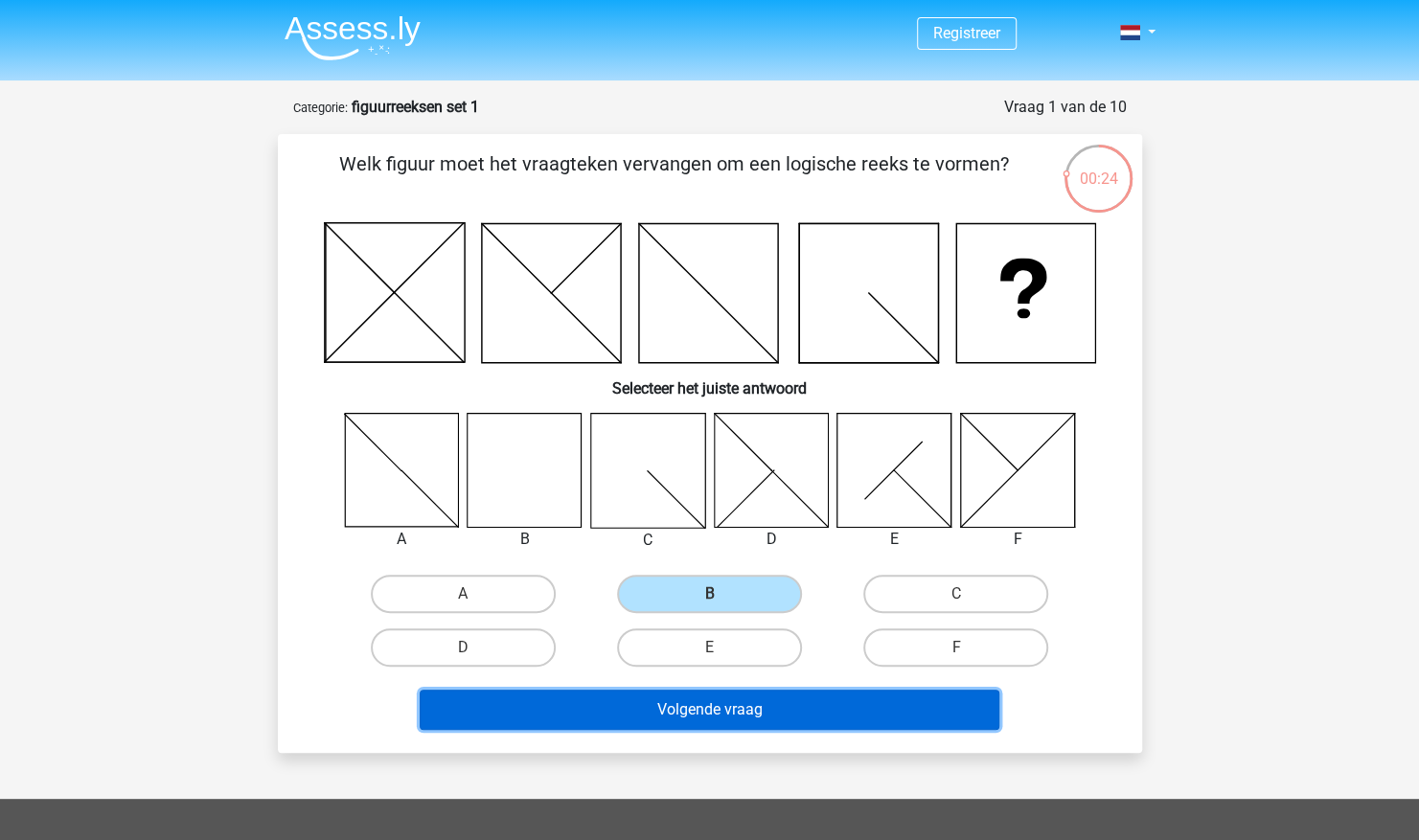 click on "Volgende vraag" at bounding box center [709, 710] 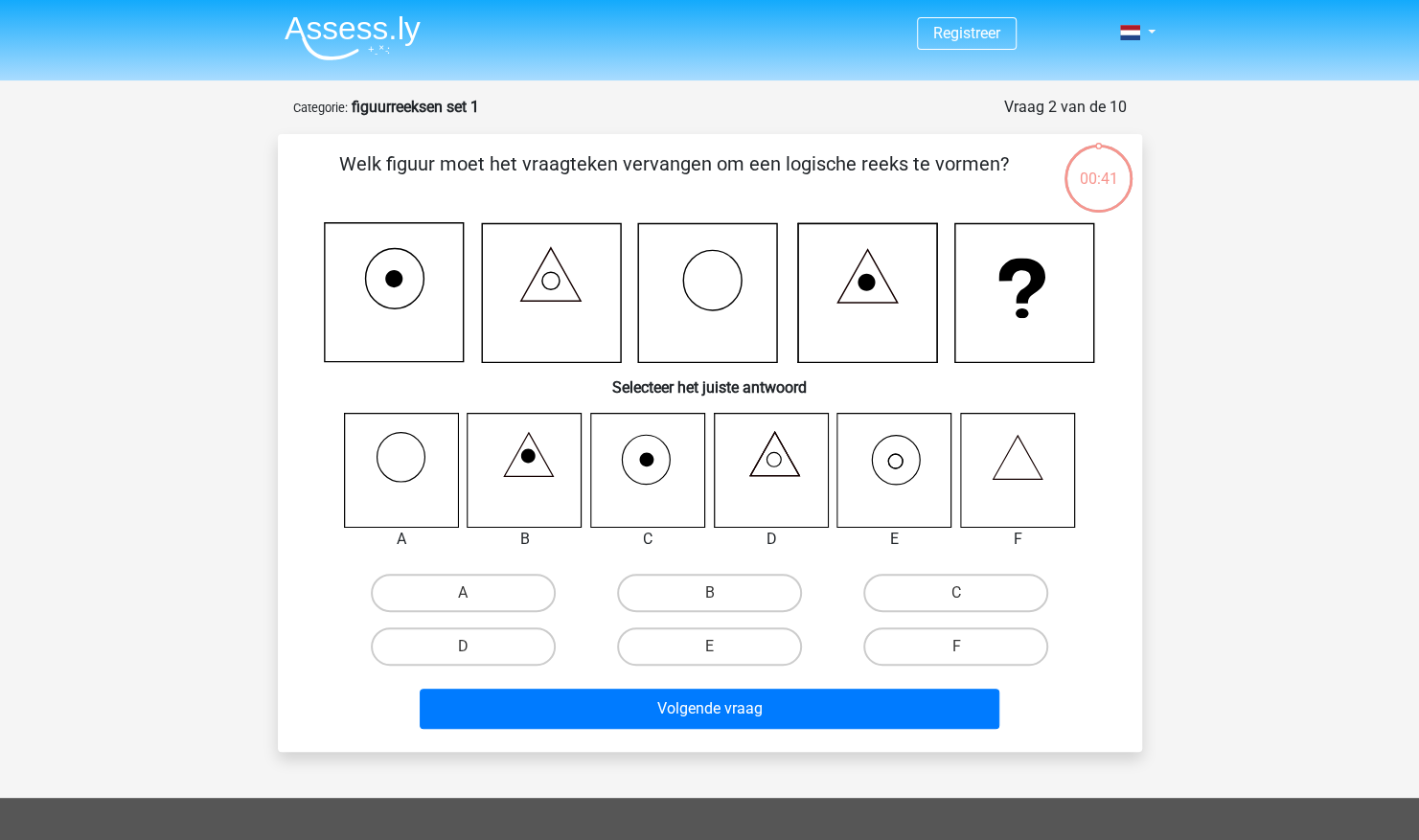 scroll, scrollTop: 96, scrollLeft: 0, axis: vertical 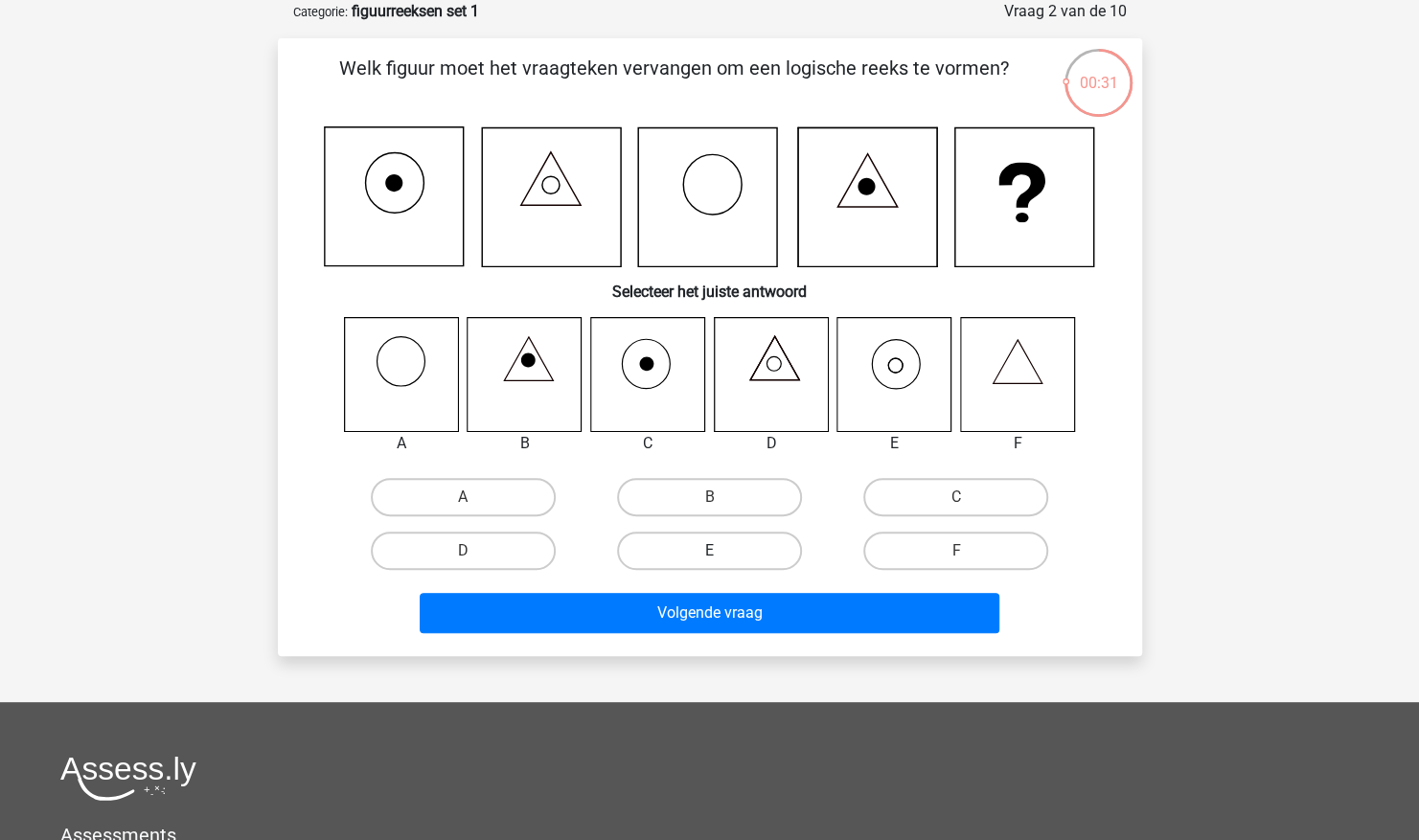 click on "E" at bounding box center (709, 551) 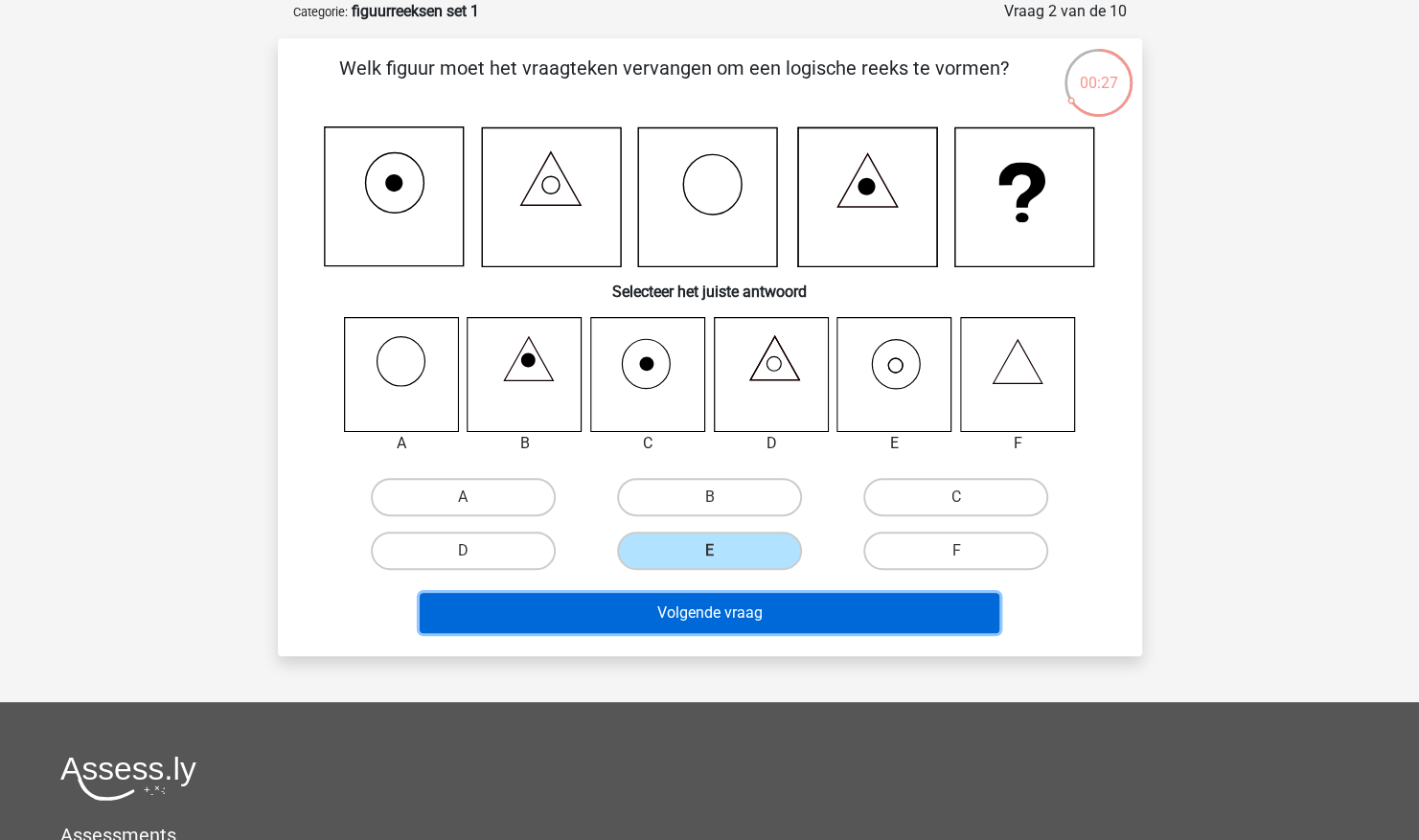 click on "Volgende vraag" at bounding box center (709, 613) 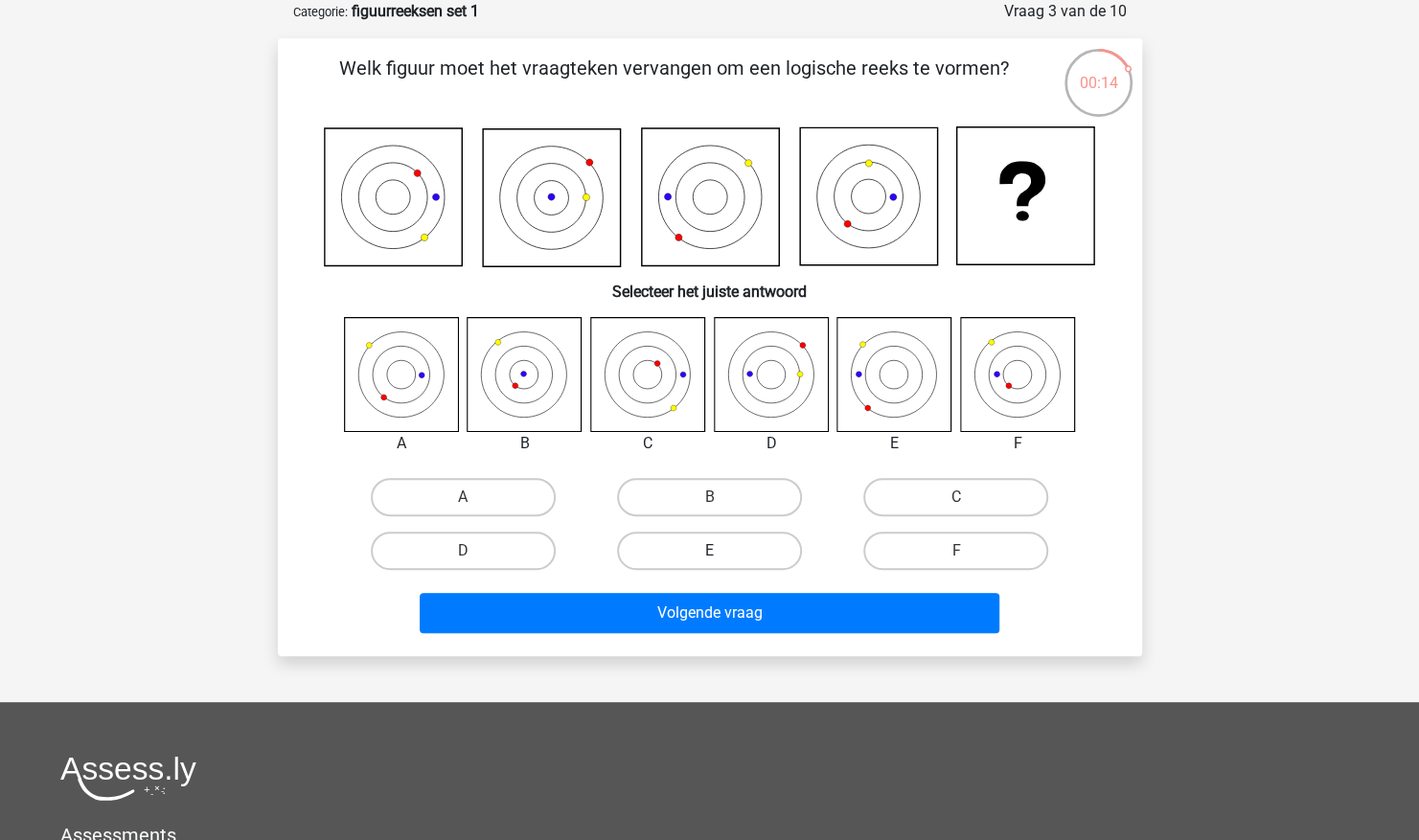 click on "E" at bounding box center [709, 551] 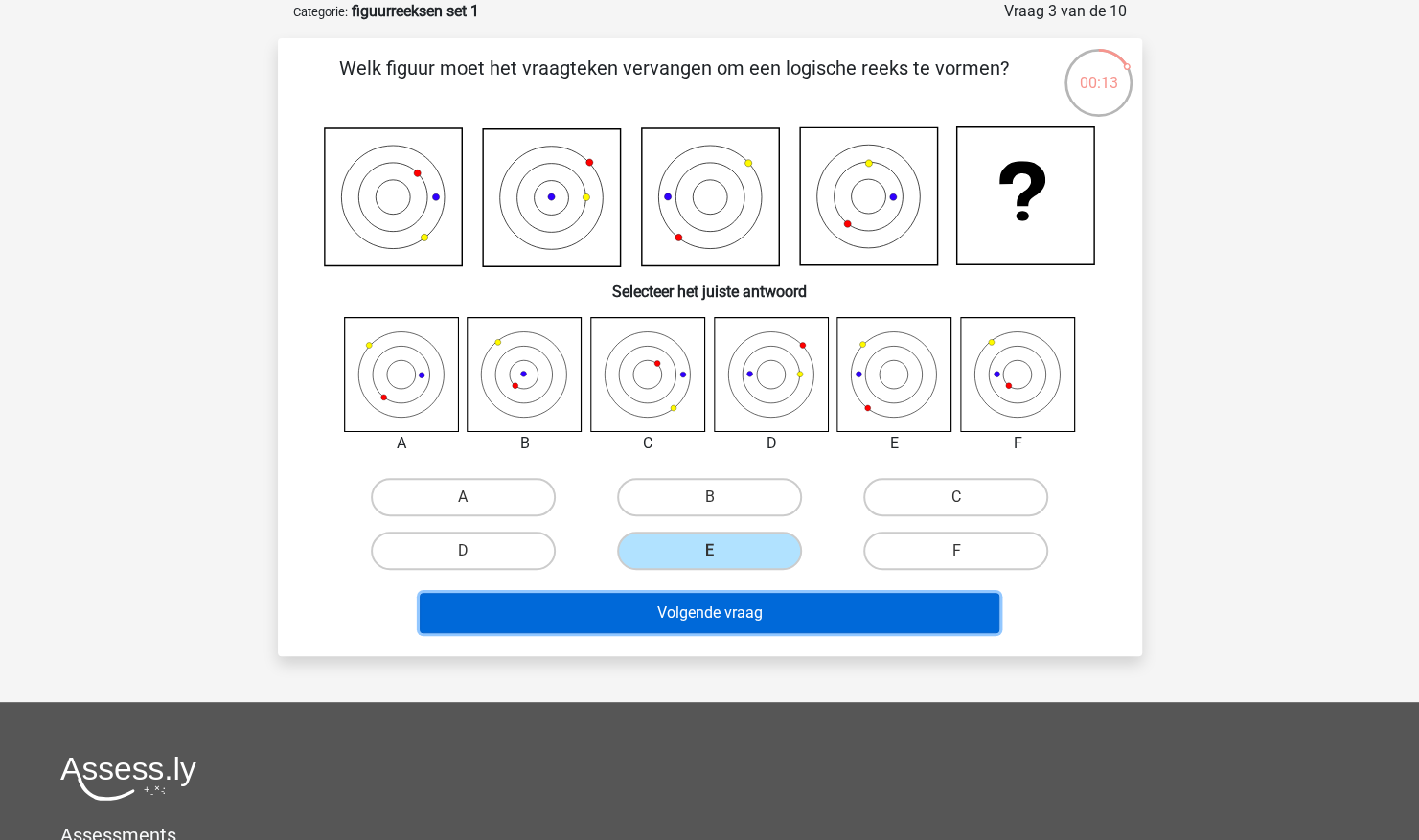 click on "Volgende vraag" at bounding box center [709, 613] 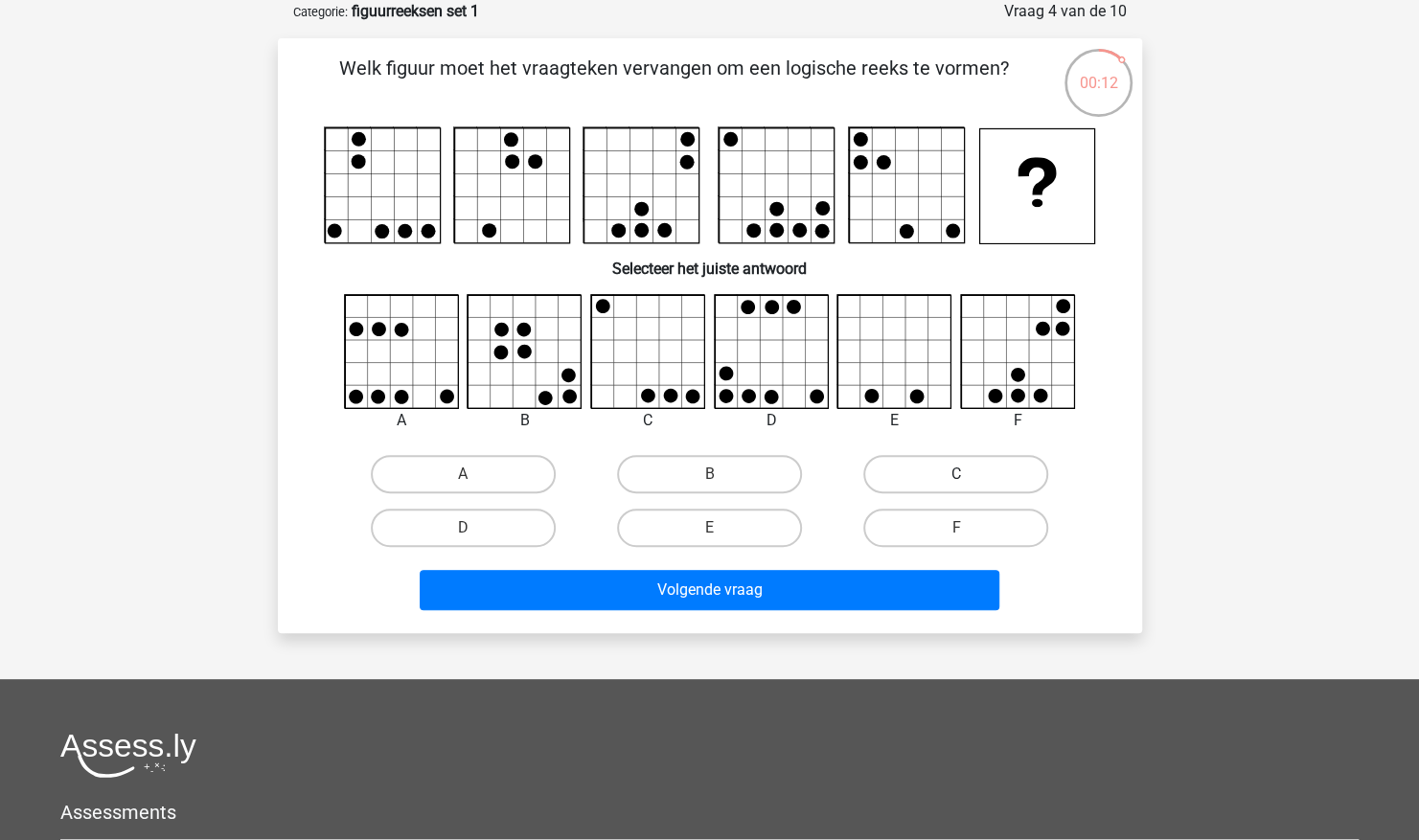 click on "C" at bounding box center (955, 474) 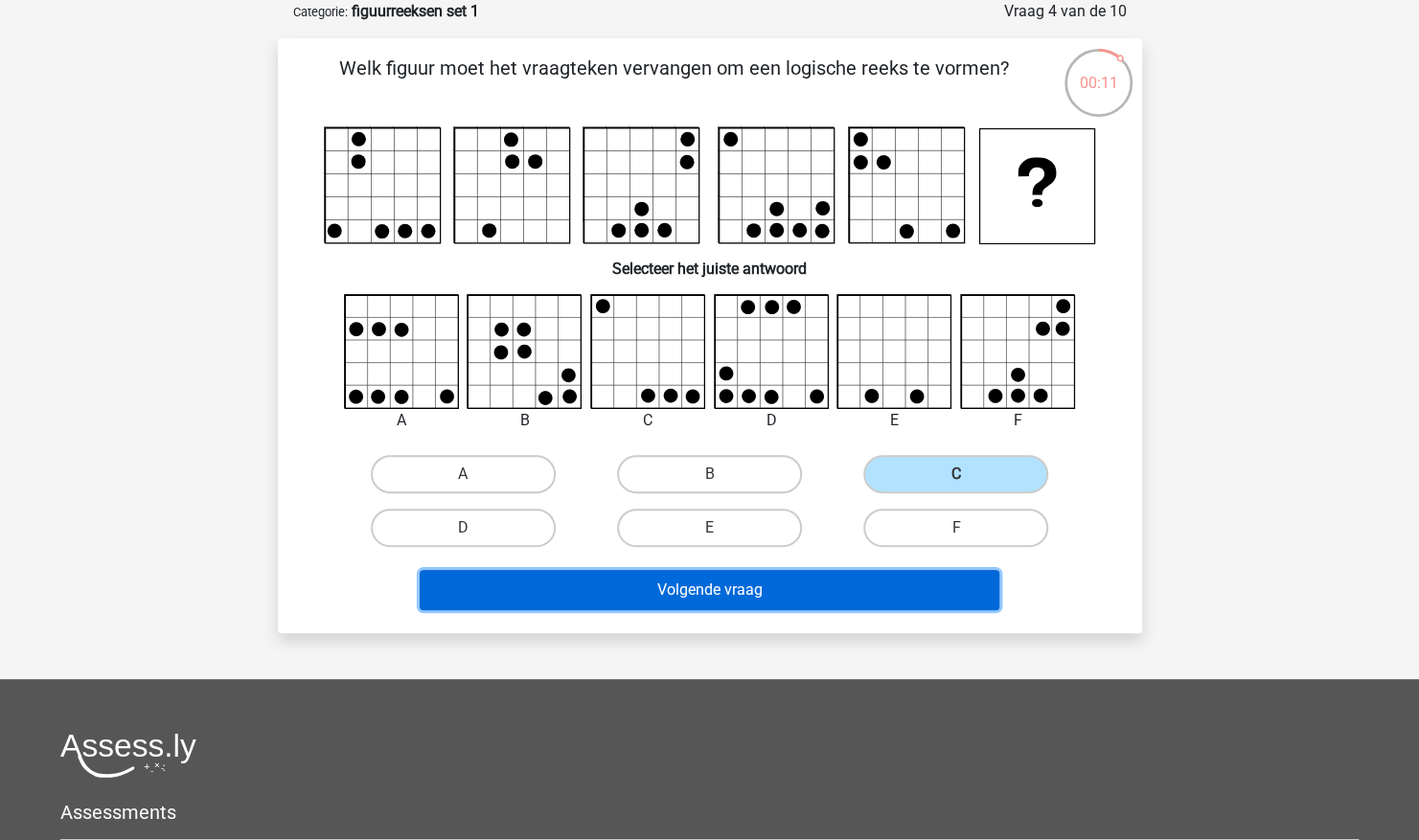 click on "Volgende vraag" at bounding box center (709, 590) 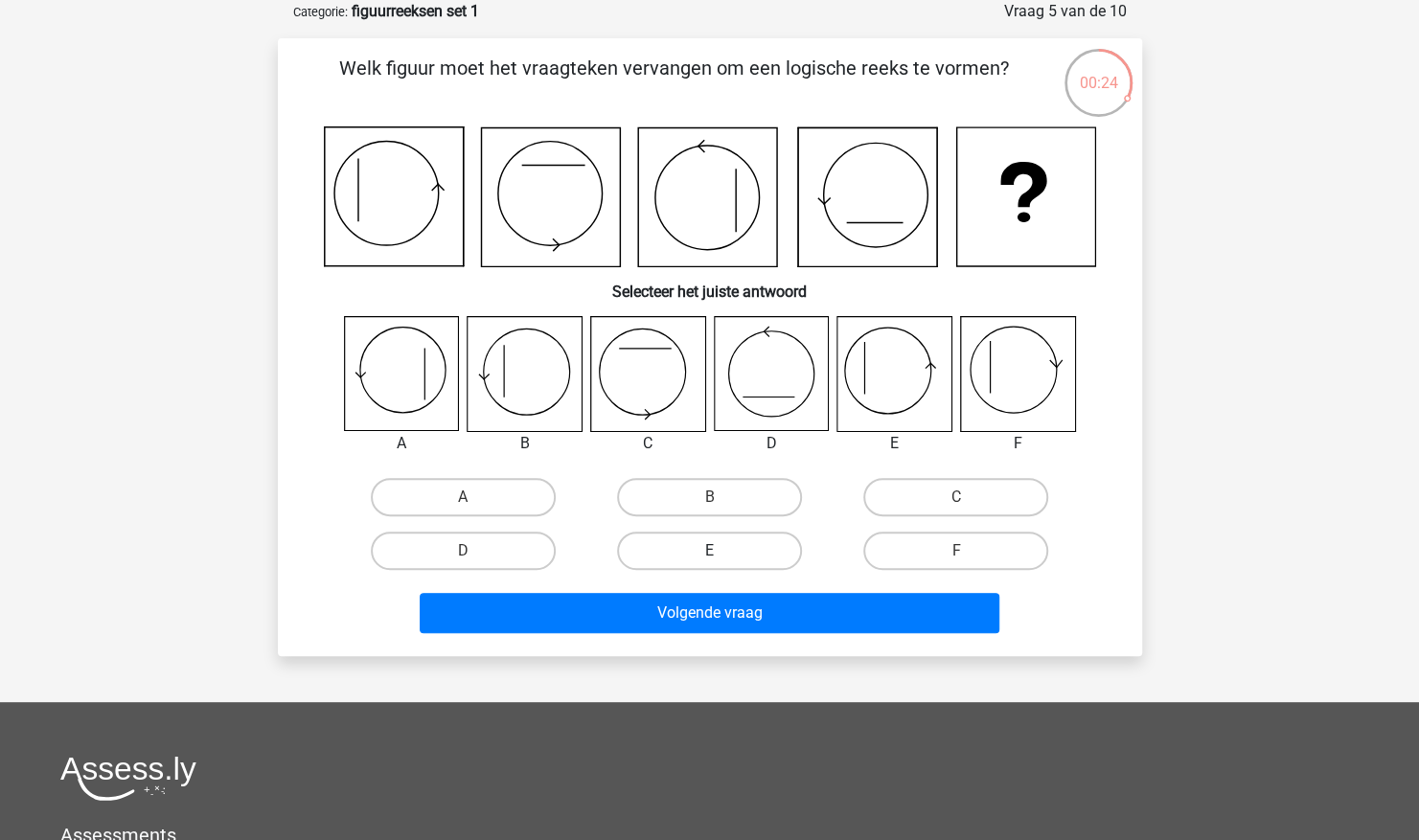 click on "E" at bounding box center [709, 551] 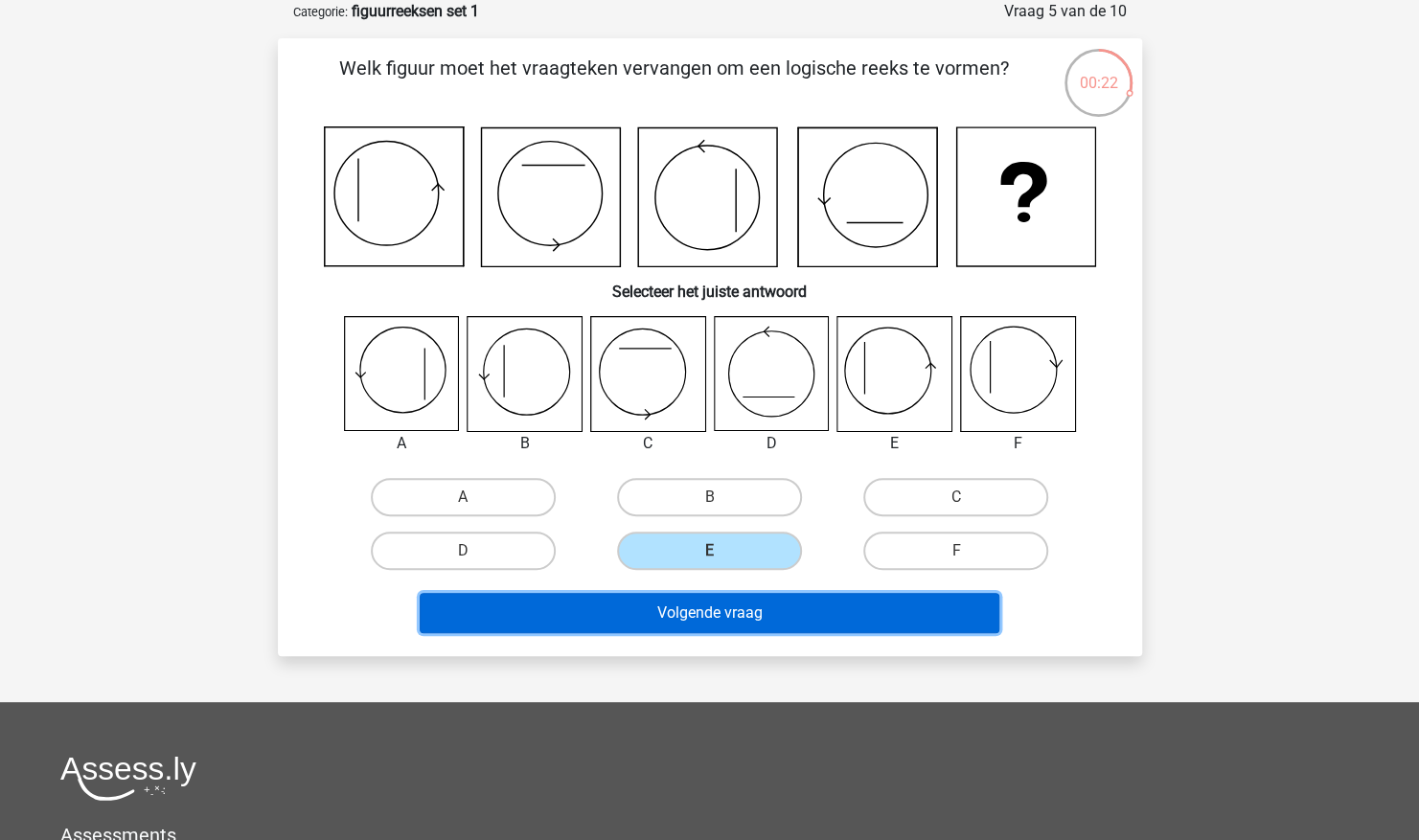 click on "Volgende vraag" at bounding box center (709, 613) 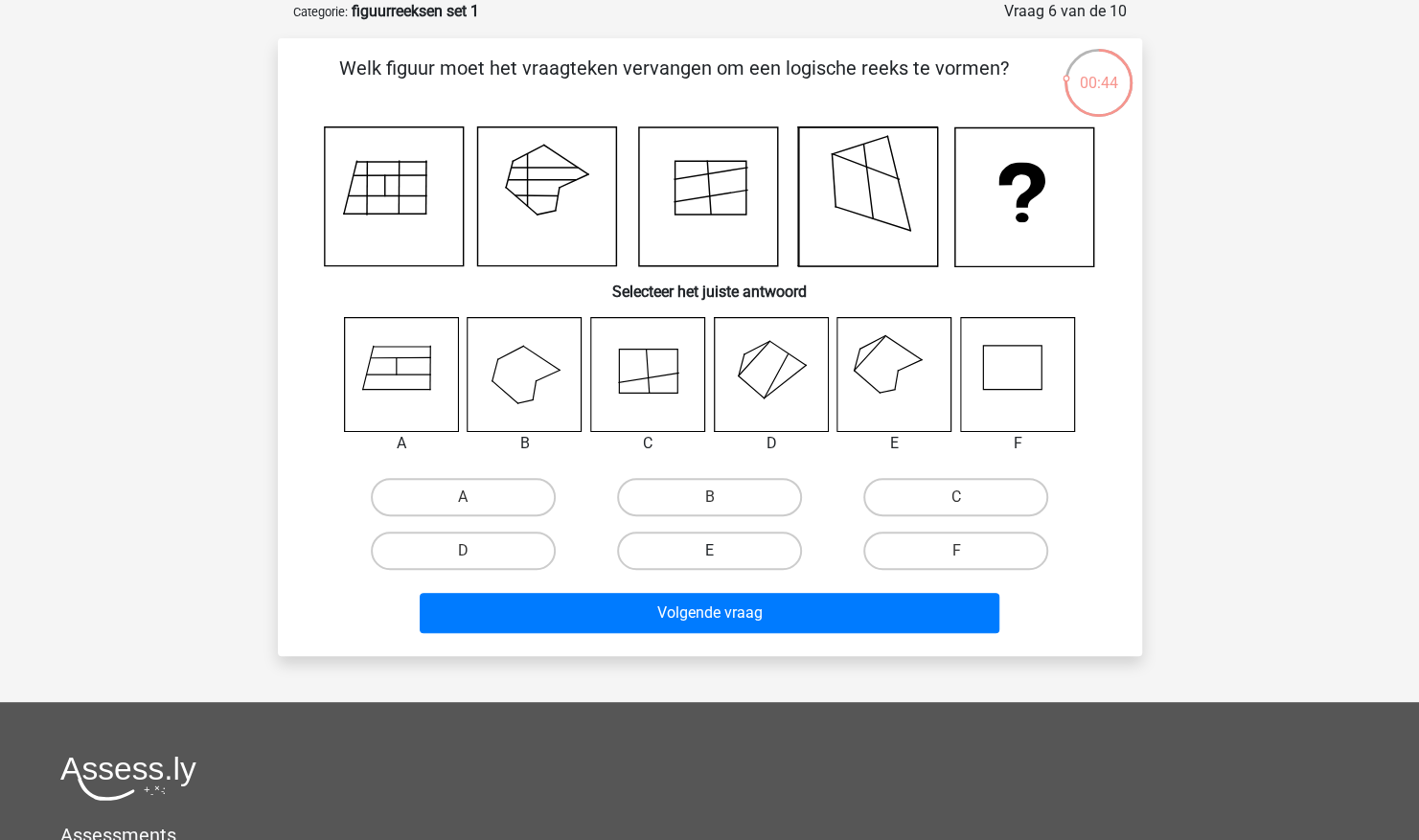 click on "E" at bounding box center [709, 551] 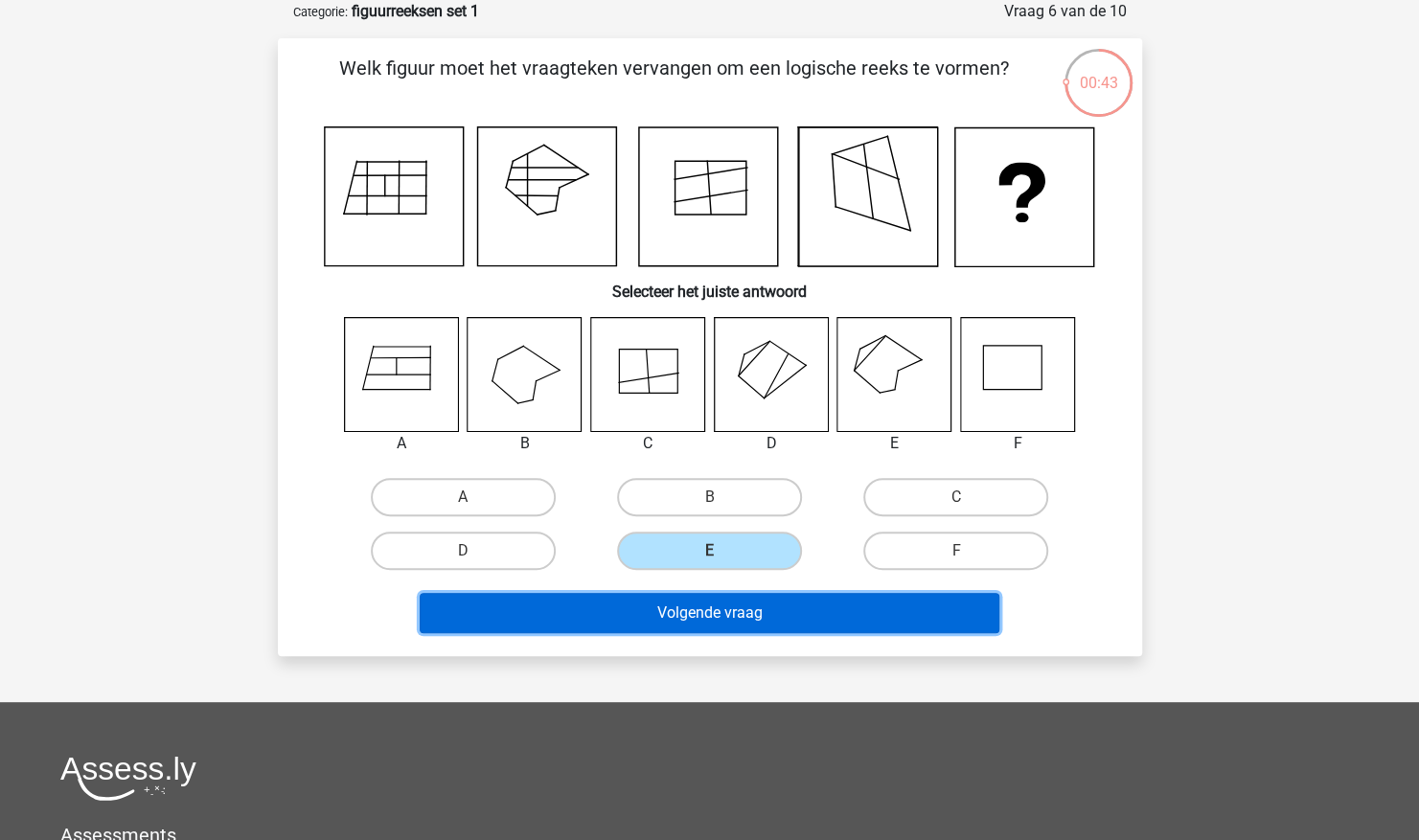 click on "Volgende vraag" at bounding box center (709, 613) 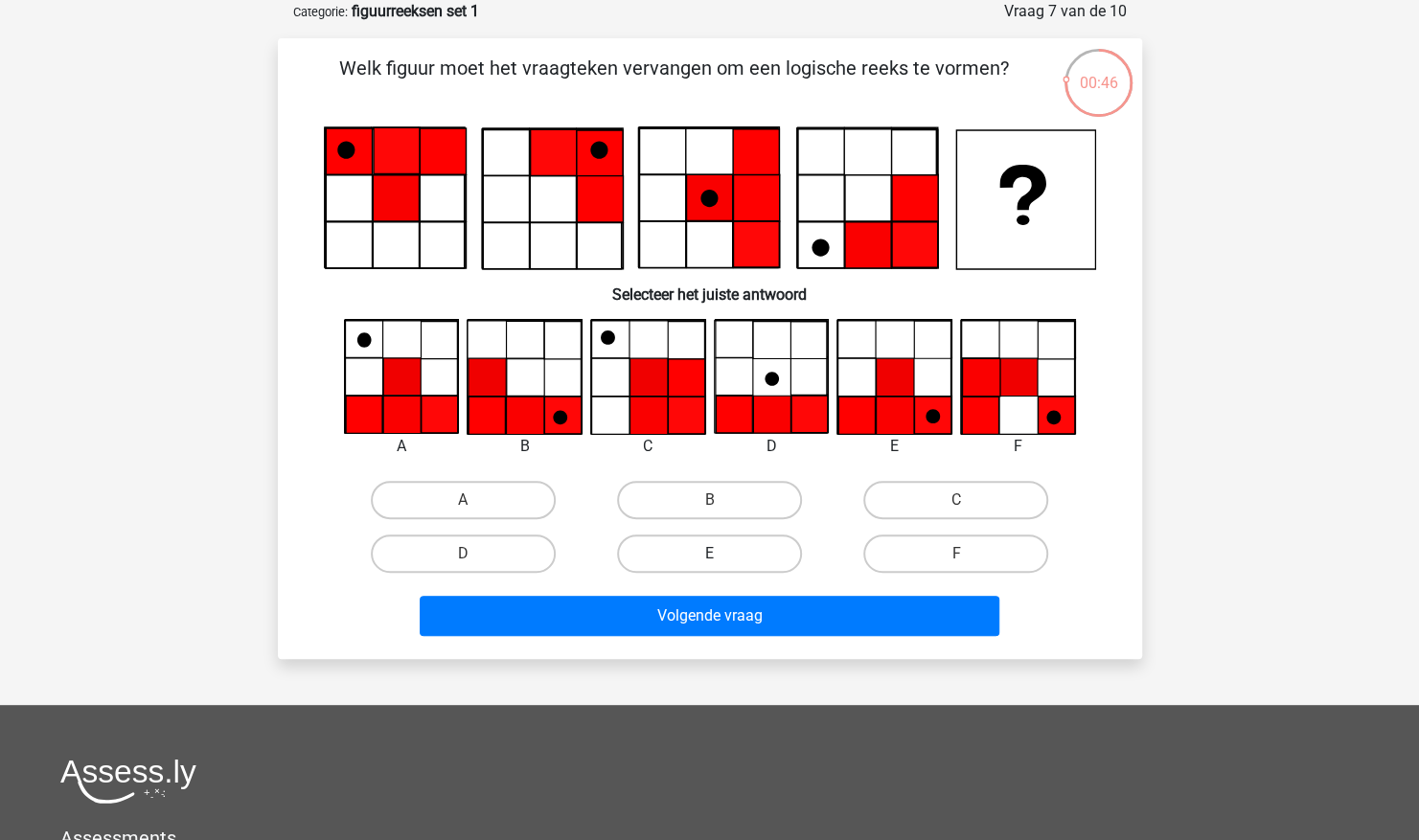 click on "E" at bounding box center [709, 554] 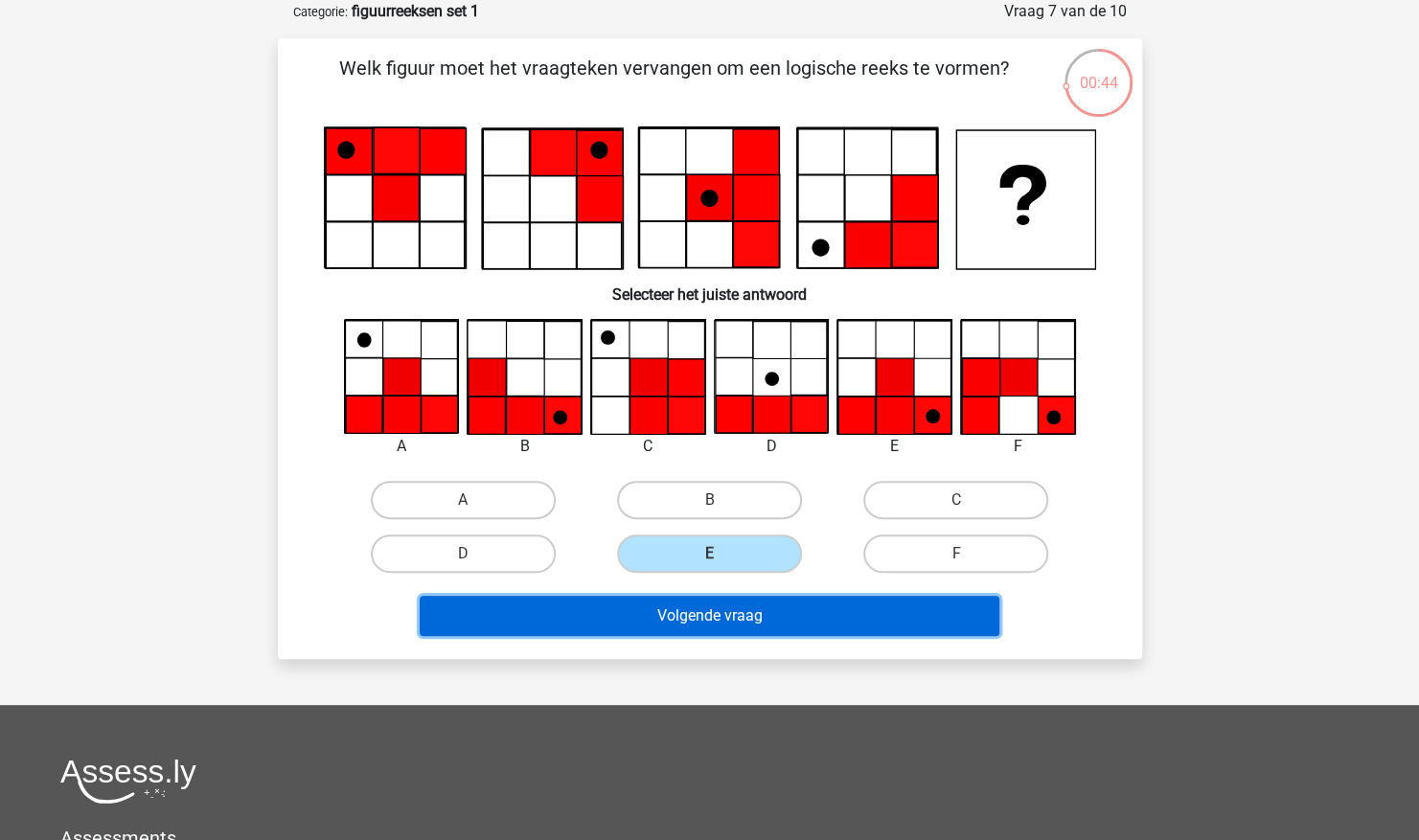 click on "Volgende vraag" at bounding box center (709, 616) 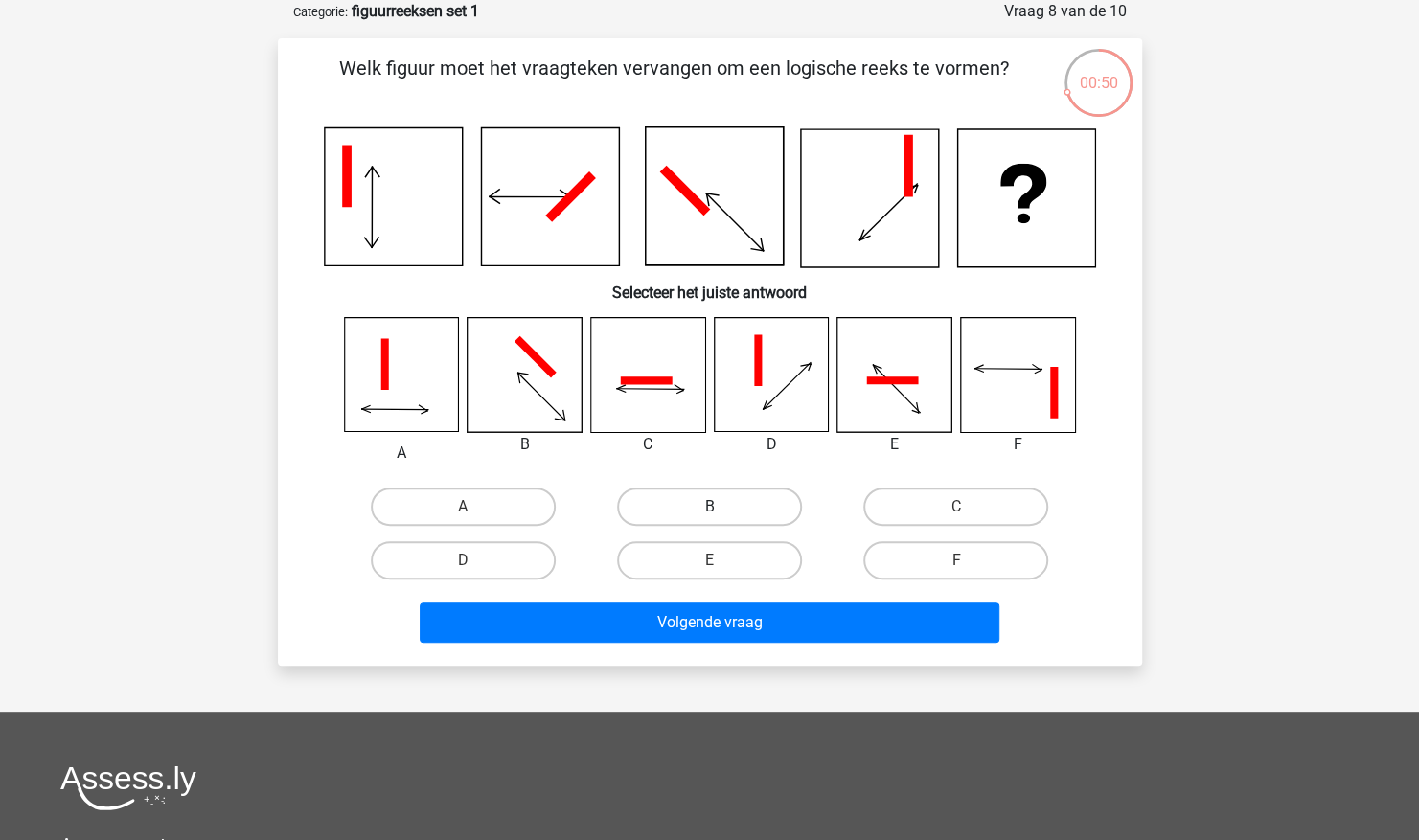 click on "B" at bounding box center [709, 507] 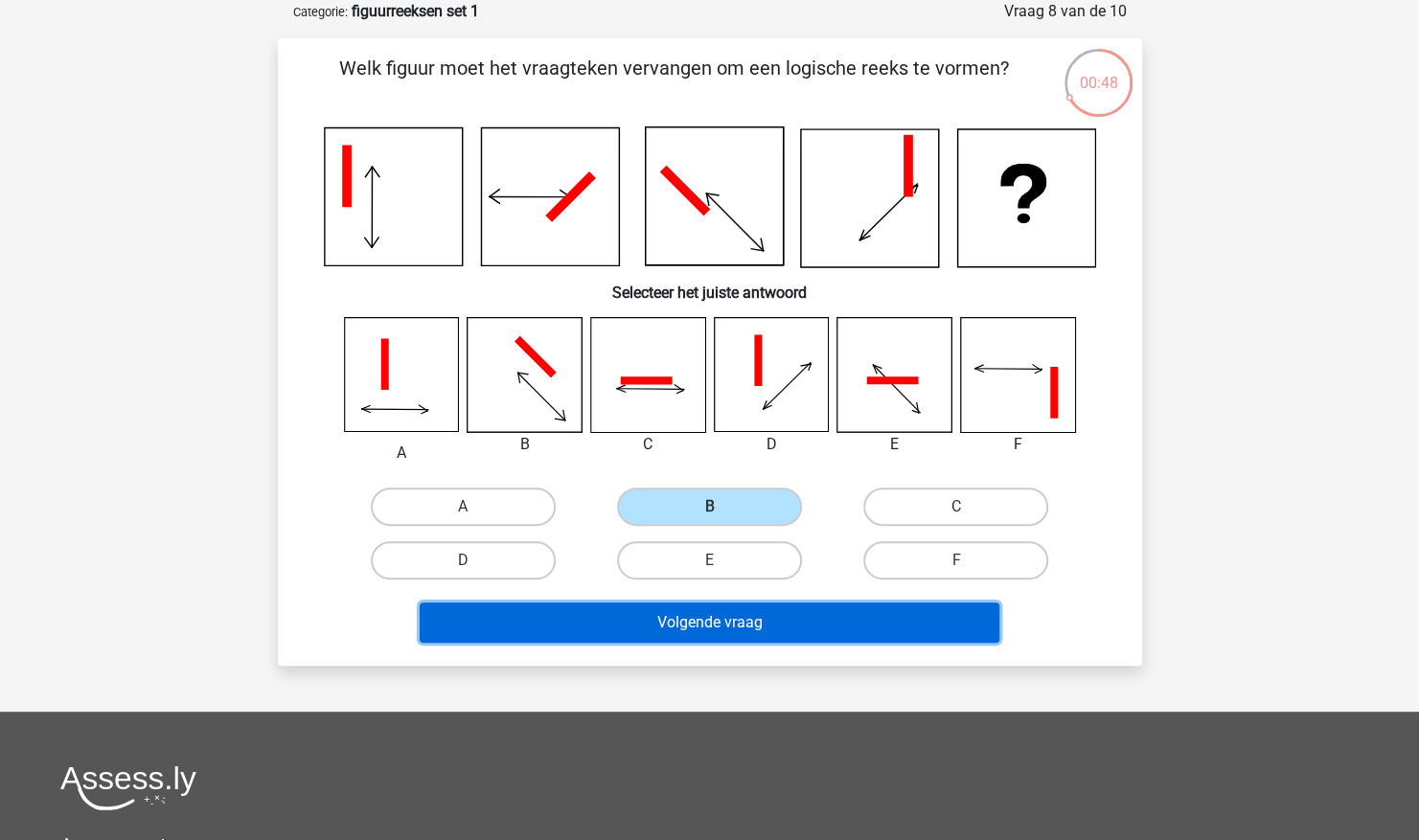 click on "Volgende vraag" at bounding box center (709, 623) 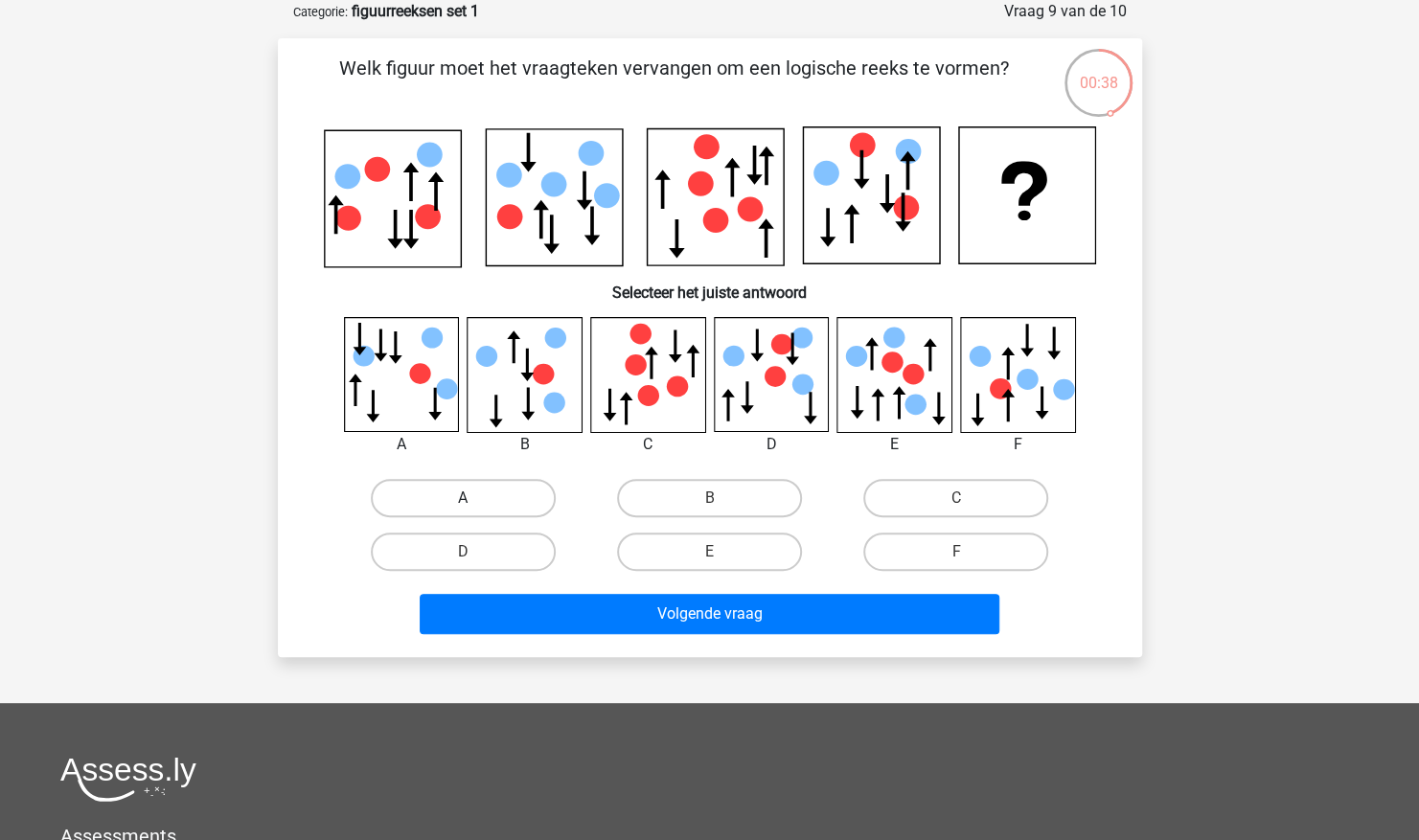 click on "A" at bounding box center [463, 498] 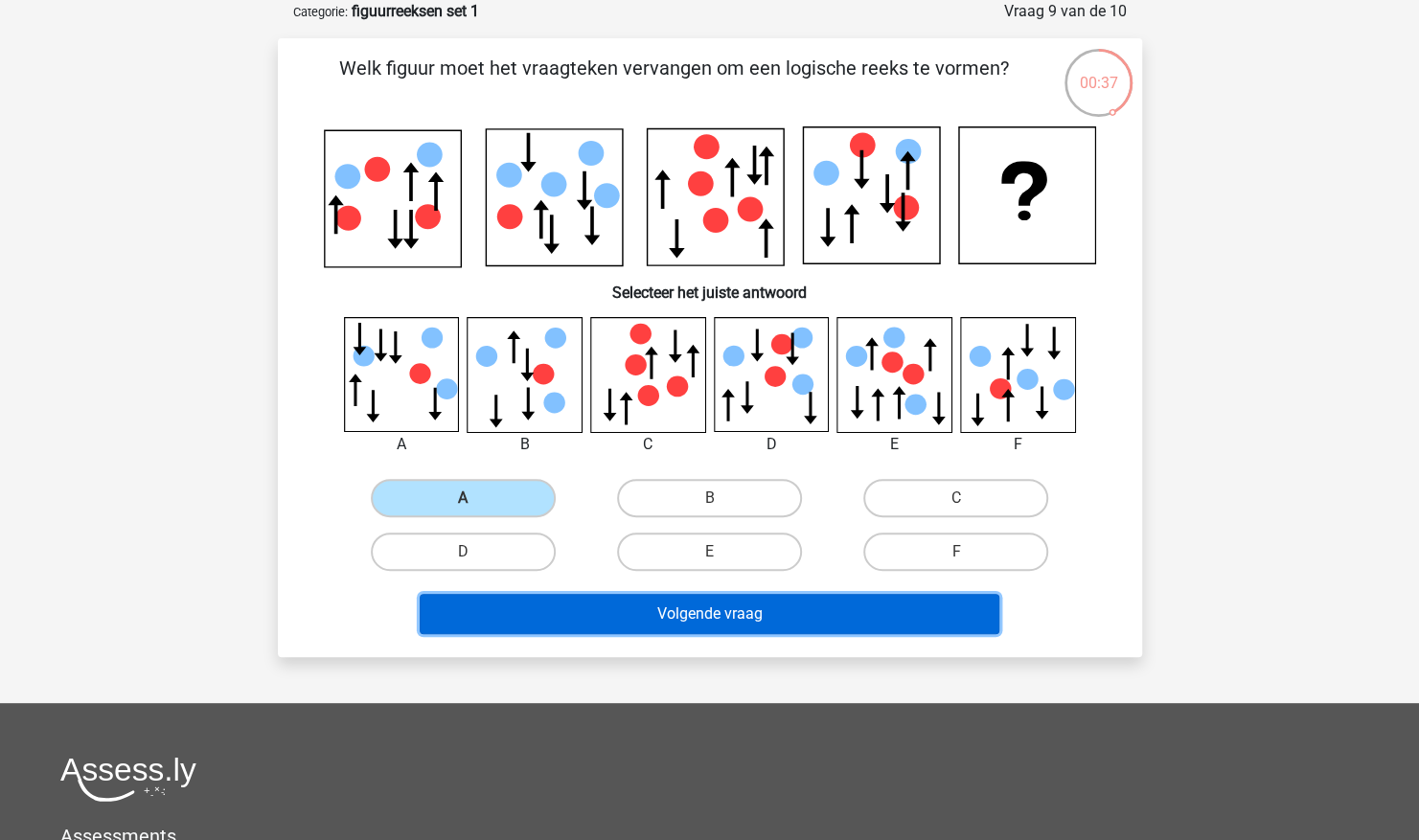 click on "Volgende vraag" at bounding box center [709, 614] 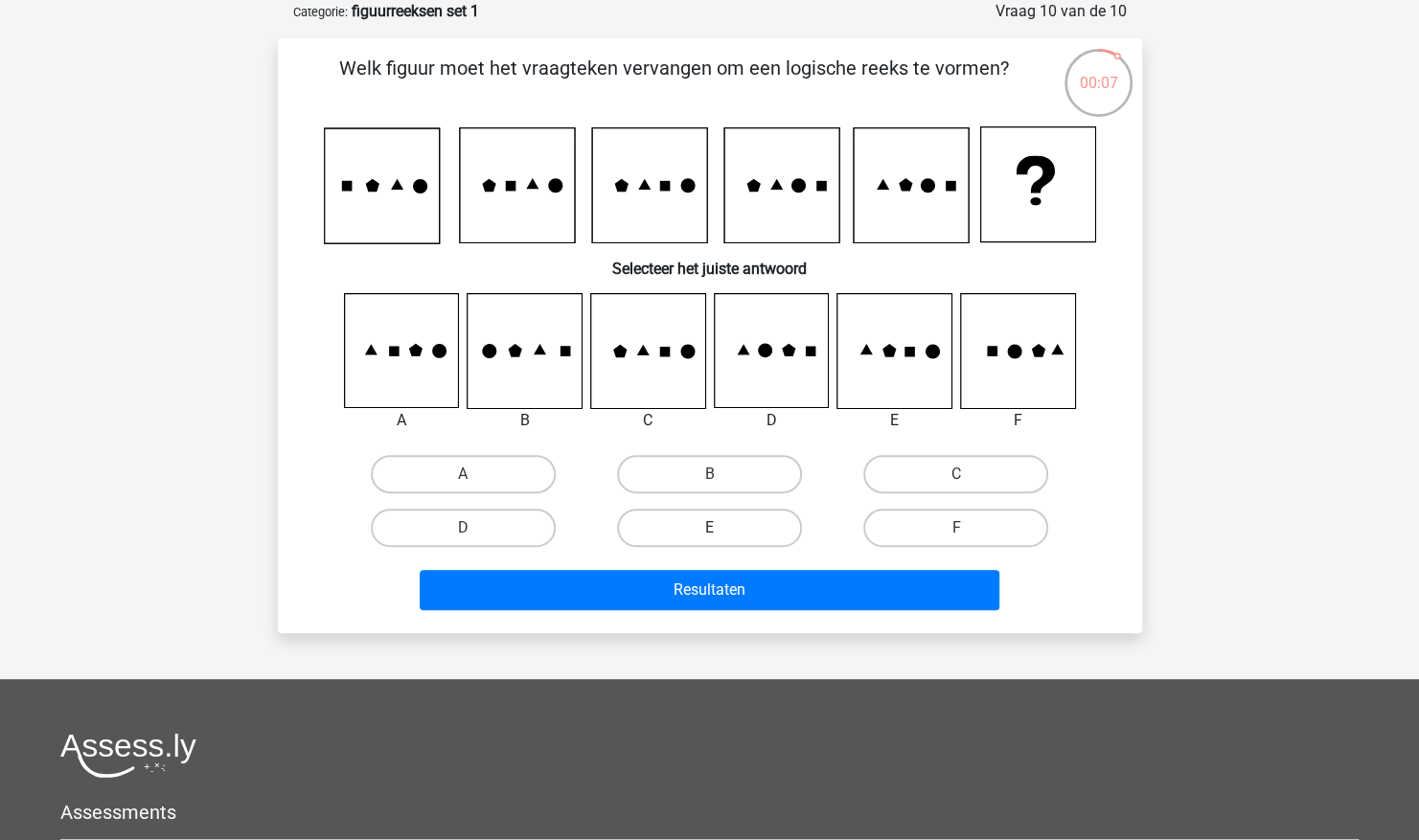 click on "E" at bounding box center [709, 528] 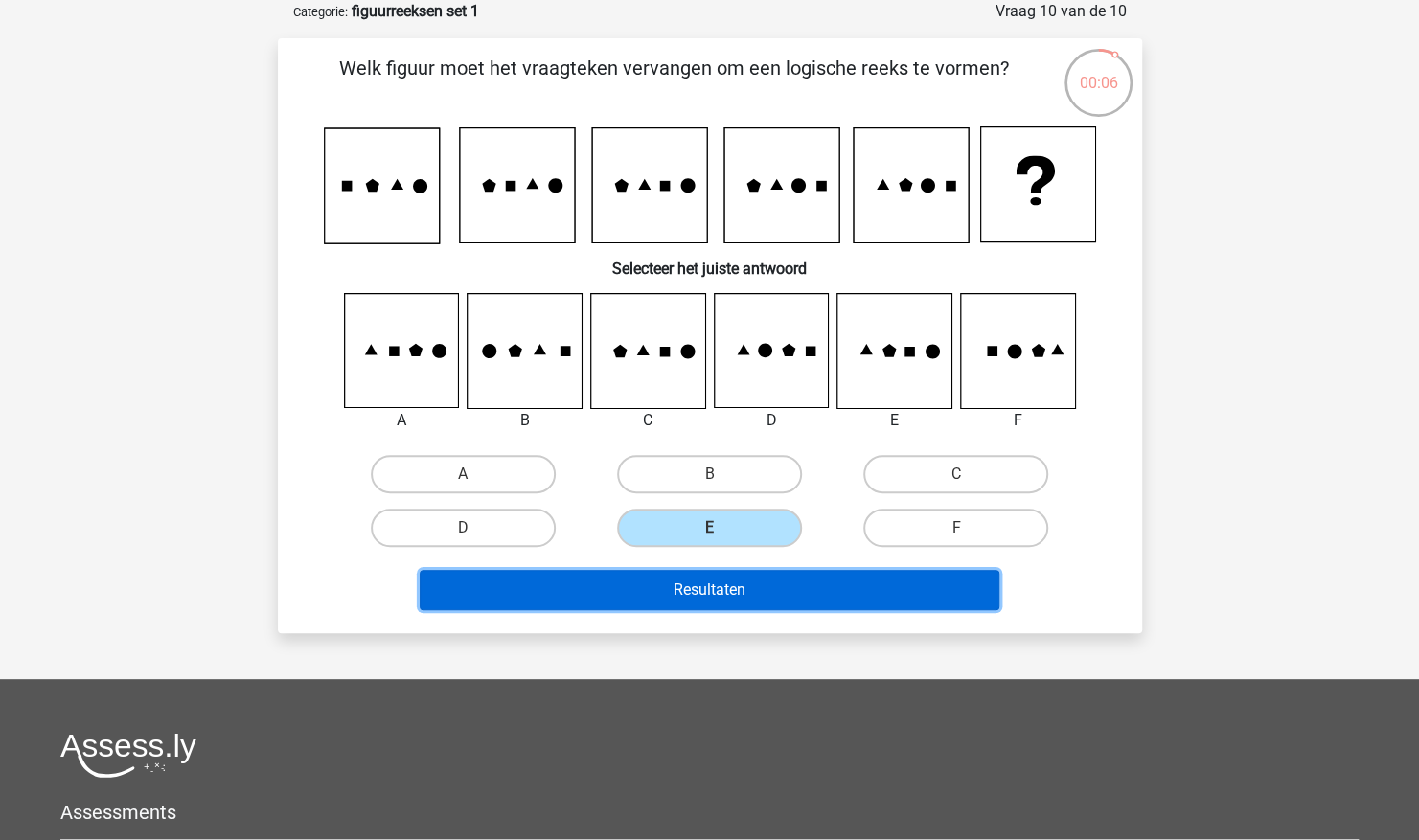 click on "Resultaten" at bounding box center (709, 590) 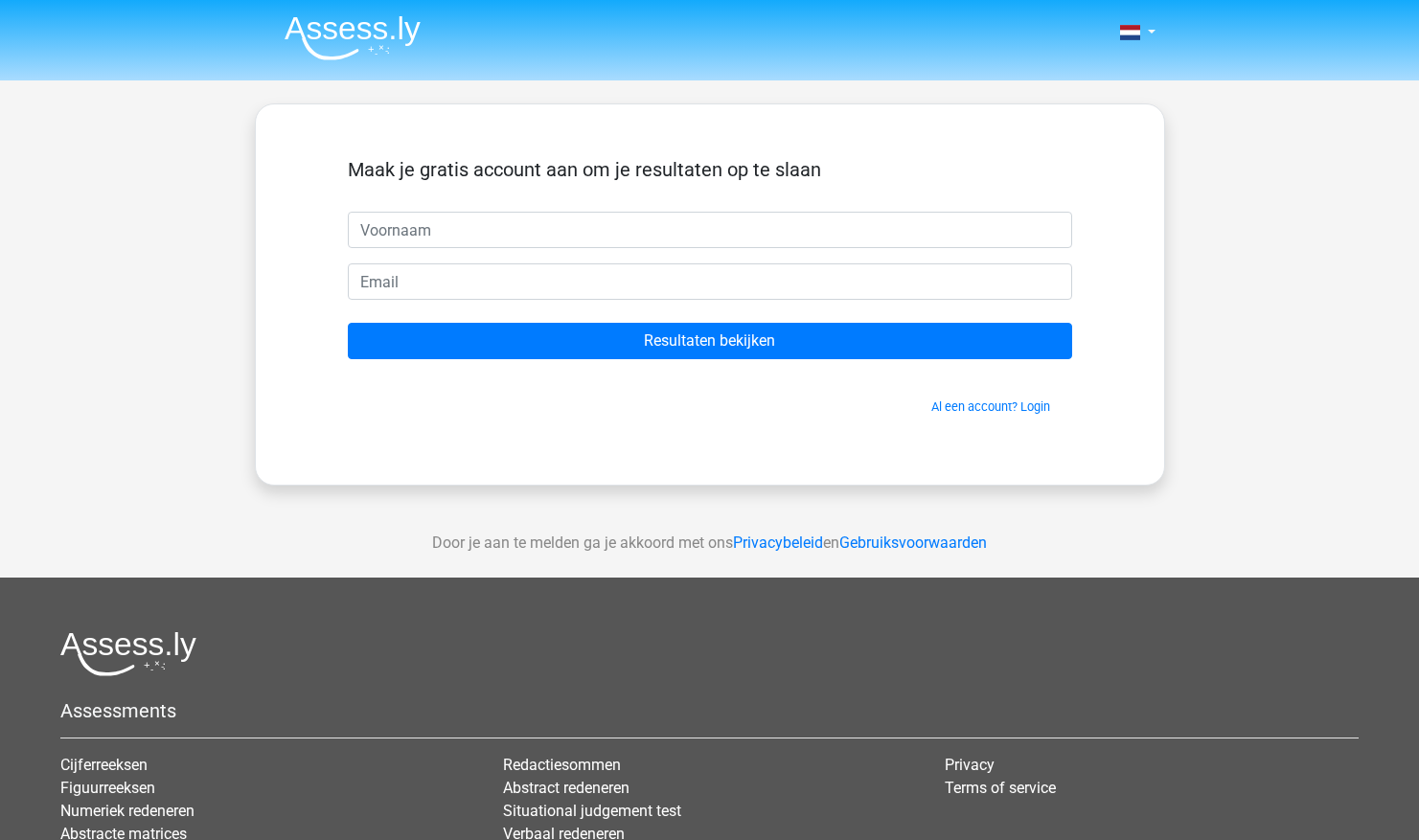 scroll, scrollTop: 0, scrollLeft: 0, axis: both 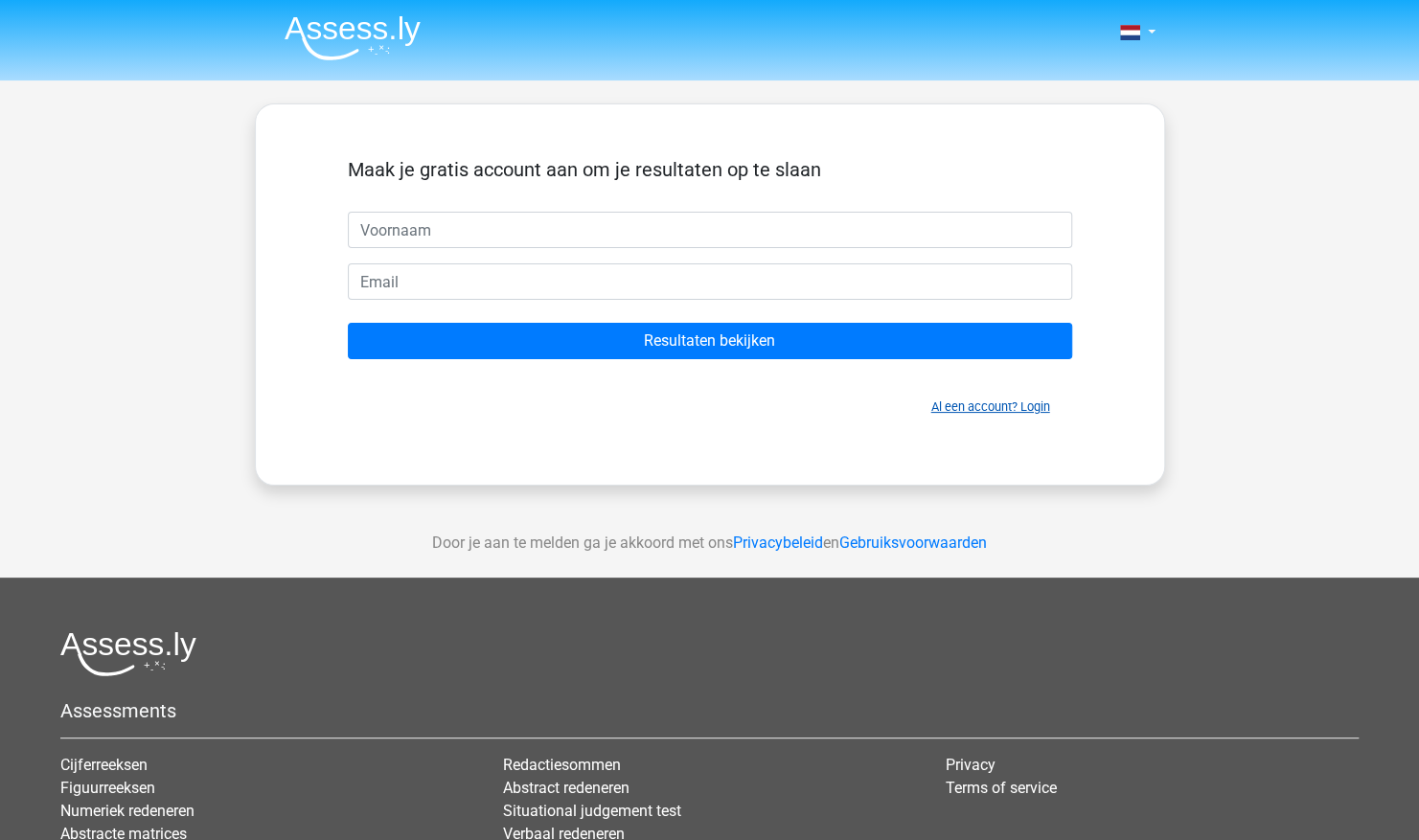 click on "Al een account? Login" at bounding box center [991, 406] 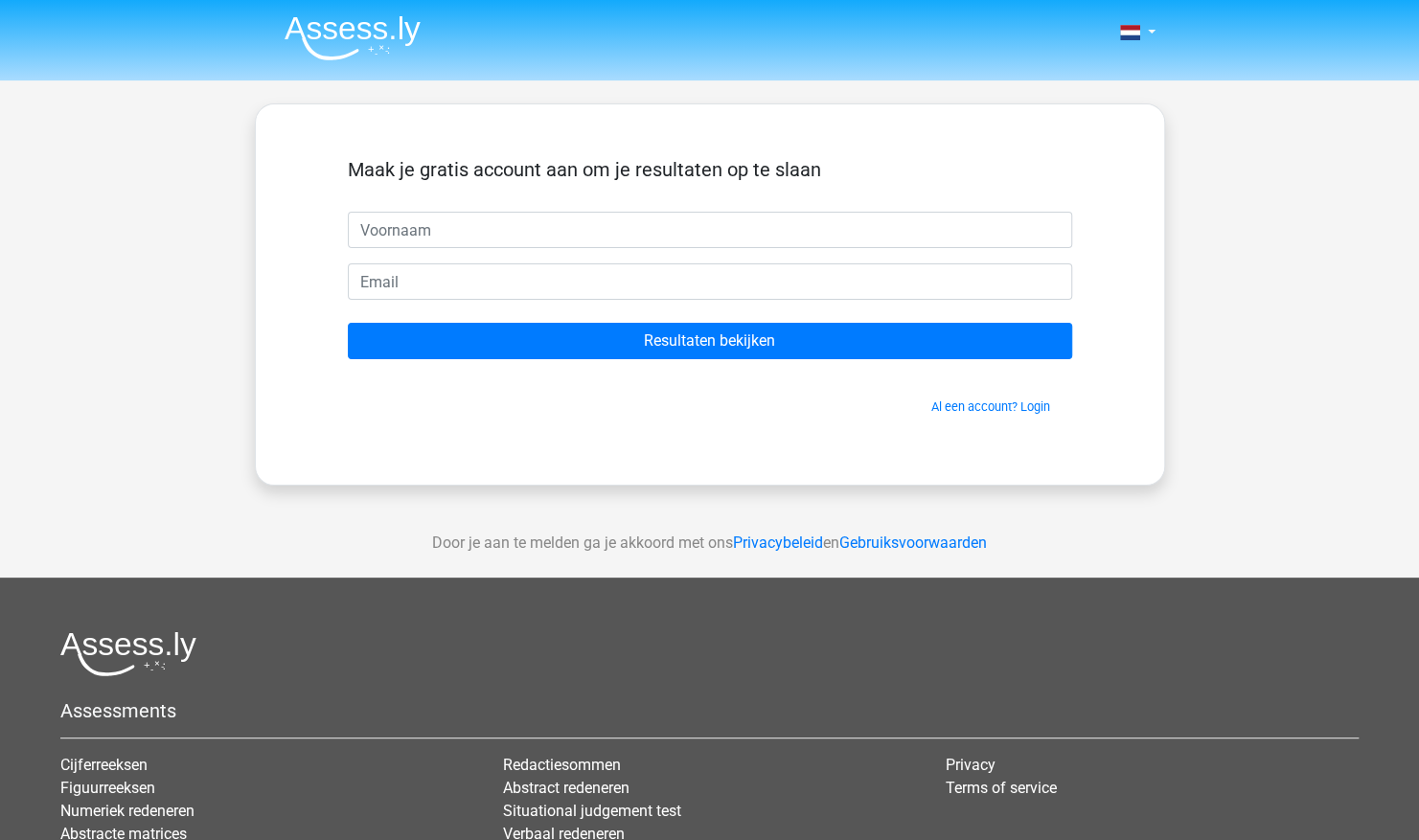 click at bounding box center [353, 37] 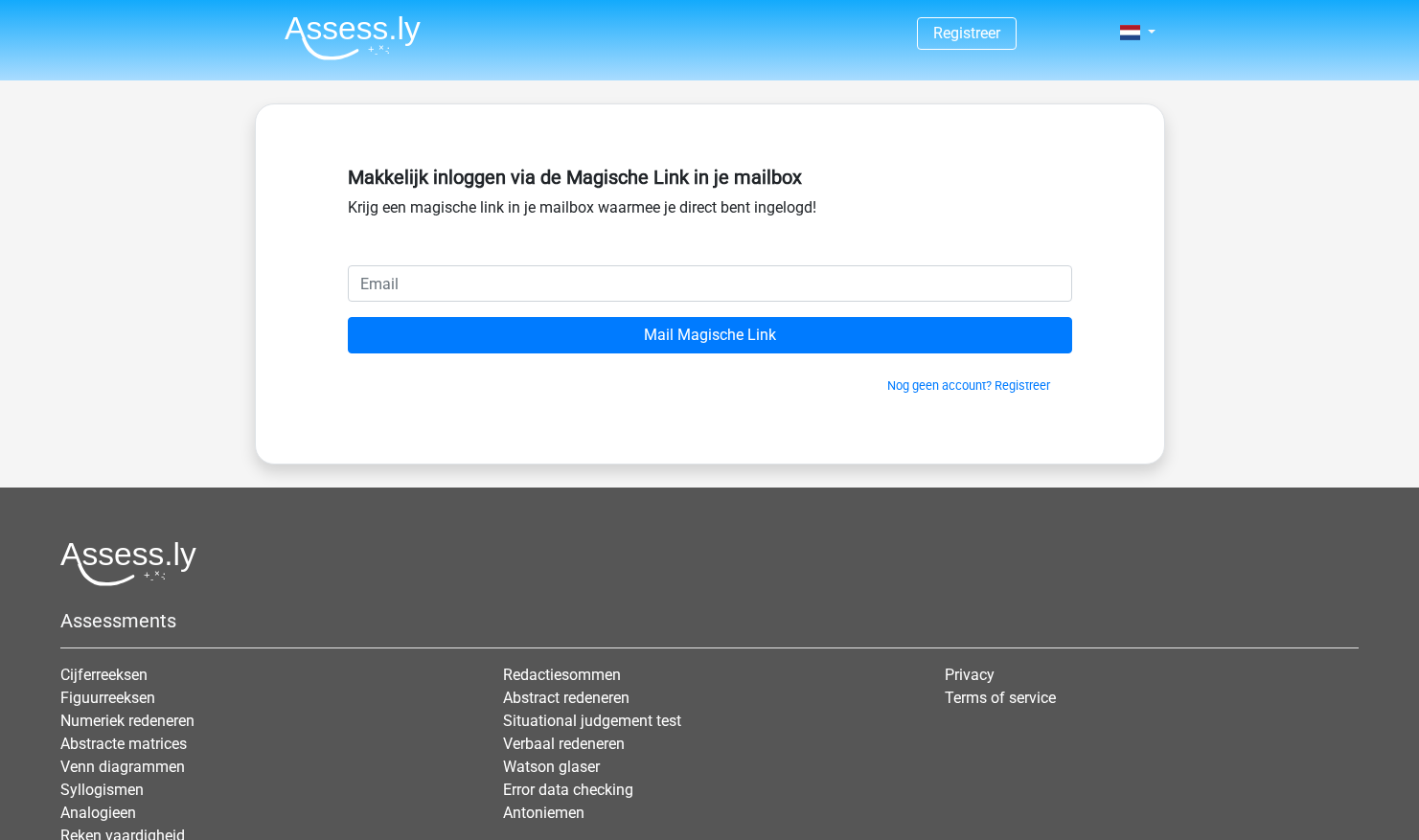scroll, scrollTop: 0, scrollLeft: 0, axis: both 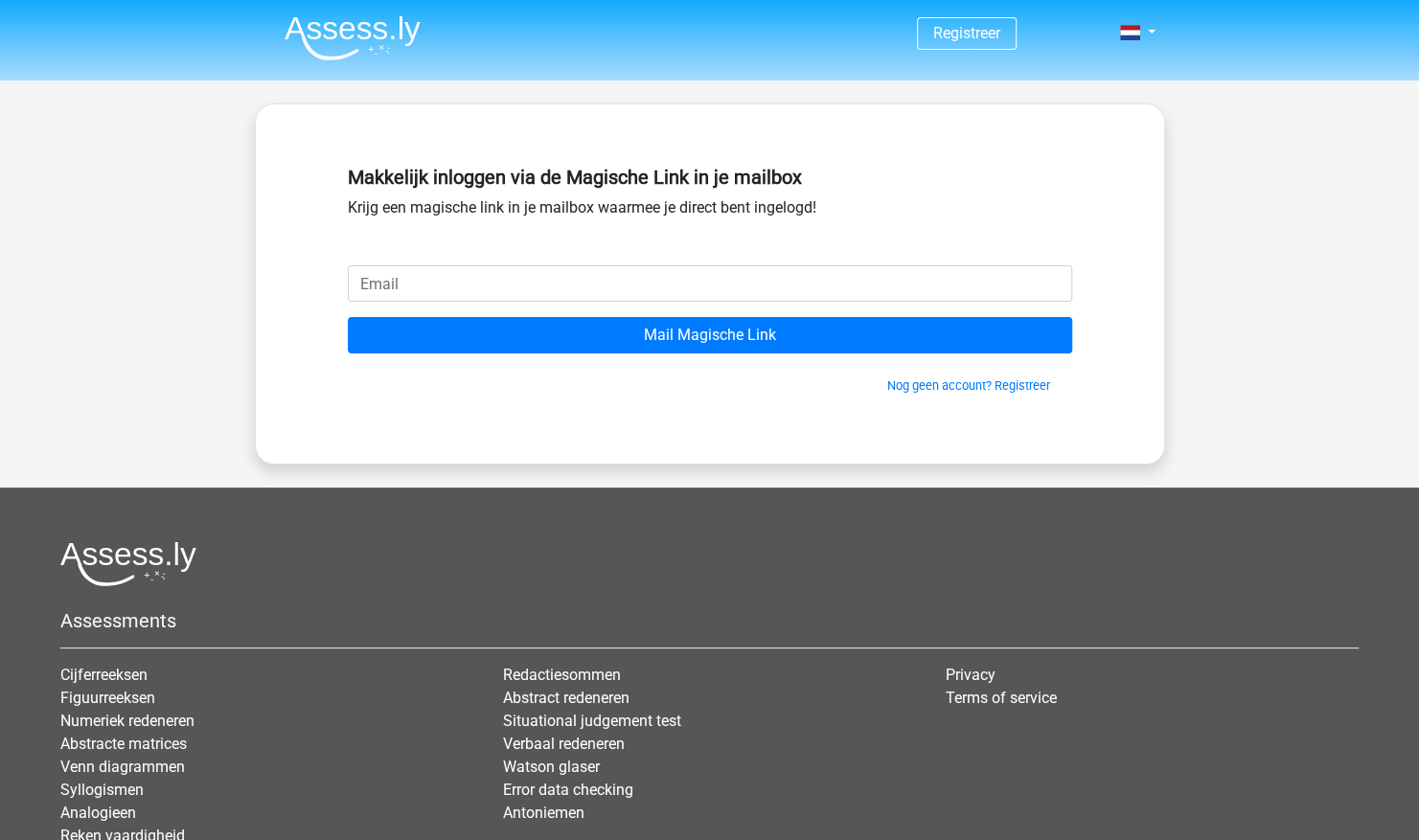 click at bounding box center [710, 284] 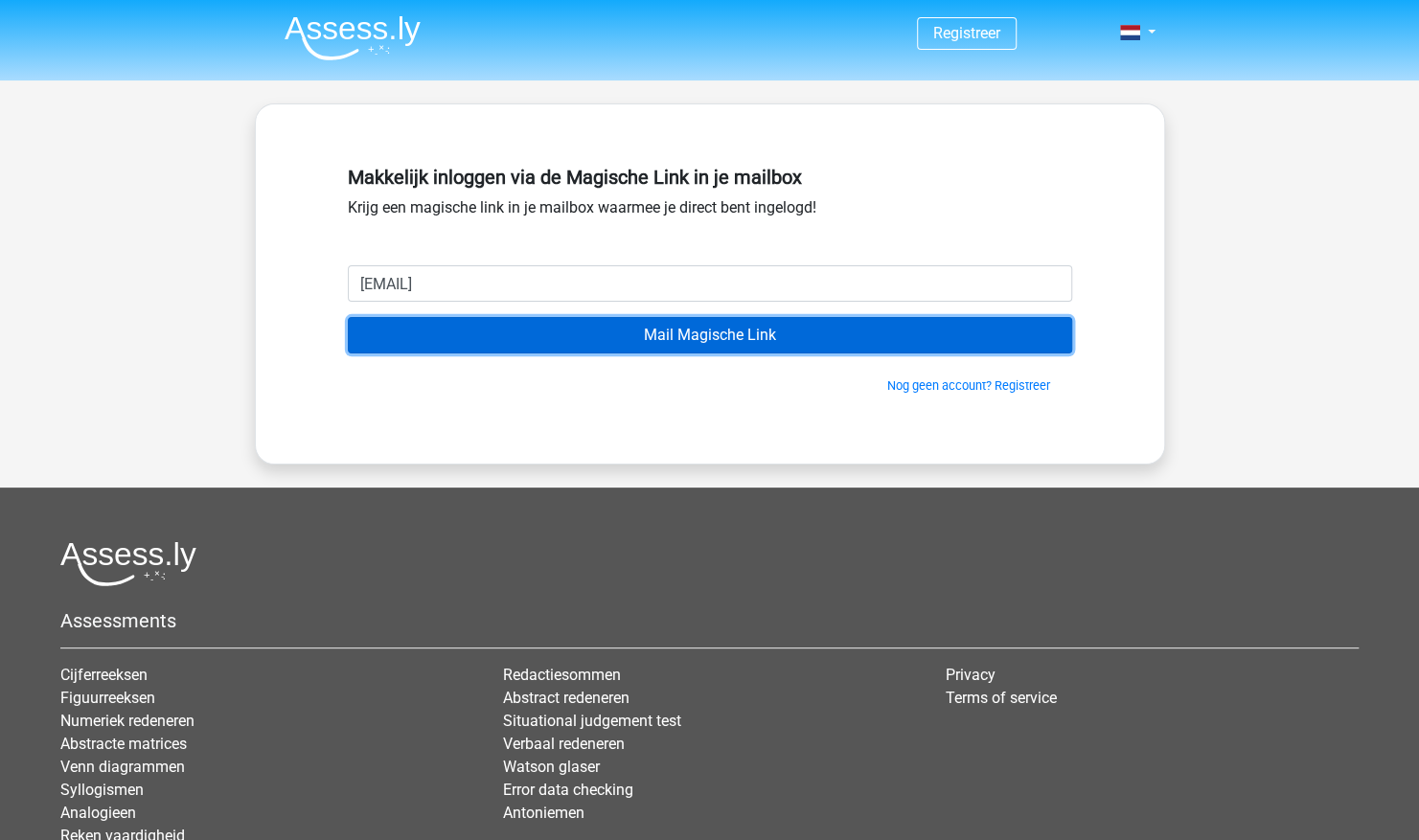 click on "Mail Magische Link" at bounding box center (710, 335) 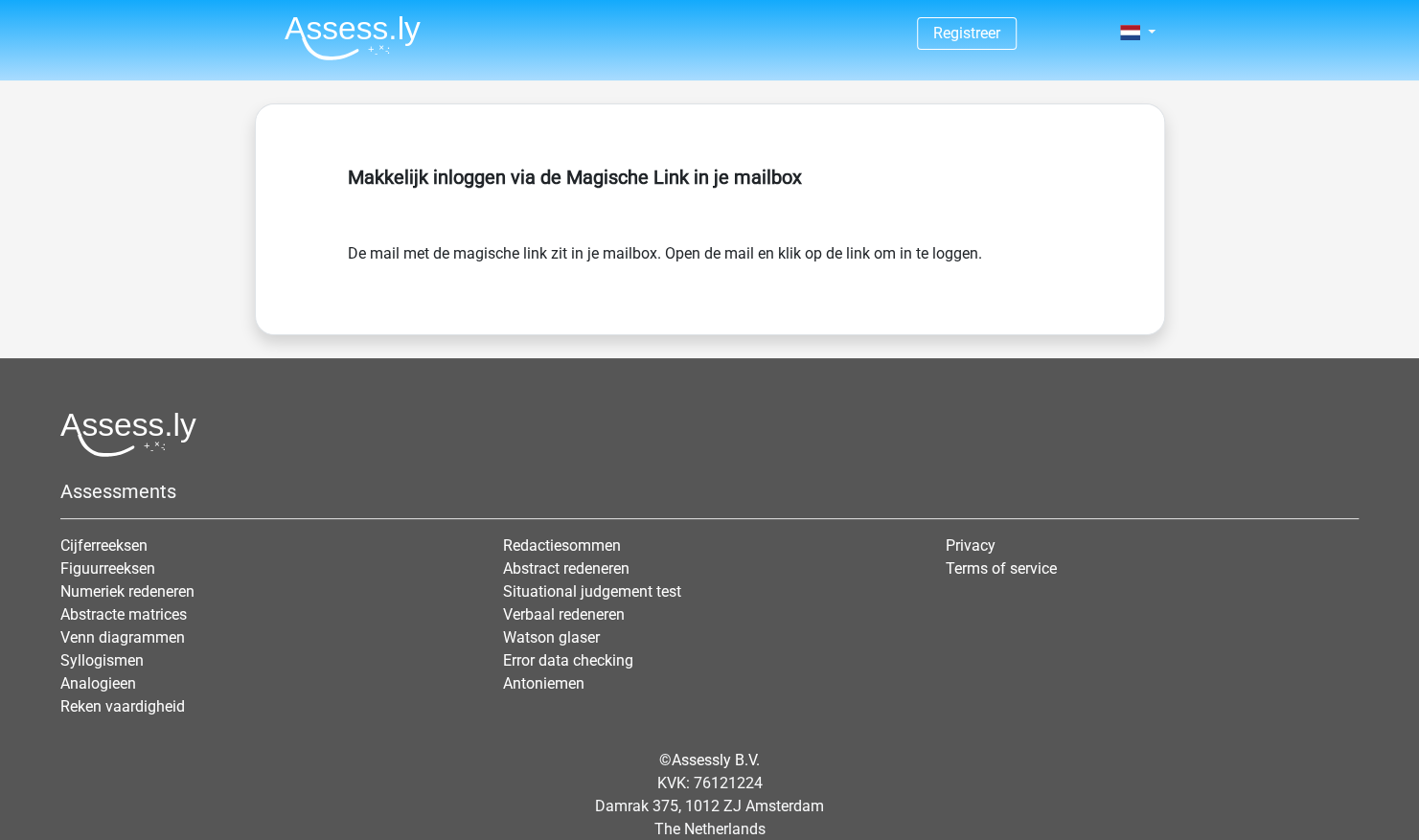 scroll, scrollTop: 23, scrollLeft: 0, axis: vertical 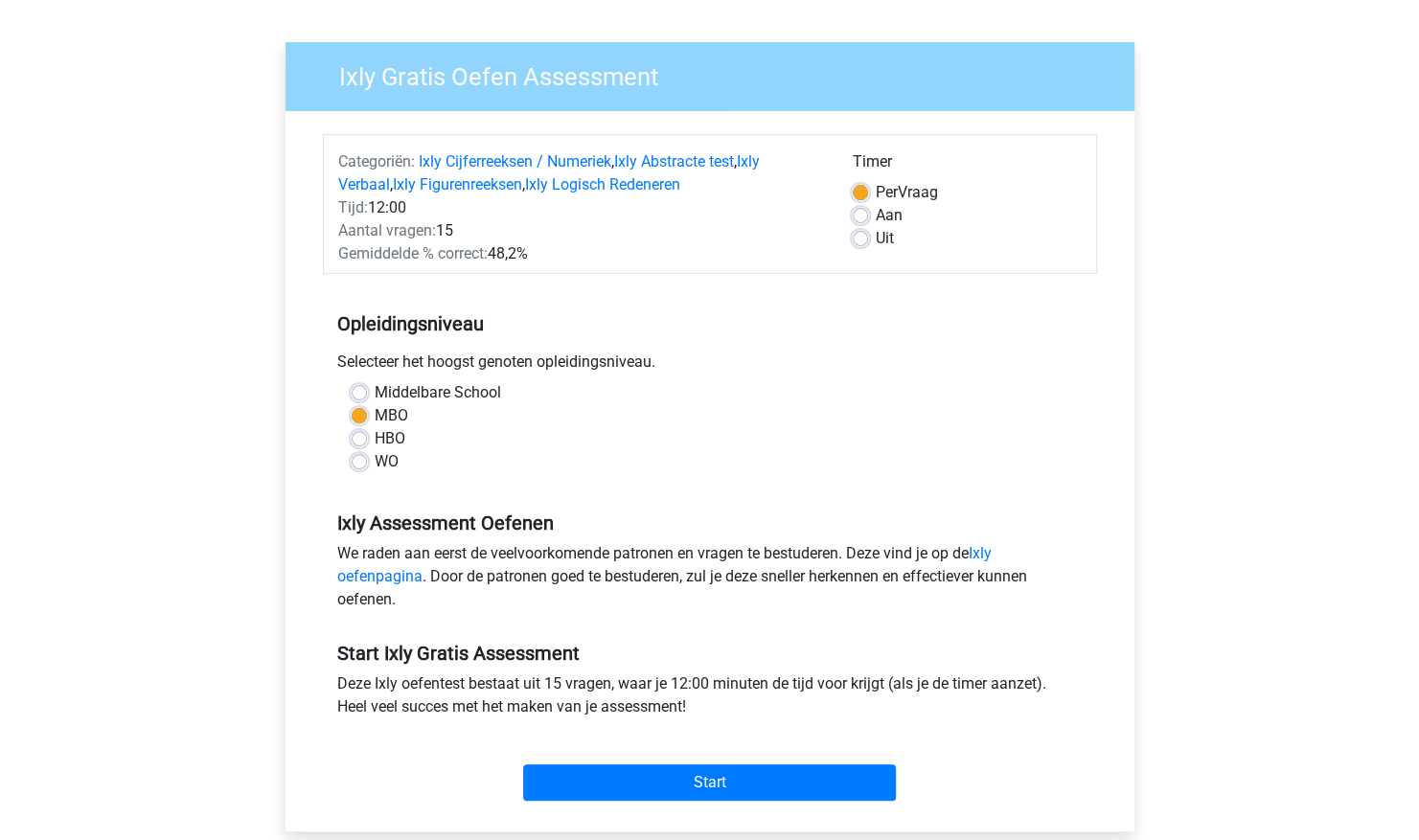 click on "Aan" at bounding box center (889, 216) 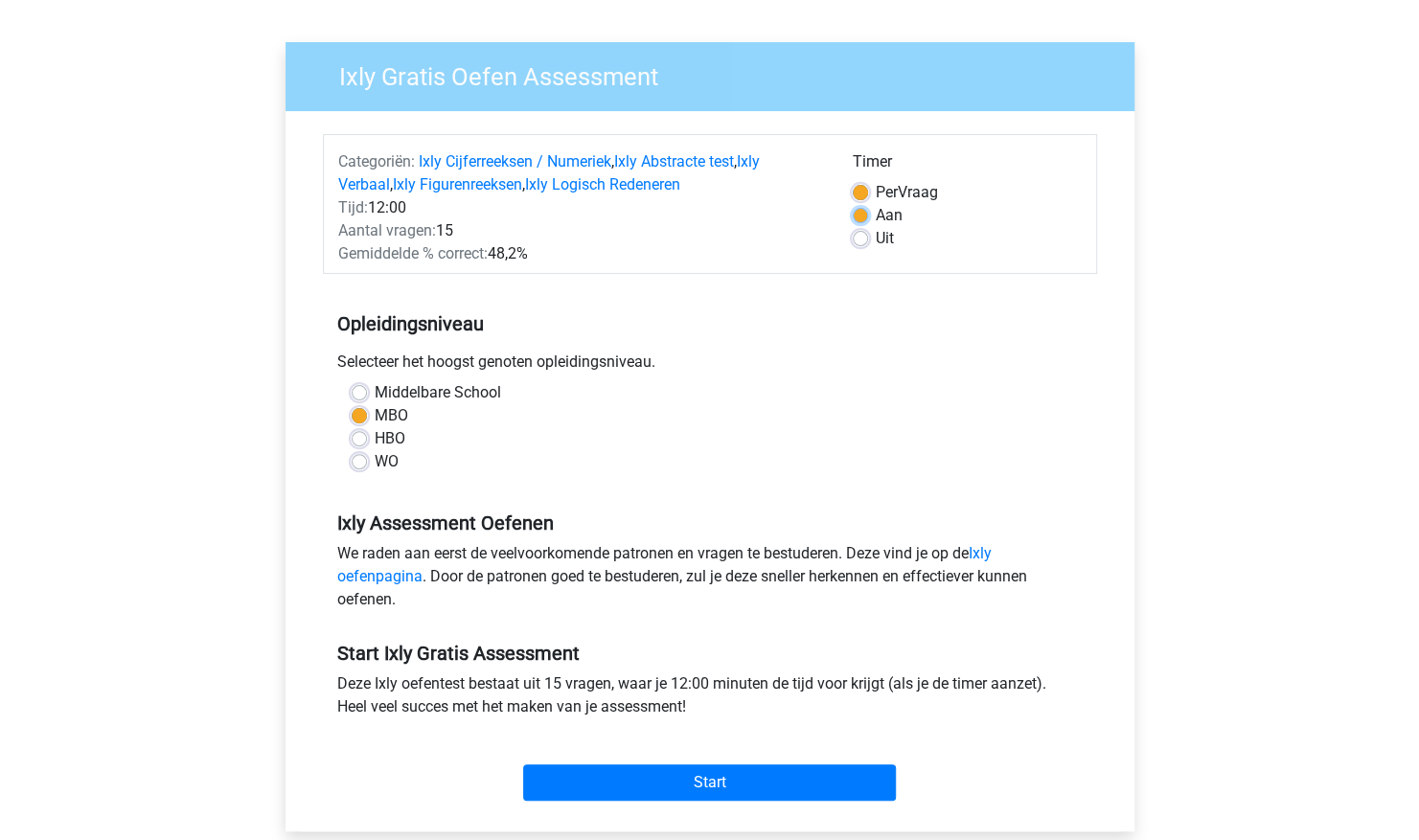 click on "Aan" at bounding box center [860, 214] 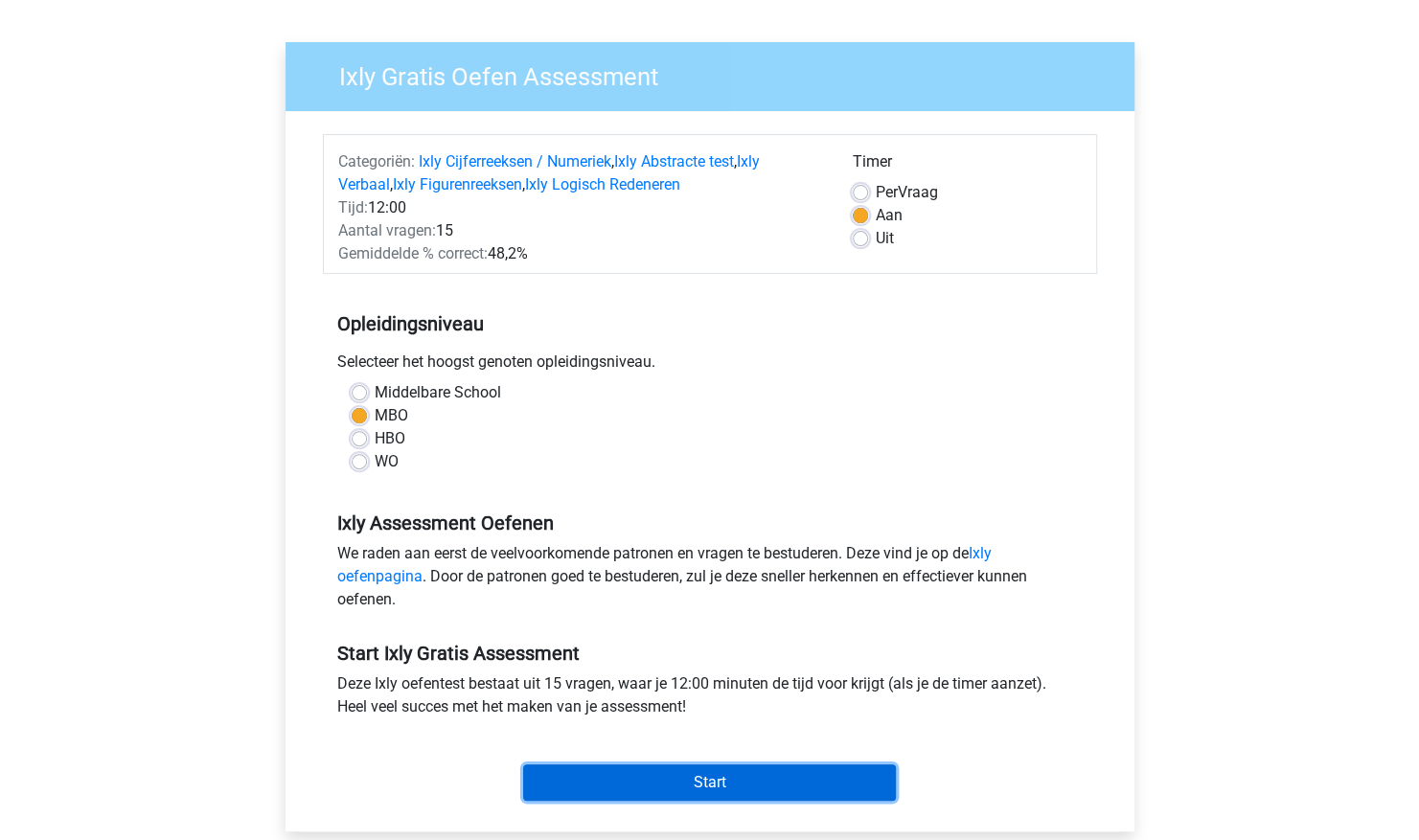 click on "Start" at bounding box center (709, 783) 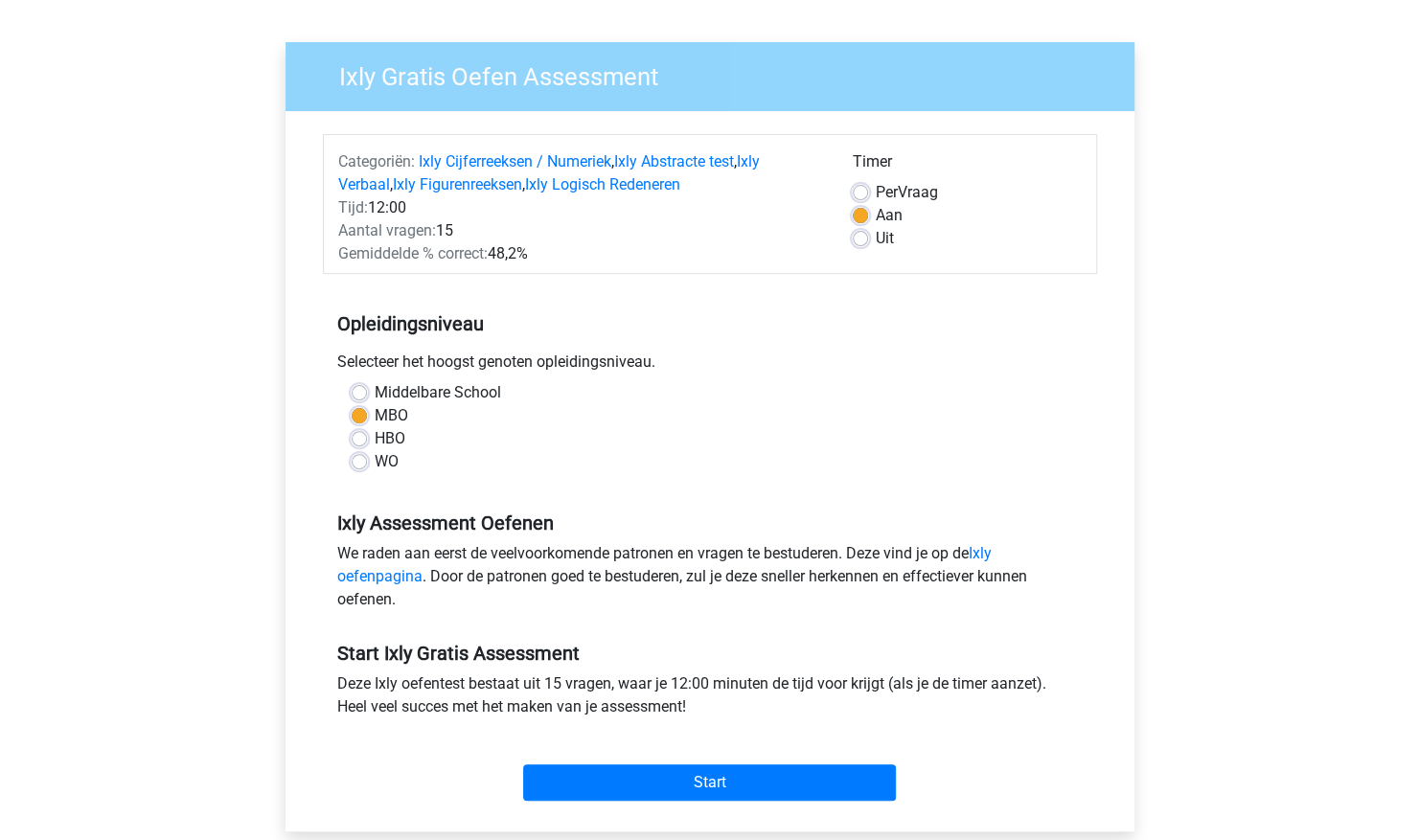 click on "Per  Vraag" at bounding box center (906, 193) 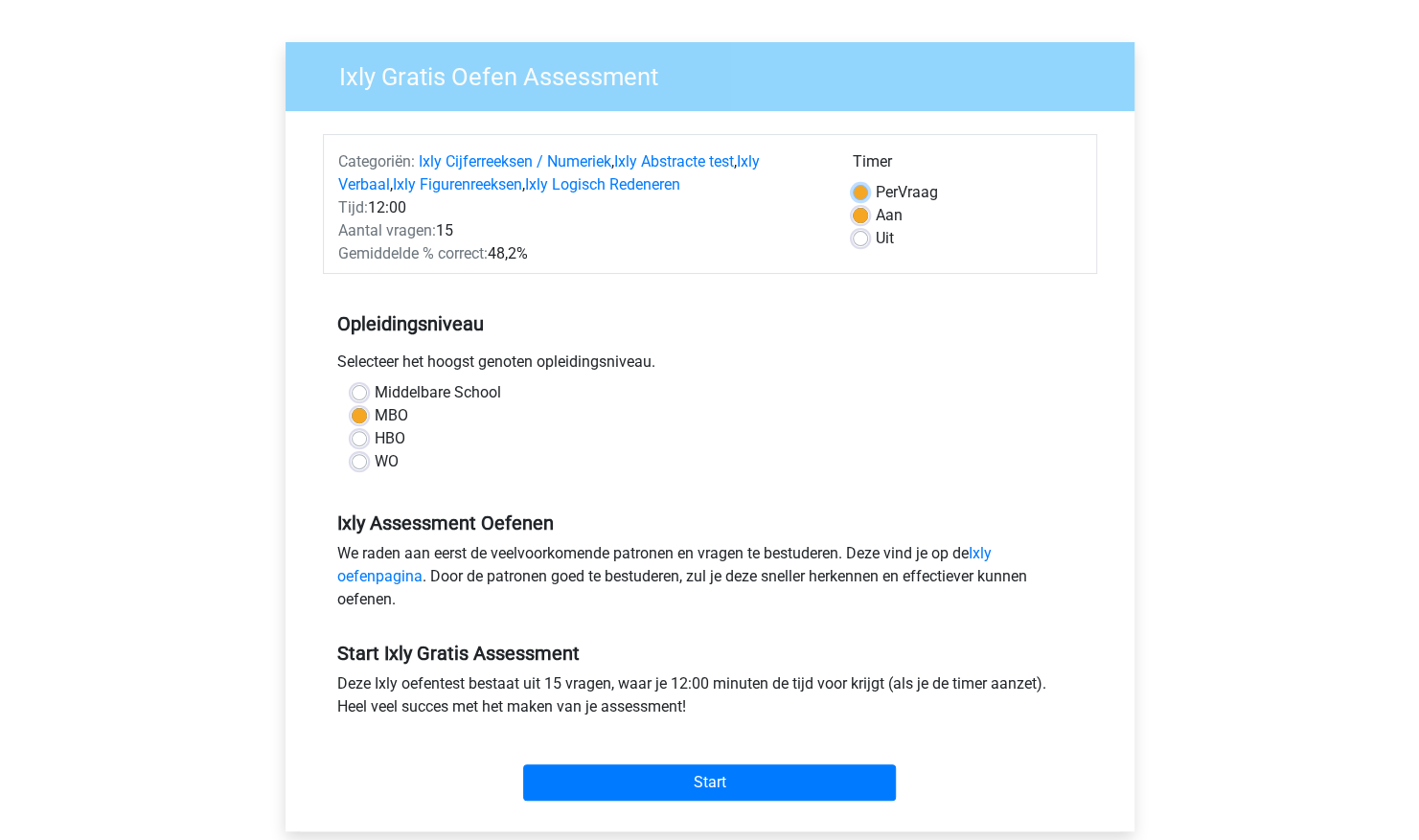 radio on "true" 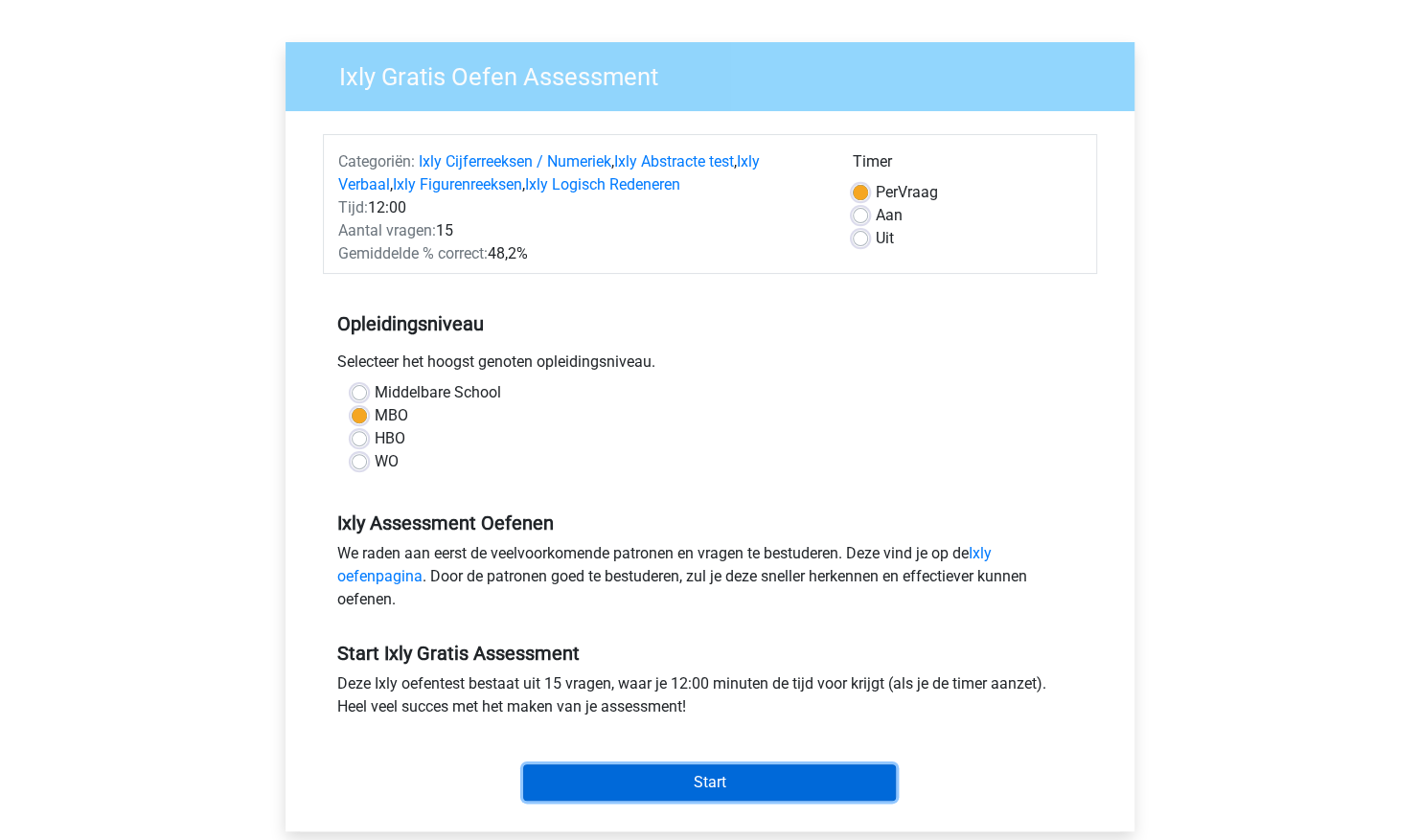 click on "Start" at bounding box center [709, 783] 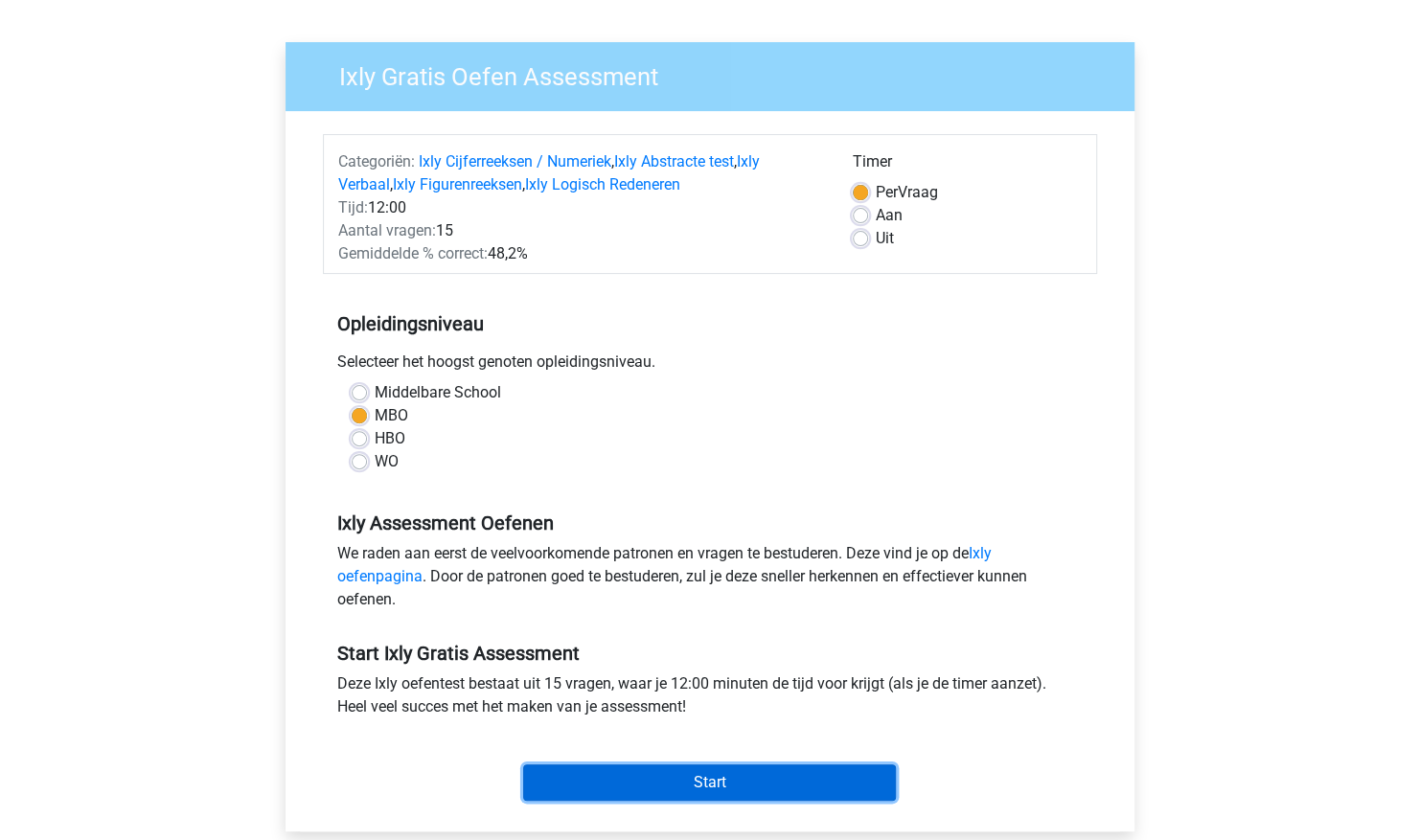 click on "Start" at bounding box center (709, 783) 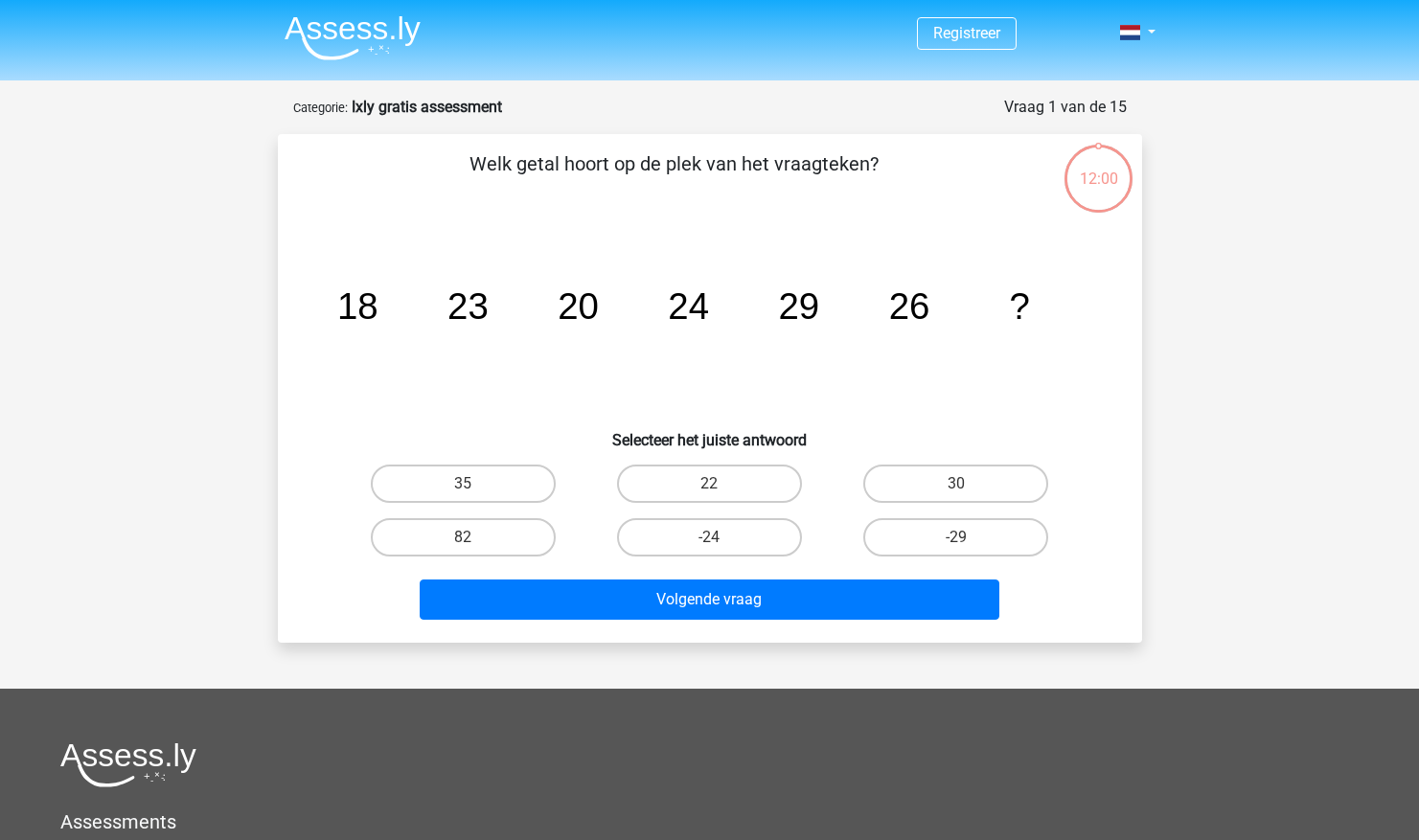 scroll, scrollTop: 0, scrollLeft: 0, axis: both 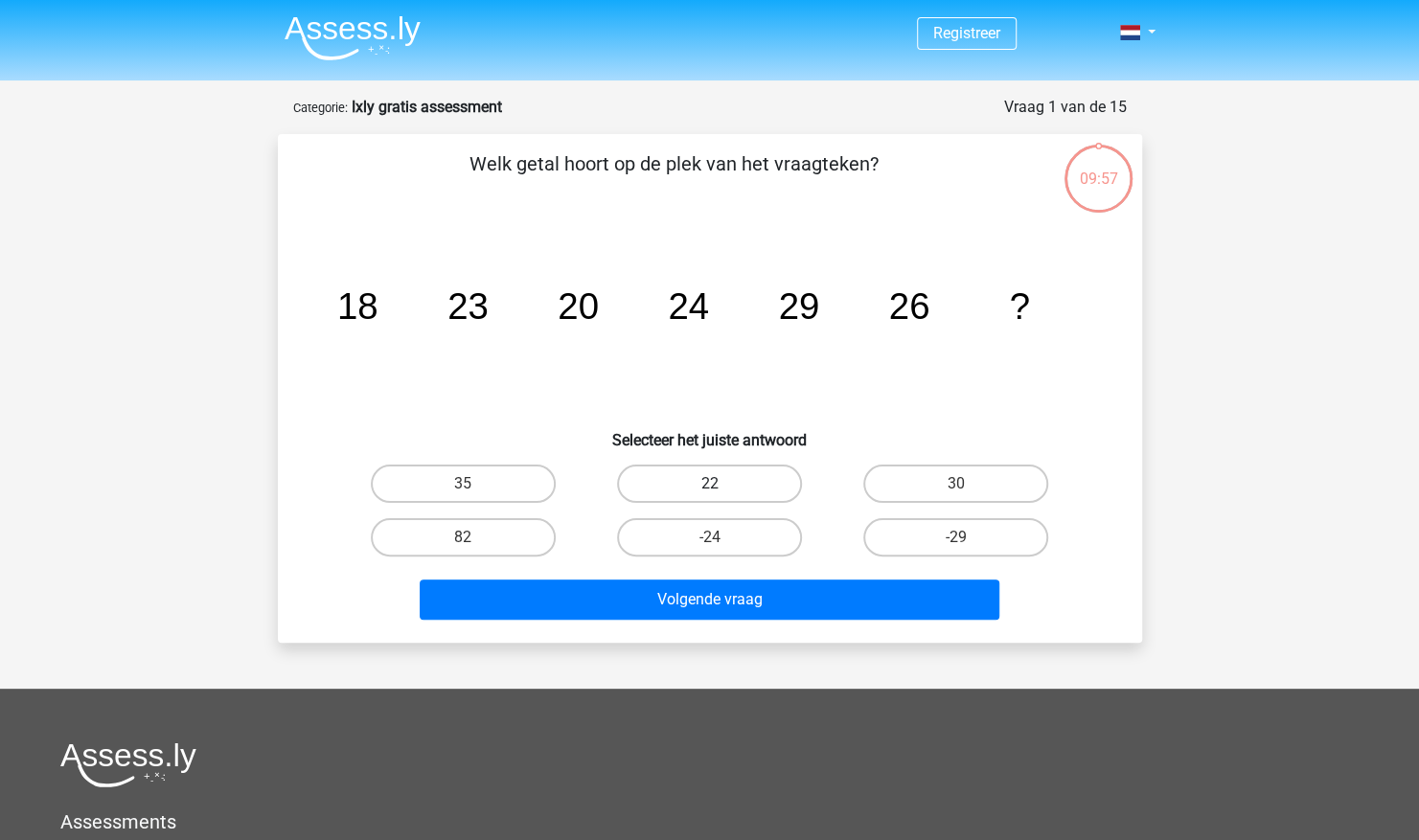 click on "22" at bounding box center [709, 484] 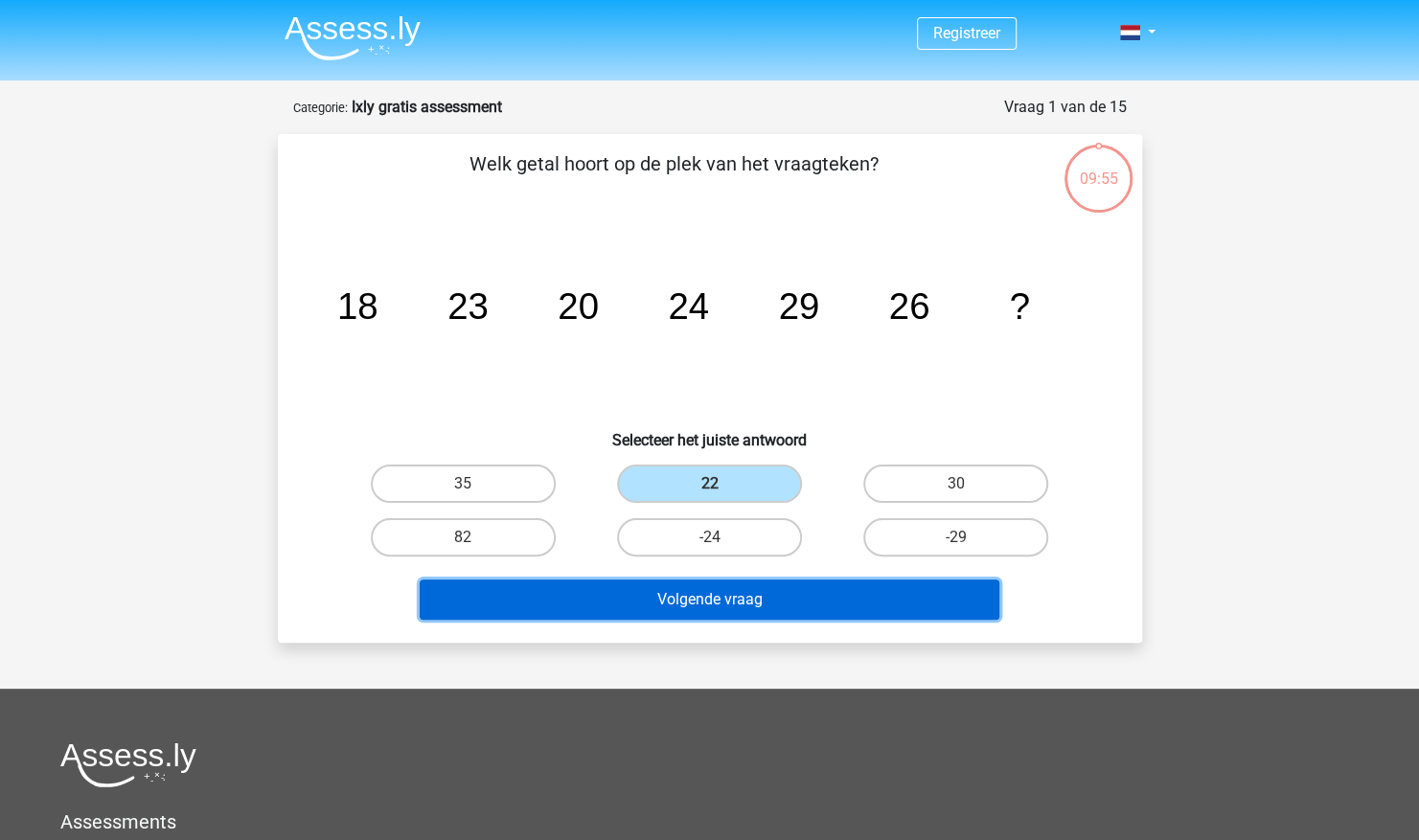 click on "Volgende vraag" at bounding box center [709, 600] 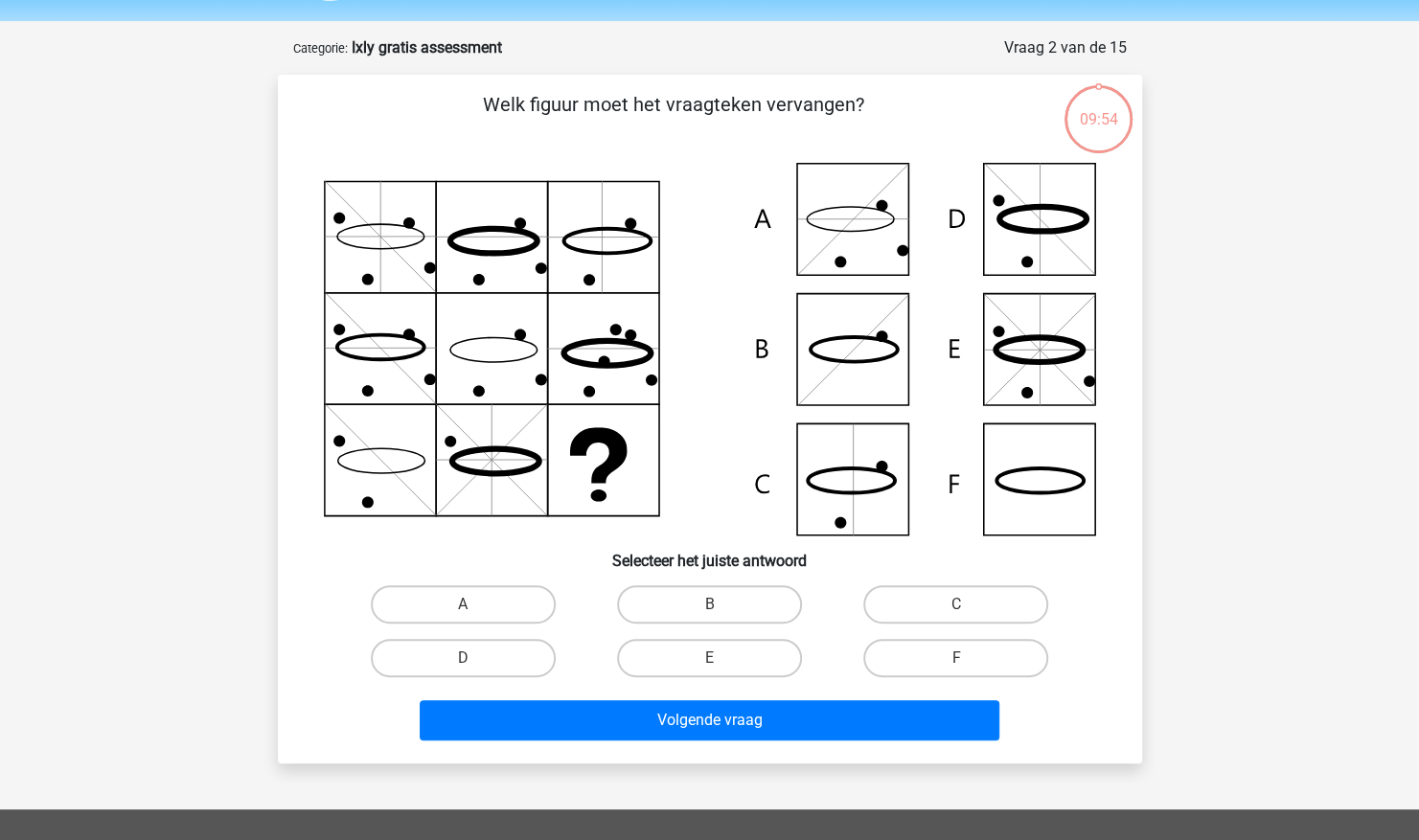 scroll, scrollTop: 96, scrollLeft: 0, axis: vertical 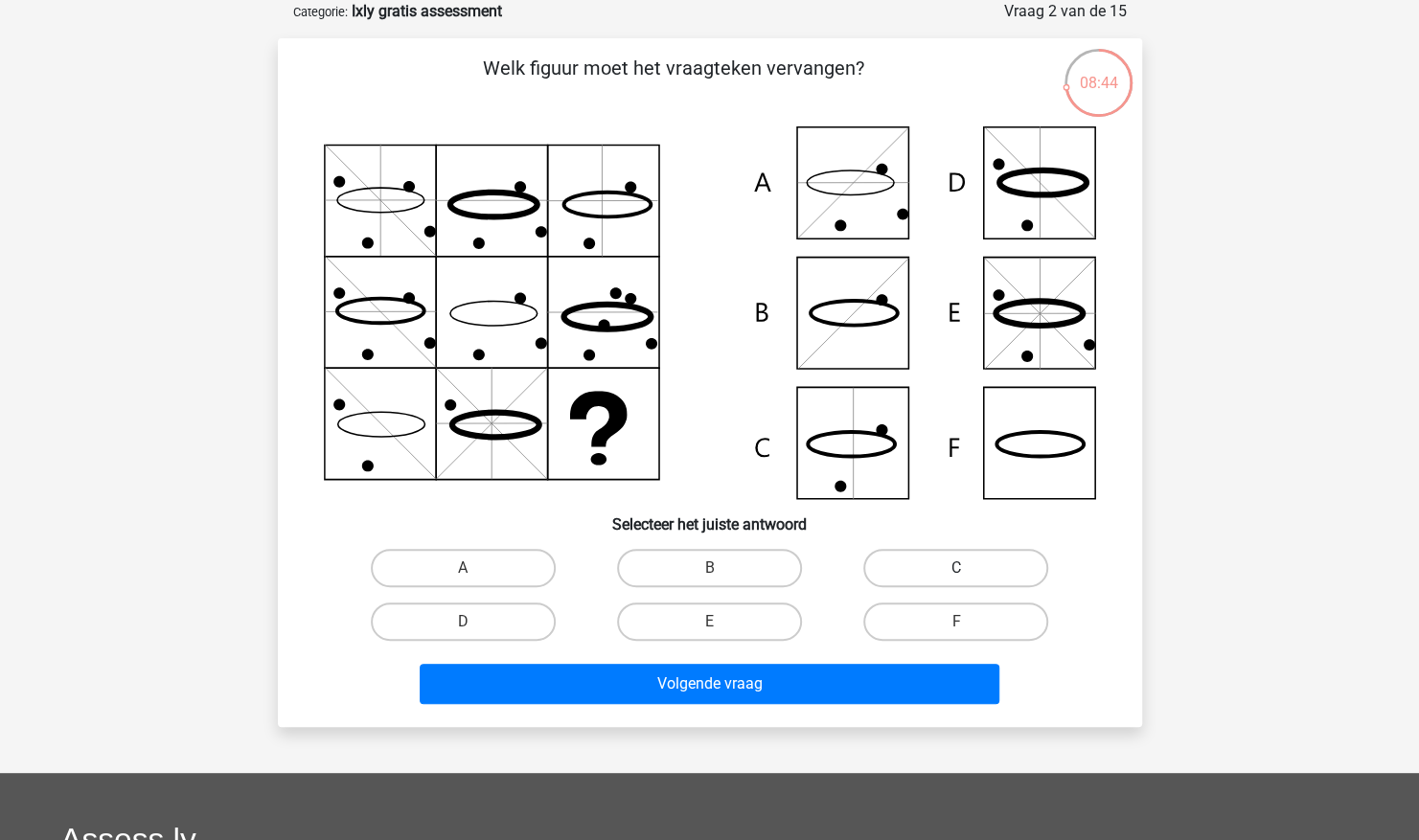 click on "C" at bounding box center (955, 568) 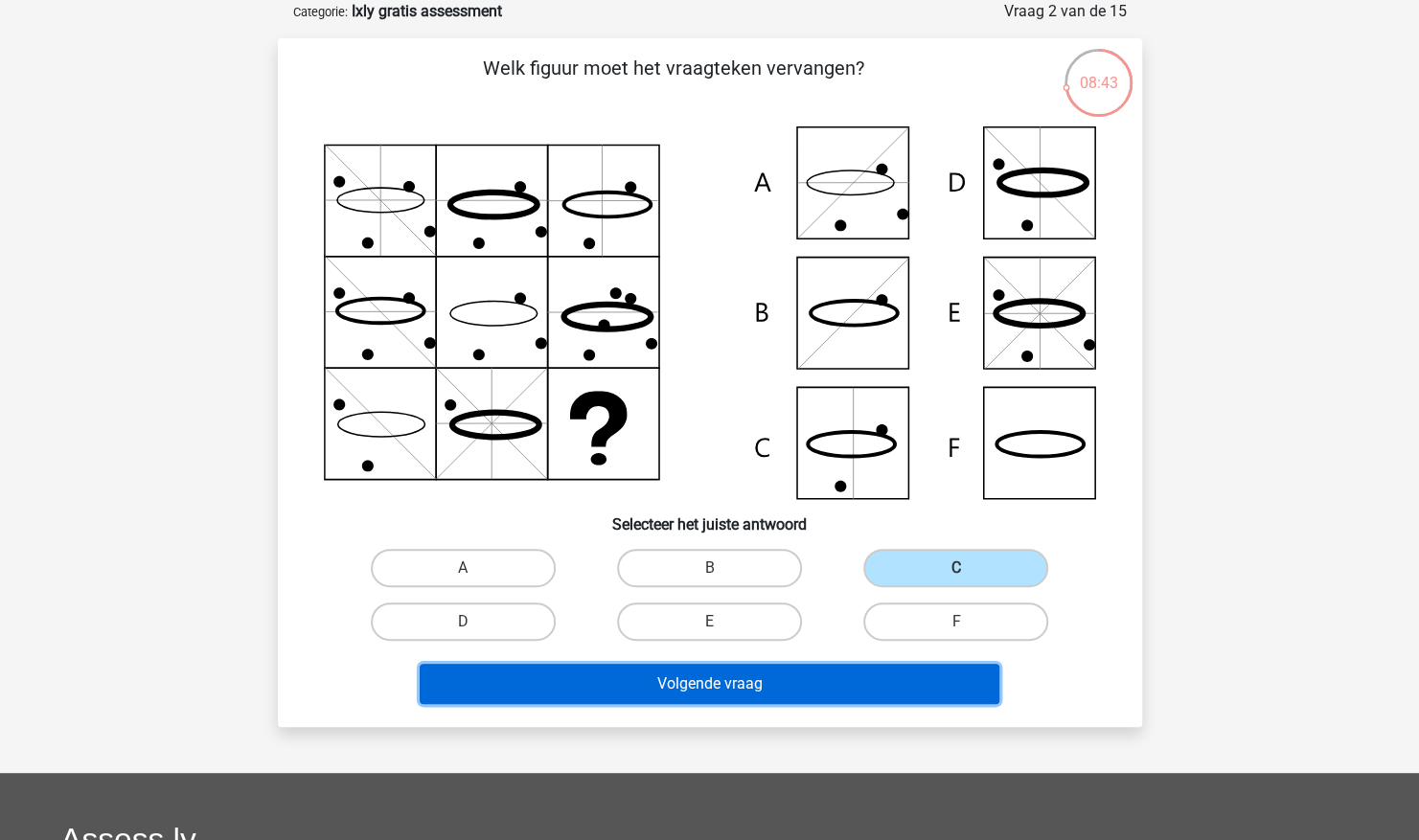 click on "Volgende vraag" at bounding box center [709, 684] 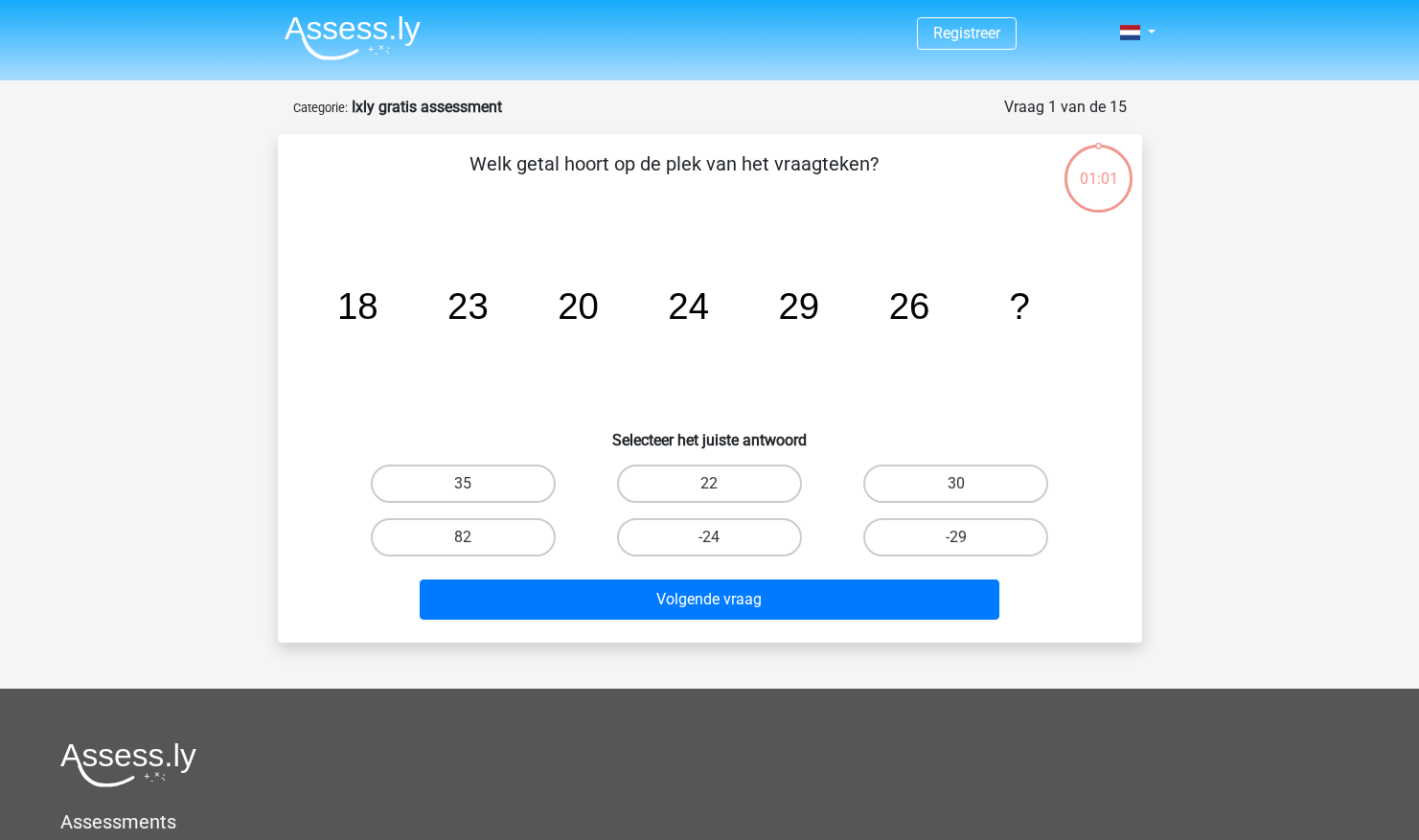scroll, scrollTop: 0, scrollLeft: 0, axis: both 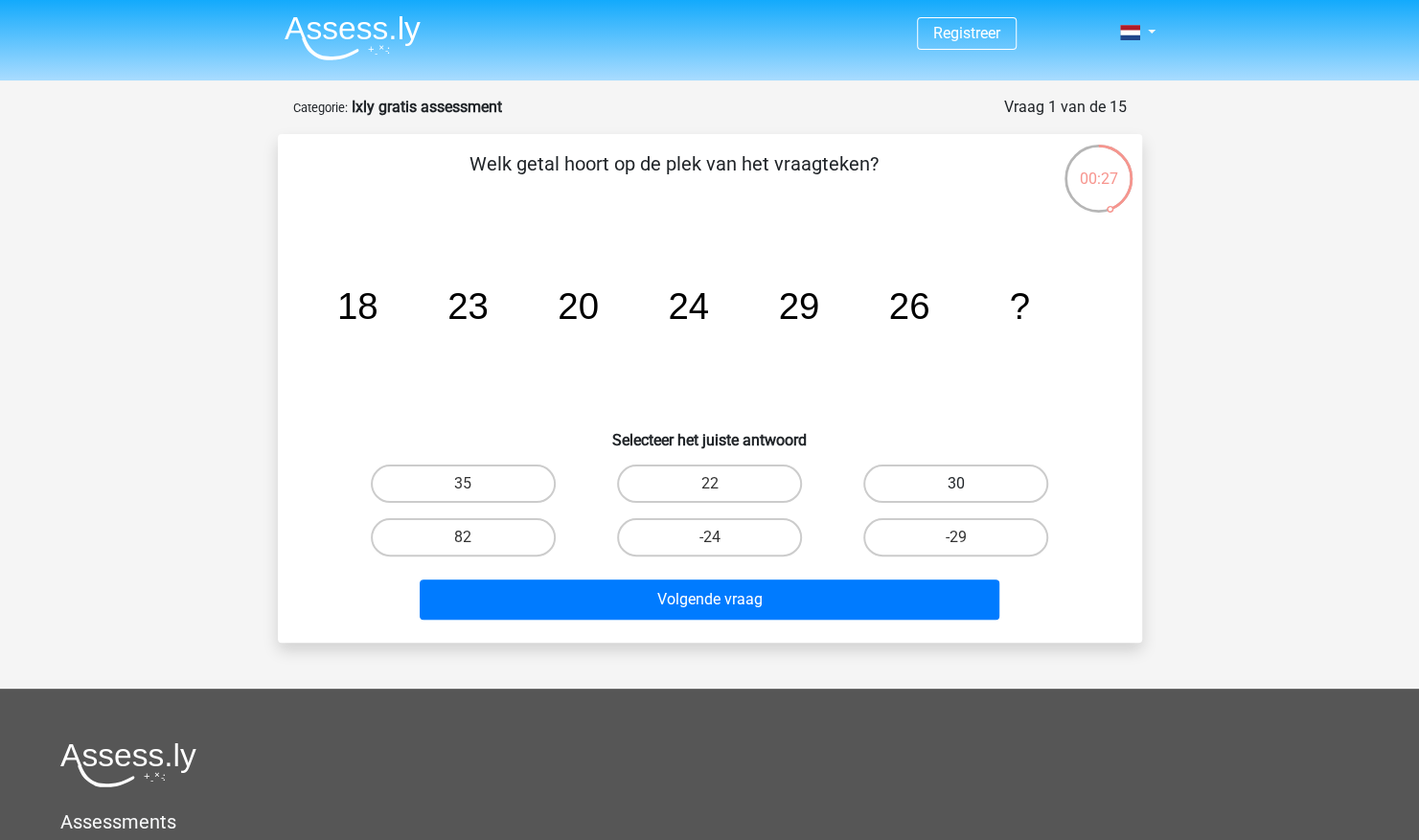 click on "30" at bounding box center [955, 484] 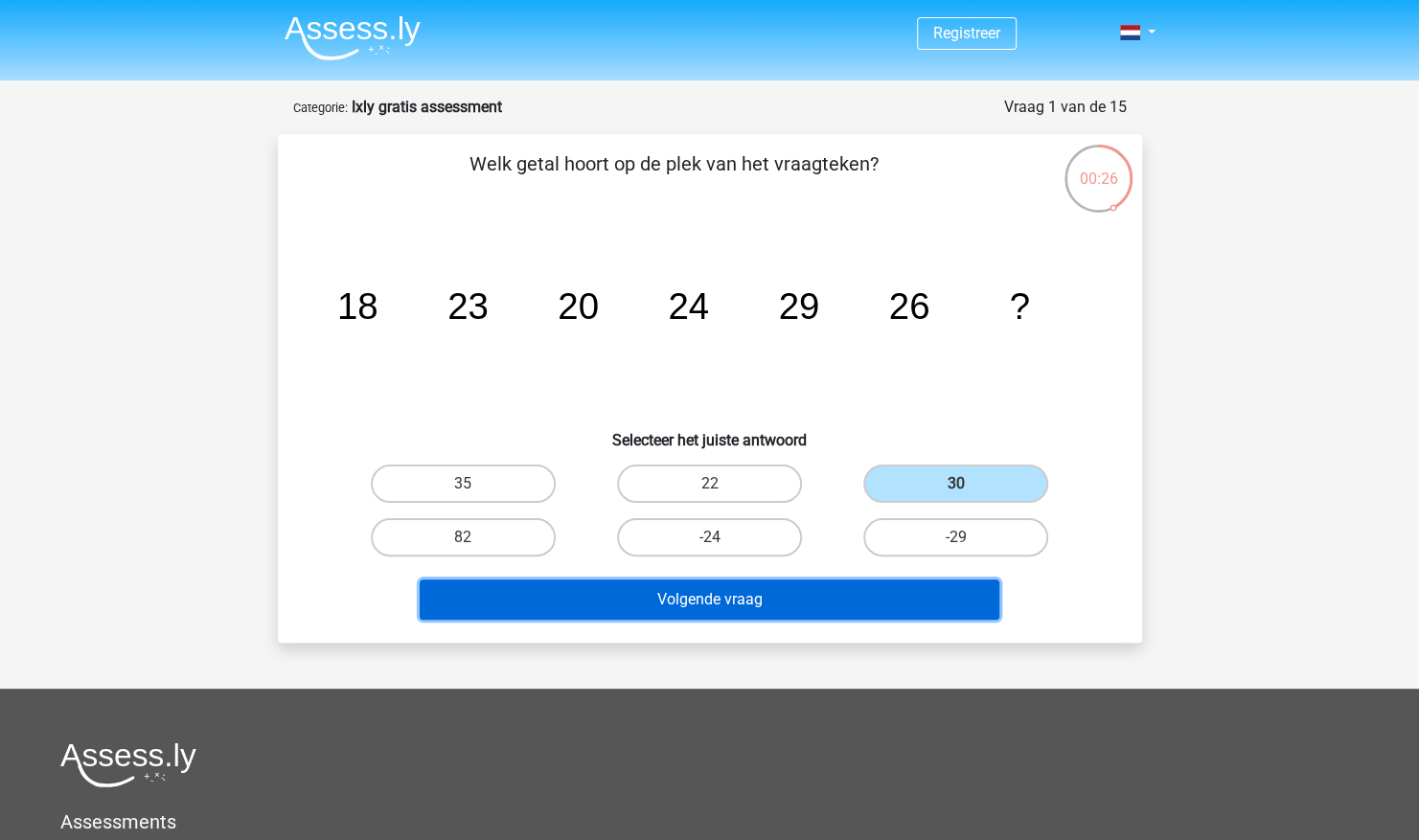 click on "Volgende vraag" at bounding box center [709, 600] 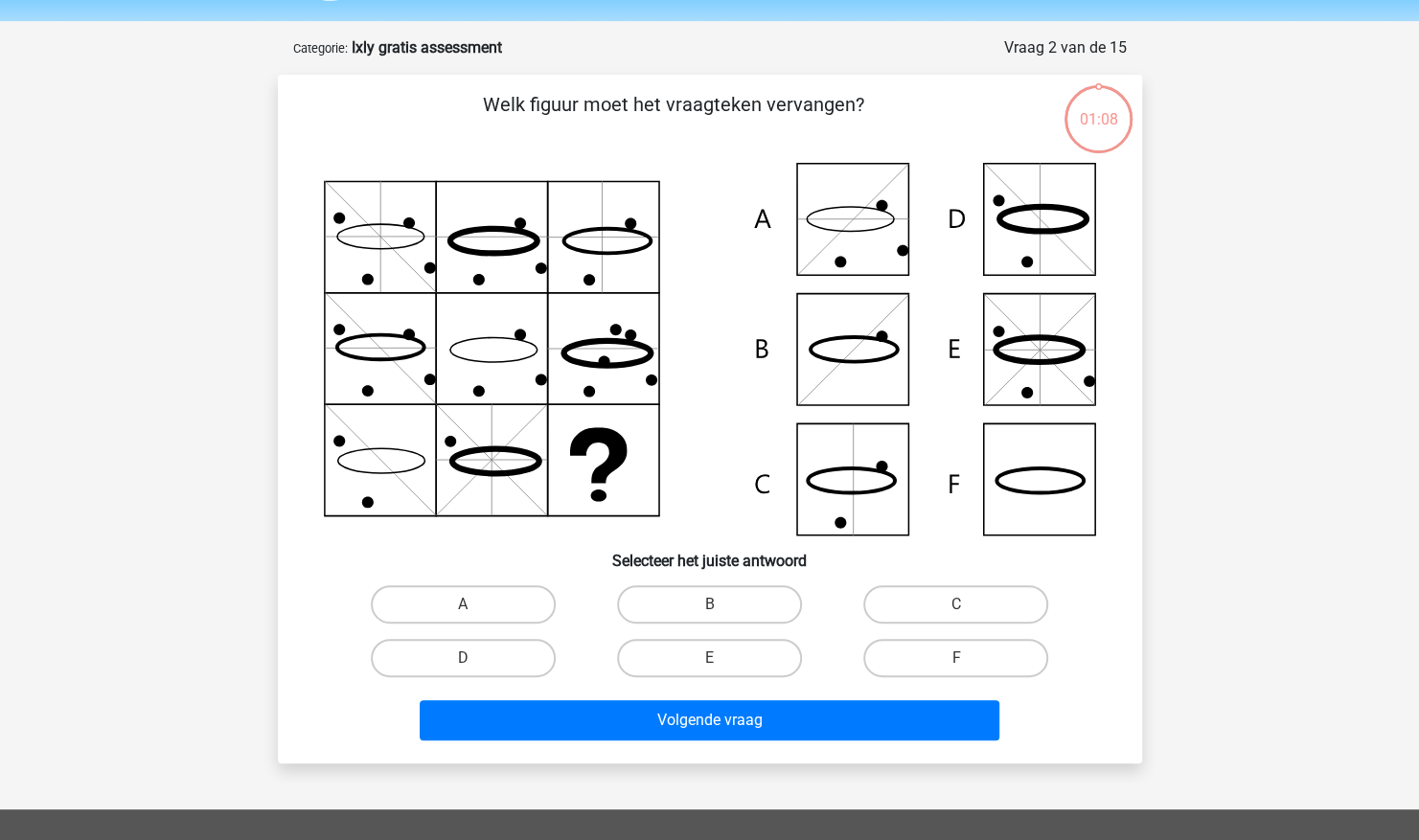 scroll, scrollTop: 96, scrollLeft: 0, axis: vertical 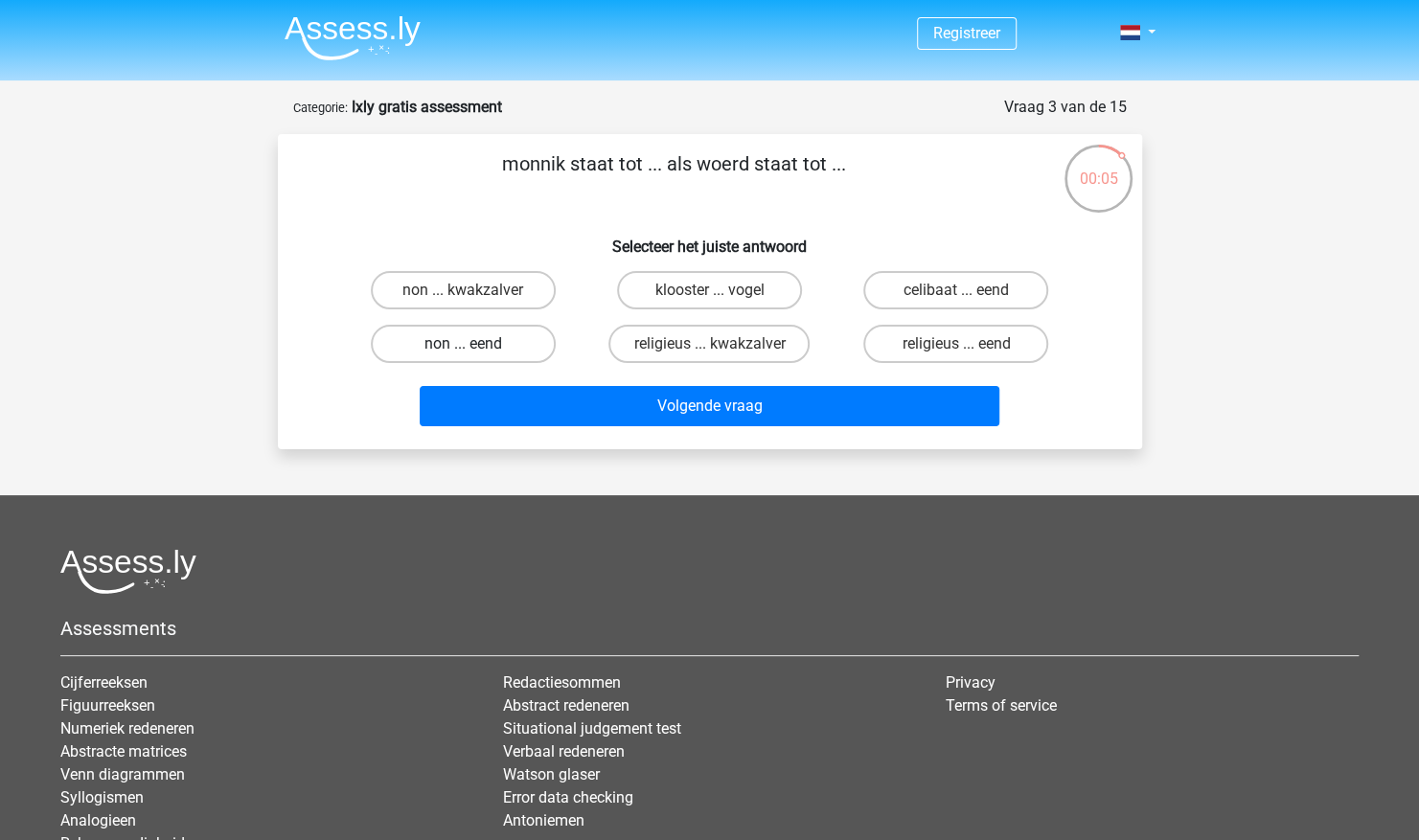click on "non ... eend" at bounding box center [463, 344] 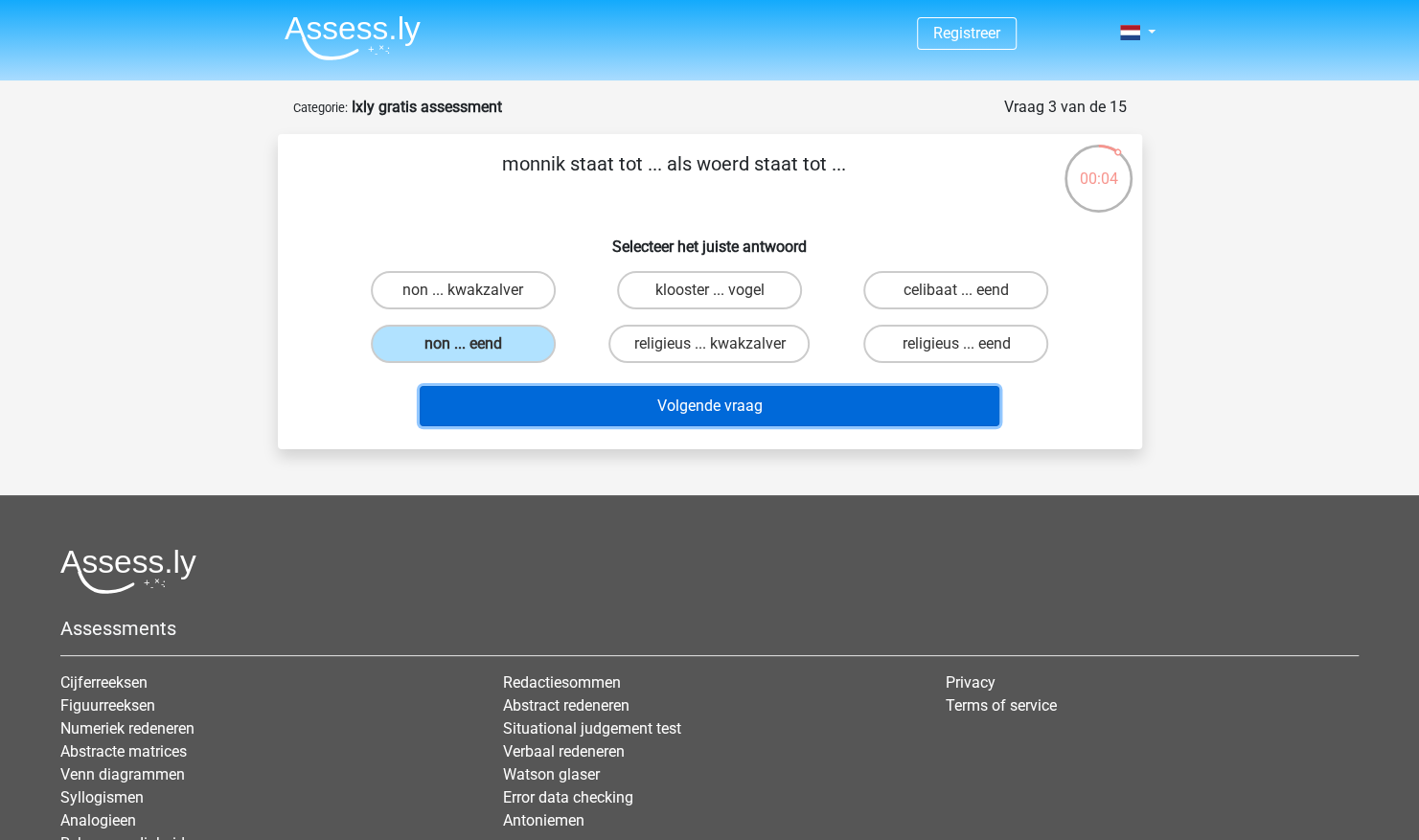 click on "Volgende vraag" at bounding box center (709, 406) 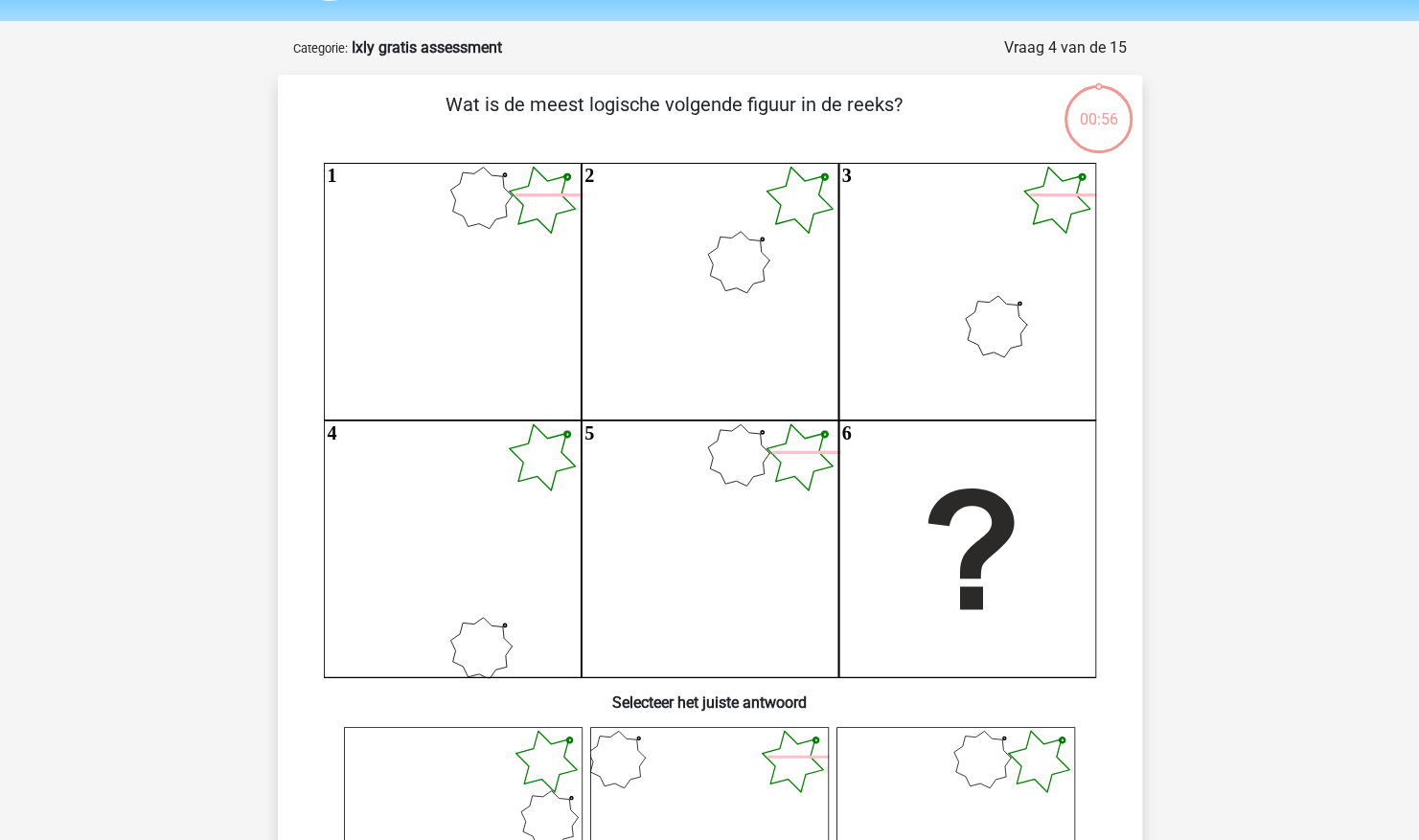 scroll, scrollTop: 96, scrollLeft: 0, axis: vertical 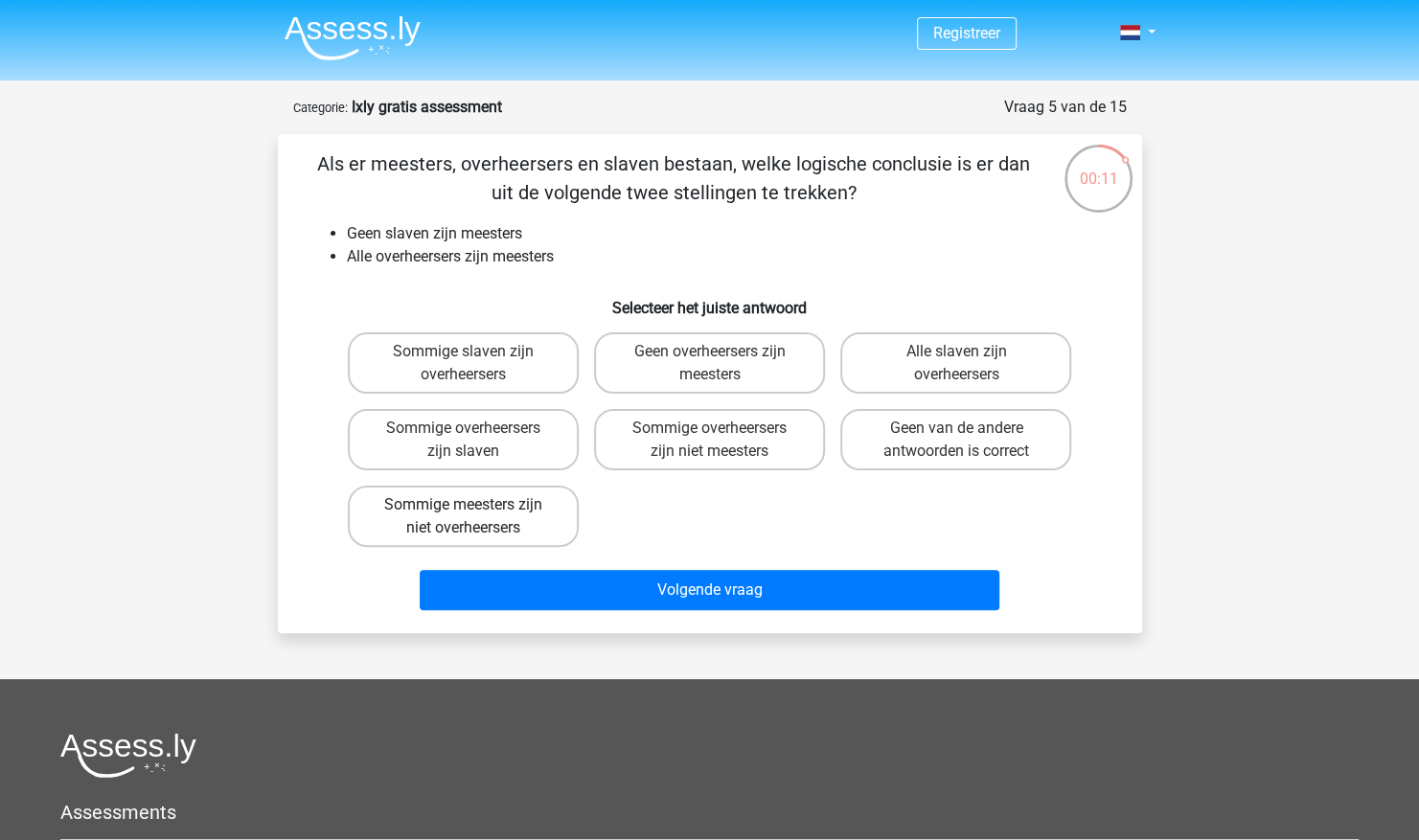 click on "Sommige meesters zijn niet overheersers" at bounding box center (463, 516) 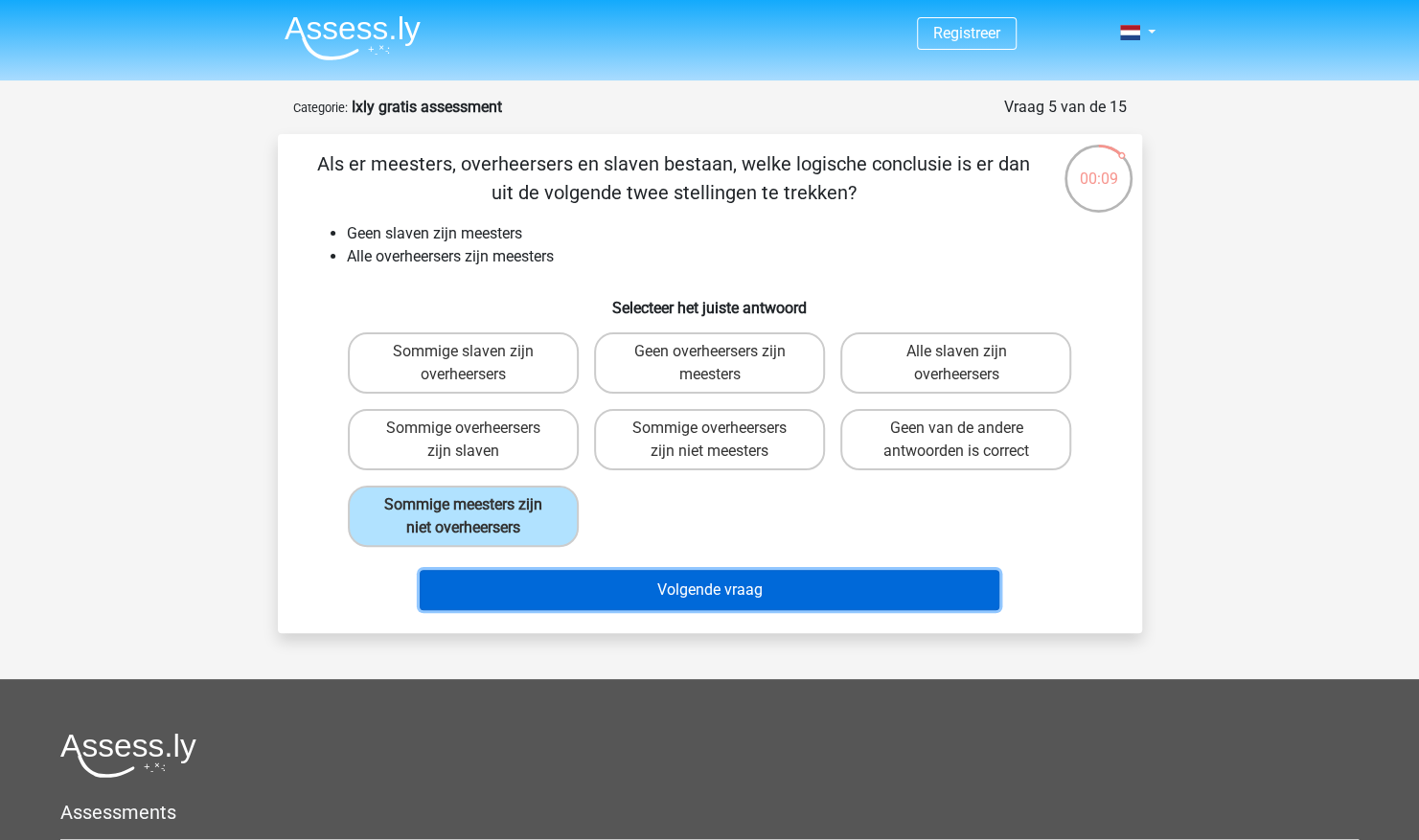 click on "Volgende vraag" at bounding box center [709, 590] 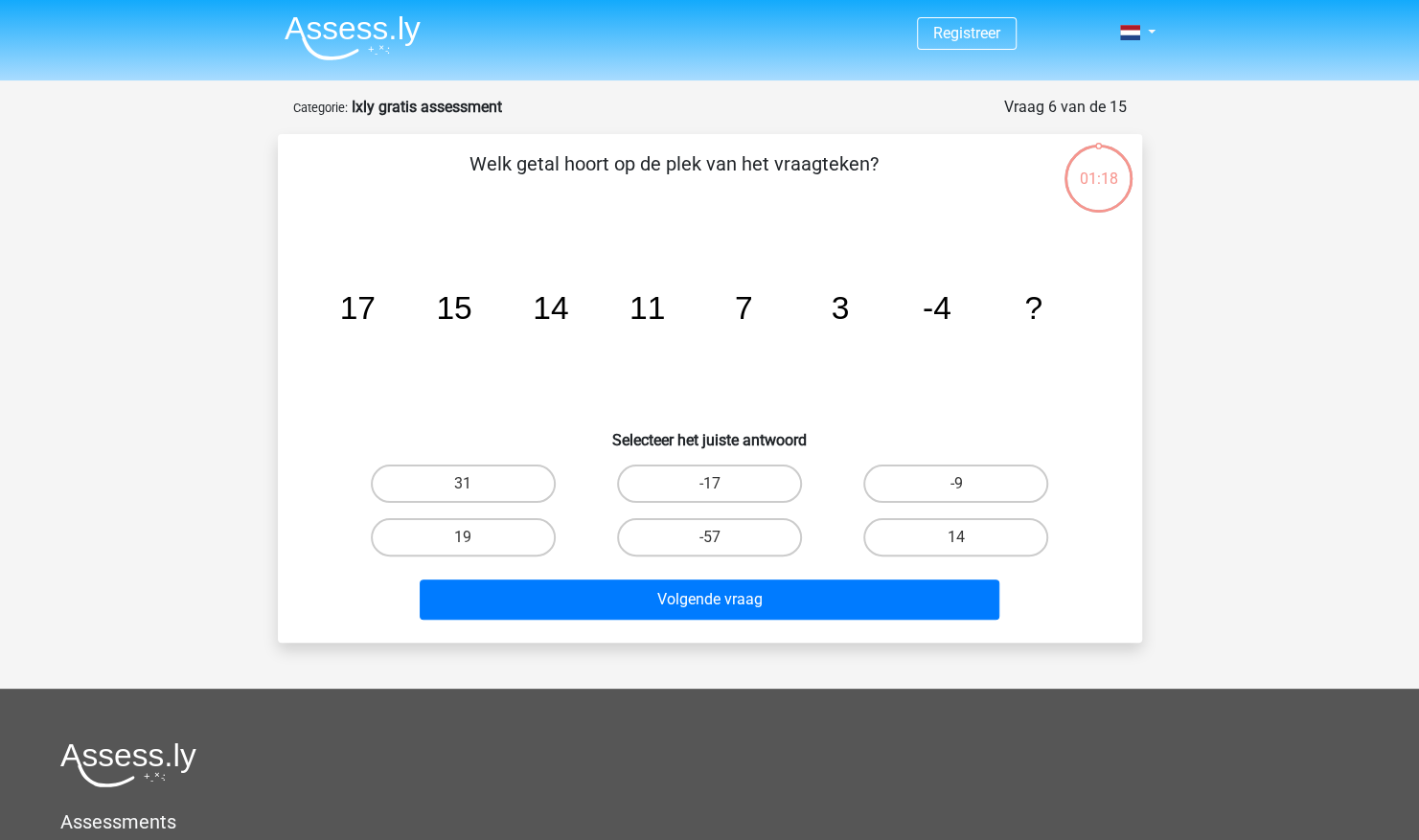 scroll, scrollTop: 96, scrollLeft: 0, axis: vertical 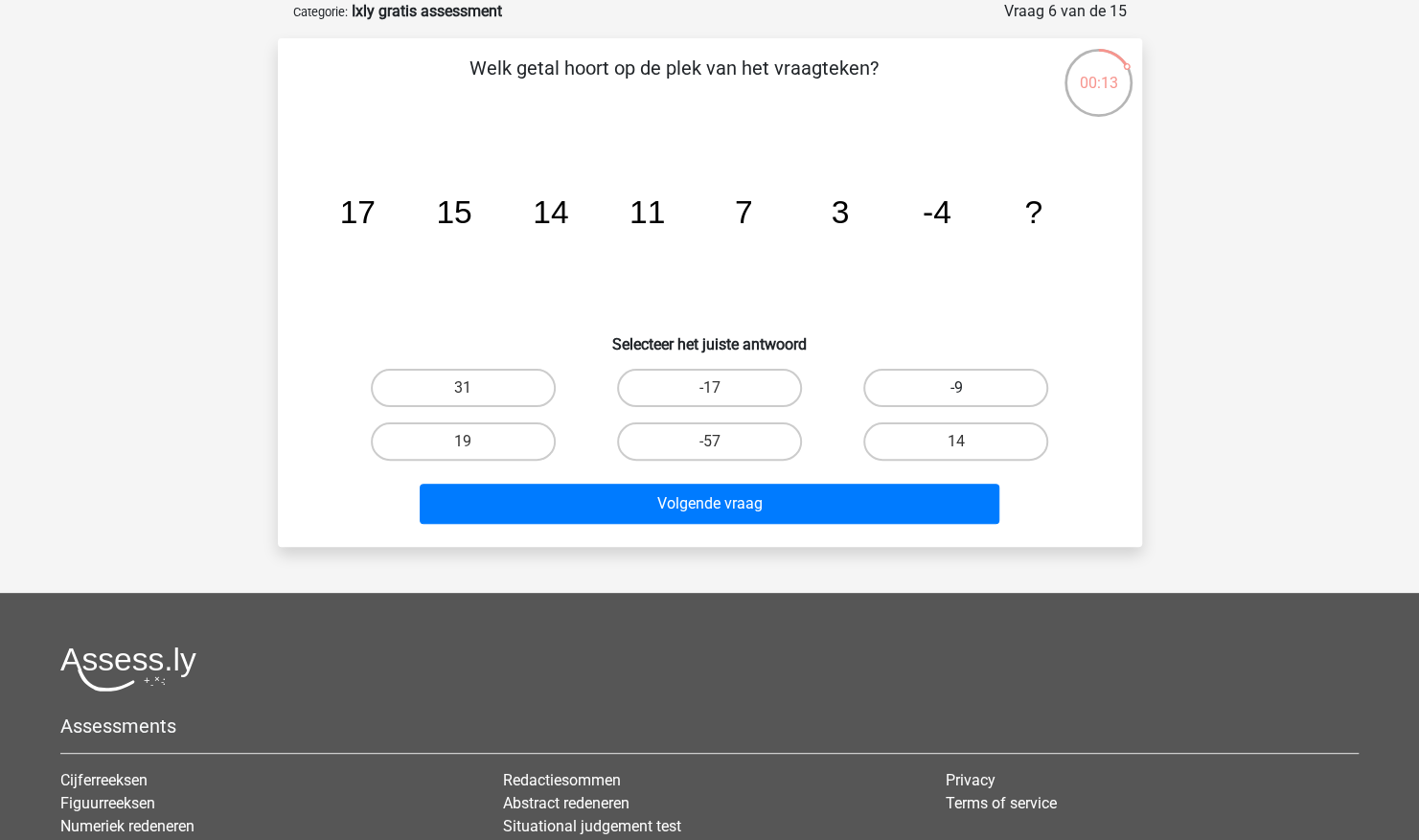 click on "-9" at bounding box center [955, 388] 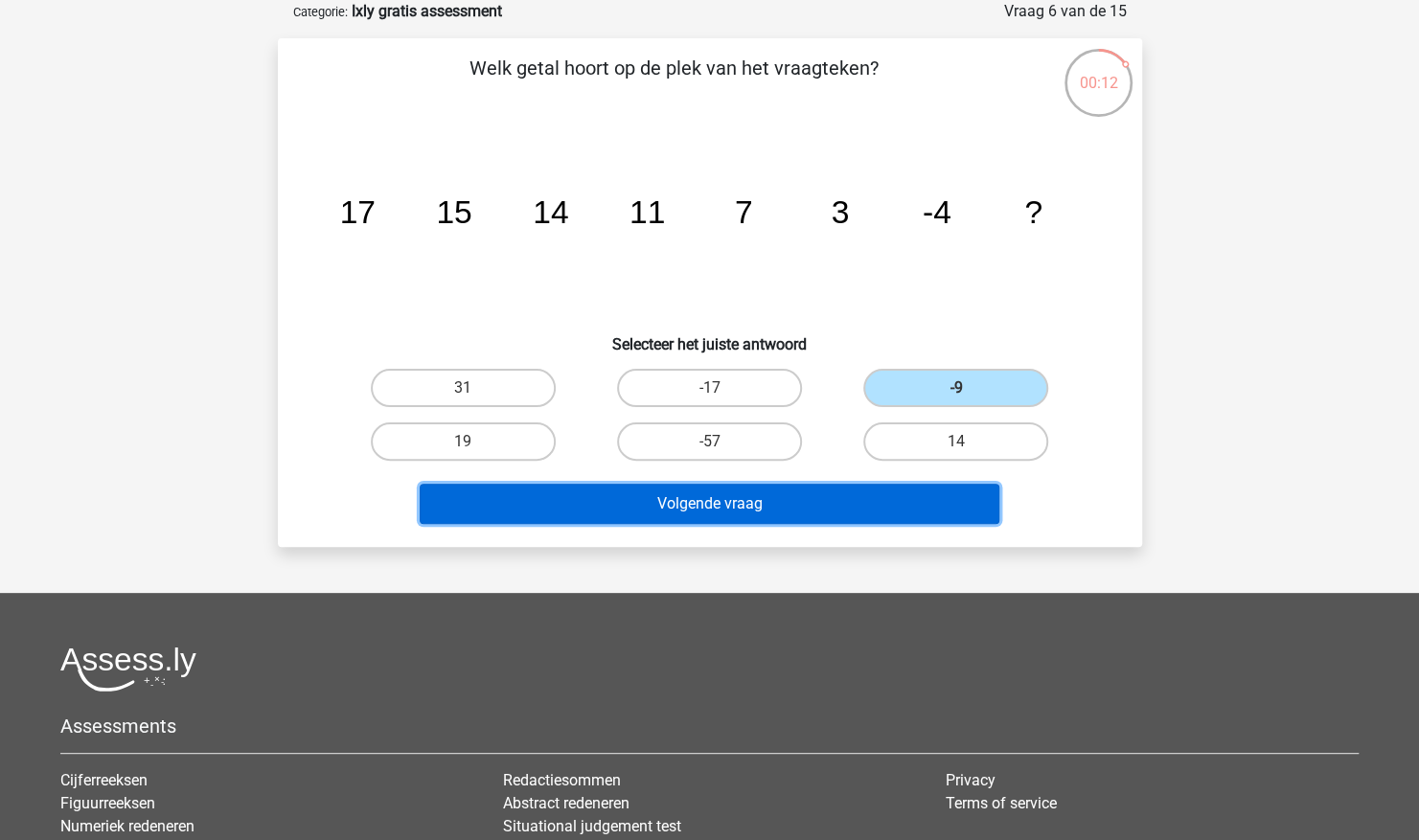 click on "Volgende vraag" at bounding box center (709, 504) 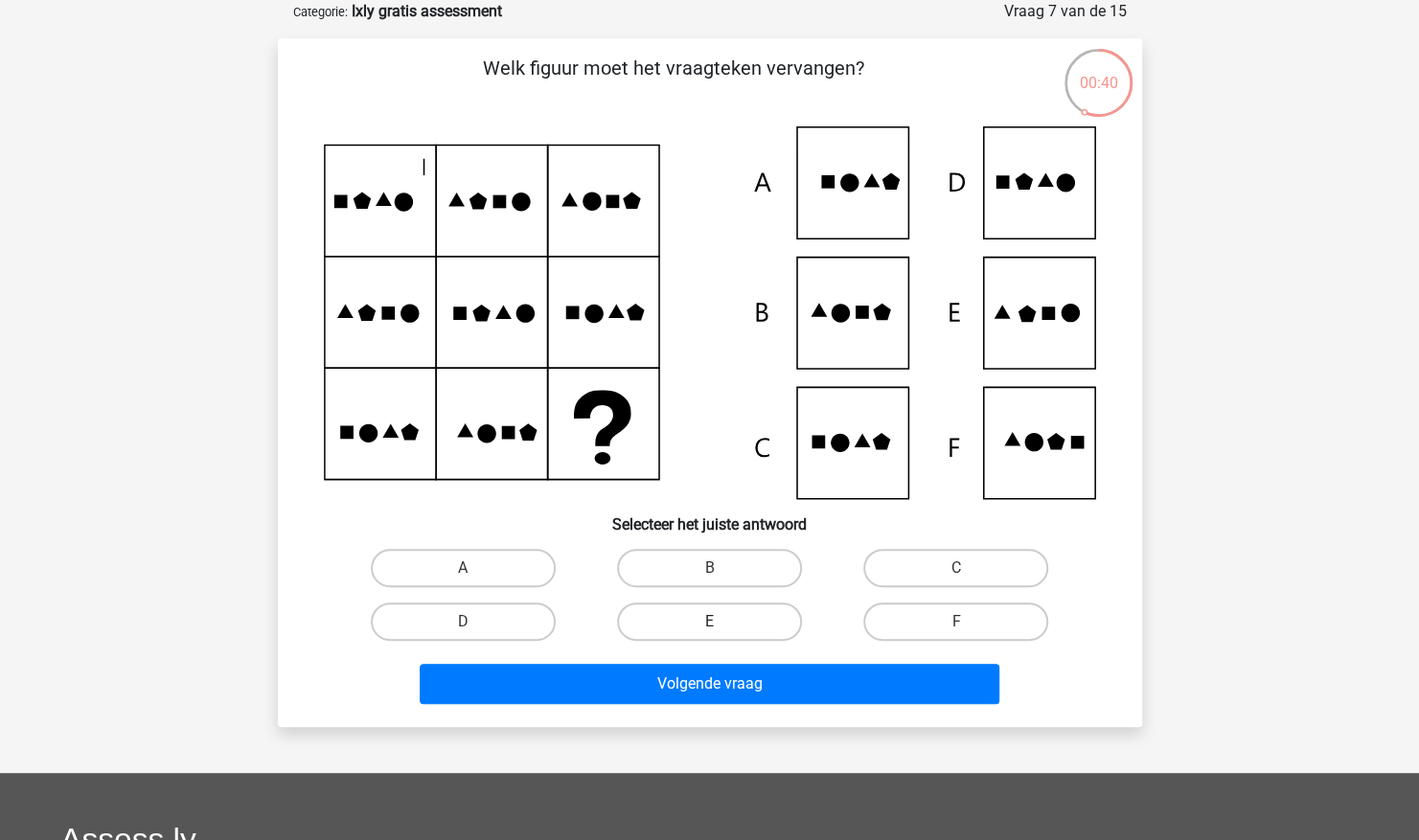 click on "E" at bounding box center [709, 622] 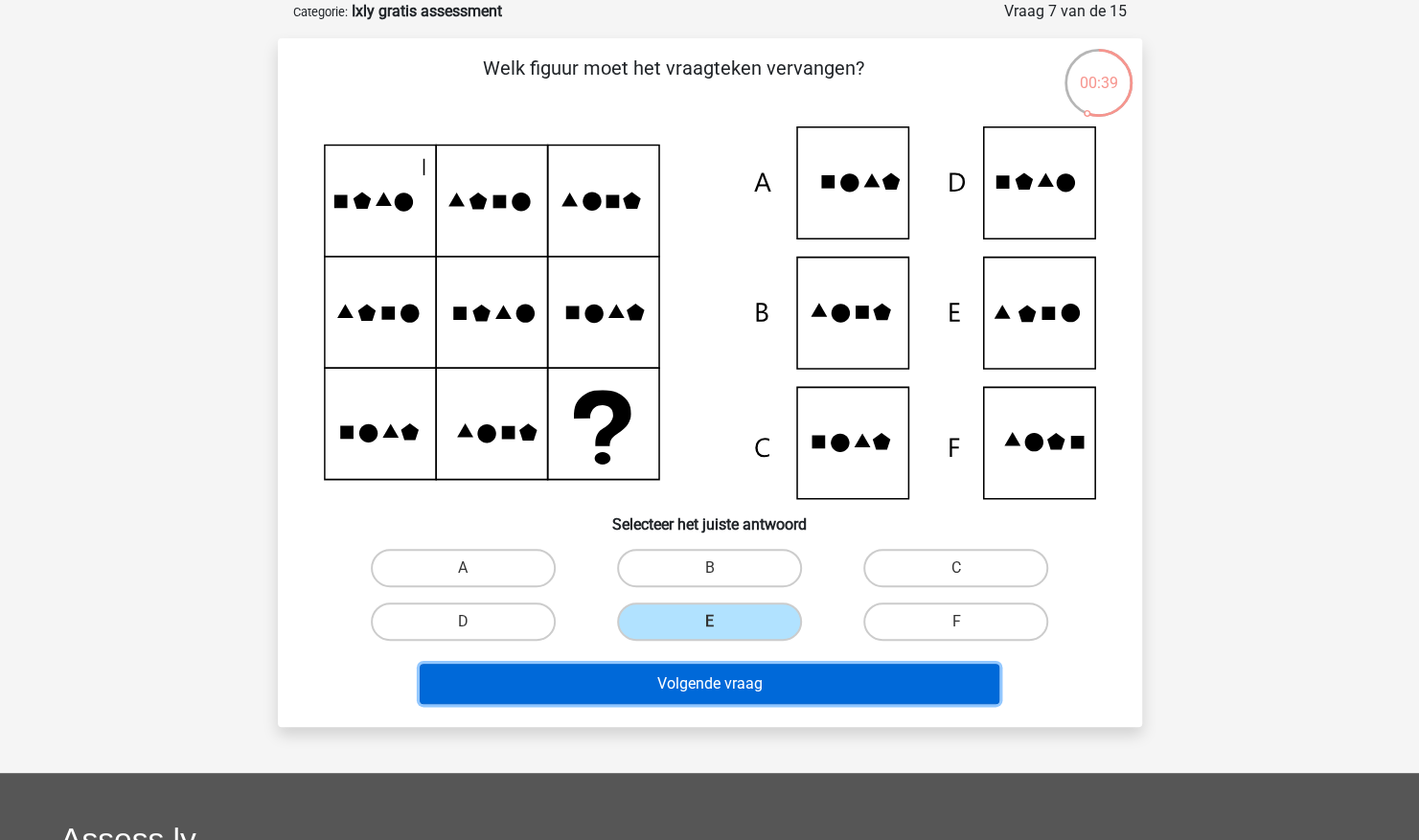 click on "Volgende vraag" at bounding box center (709, 684) 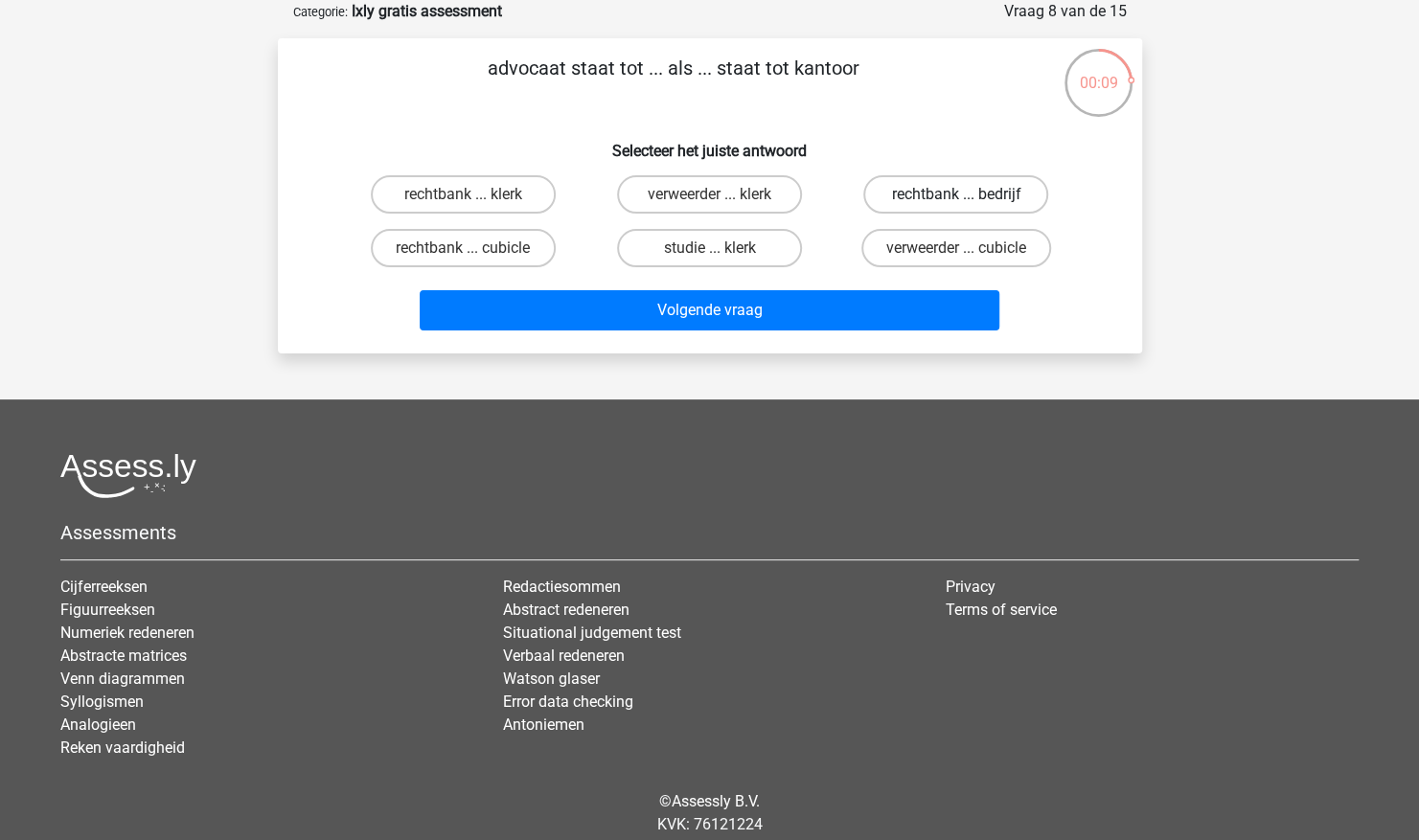 click on "rechtbank ... bedrijf" at bounding box center (955, 194) 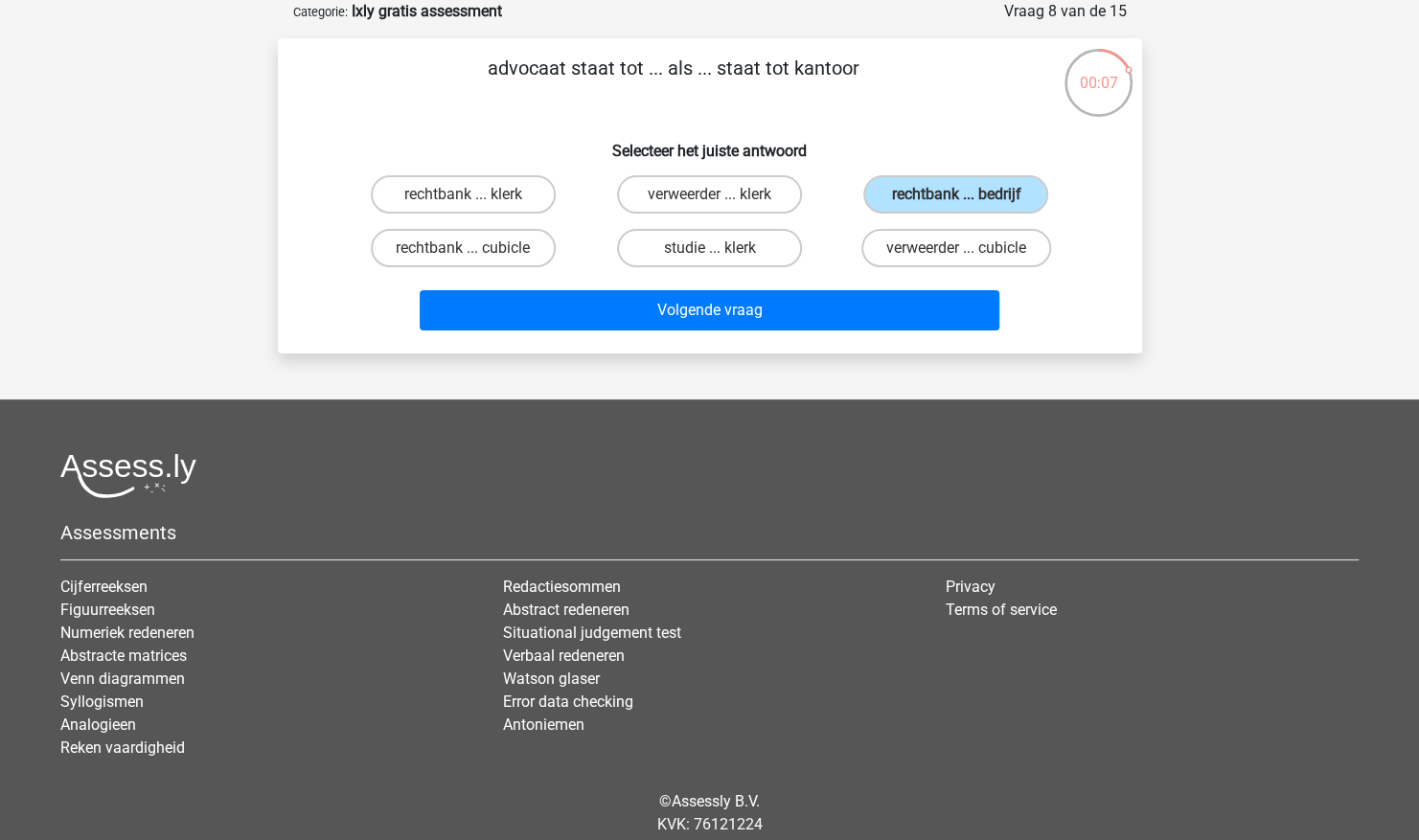 click on "Volgende vraag" at bounding box center (710, 306) 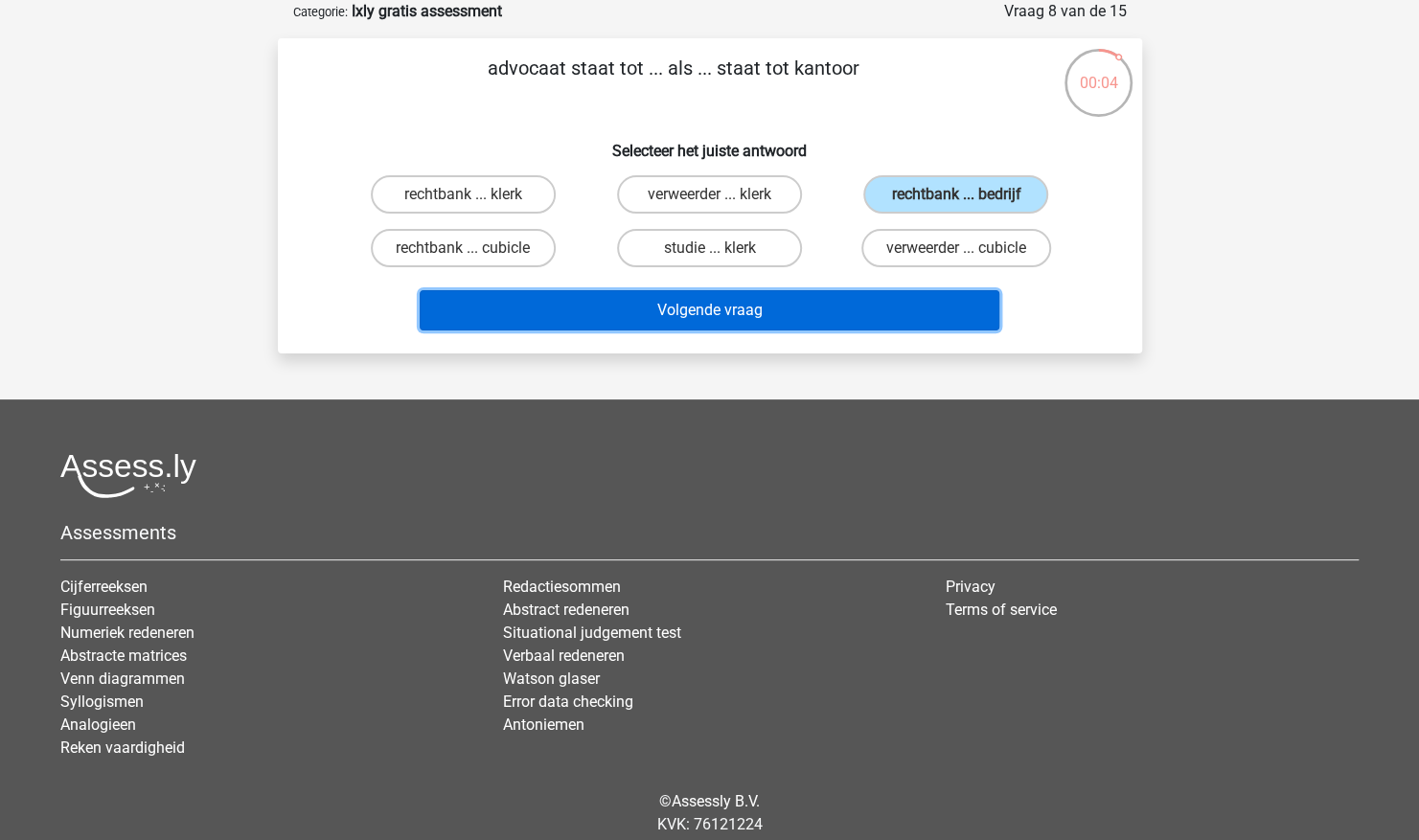 click on "Volgende vraag" at bounding box center (709, 310) 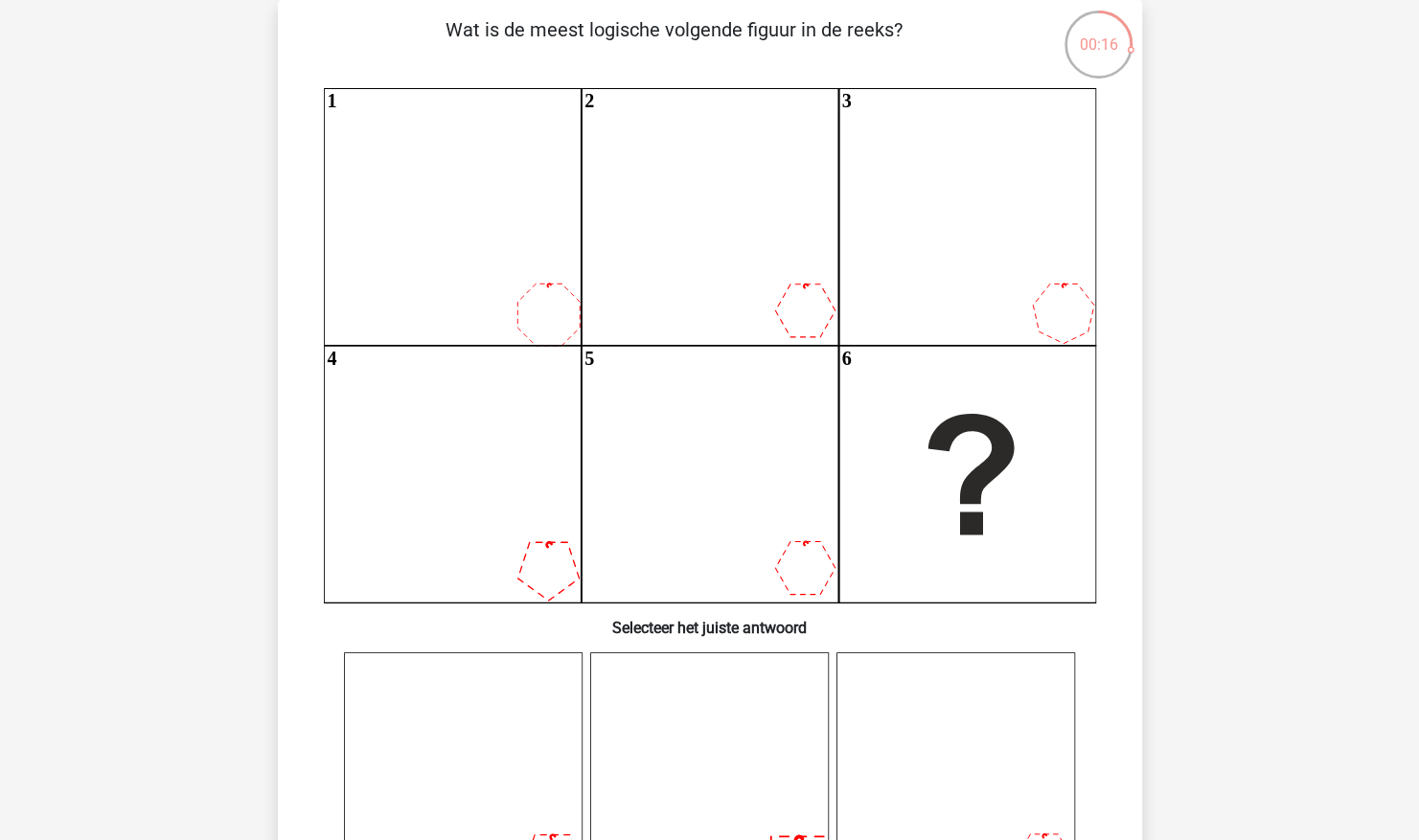 scroll, scrollTop: 172, scrollLeft: 0, axis: vertical 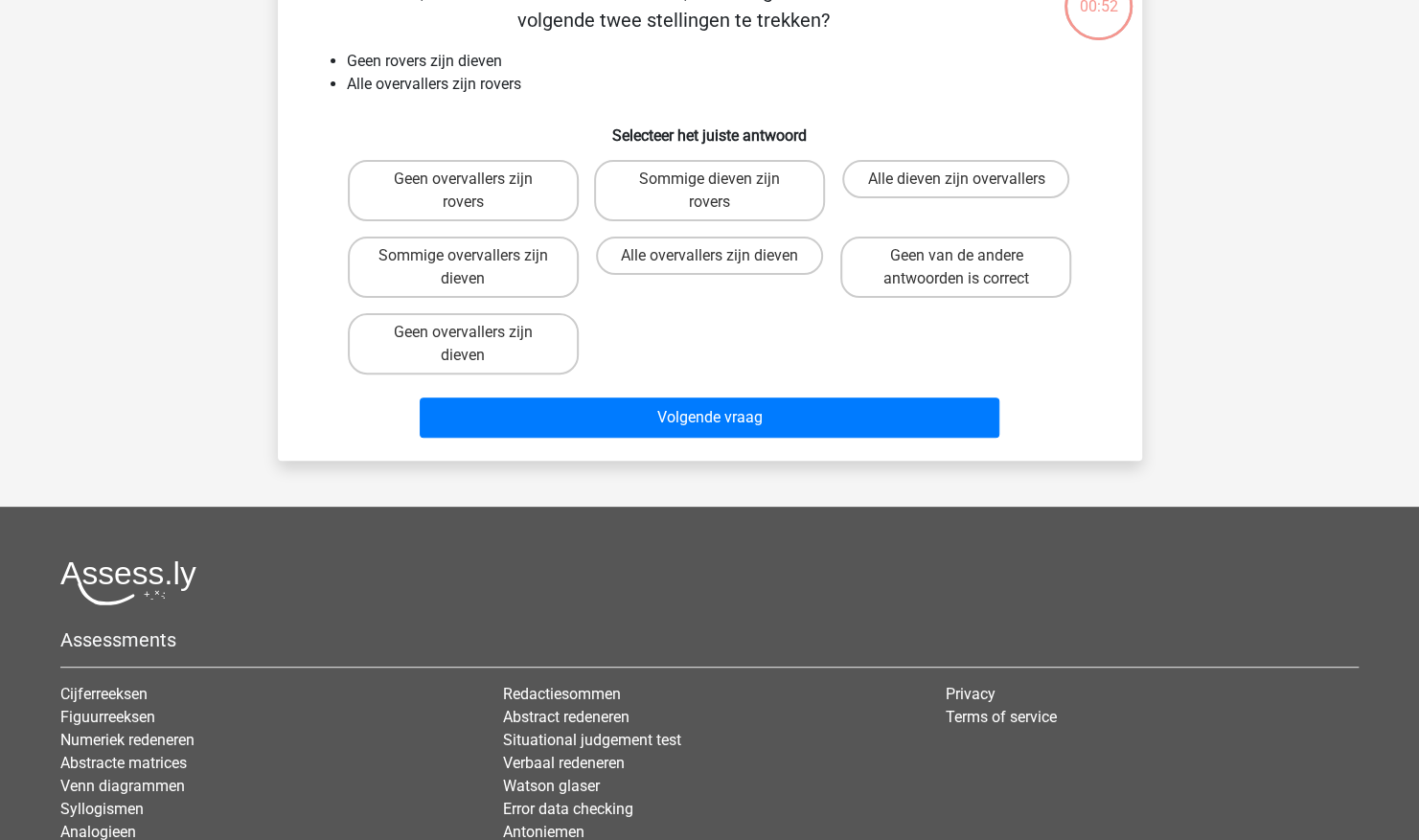 click on "Geen overvallers zijn rovers" at bounding box center (463, 191) 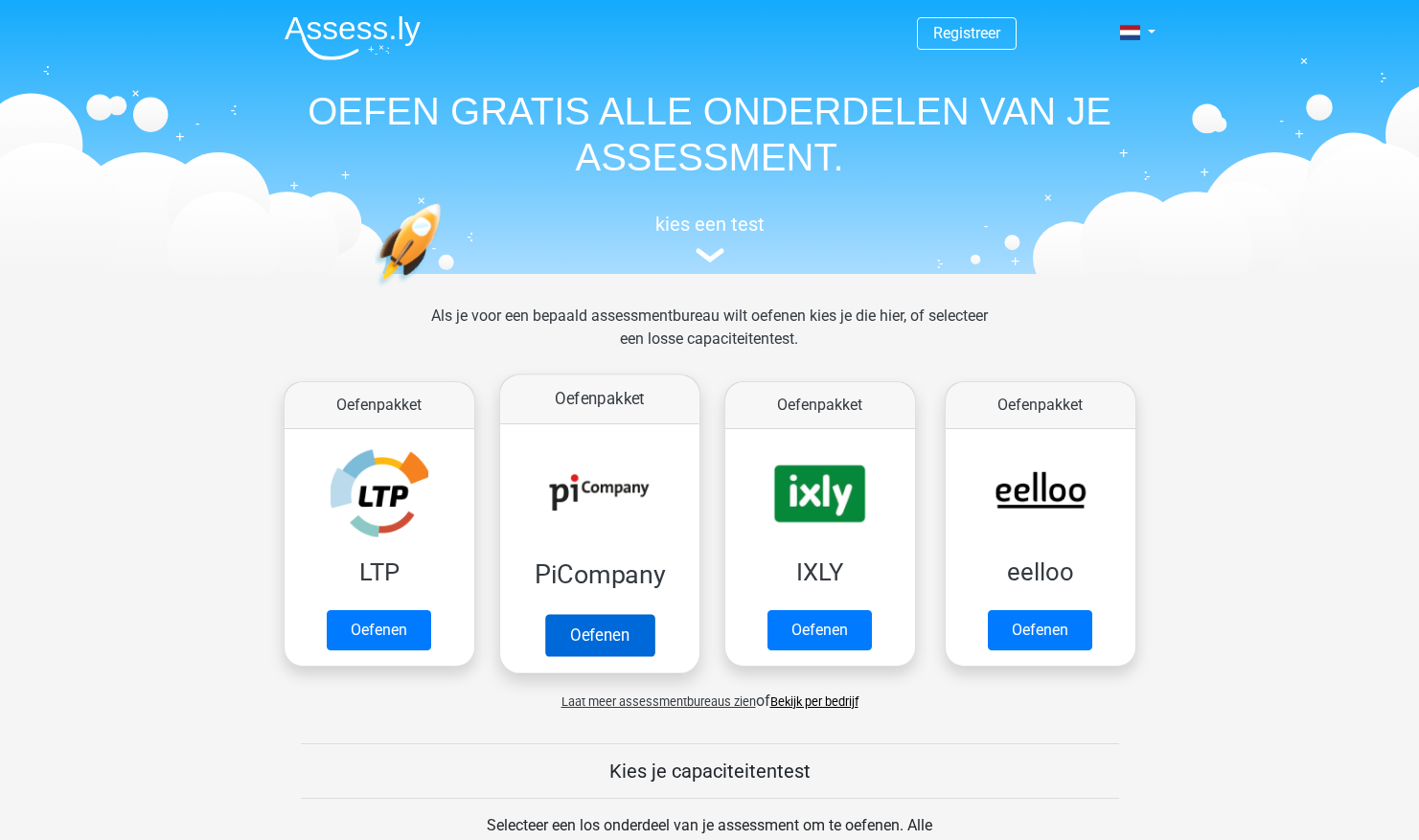 scroll, scrollTop: 0, scrollLeft: 0, axis: both 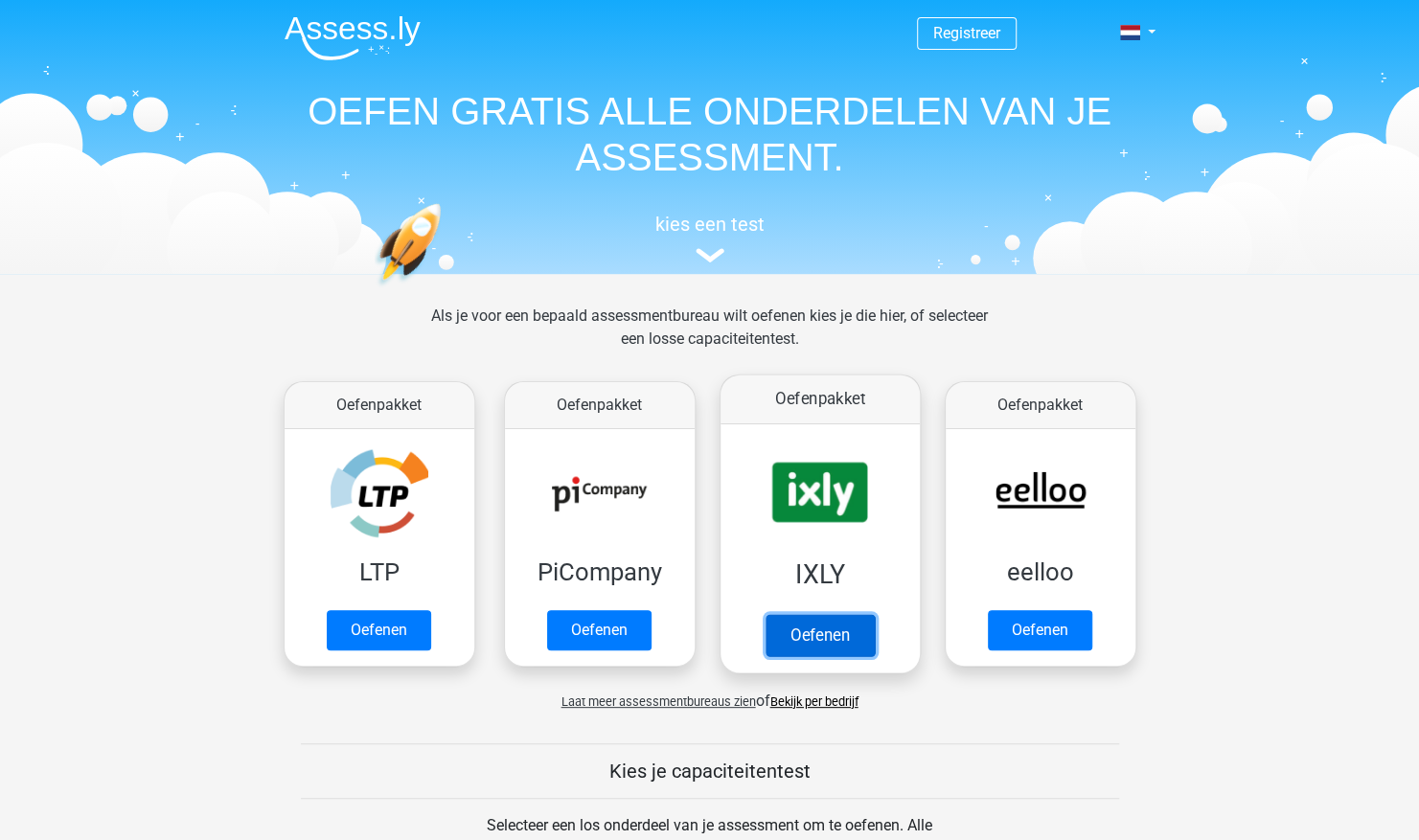 click on "Oefenen" at bounding box center (819, 635) 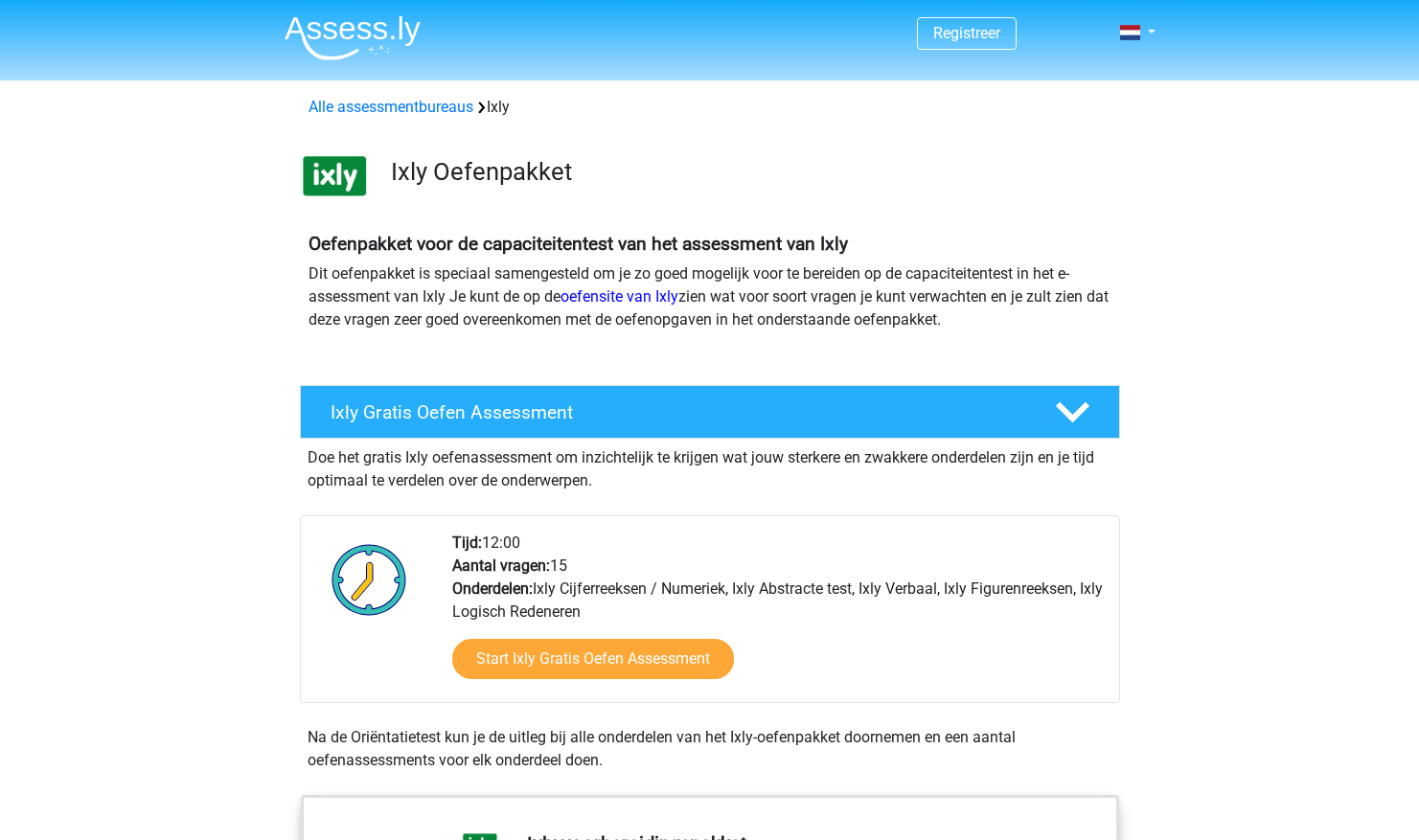 scroll, scrollTop: 0, scrollLeft: 0, axis: both 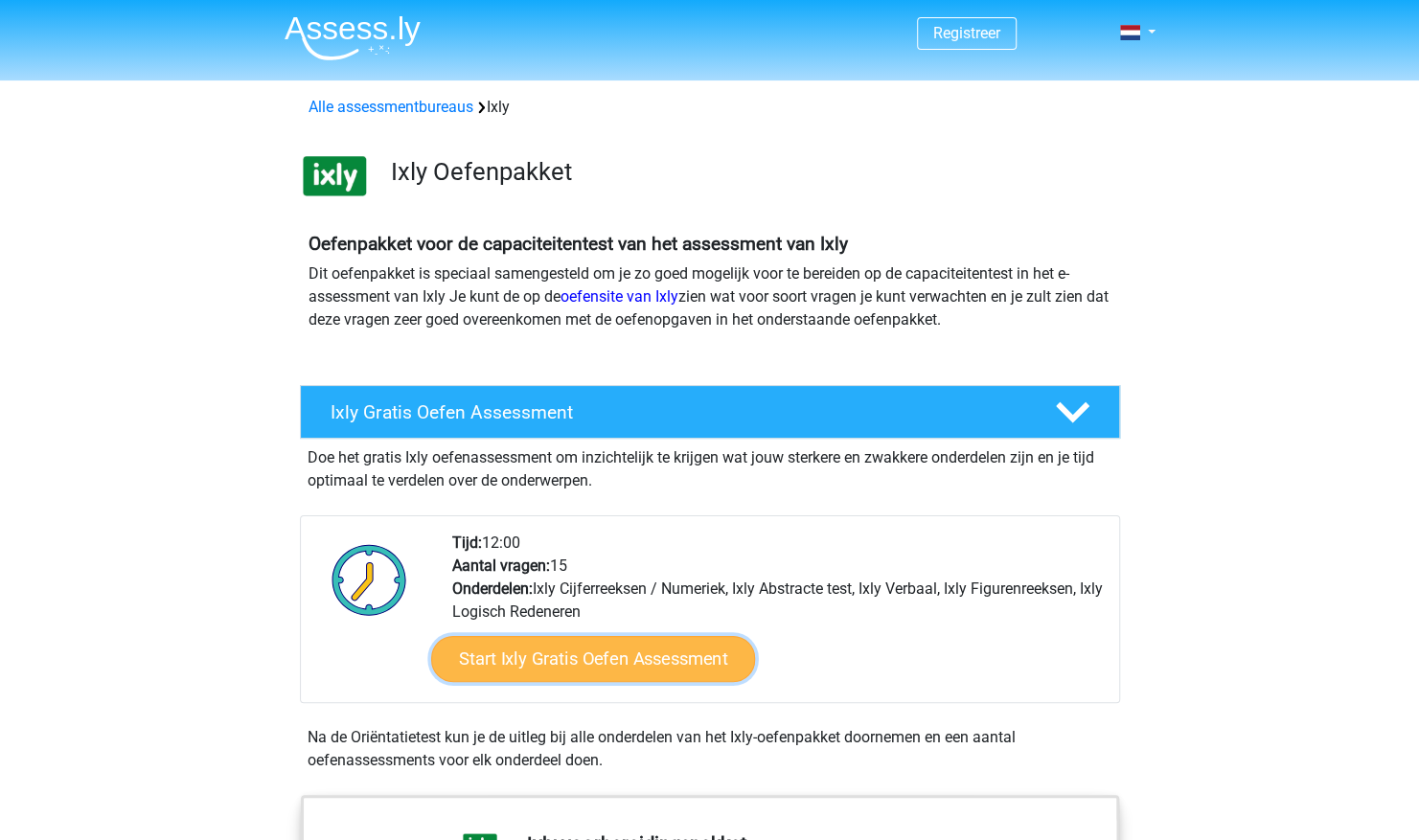 click on "Start Ixly Gratis Oefen Assessment" at bounding box center (592, 659) 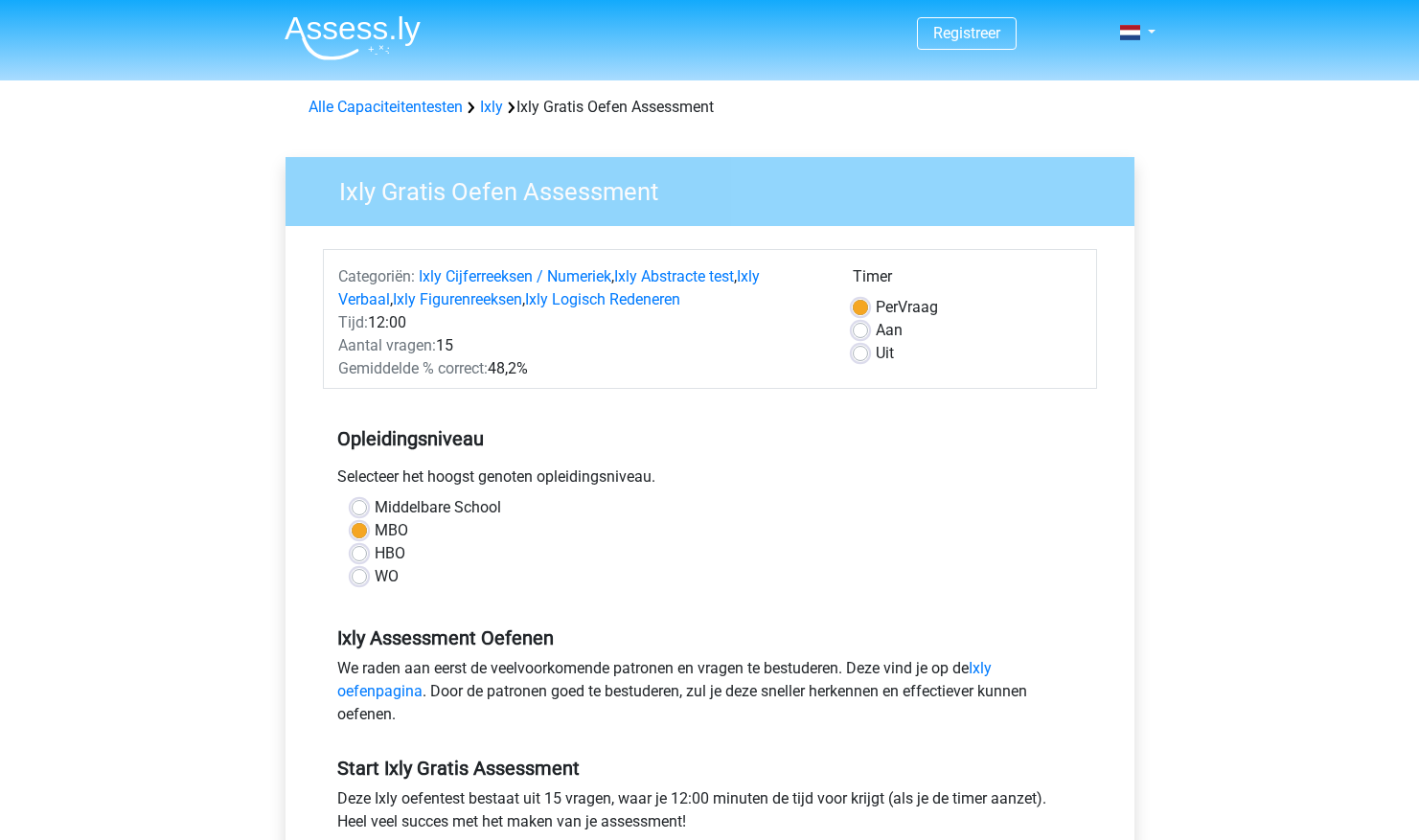 scroll, scrollTop: 0, scrollLeft: 0, axis: both 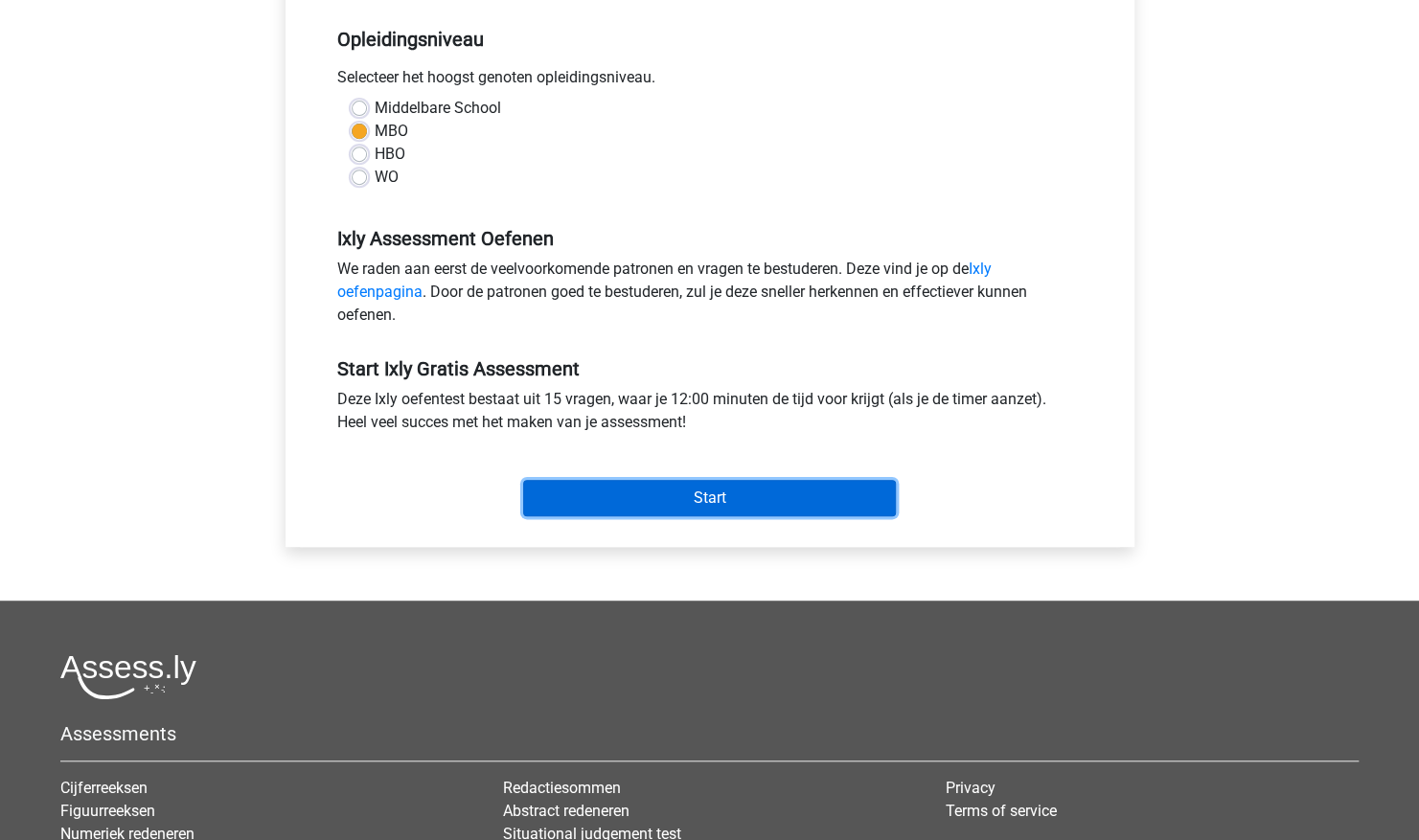 click on "Start" at bounding box center [709, 498] 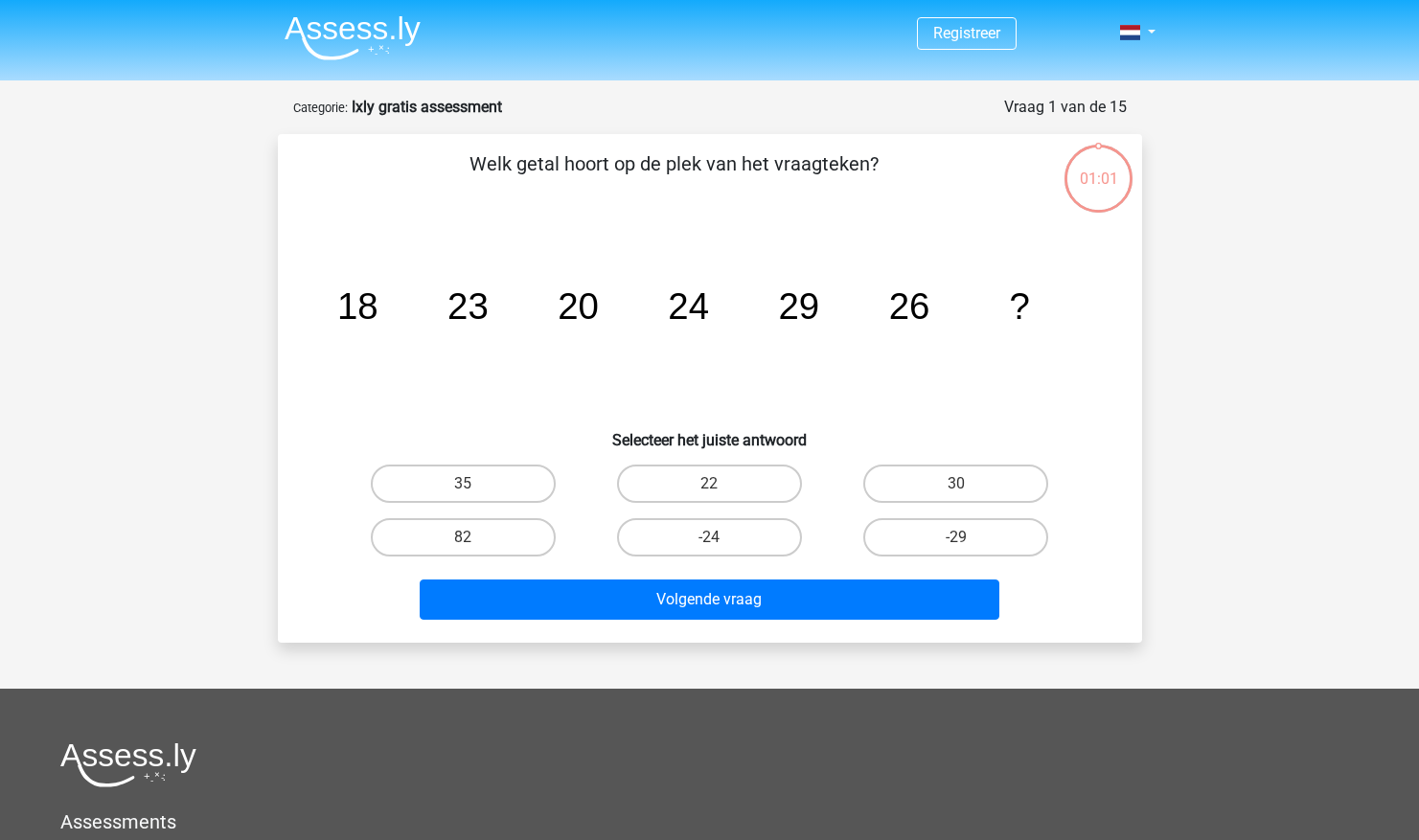 scroll, scrollTop: 0, scrollLeft: 0, axis: both 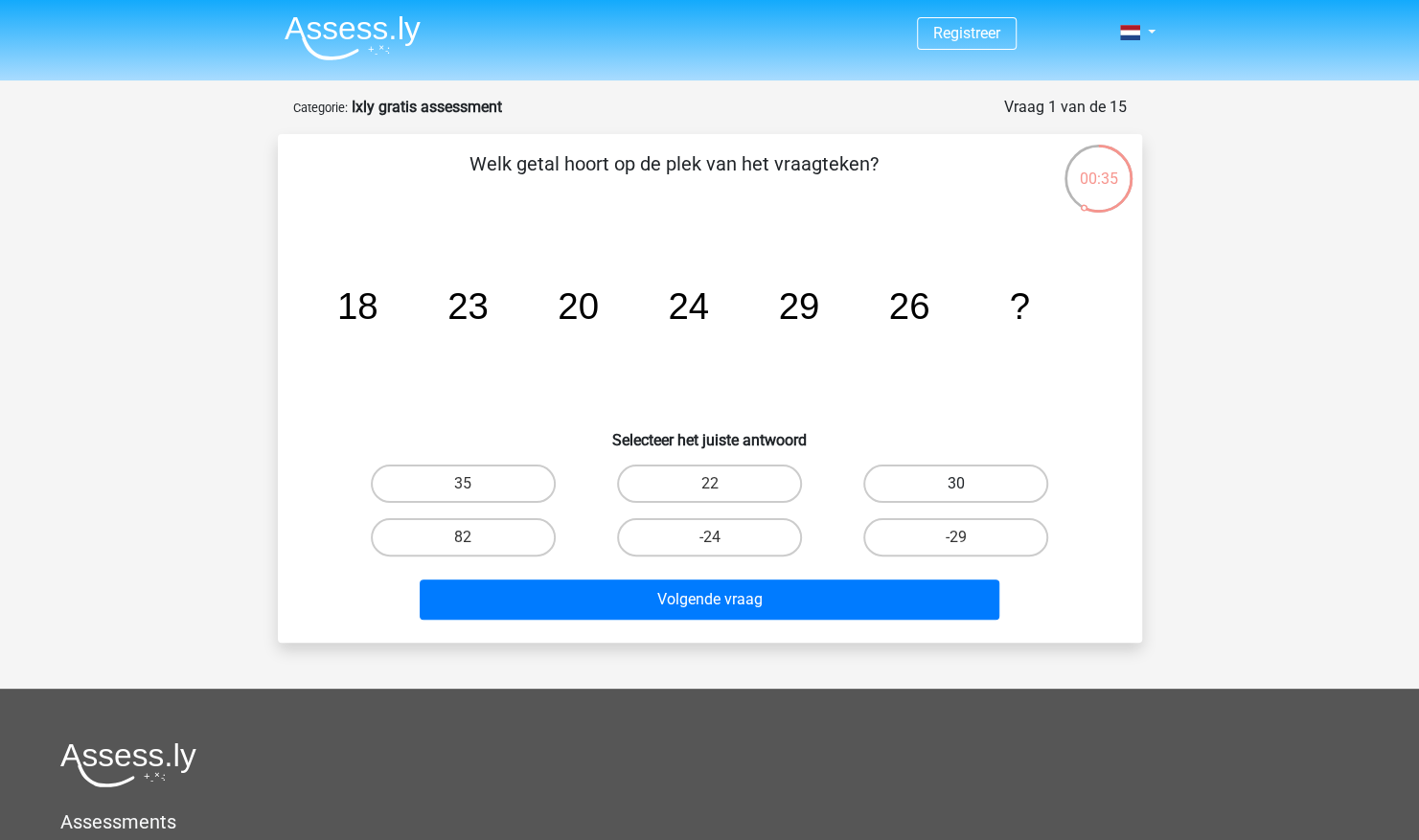 click on "30" at bounding box center [955, 484] 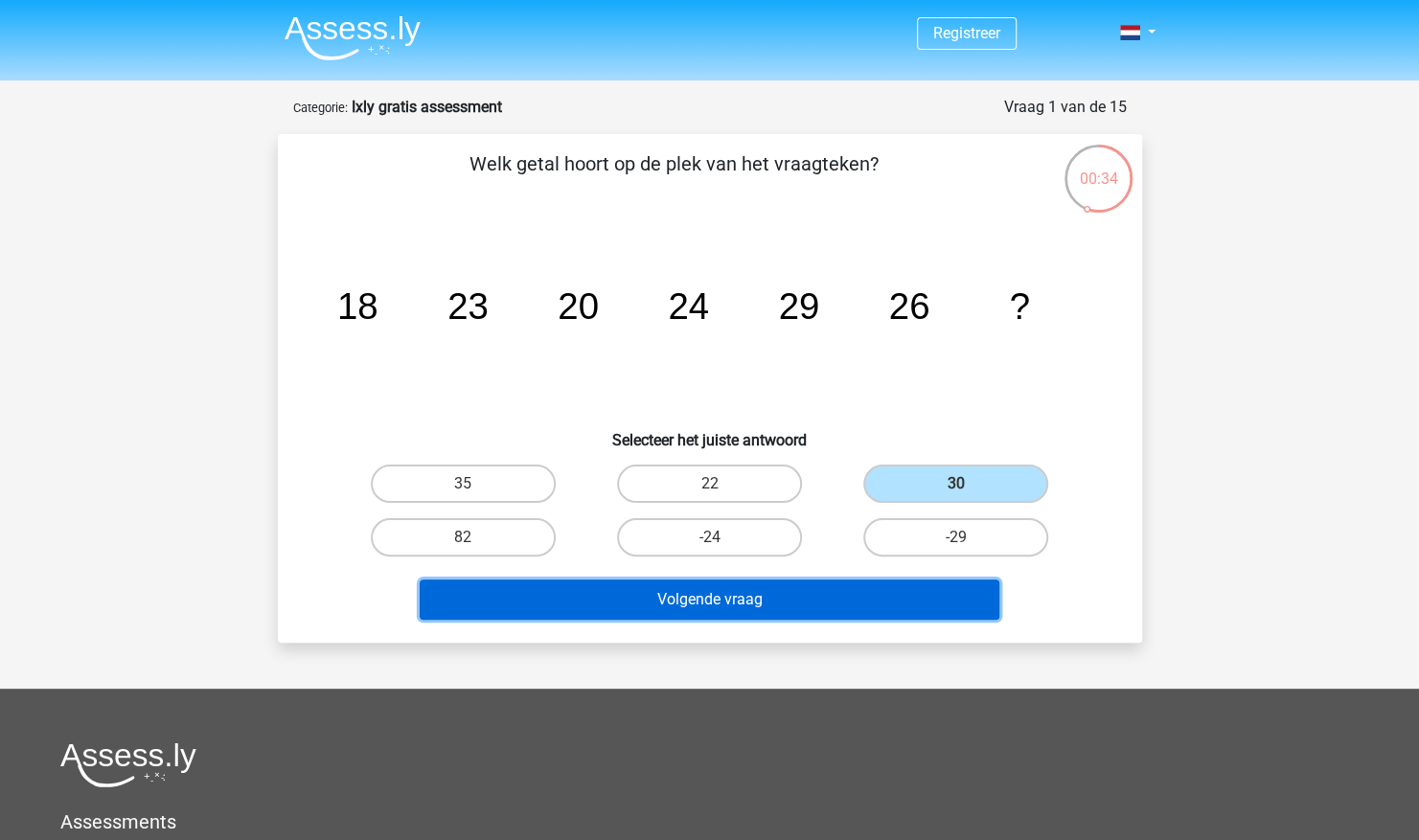 click on "Volgende vraag" at bounding box center (709, 600) 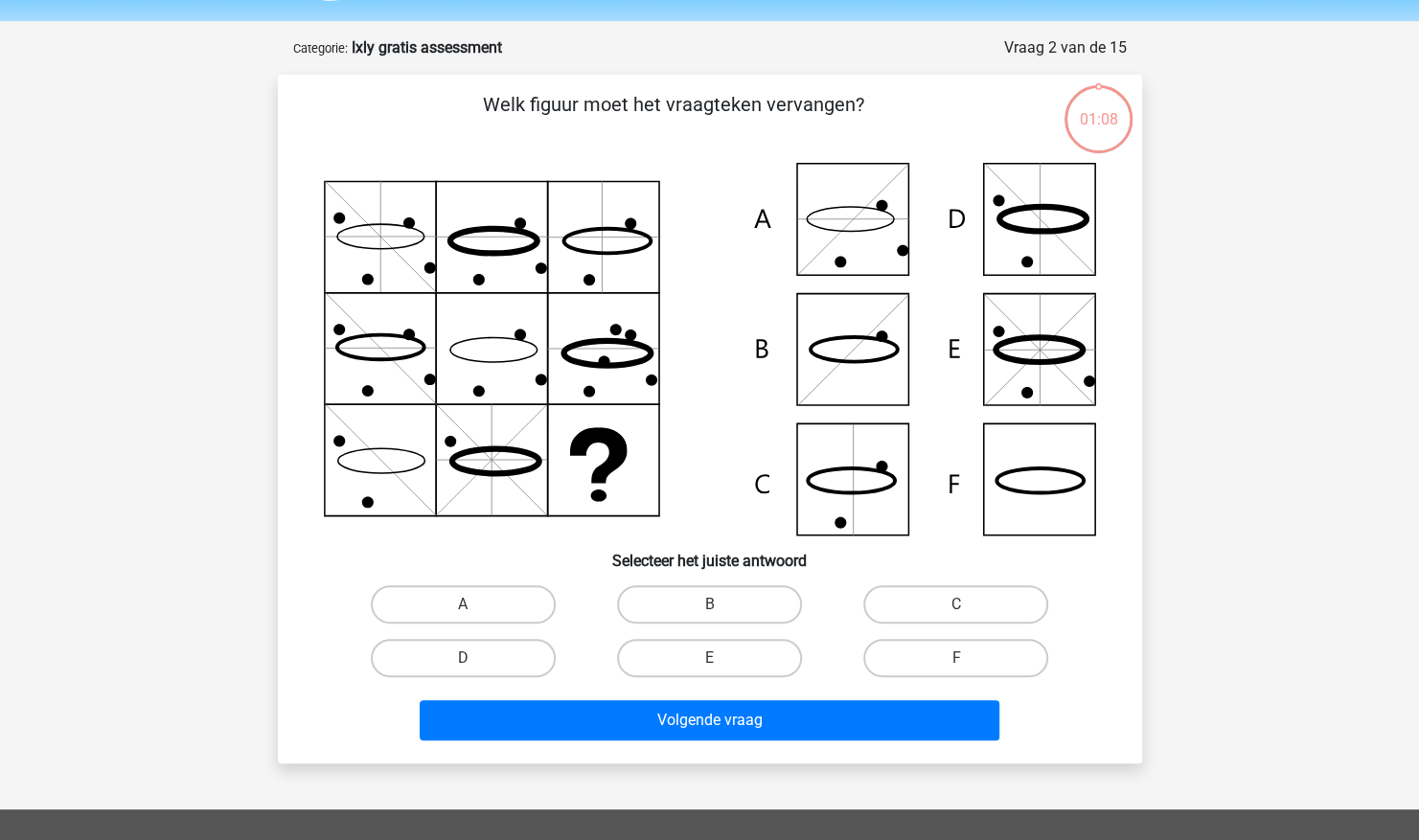 scroll, scrollTop: 96, scrollLeft: 0, axis: vertical 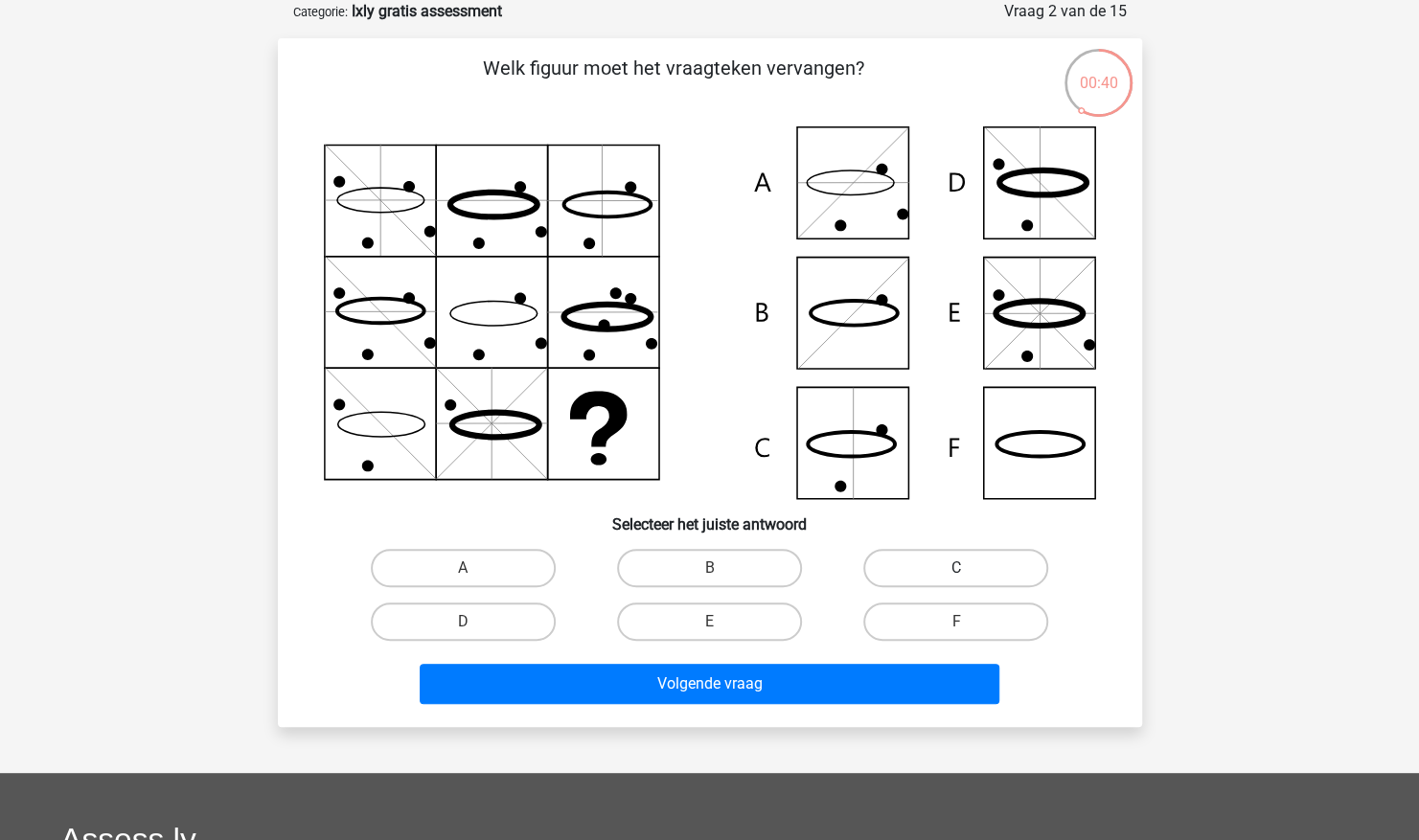 click on "C" at bounding box center (955, 568) 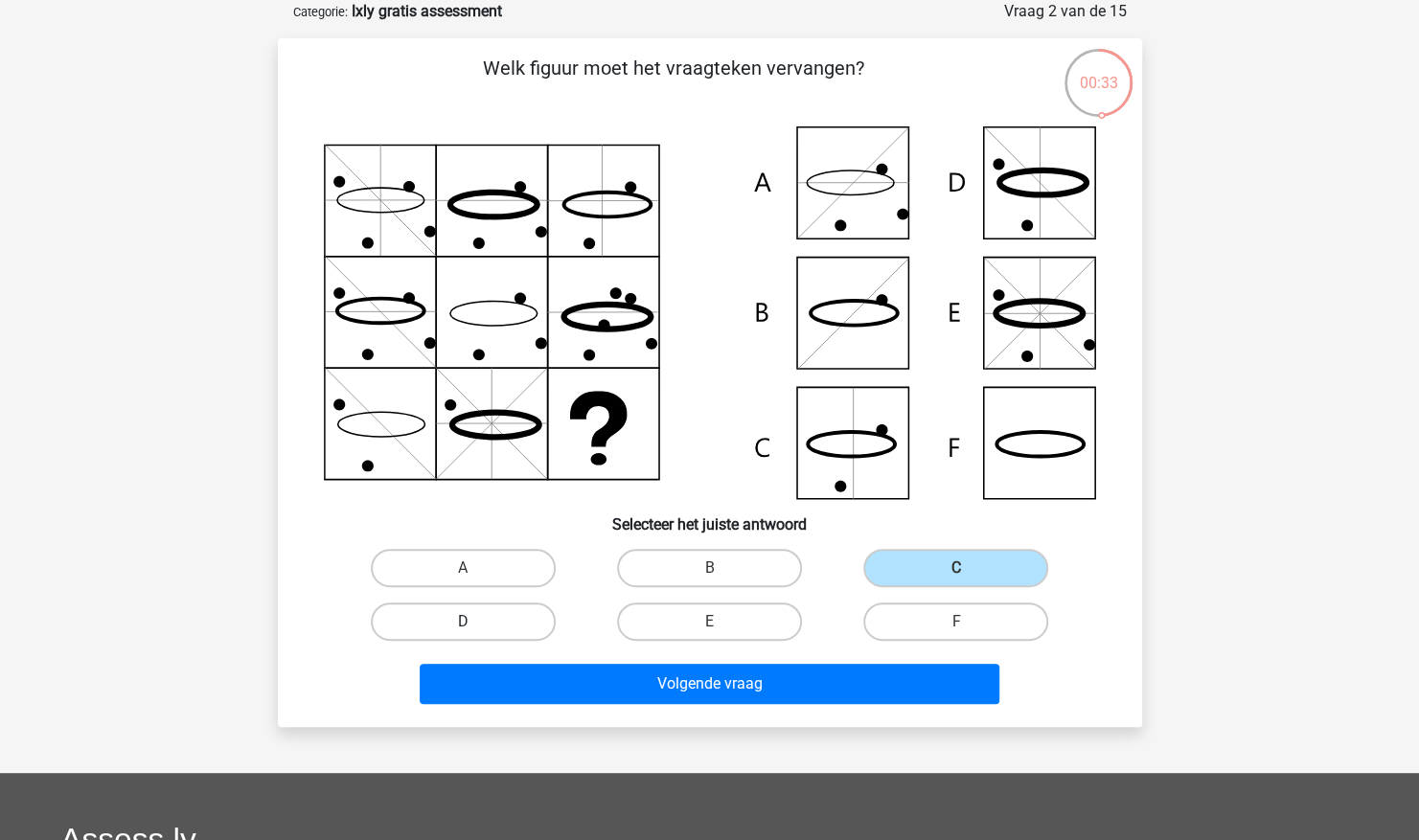 click on "D" at bounding box center (463, 622) 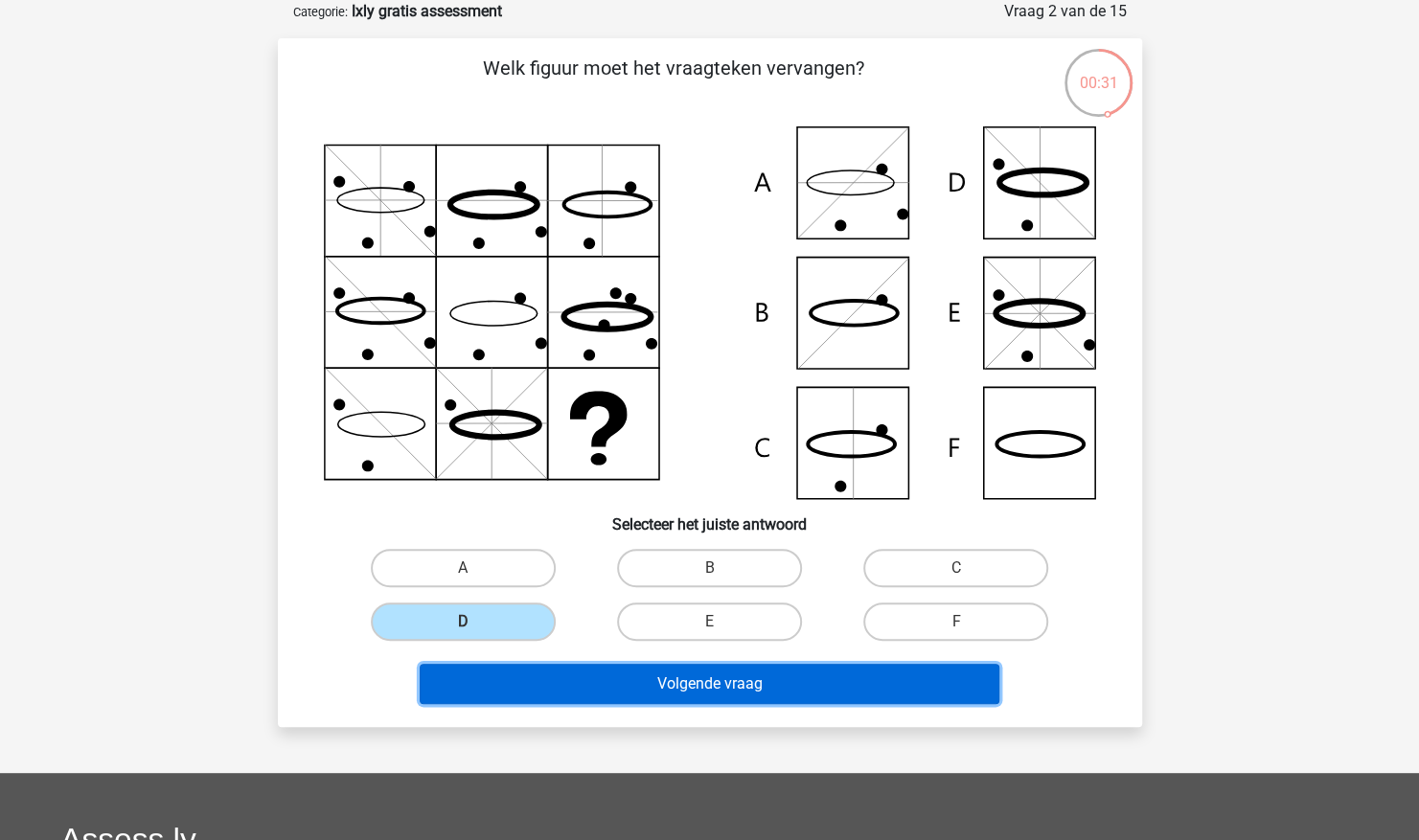 click on "Volgende vraag" at bounding box center [709, 684] 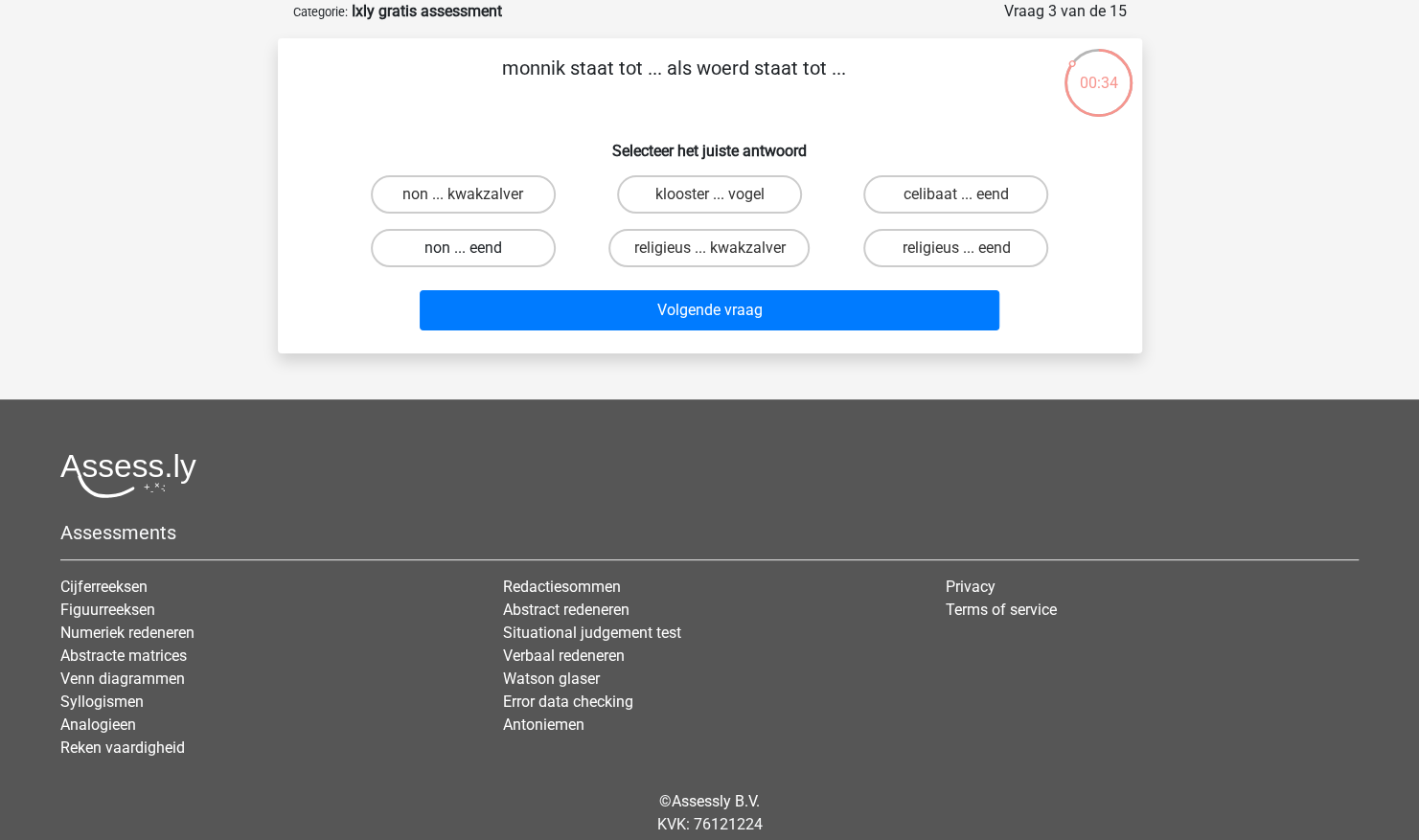 click on "non ... eend" at bounding box center [463, 248] 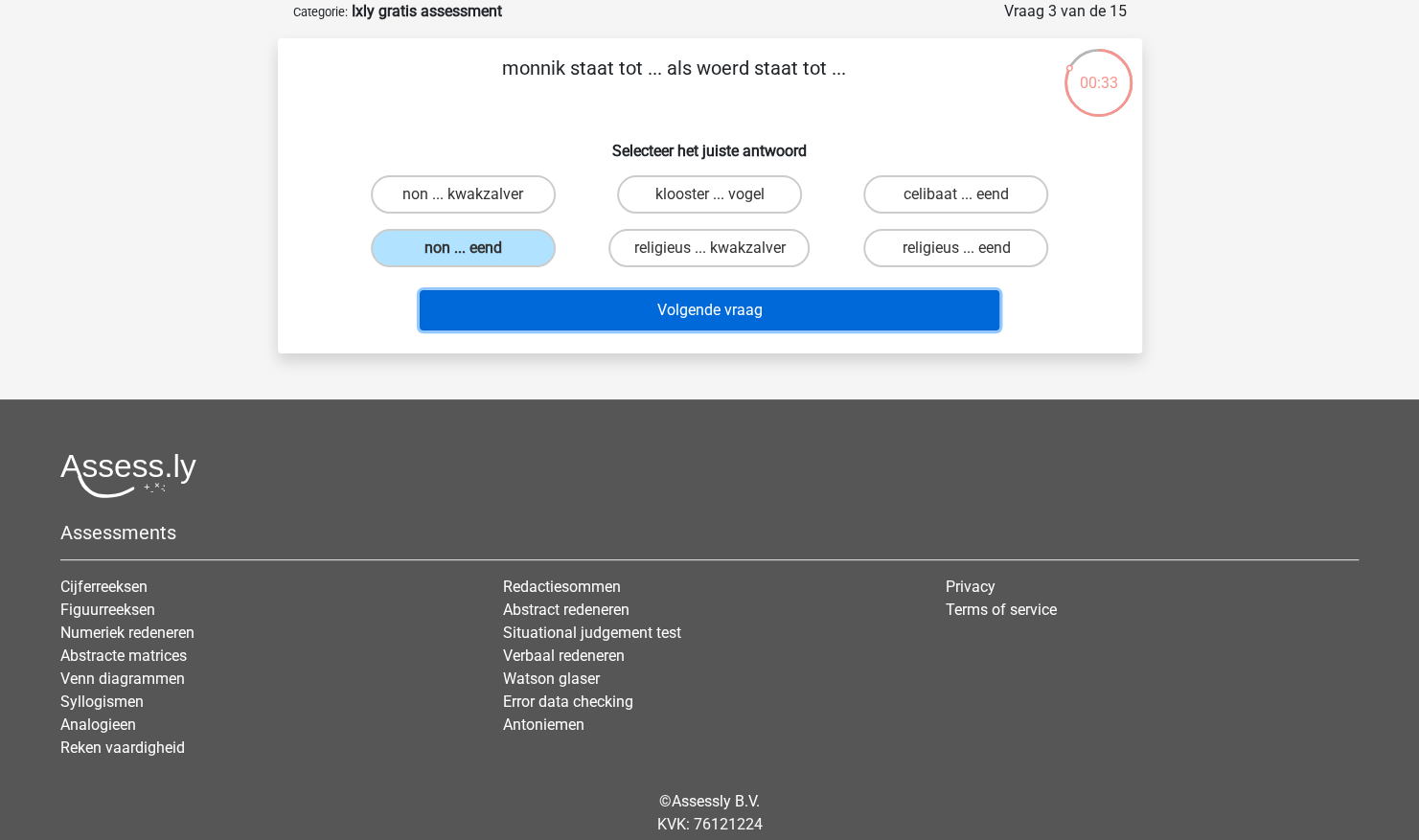 click on "Volgende vraag" at bounding box center (709, 310) 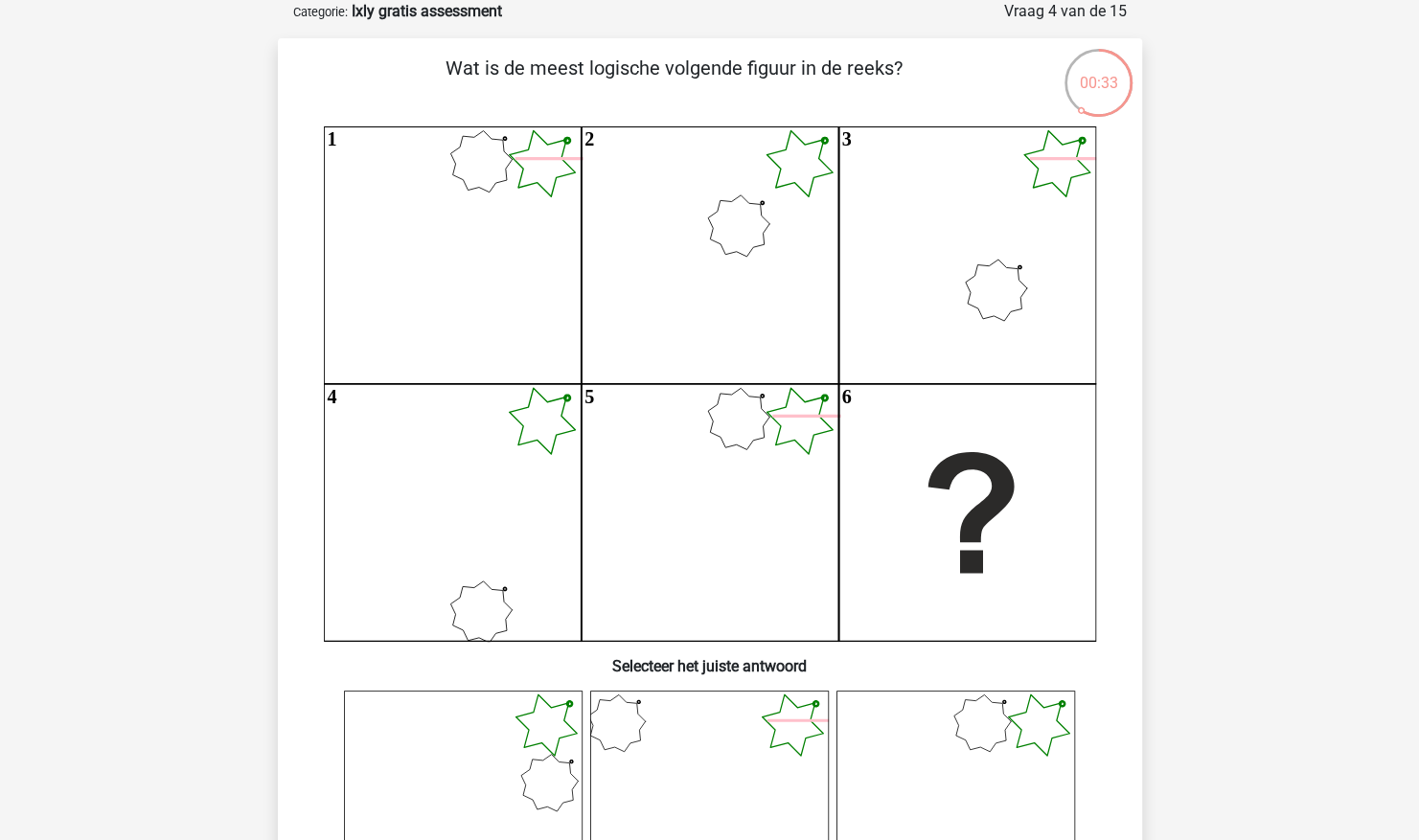 click on "Registreer" at bounding box center (709, 935) 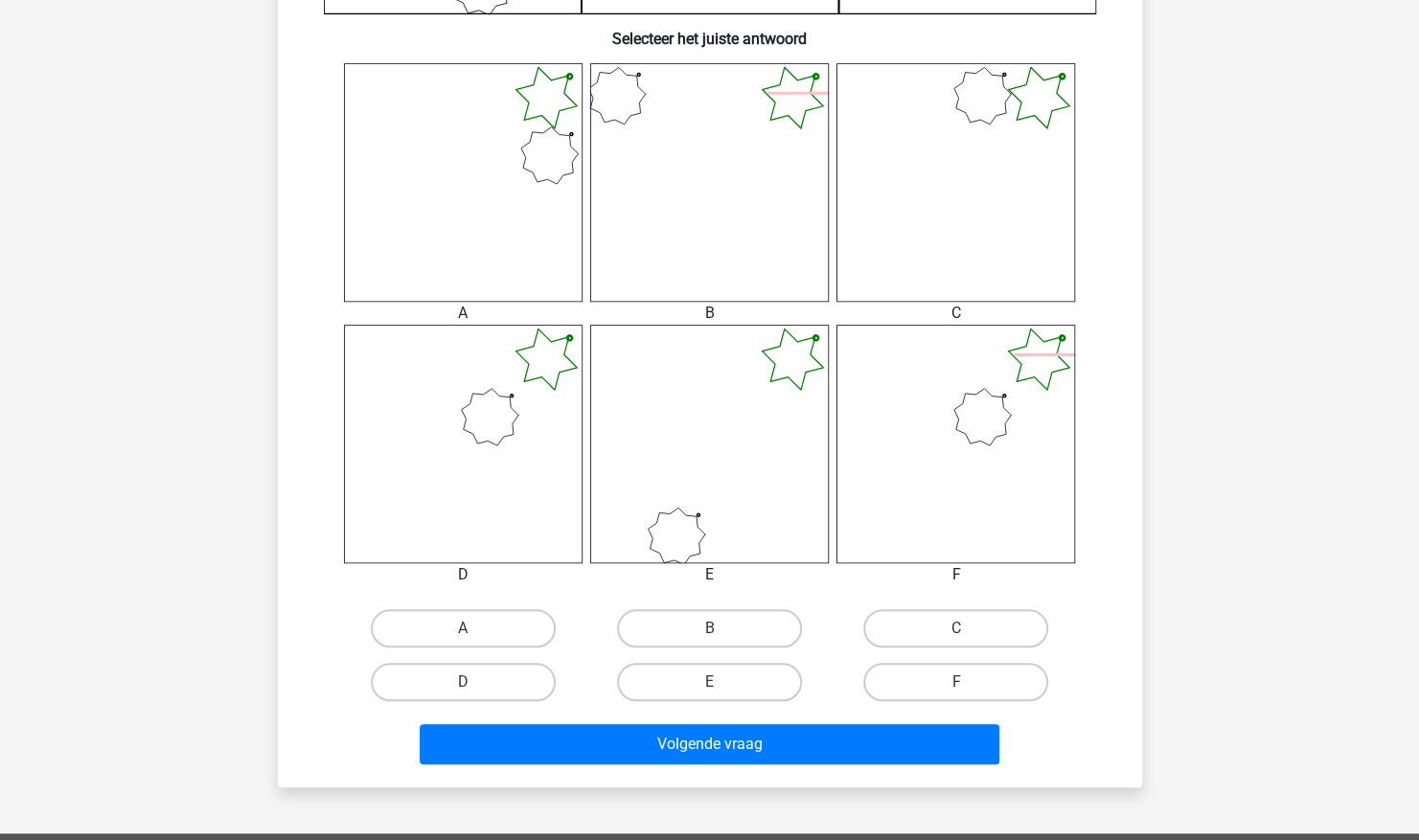 scroll, scrollTop: 96, scrollLeft: 0, axis: vertical 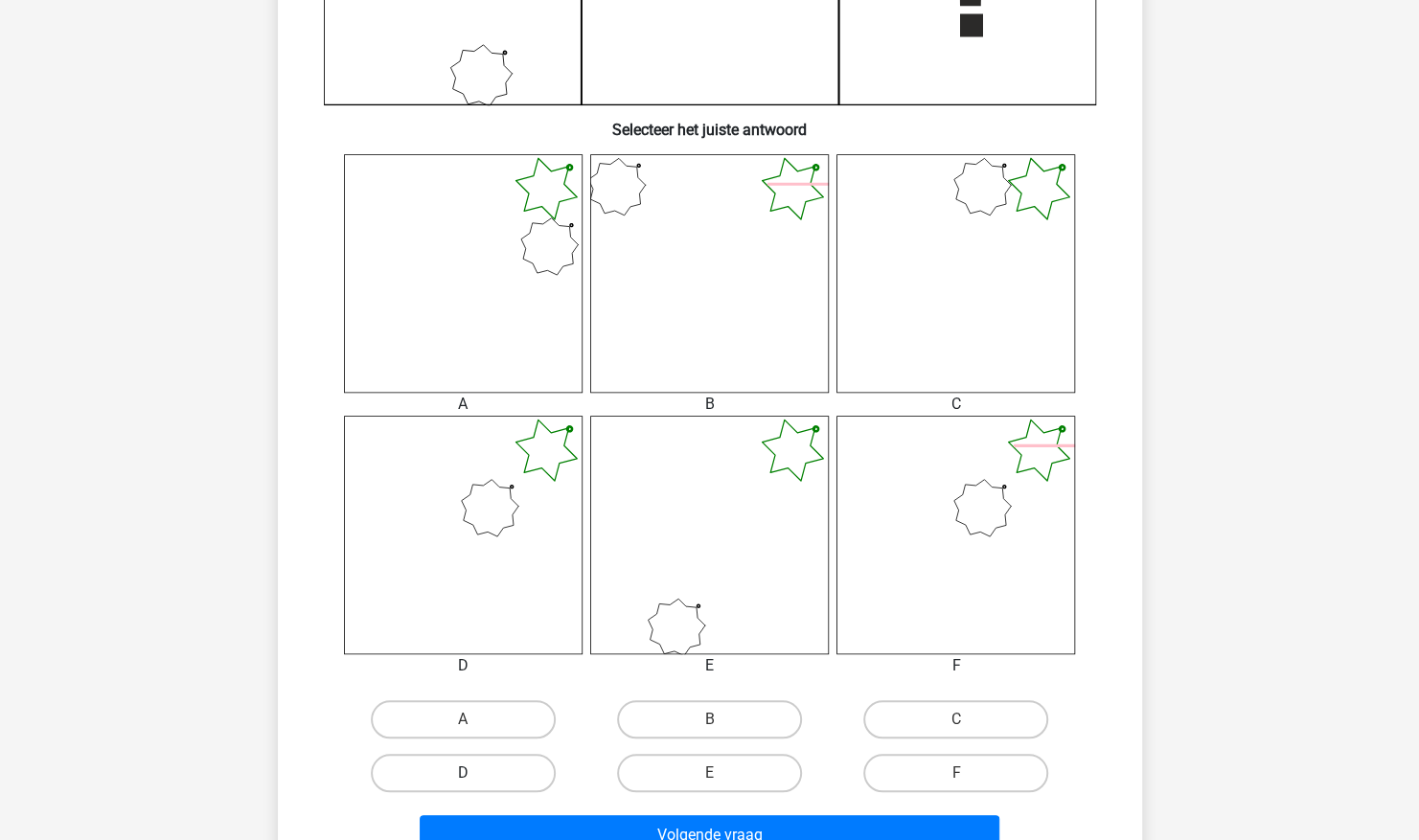 click on "D" at bounding box center [463, 773] 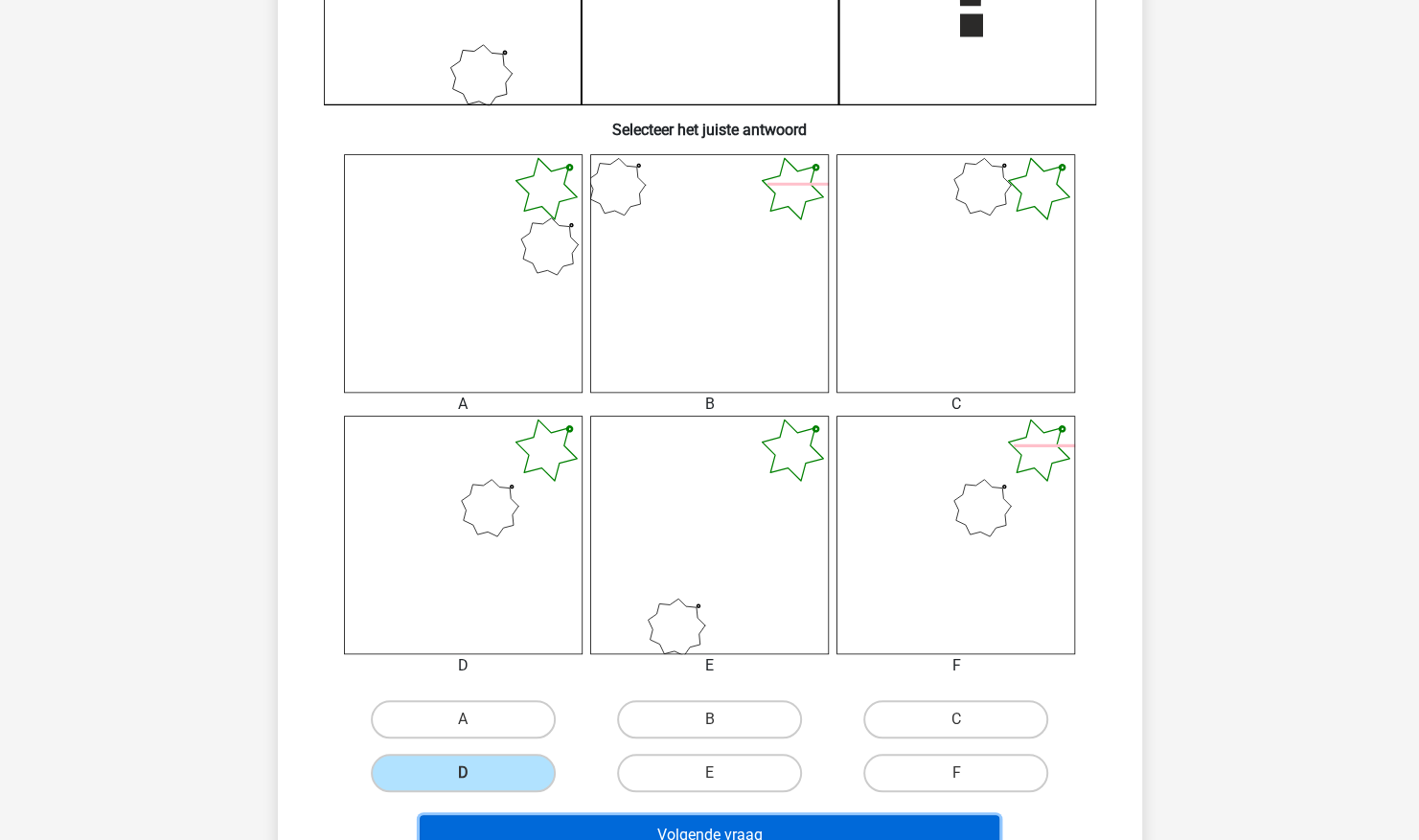 click on "Volgende vraag" at bounding box center (709, 835) 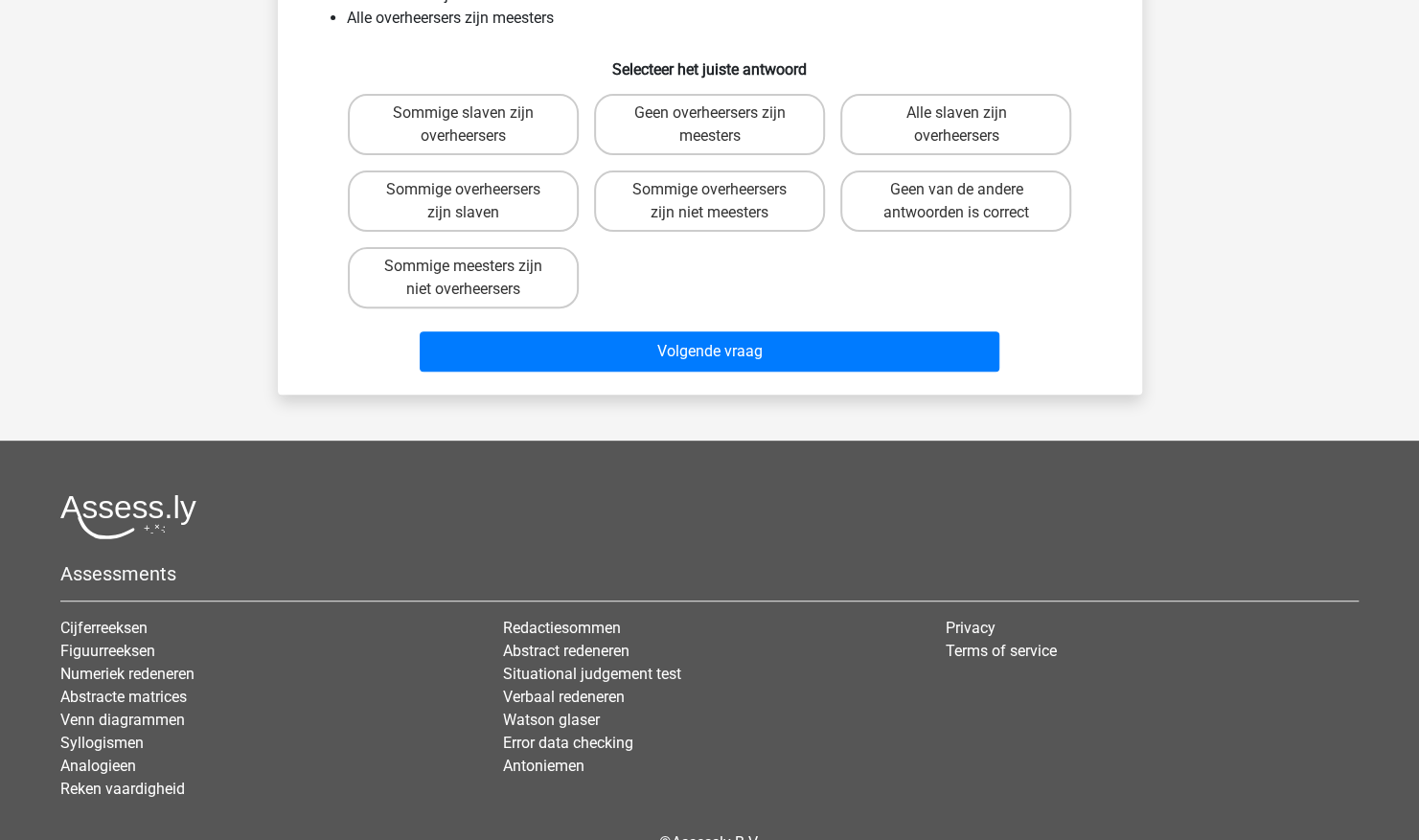 scroll, scrollTop: 96, scrollLeft: 0, axis: vertical 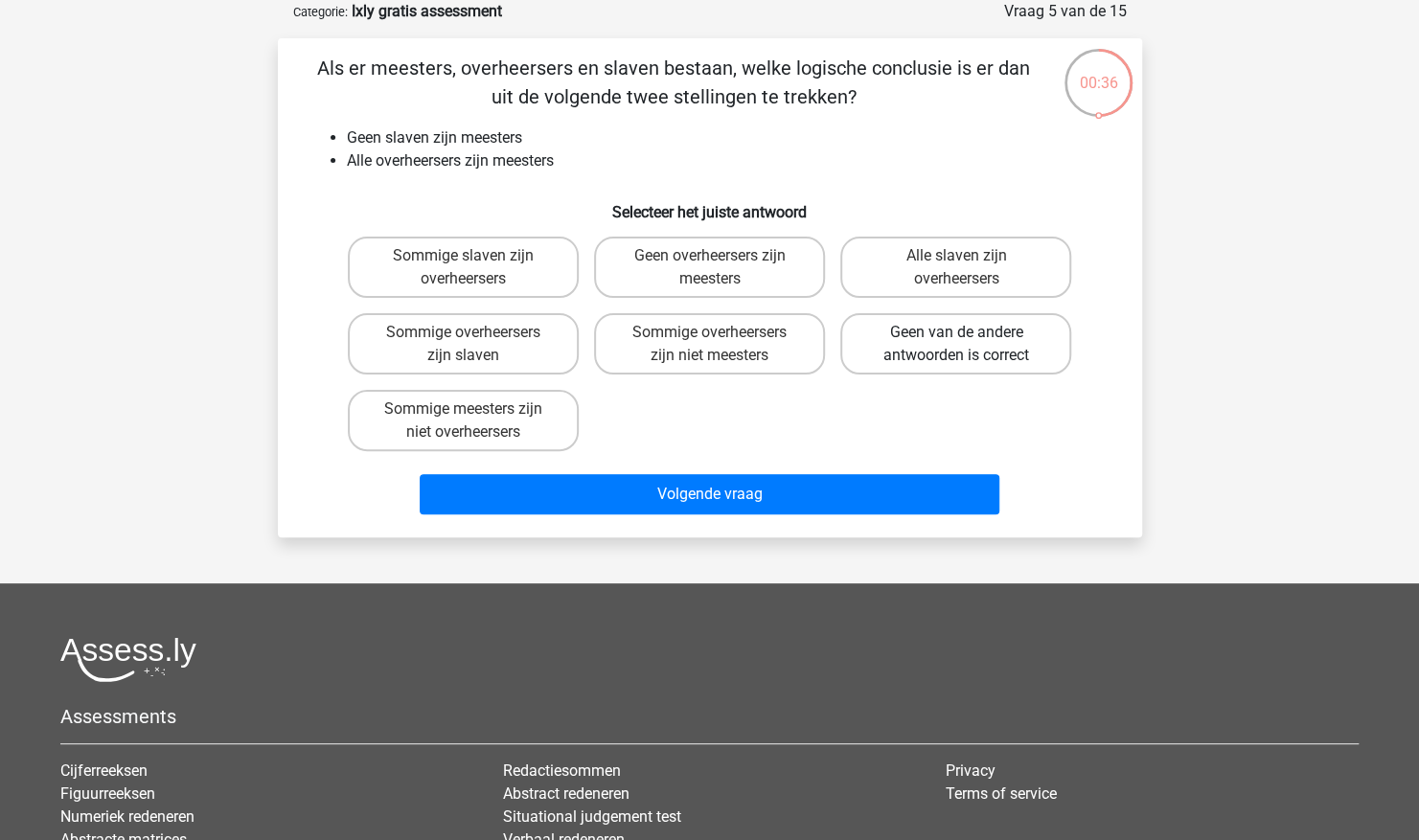 click on "Geen van de andere antwoorden is correct" at bounding box center [955, 344] 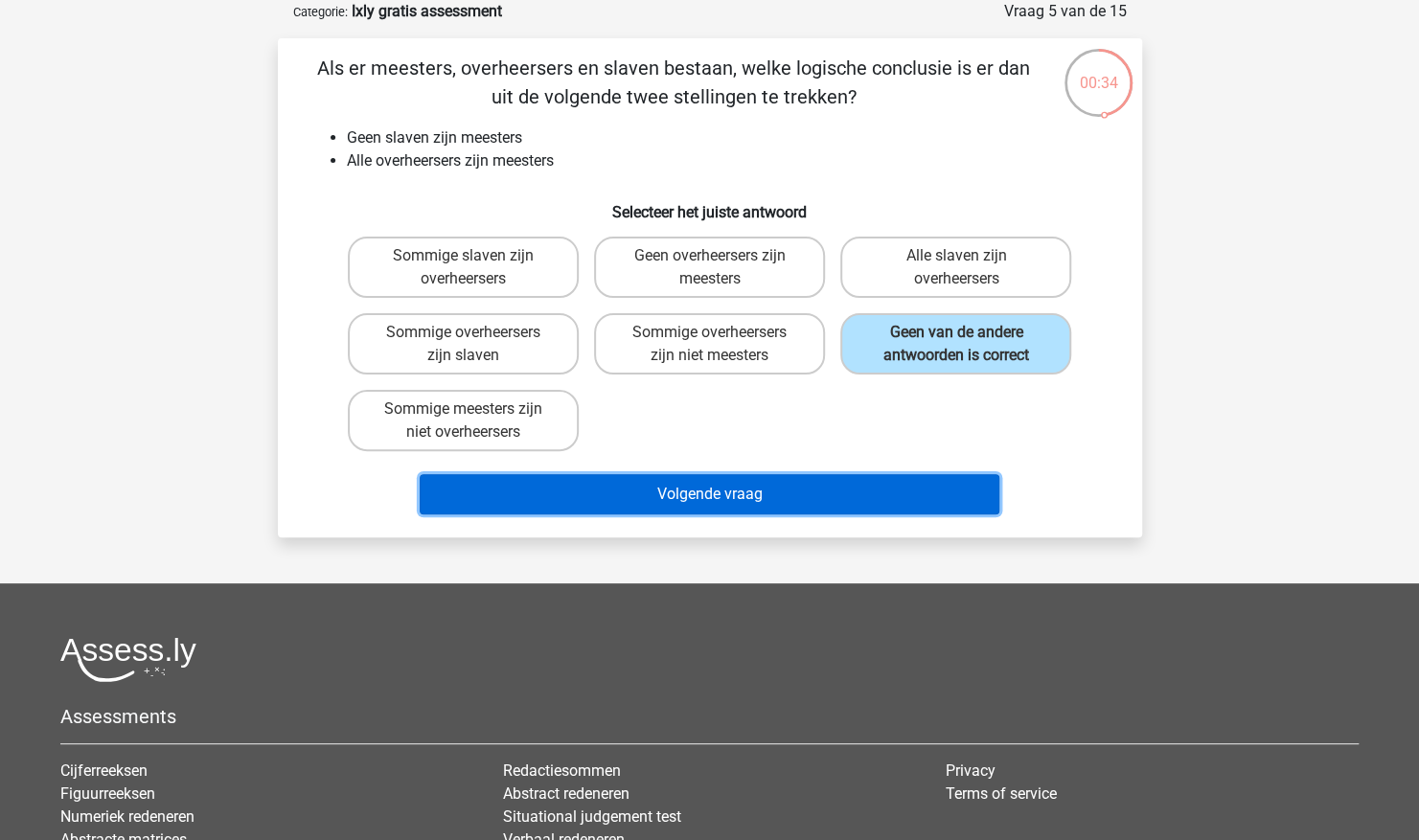click on "Volgende vraag" at bounding box center (709, 494) 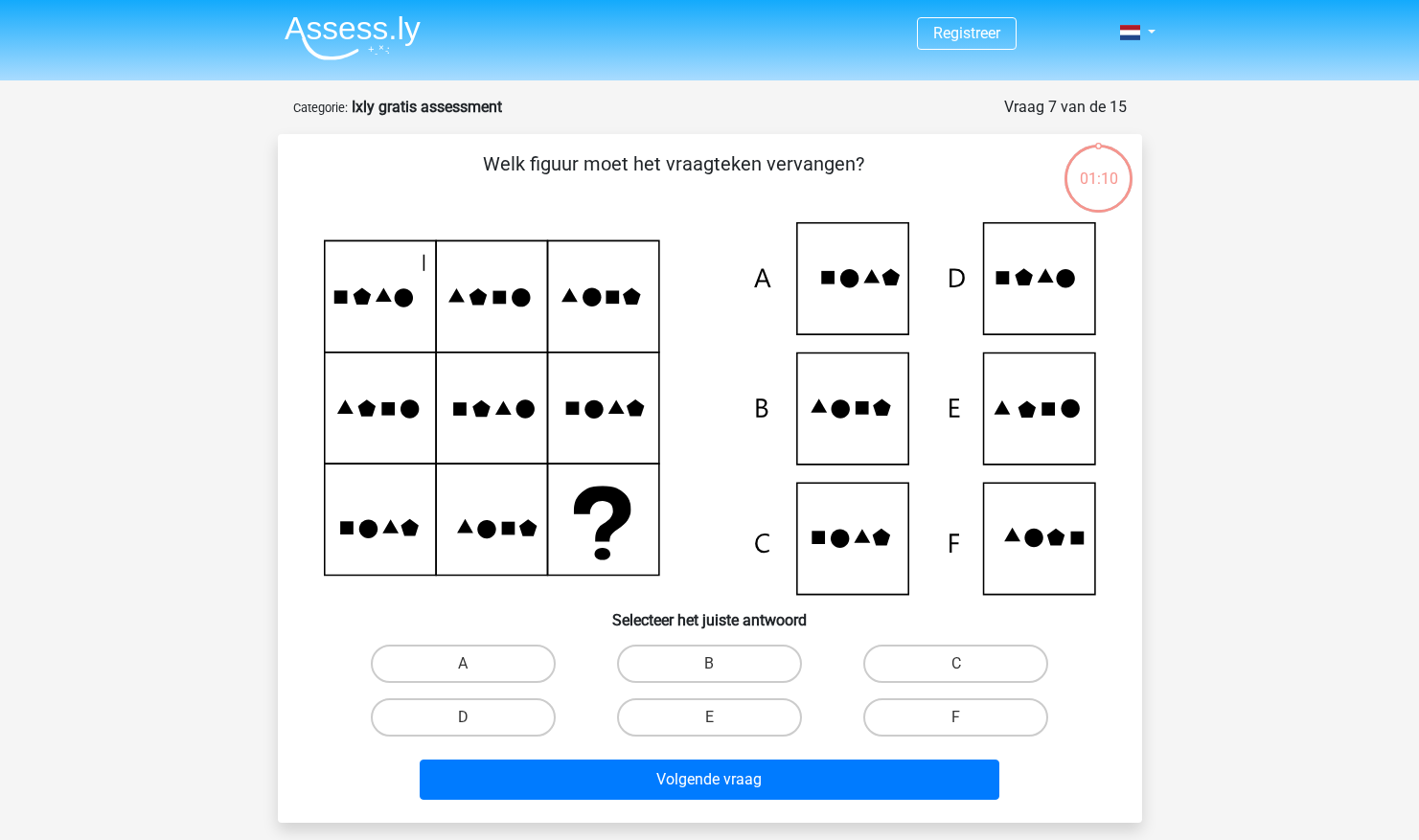 scroll, scrollTop: 0, scrollLeft: 0, axis: both 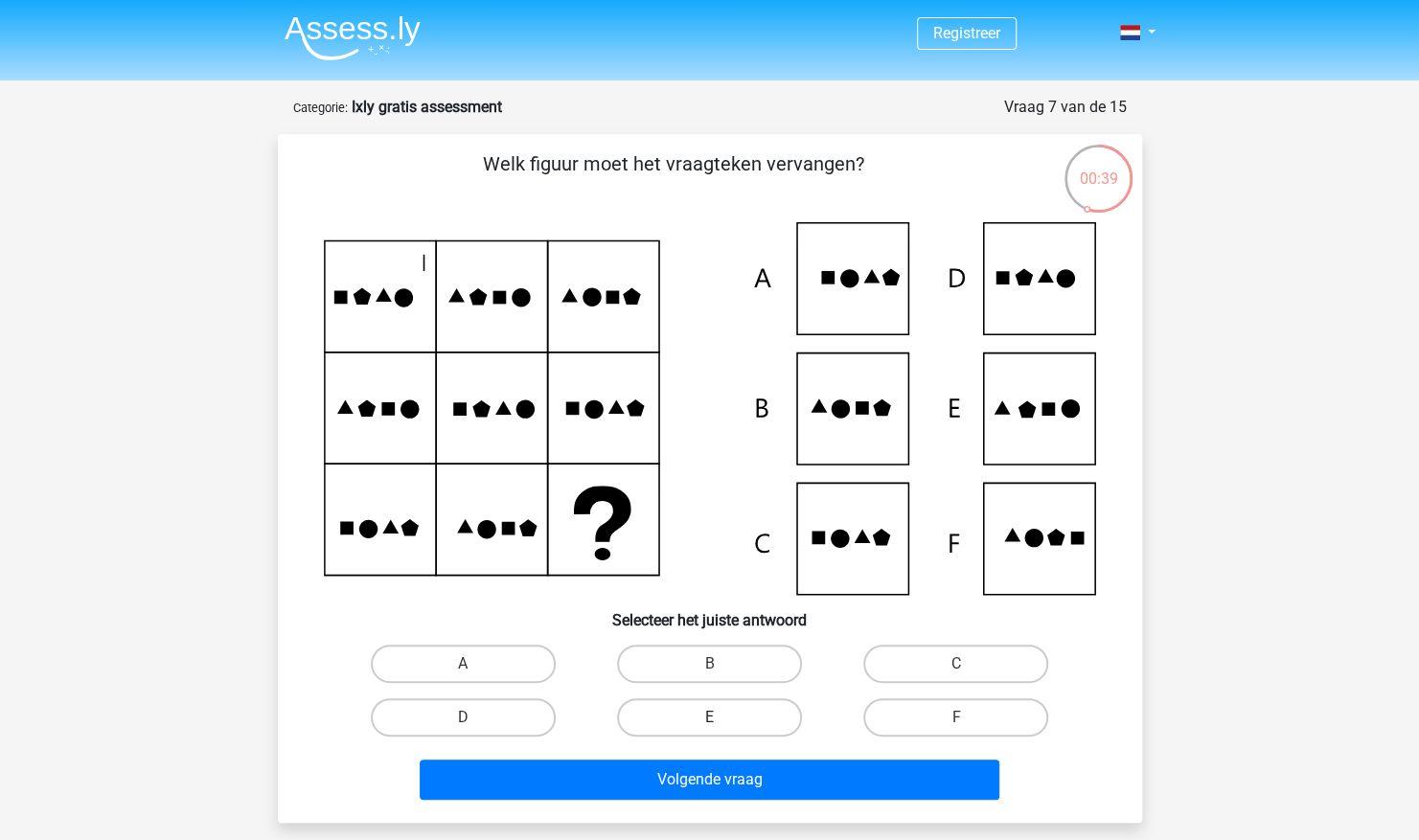 click on "E" at bounding box center [709, 717] 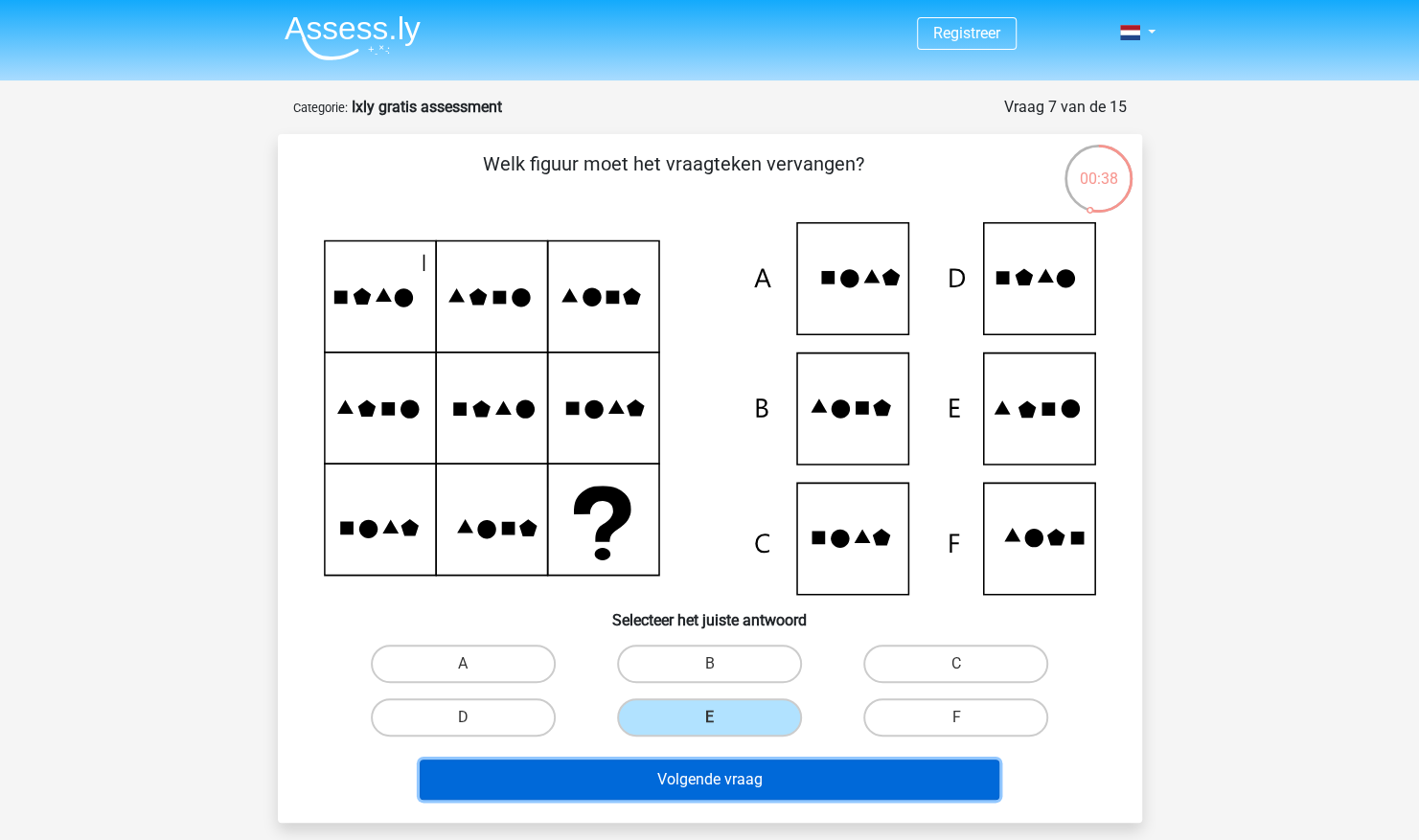click on "Volgende vraag" at bounding box center (709, 780) 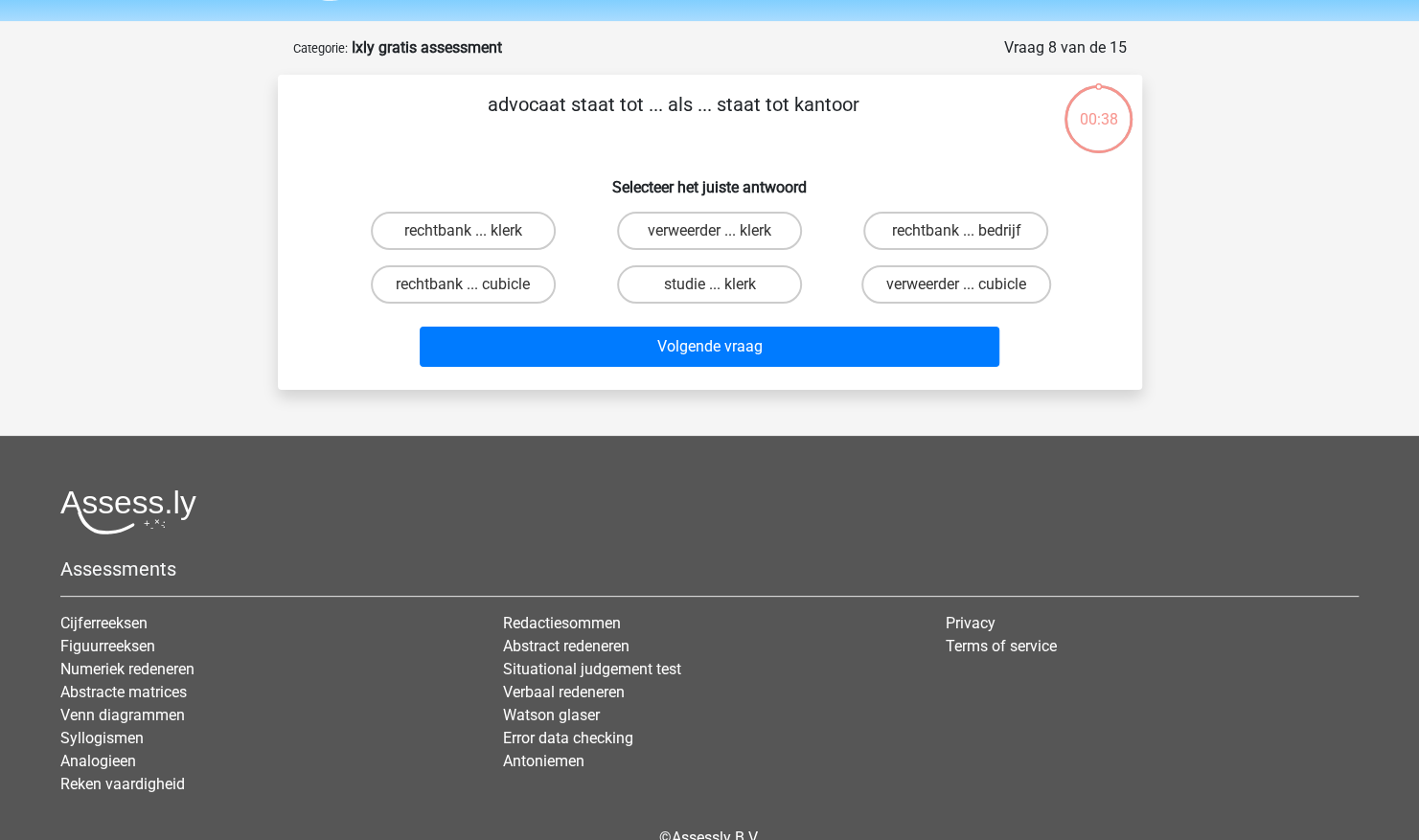 scroll, scrollTop: 96, scrollLeft: 0, axis: vertical 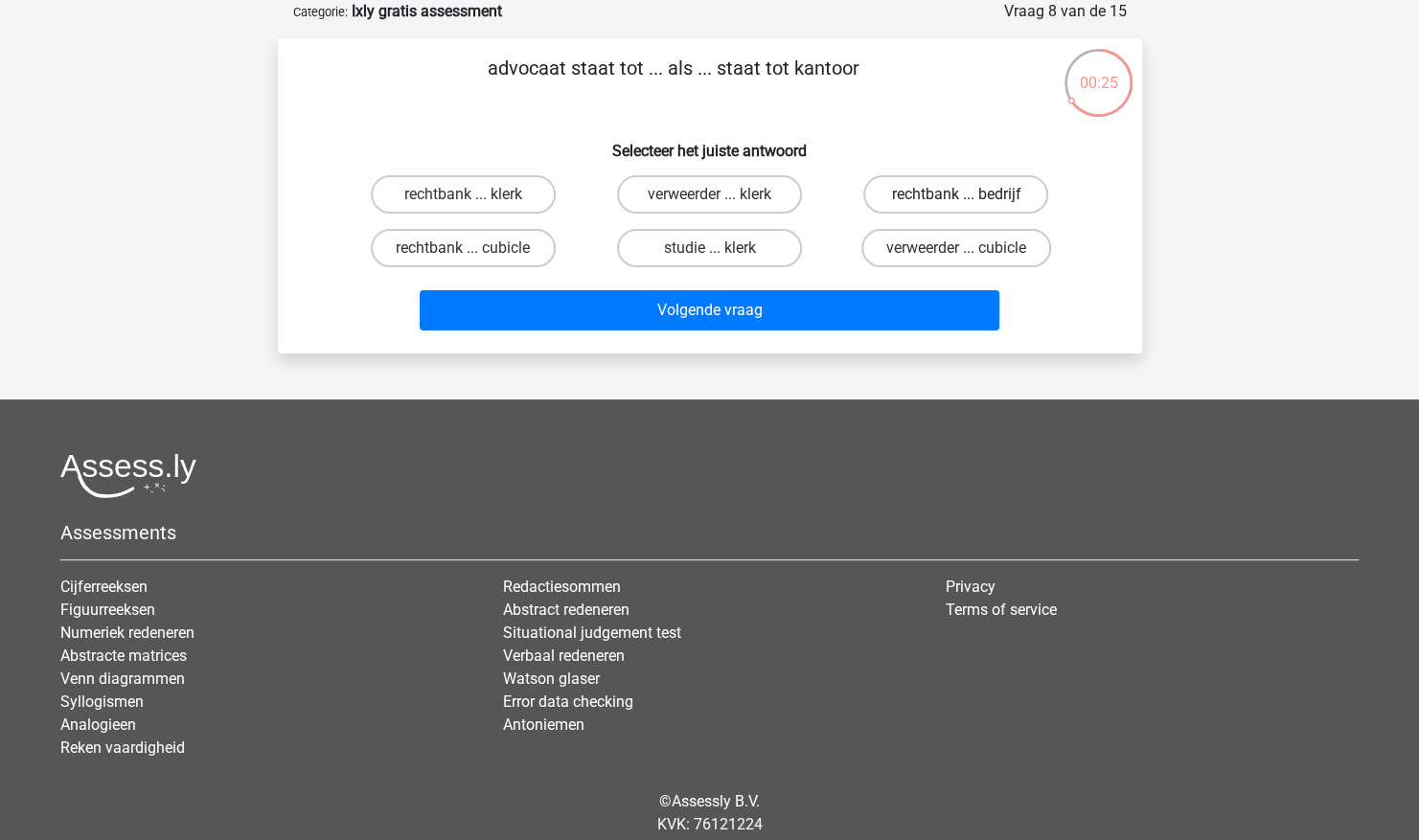 click on "rechtbank ... bedrijf" at bounding box center (955, 194) 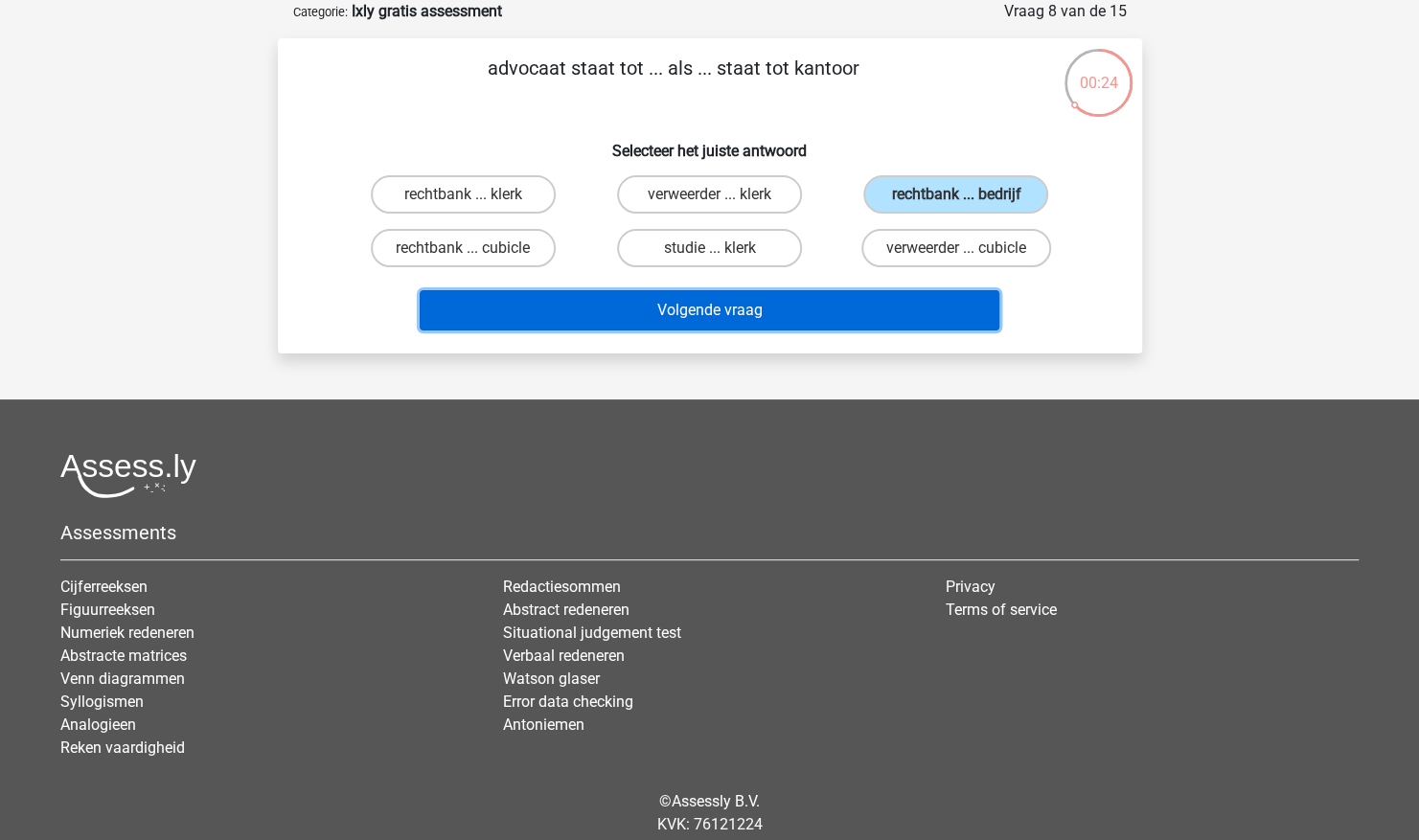click on "Volgende vraag" at bounding box center (709, 310) 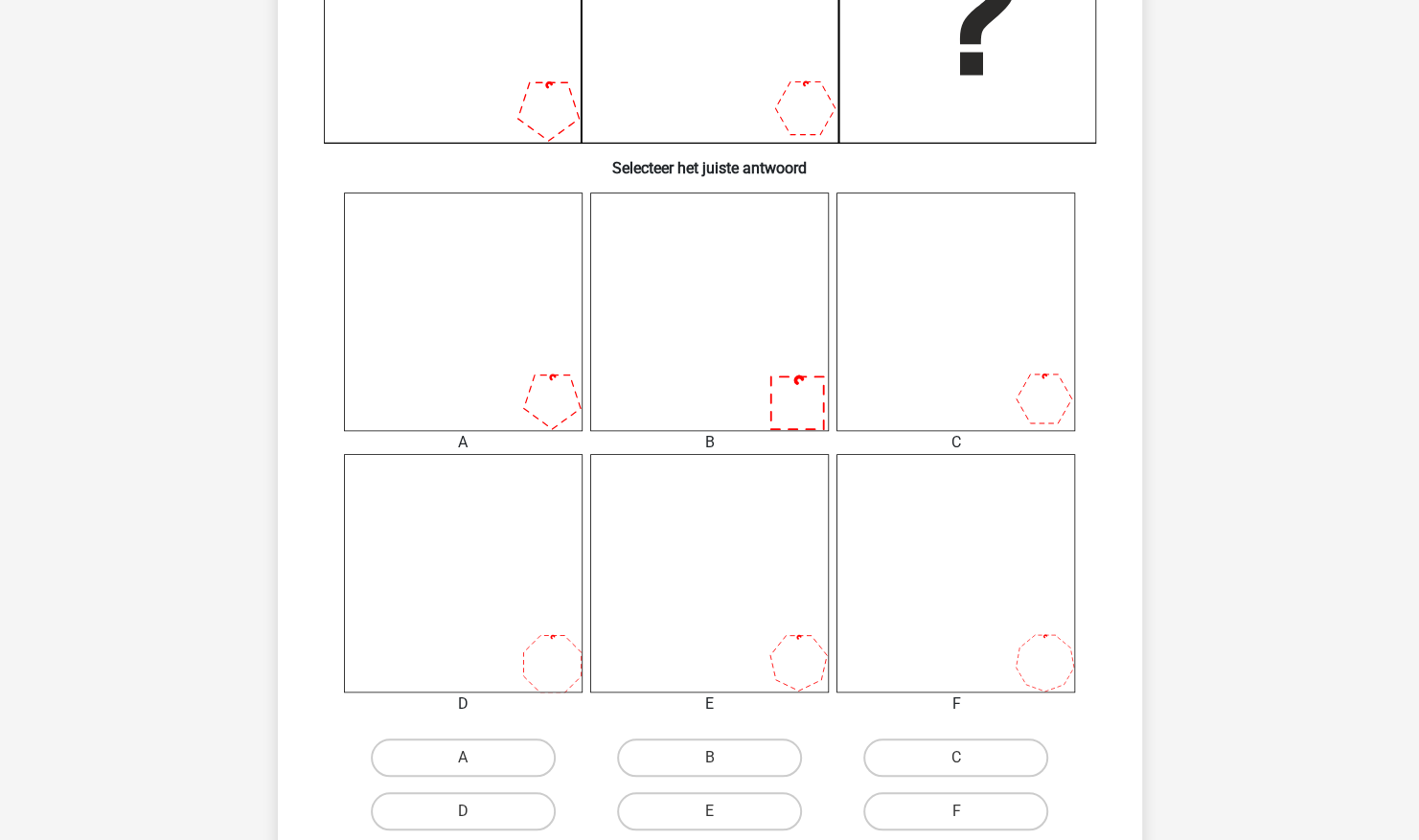 scroll, scrollTop: 632, scrollLeft: 0, axis: vertical 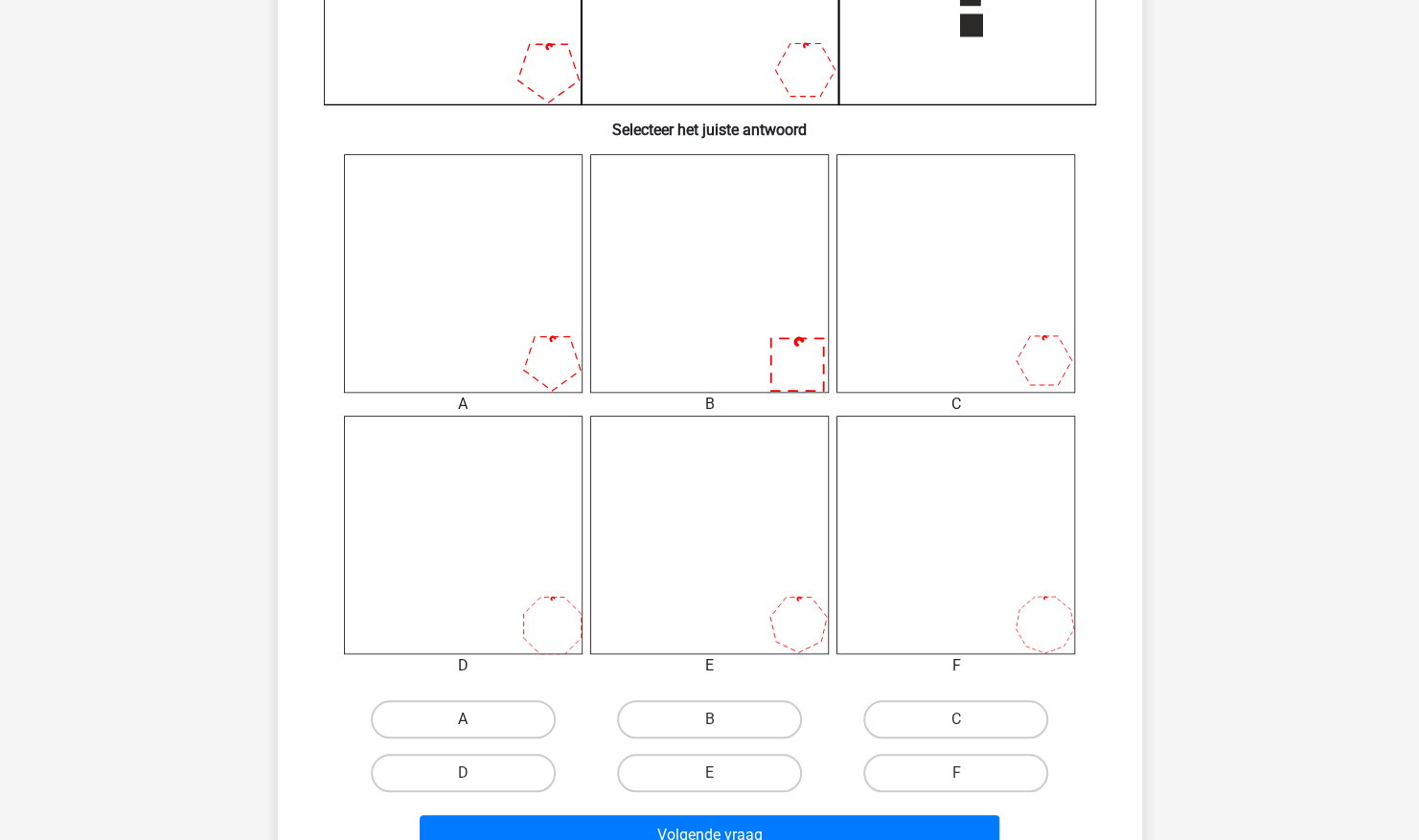 click on "A" at bounding box center [463, 719] 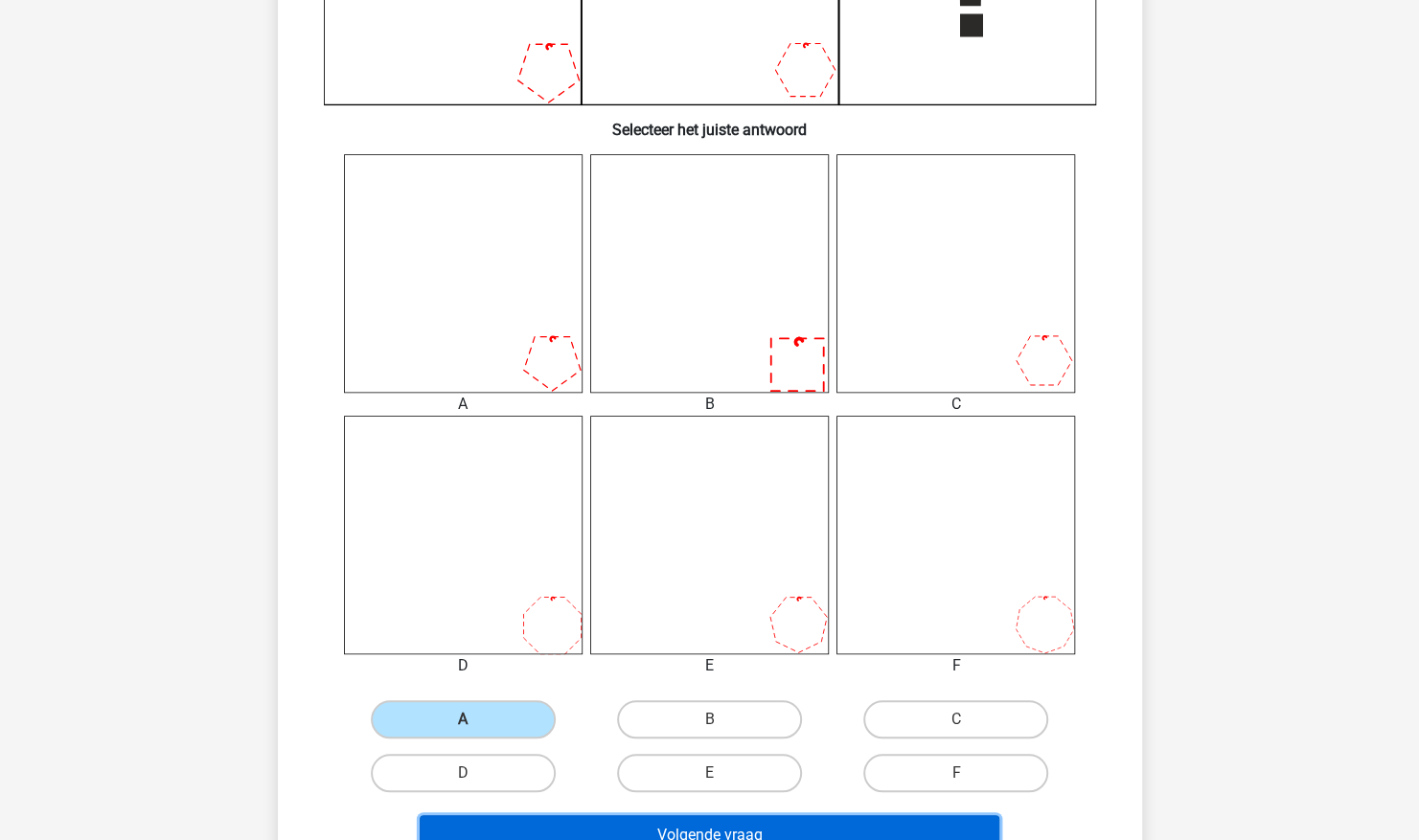 click on "Volgende vraag" at bounding box center (709, 835) 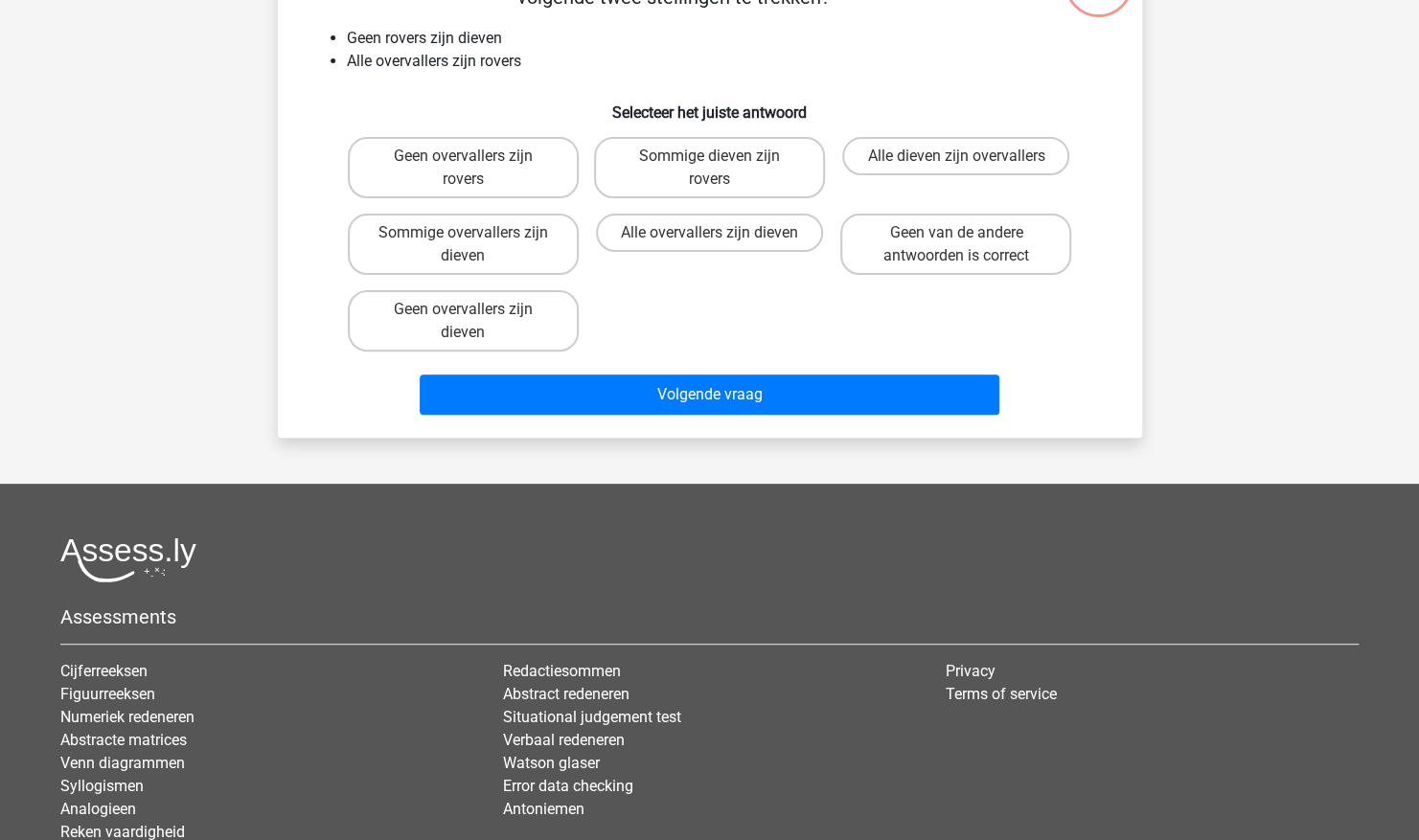 scroll, scrollTop: 96, scrollLeft: 0, axis: vertical 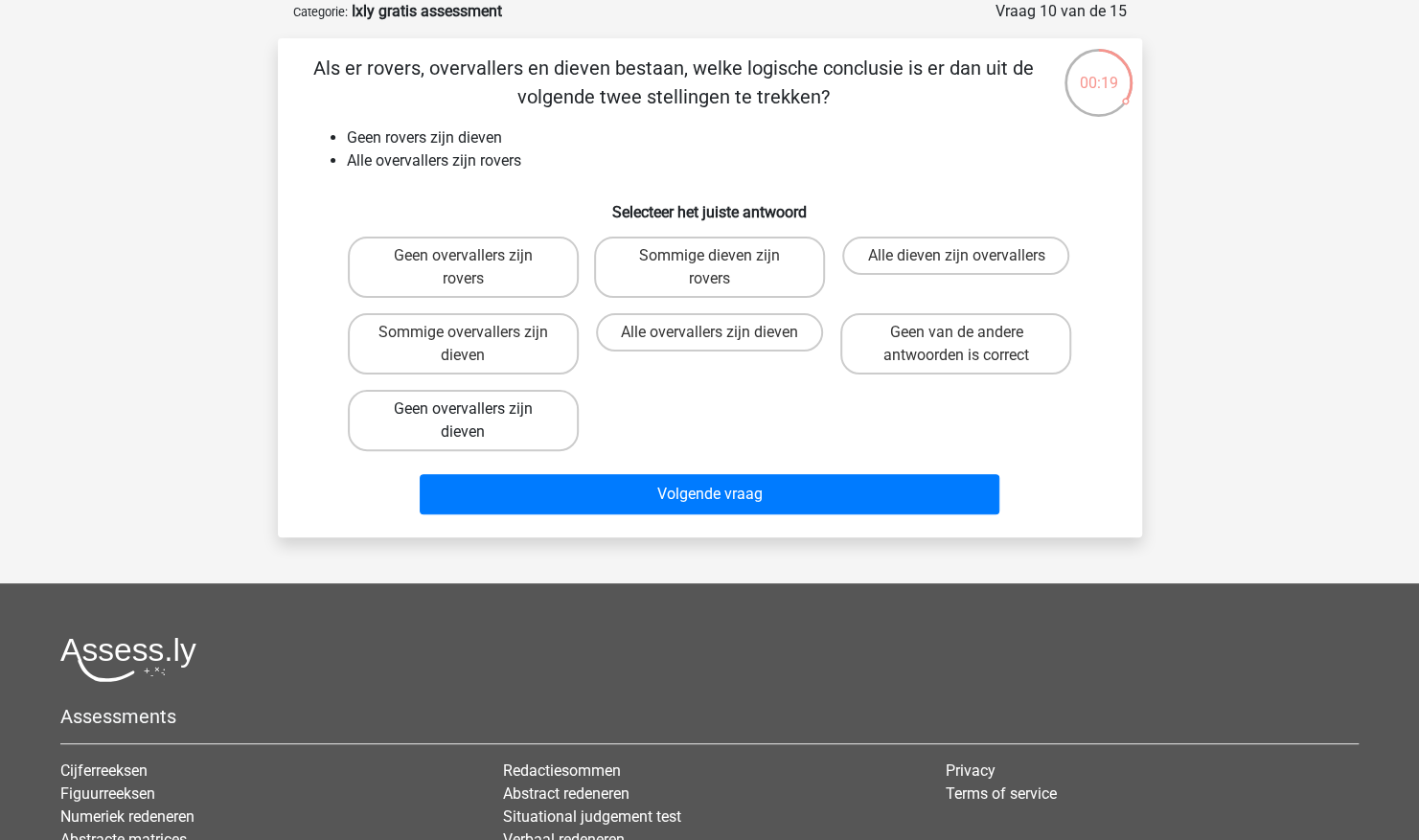 click on "Geen overvallers zijn dieven" at bounding box center (463, 420) 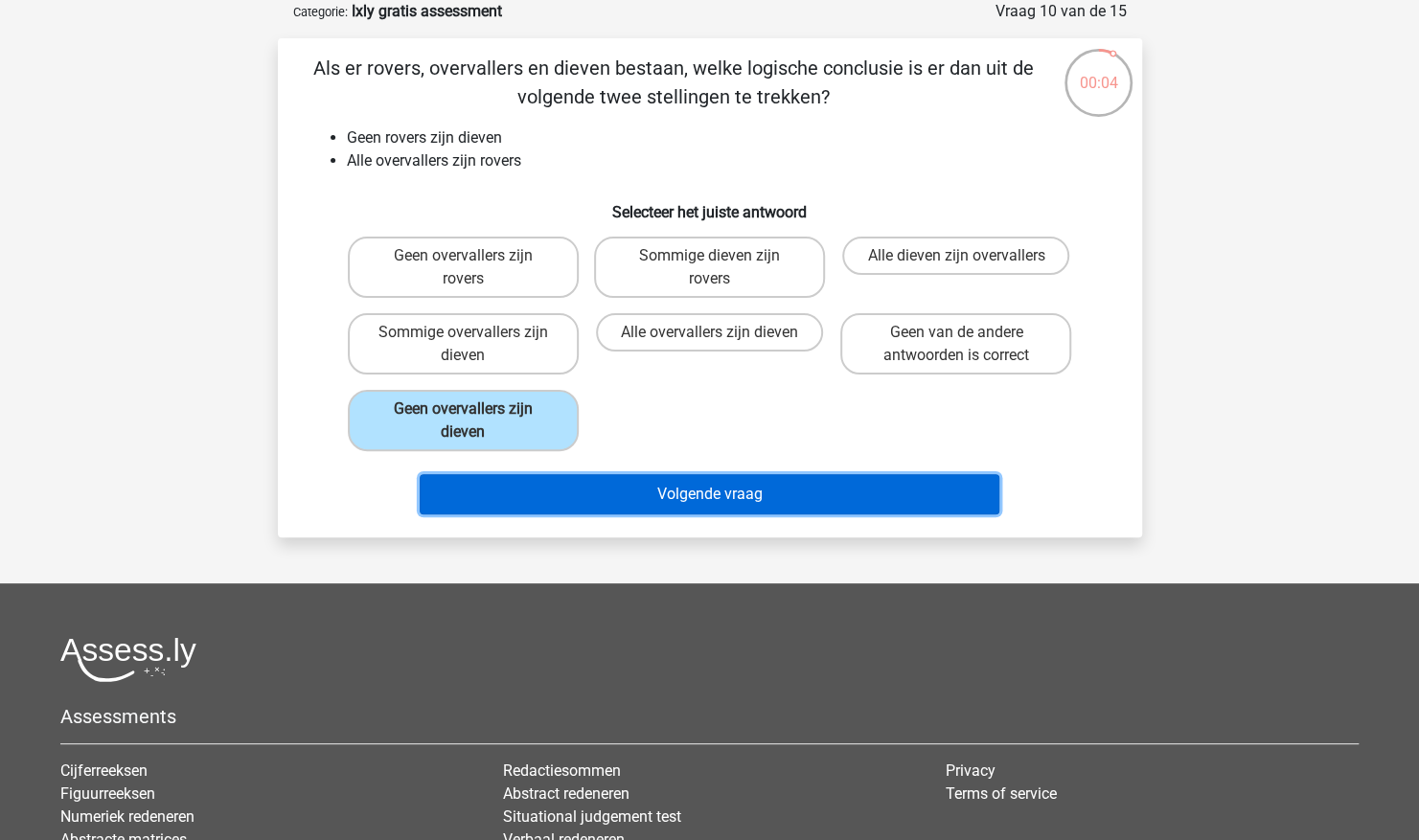 click on "Volgende vraag" at bounding box center (709, 494) 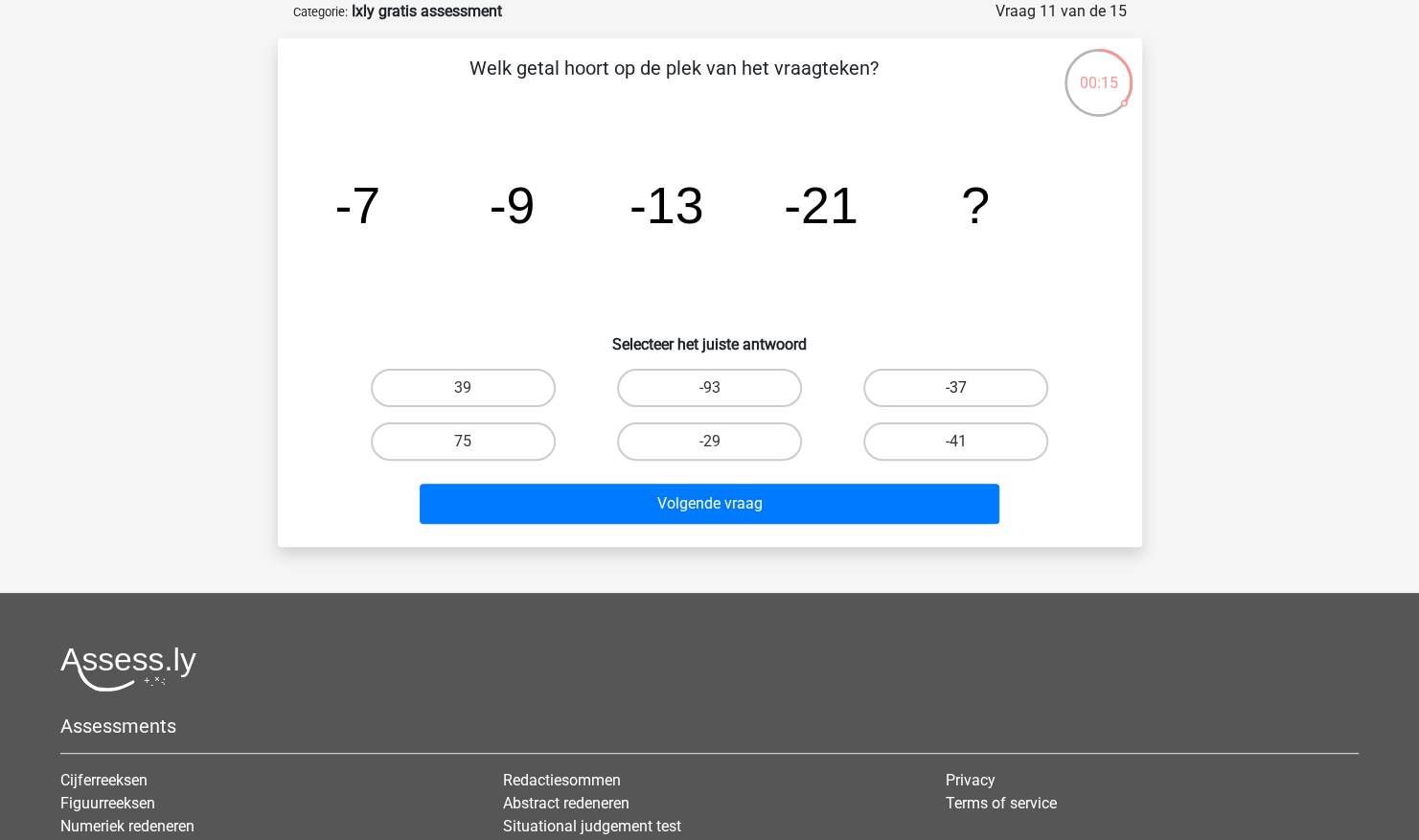 click on "-37" at bounding box center (955, 388) 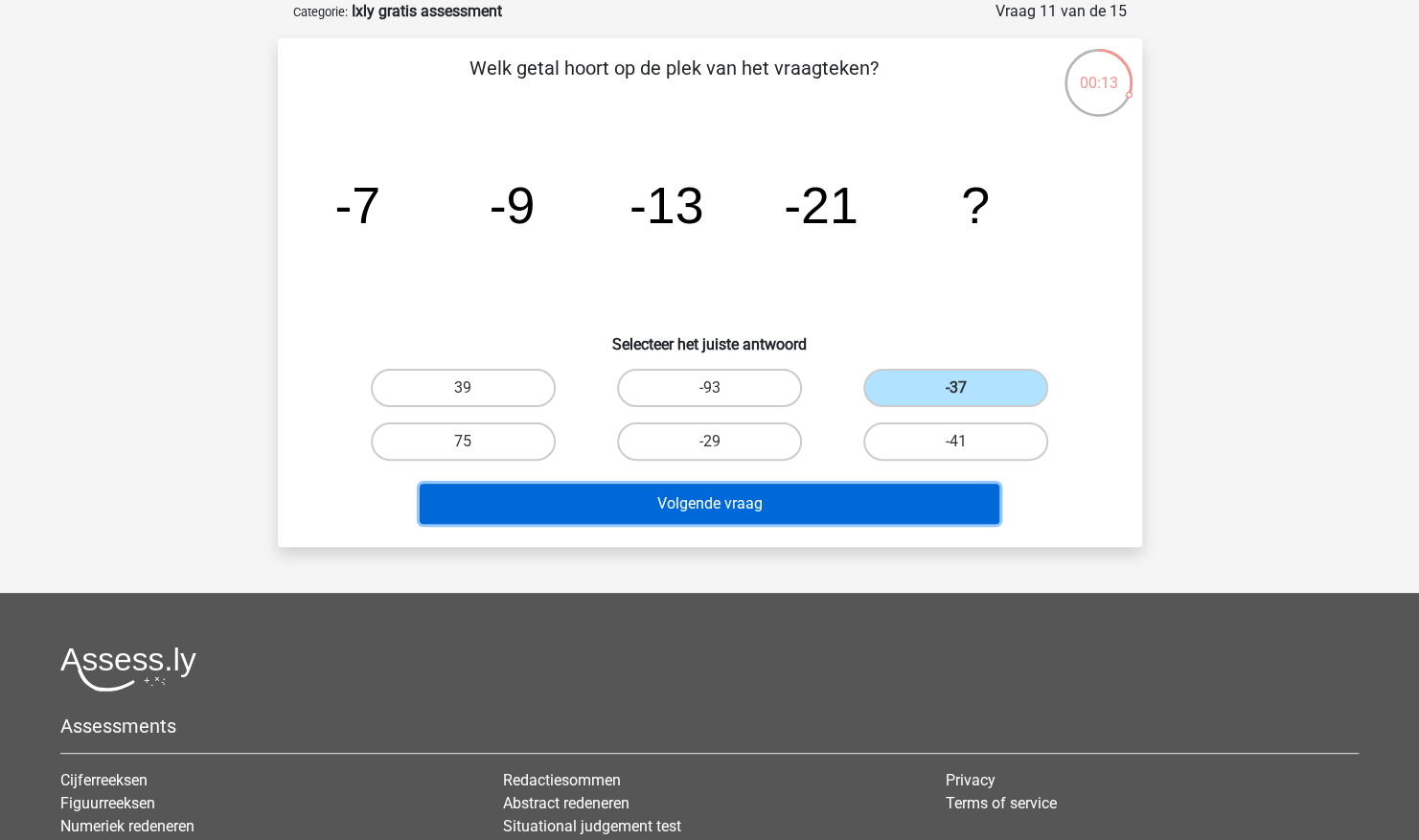 click on "Volgende vraag" at bounding box center [709, 504] 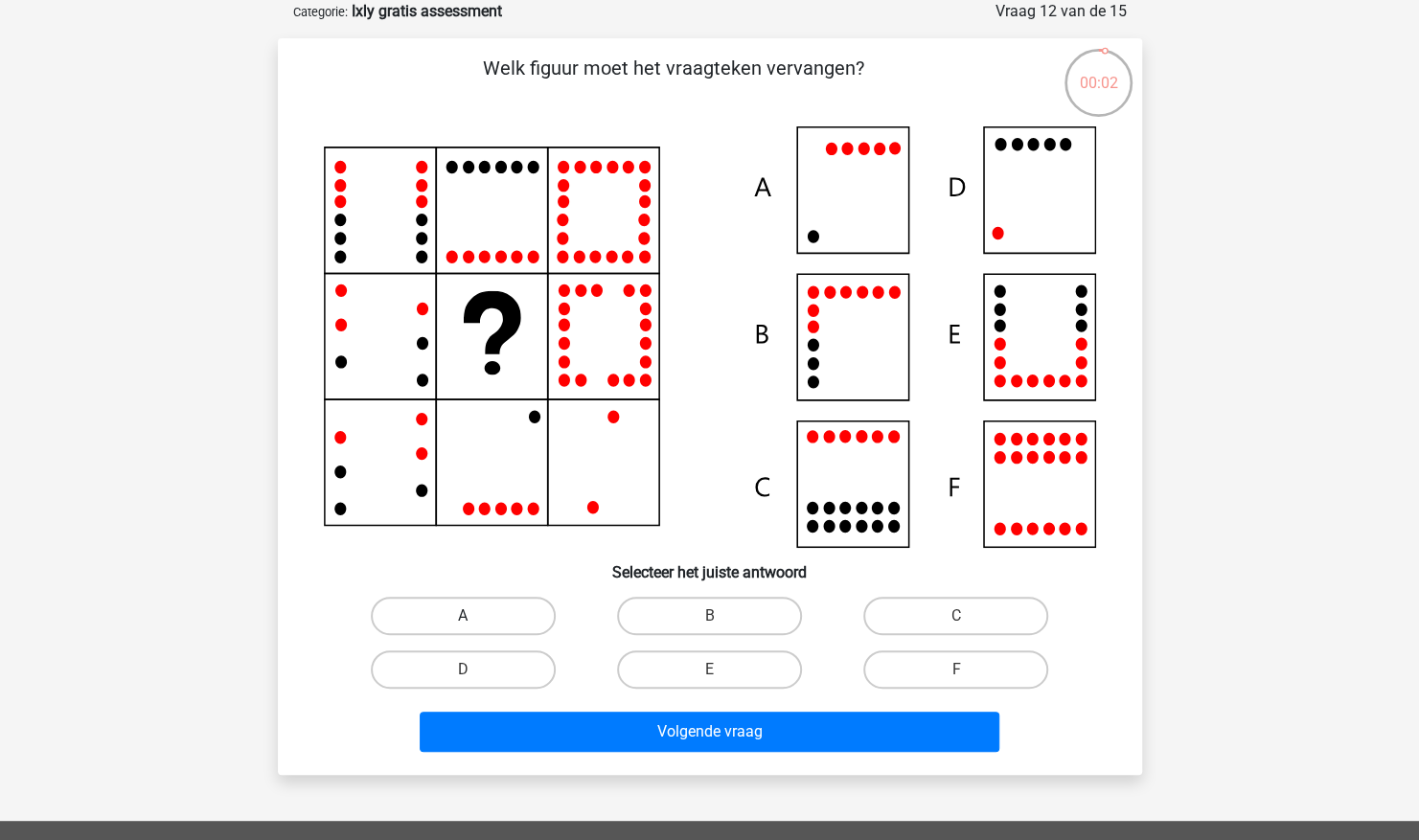 click on "A" at bounding box center (463, 616) 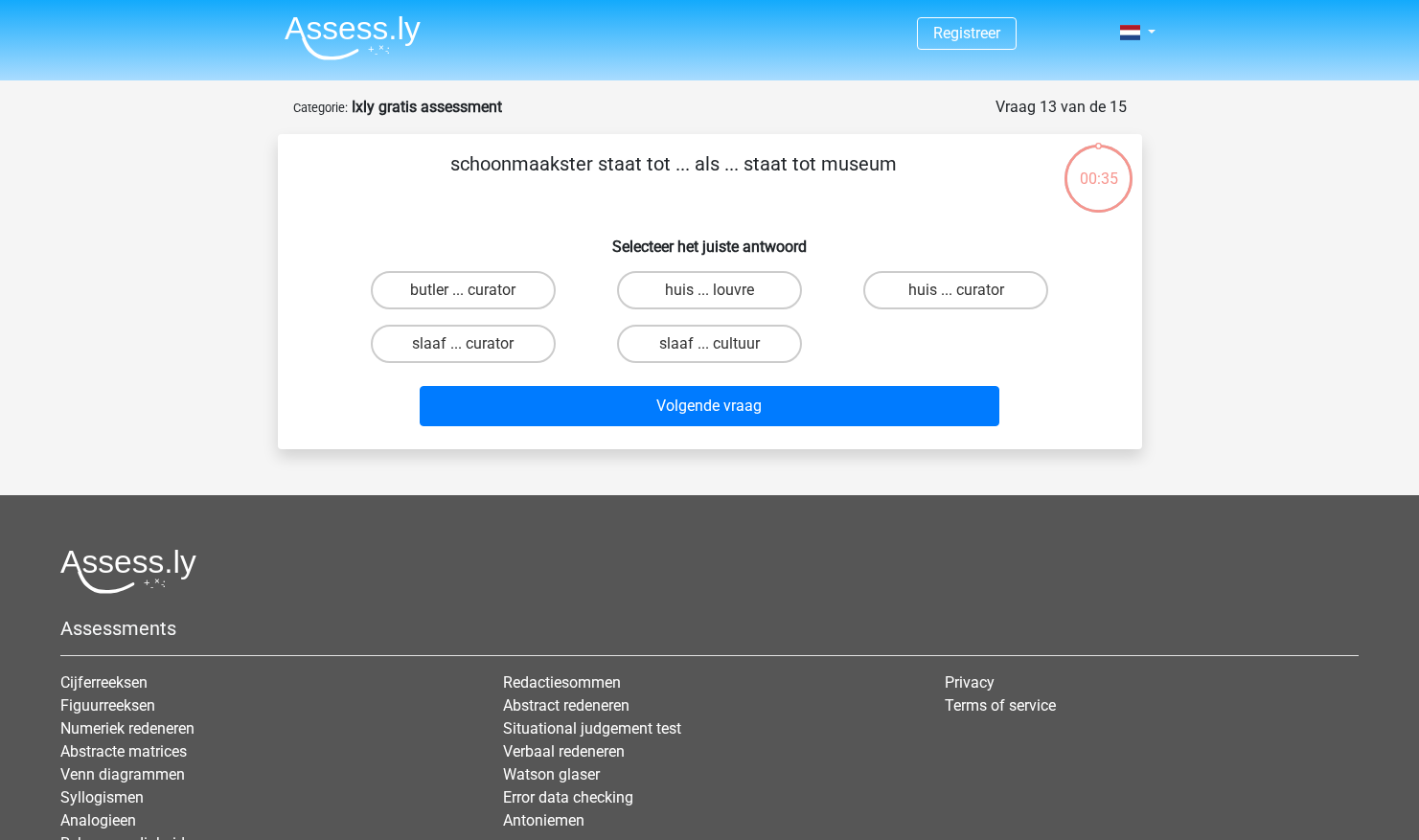 scroll, scrollTop: 96, scrollLeft: 0, axis: vertical 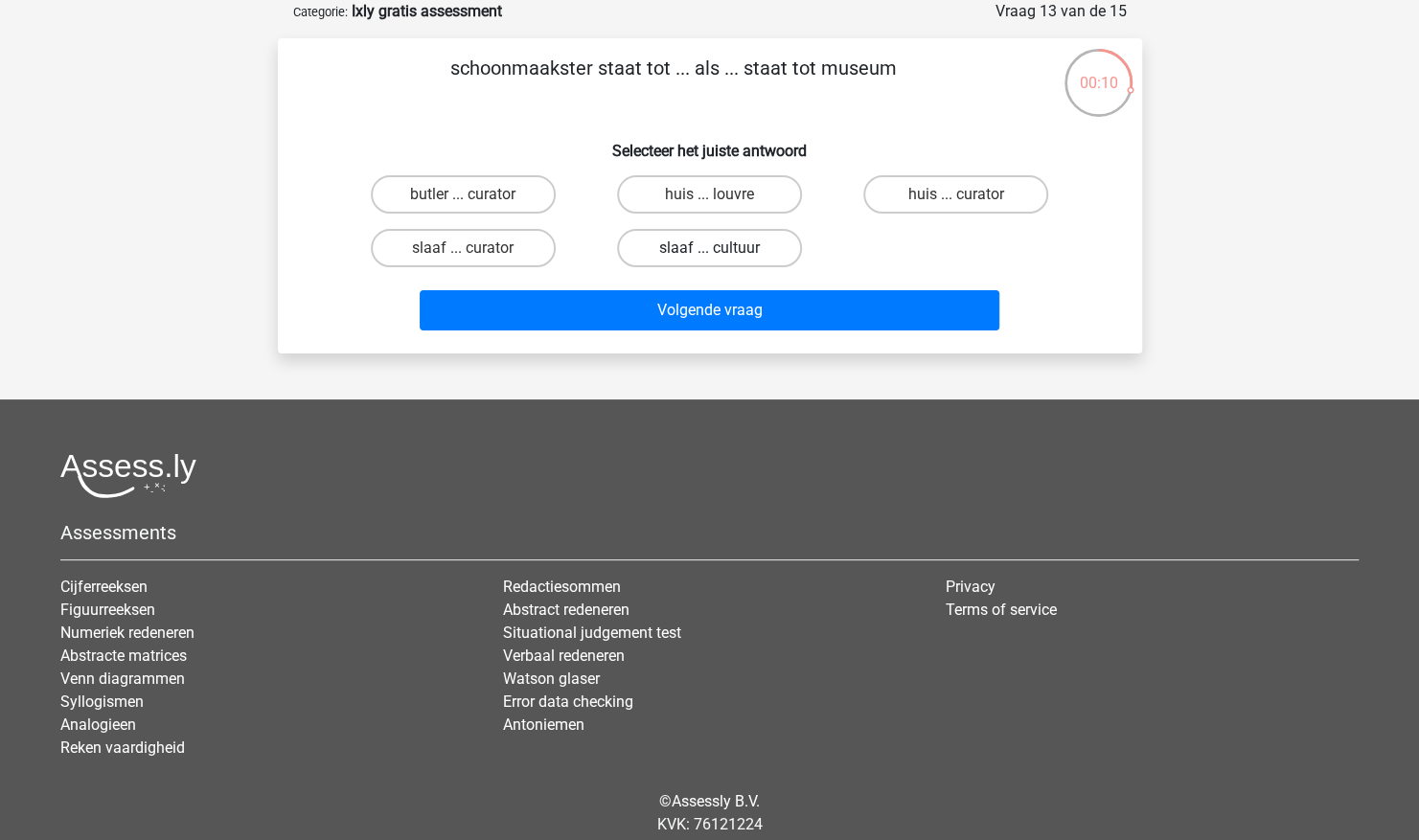 click on "slaaf ... cultuur" at bounding box center (709, 248) 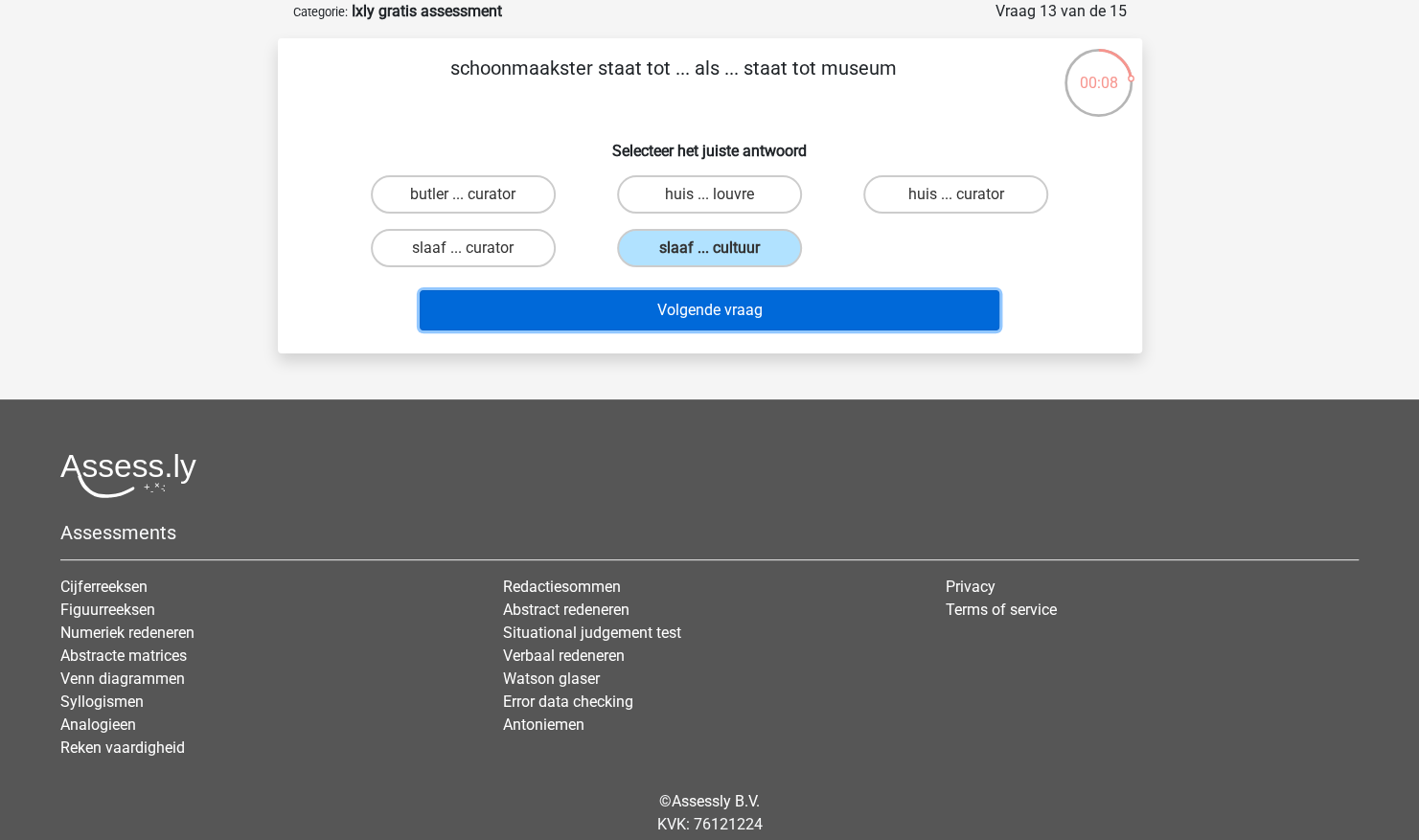 click on "Volgende vraag" at bounding box center [709, 310] 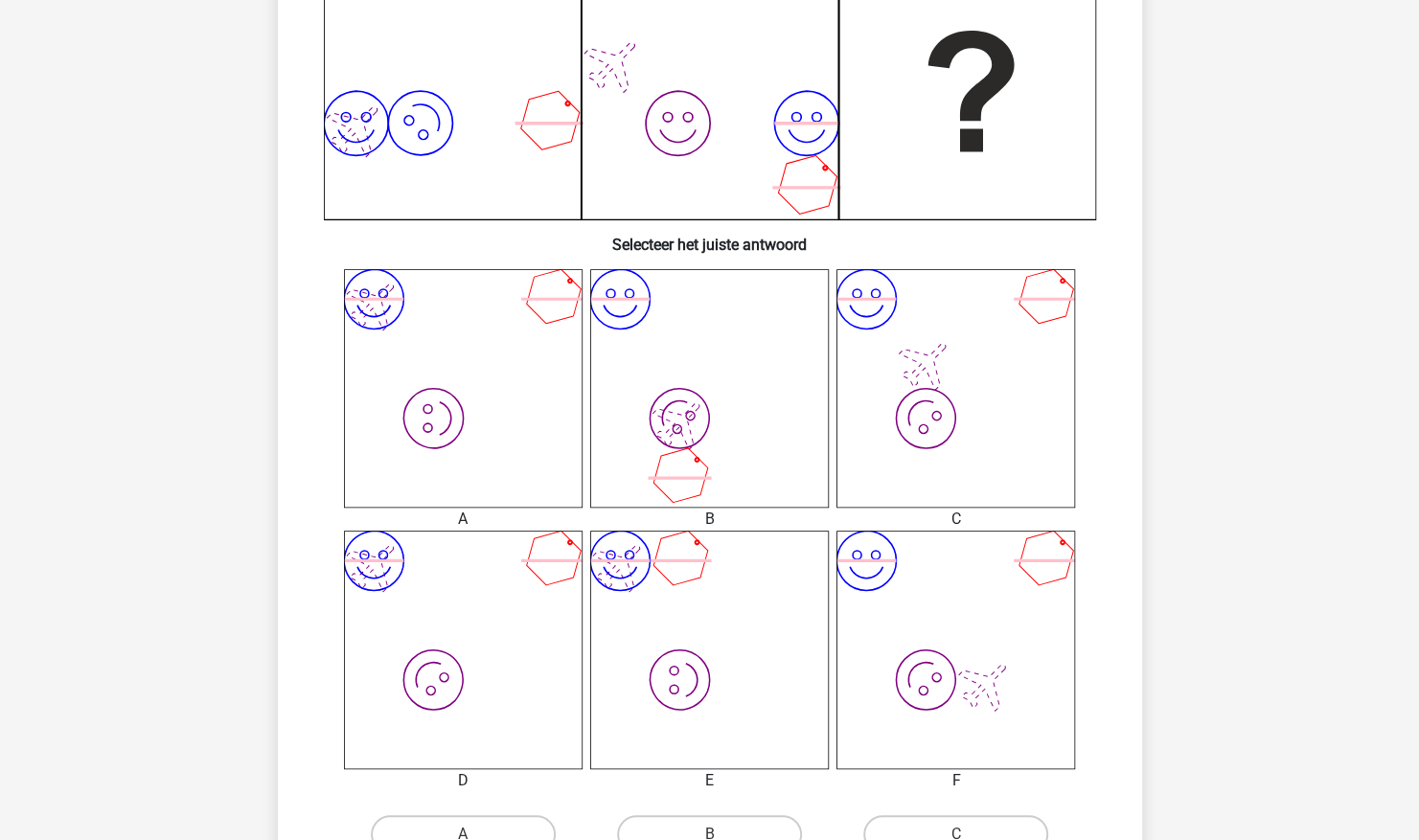scroll, scrollTop: 594, scrollLeft: 0, axis: vertical 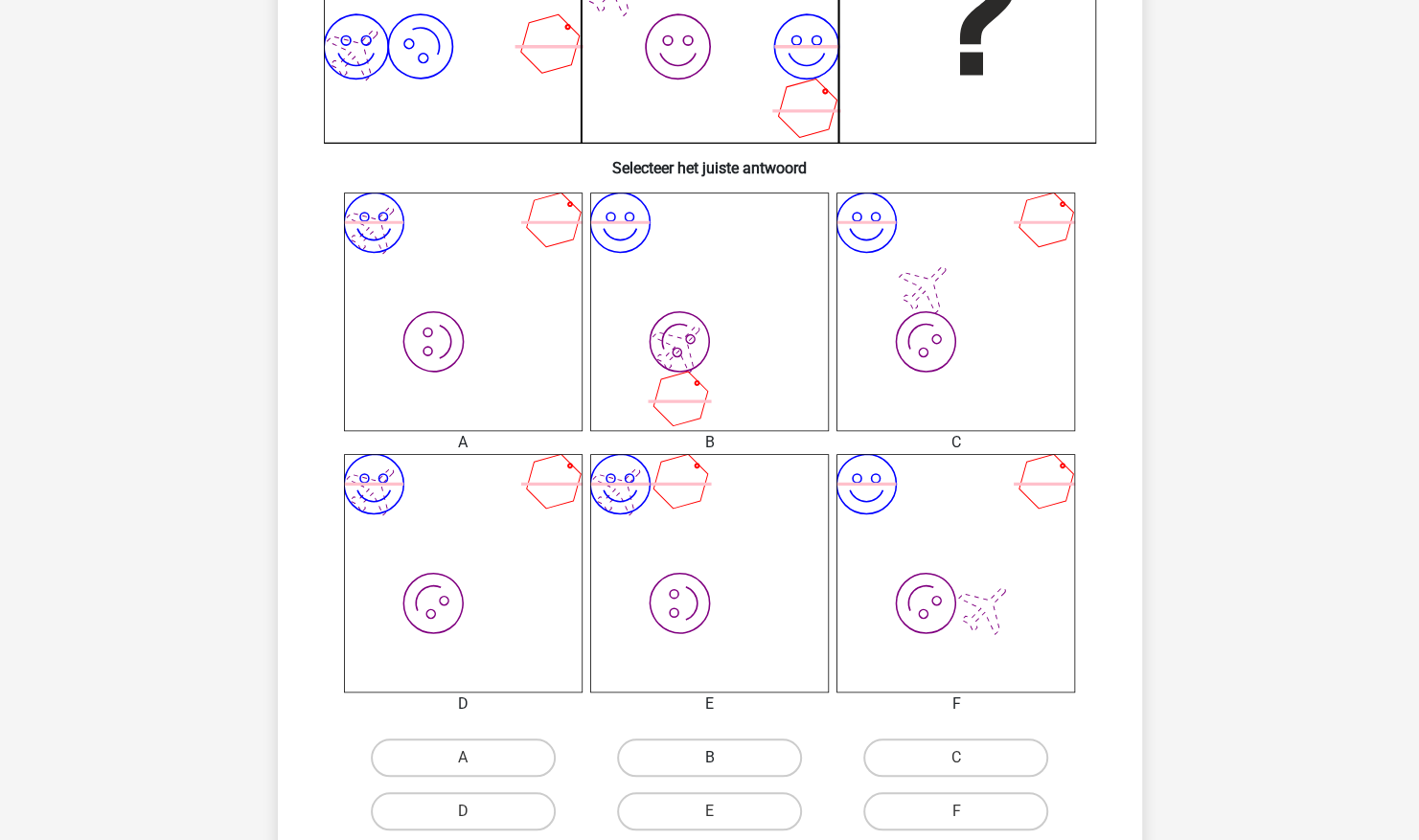 click on "B" at bounding box center (709, 758) 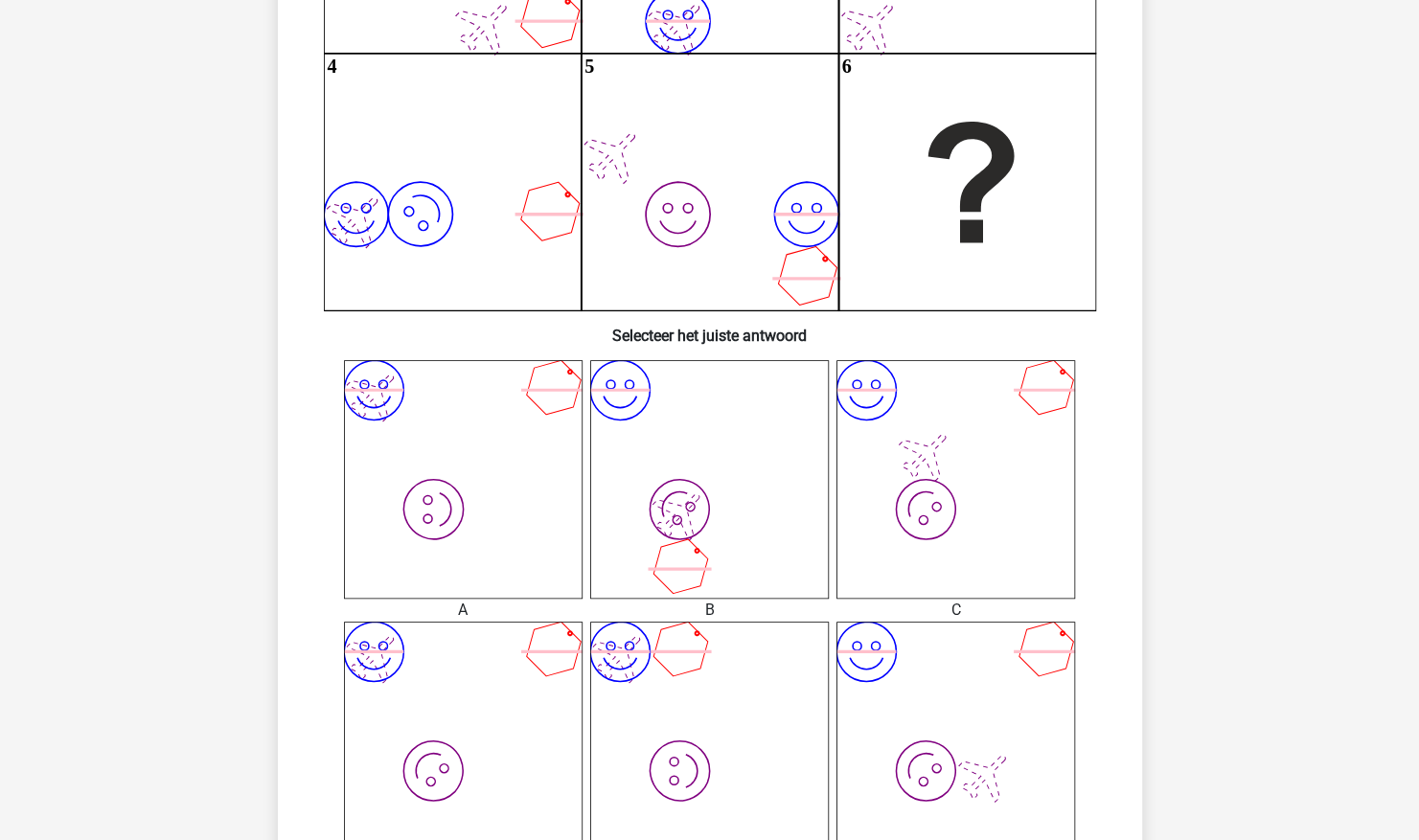 scroll, scrollTop: 303, scrollLeft: 0, axis: vertical 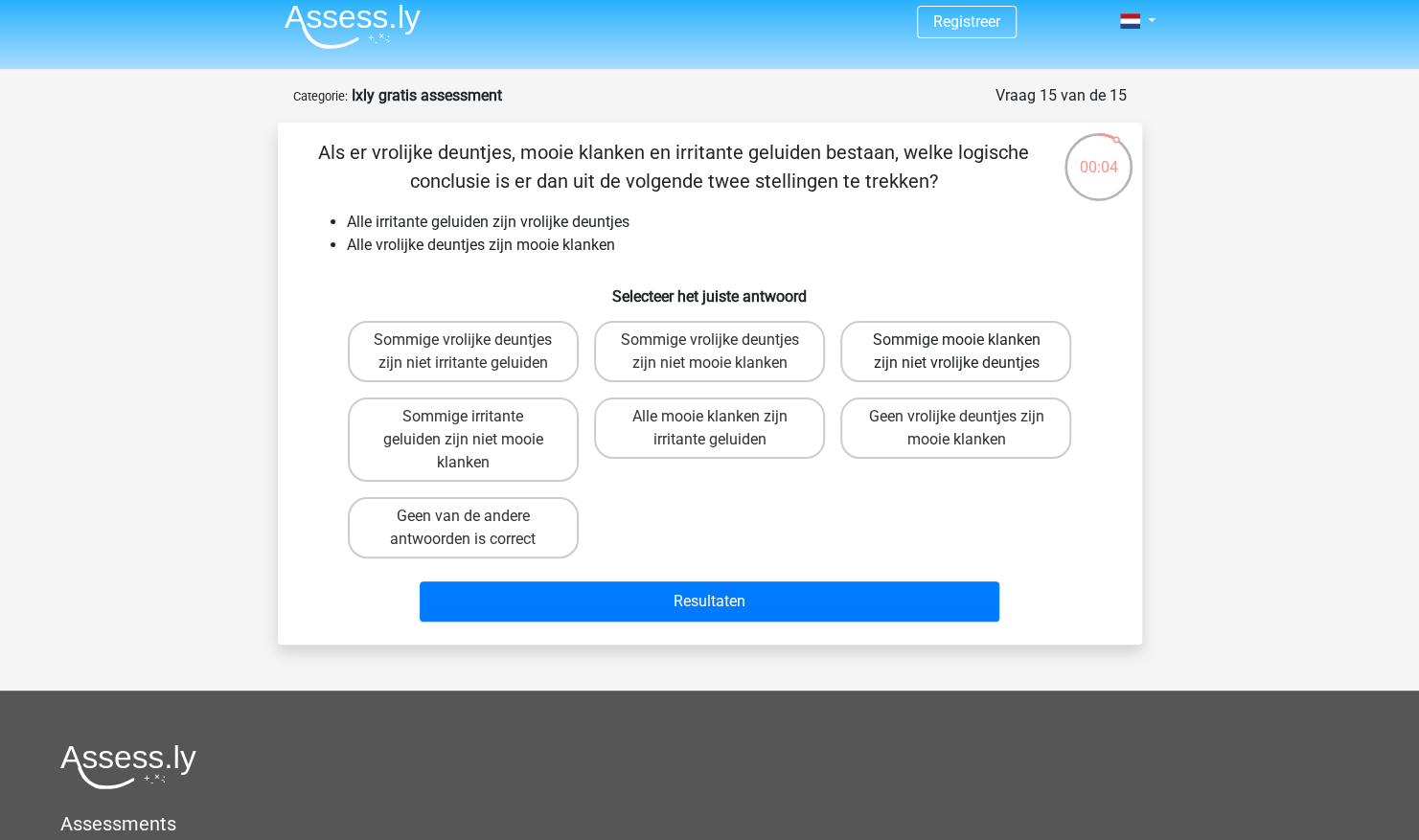 click on "Sommige mooie klanken zijn niet vrolijke deuntjes" at bounding box center (955, 352) 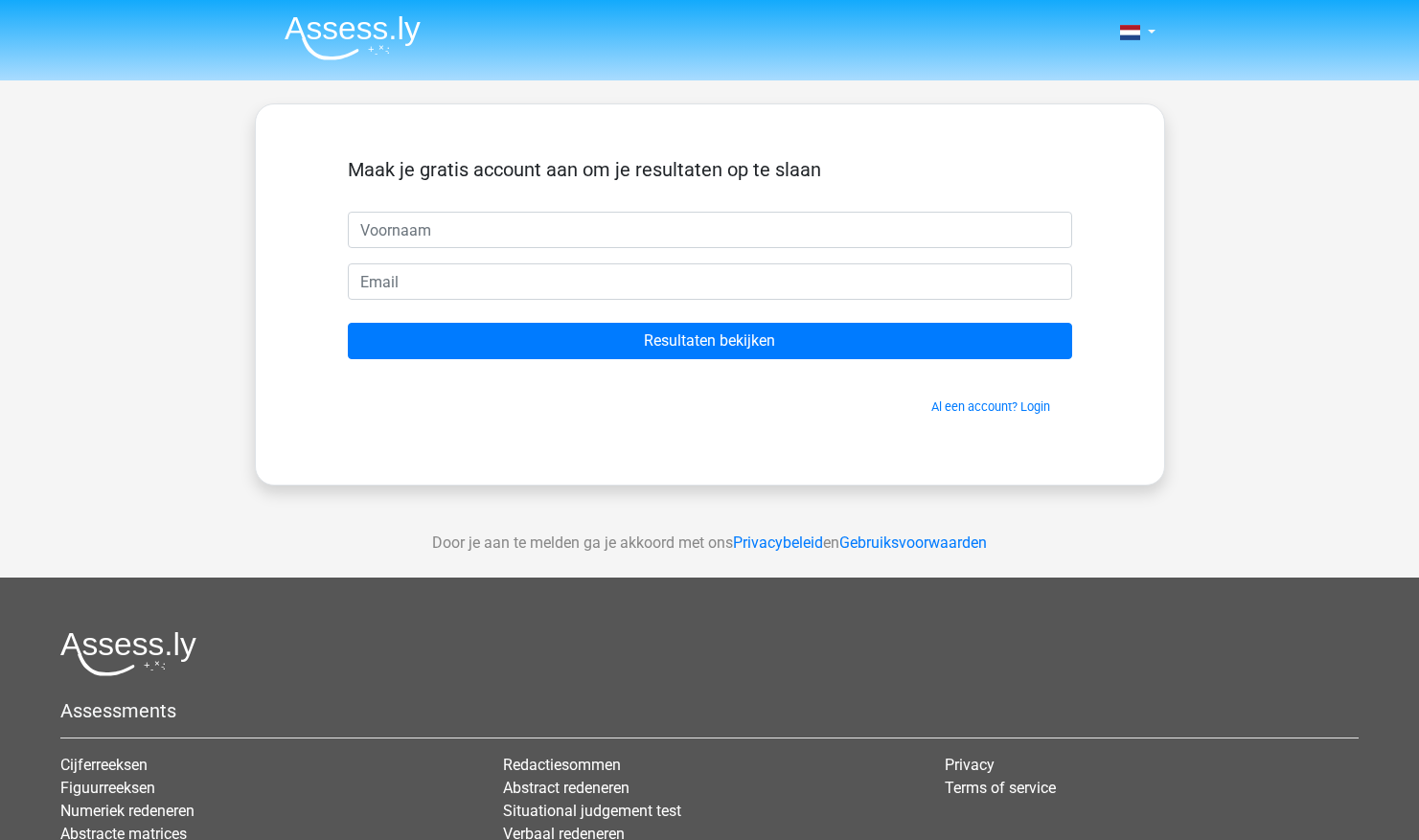 scroll, scrollTop: 0, scrollLeft: 0, axis: both 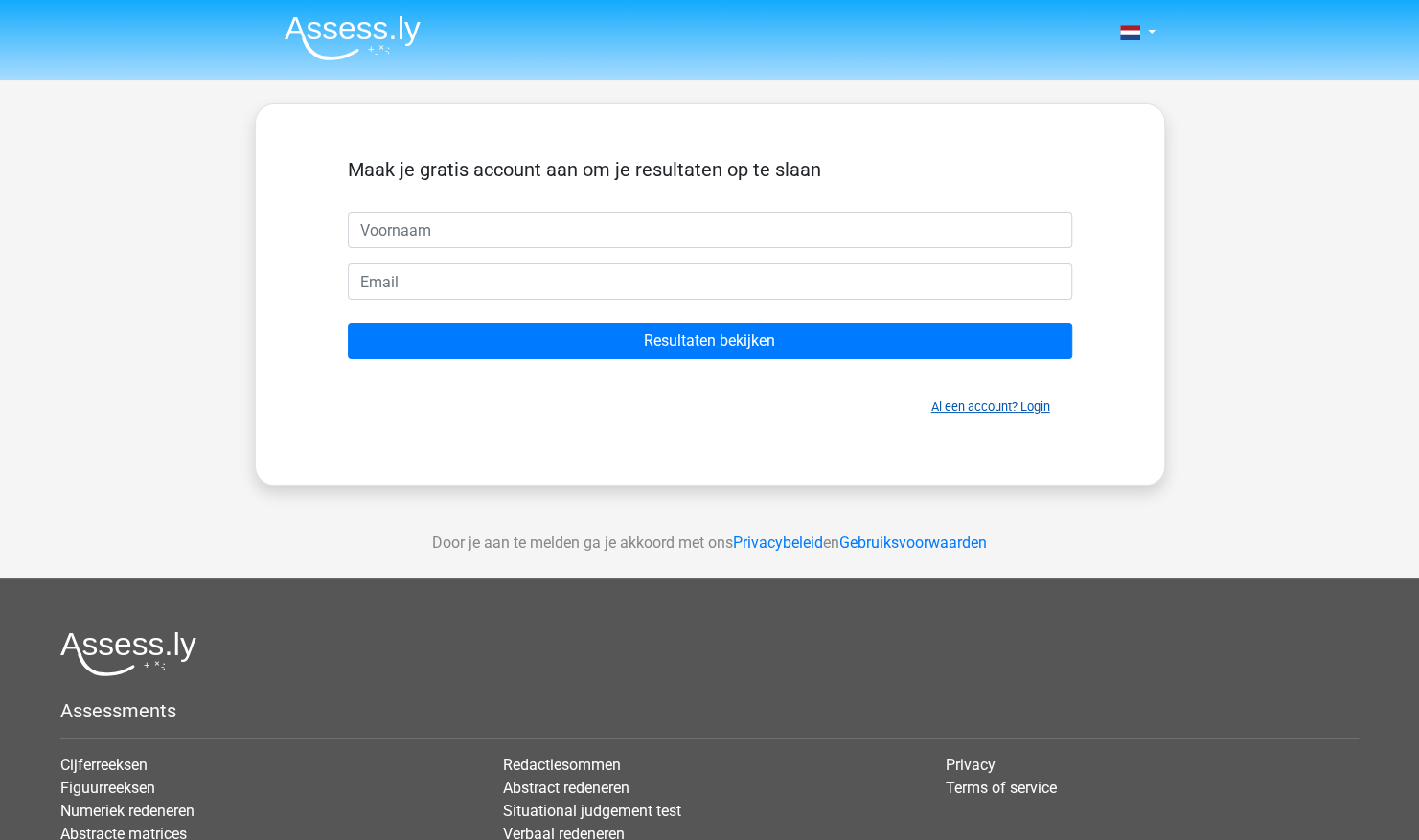 click on "Al een account? Login" at bounding box center [991, 406] 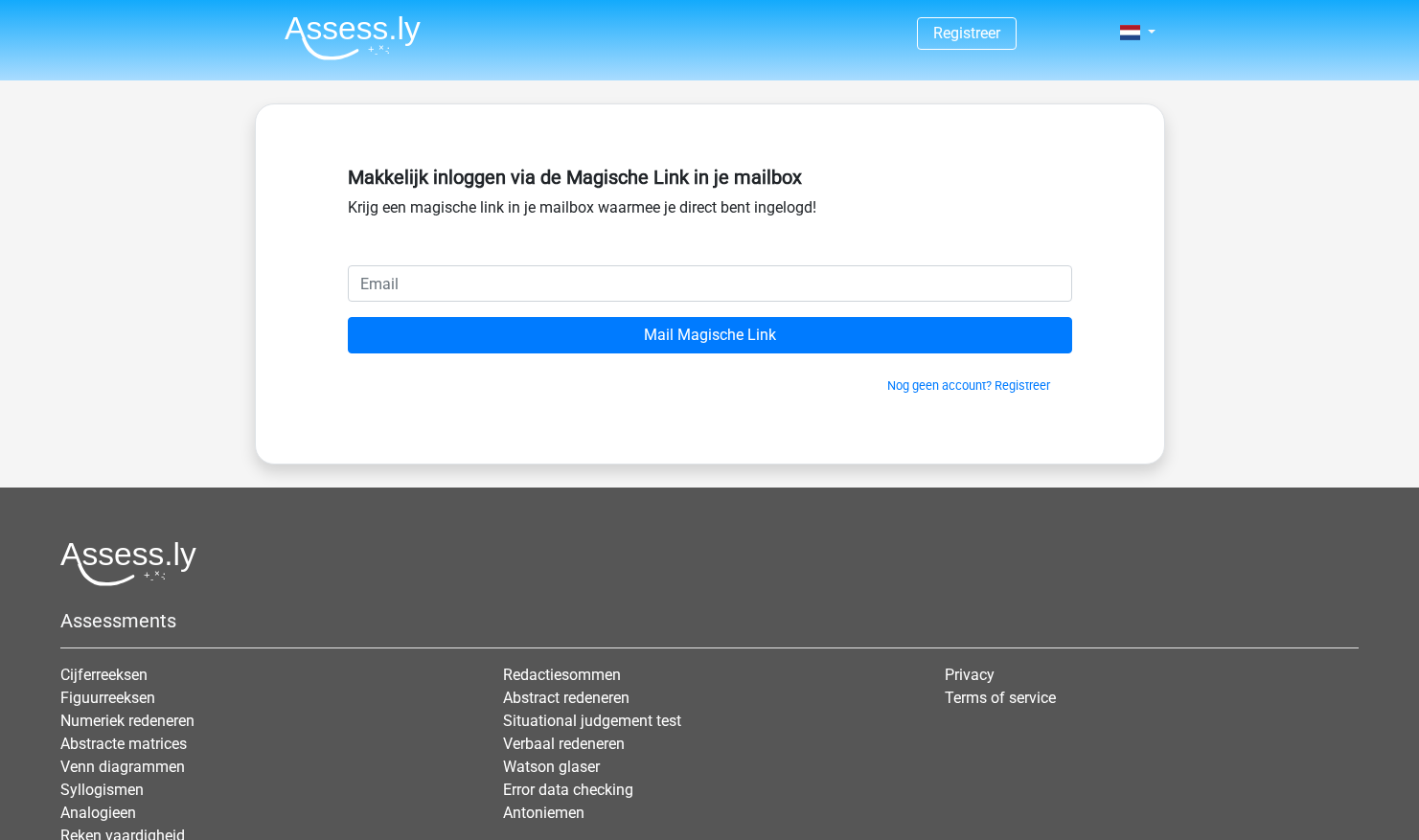 scroll, scrollTop: 0, scrollLeft: 0, axis: both 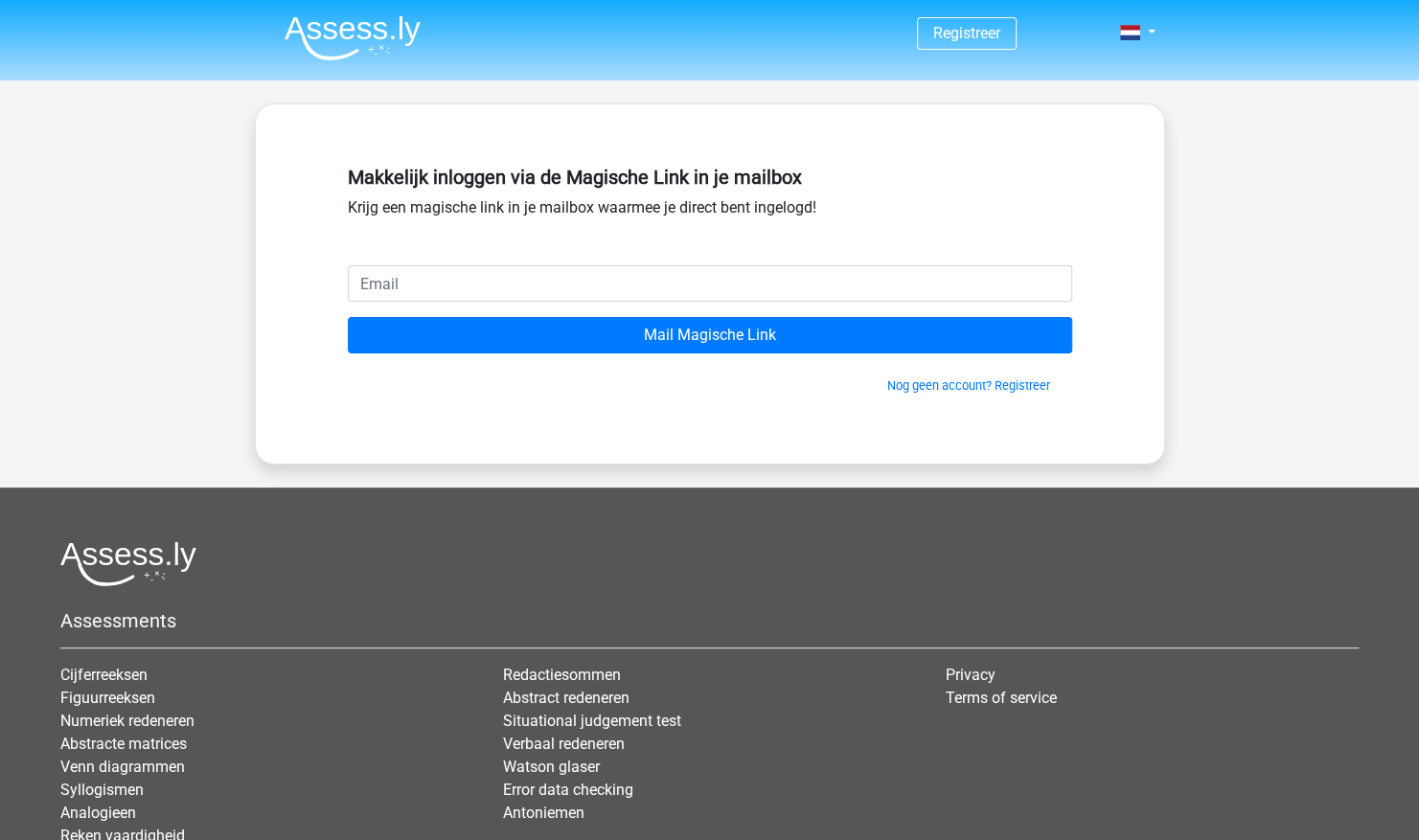 click at bounding box center (710, 284) 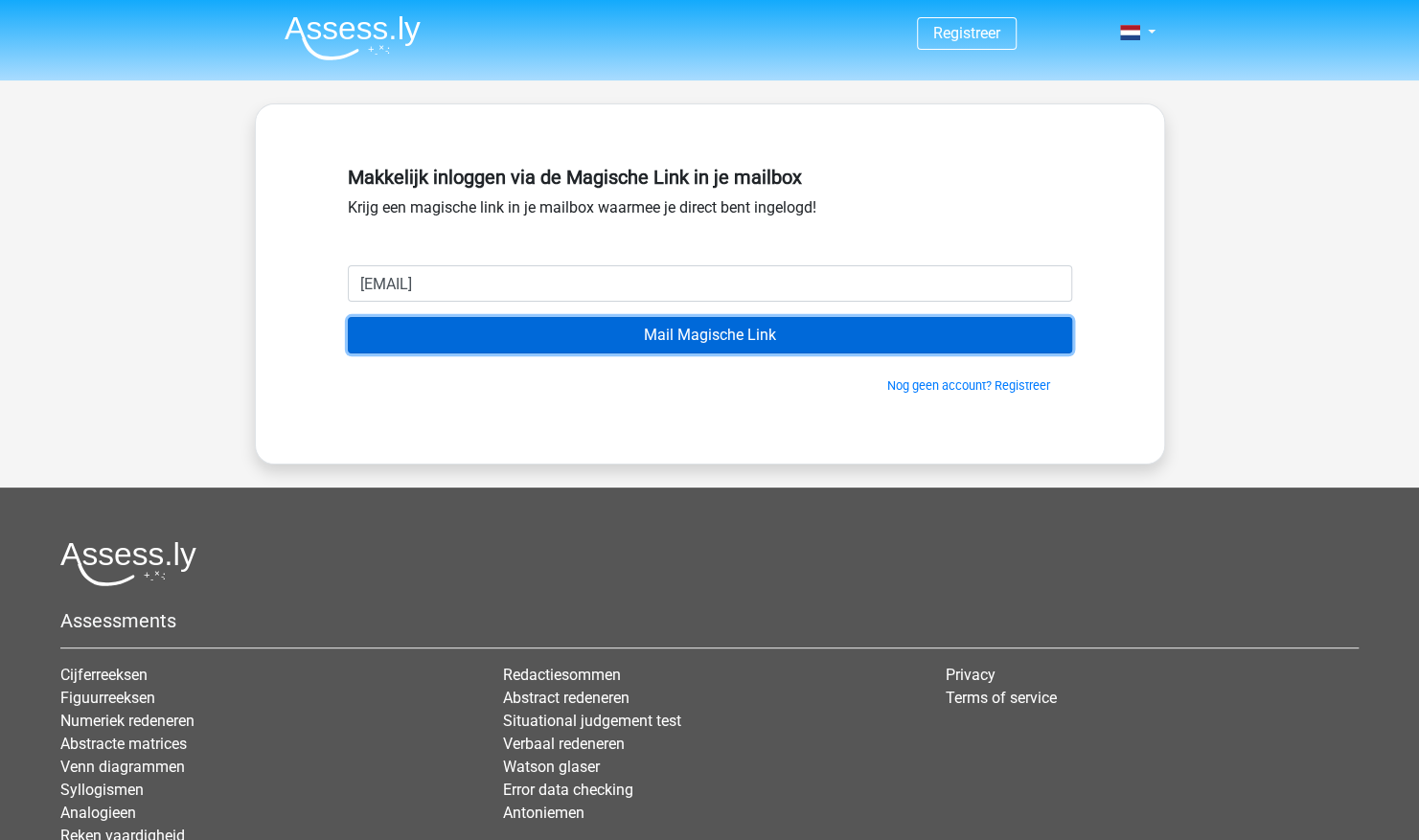 click on "Mail Magische Link" at bounding box center (710, 335) 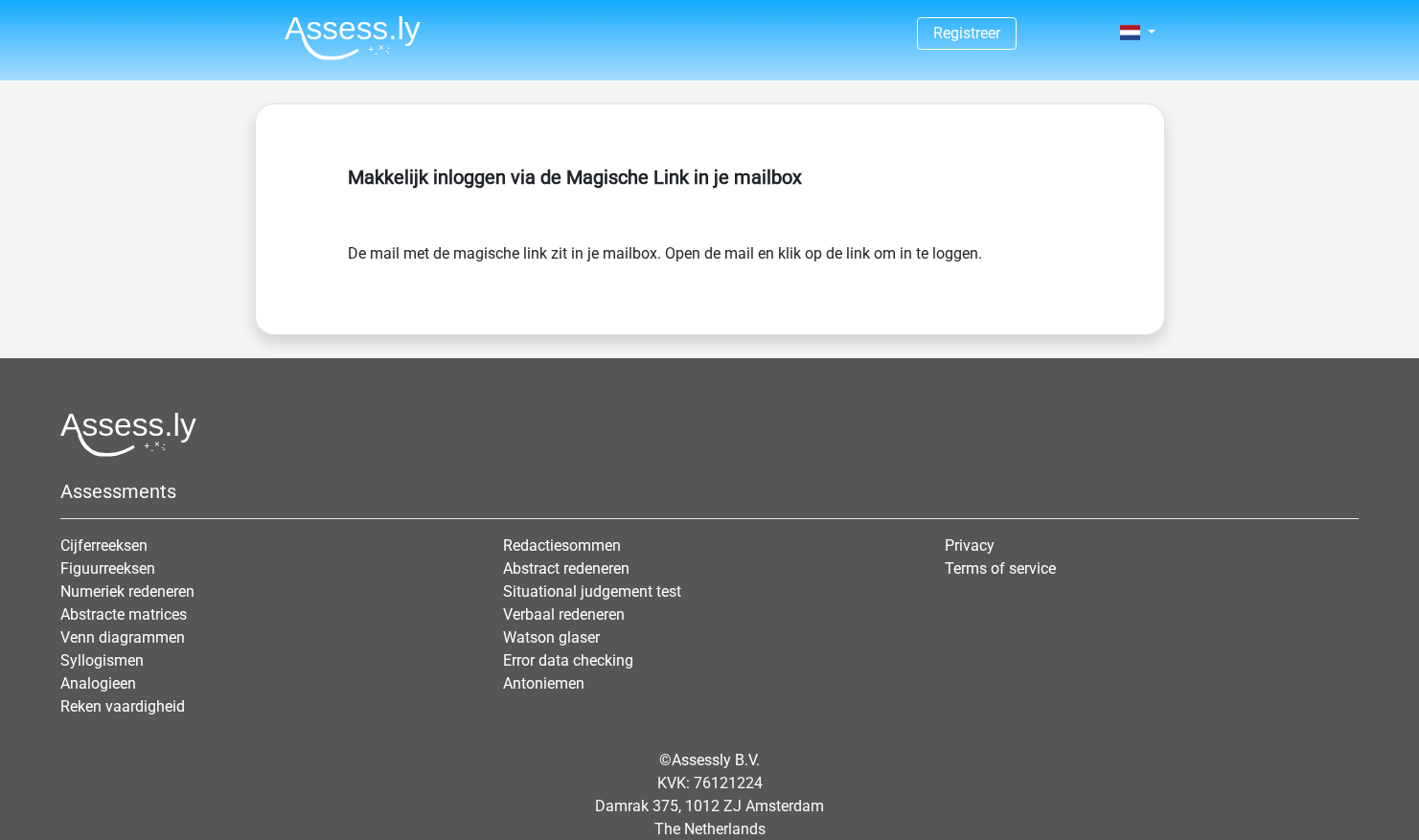 scroll, scrollTop: 0, scrollLeft: 0, axis: both 